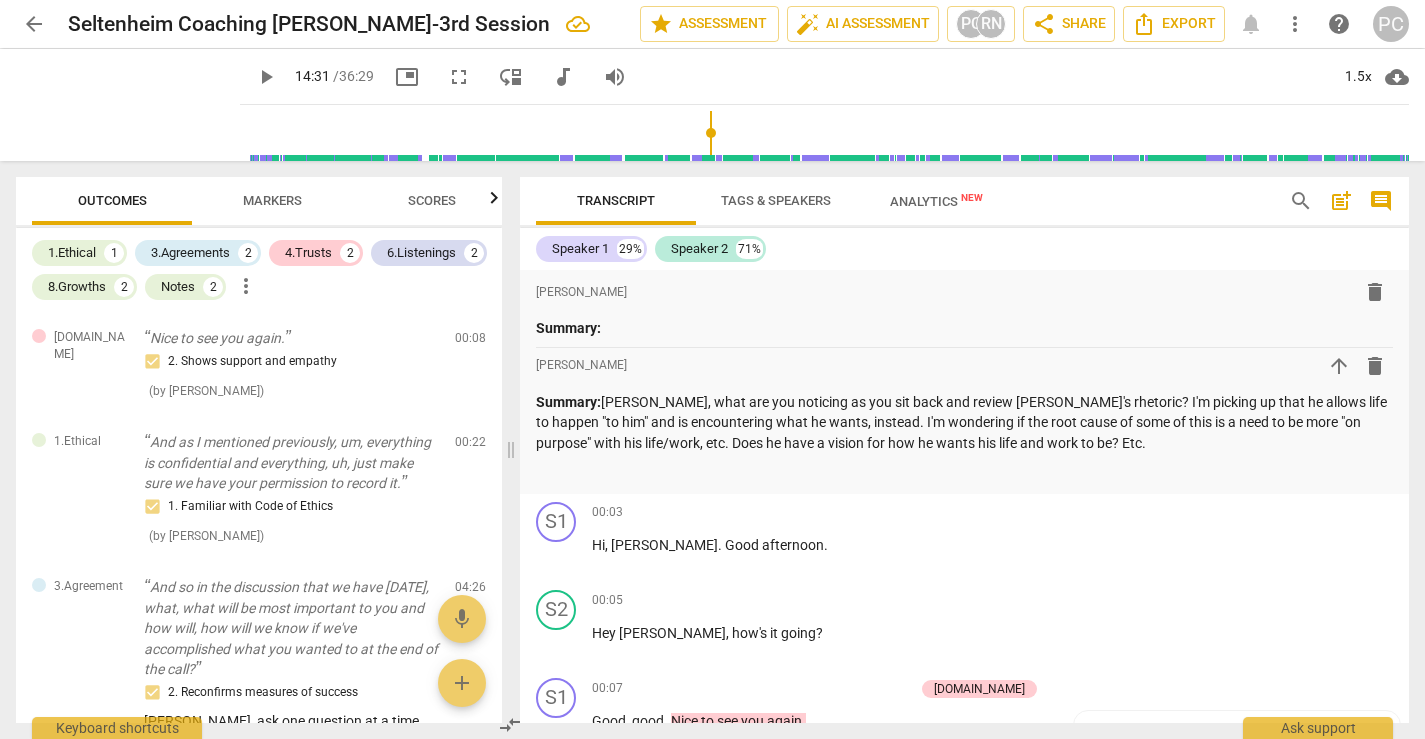 scroll, scrollTop: 0, scrollLeft: 0, axis: both 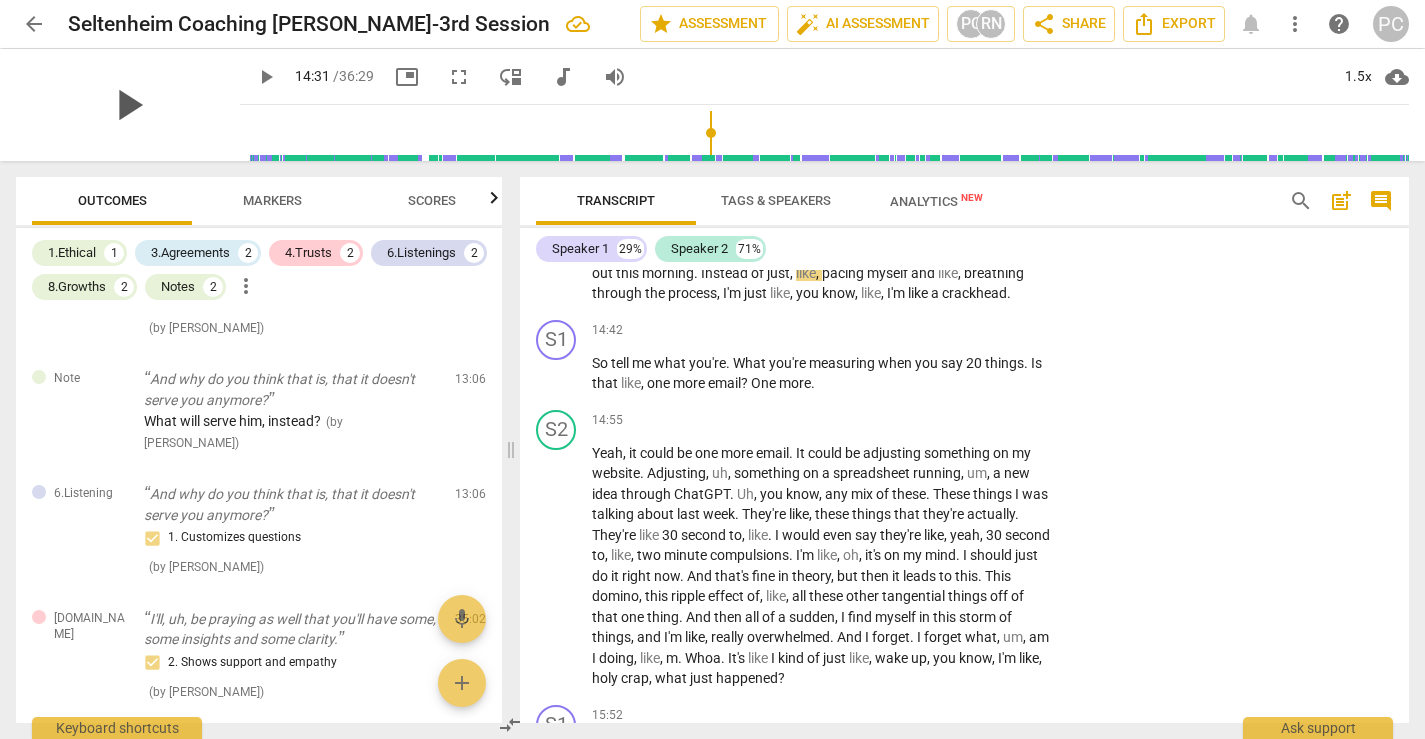 click on "play_arrow" at bounding box center (128, 105) 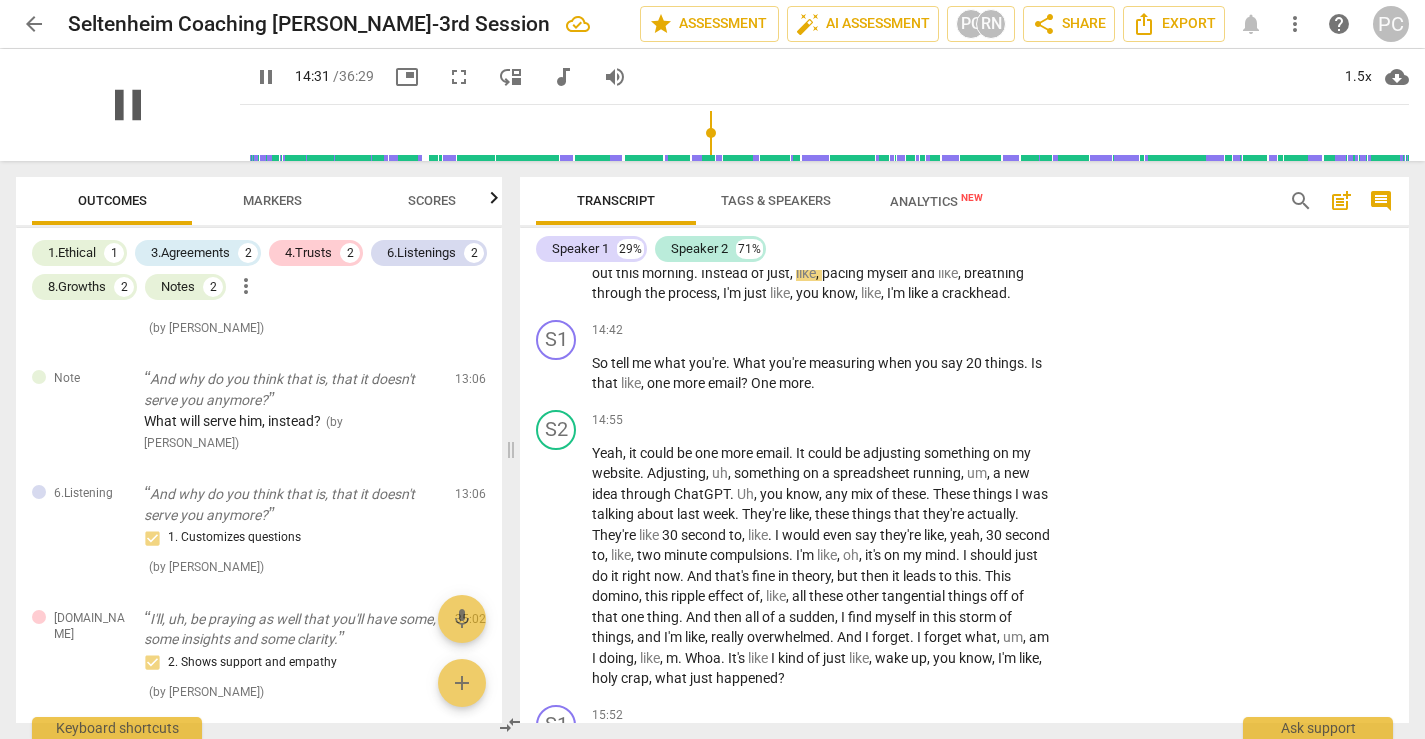 type on "872" 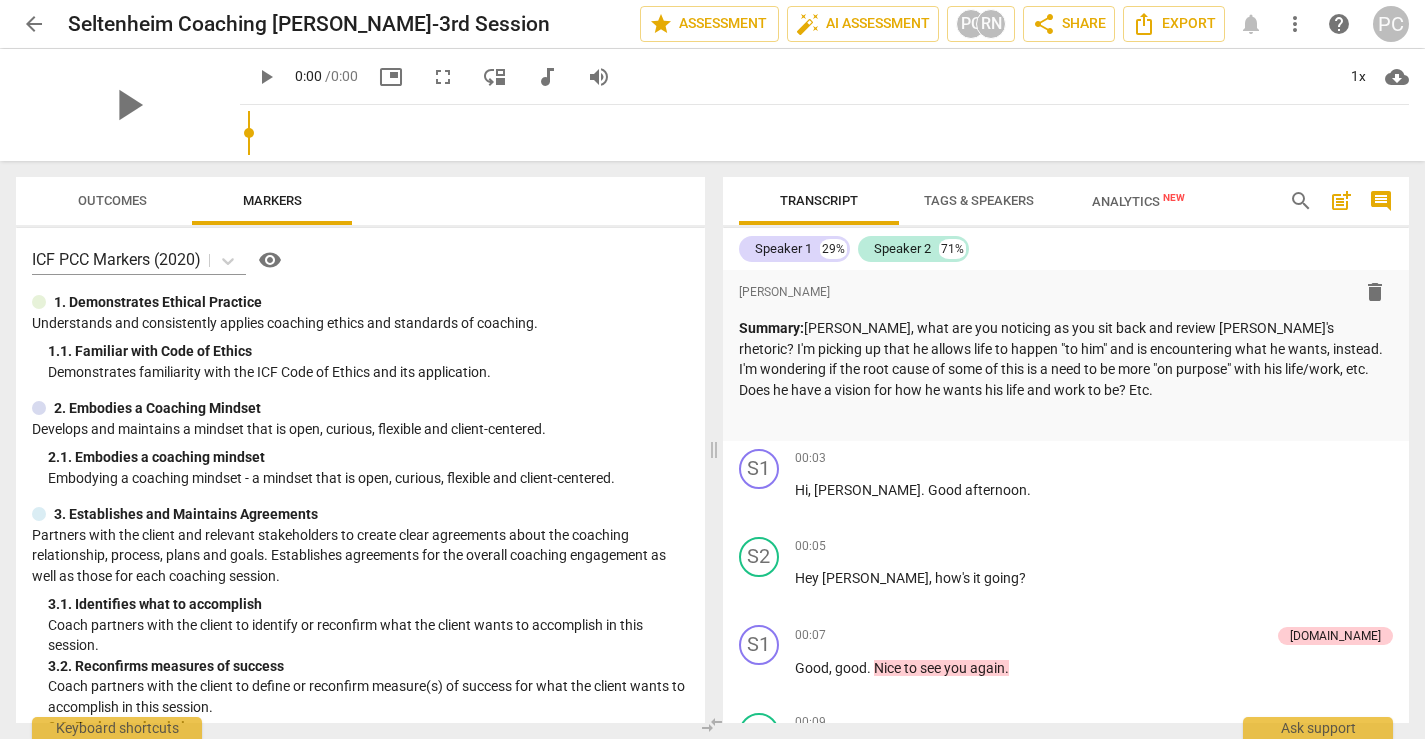 scroll, scrollTop: 0, scrollLeft: 0, axis: both 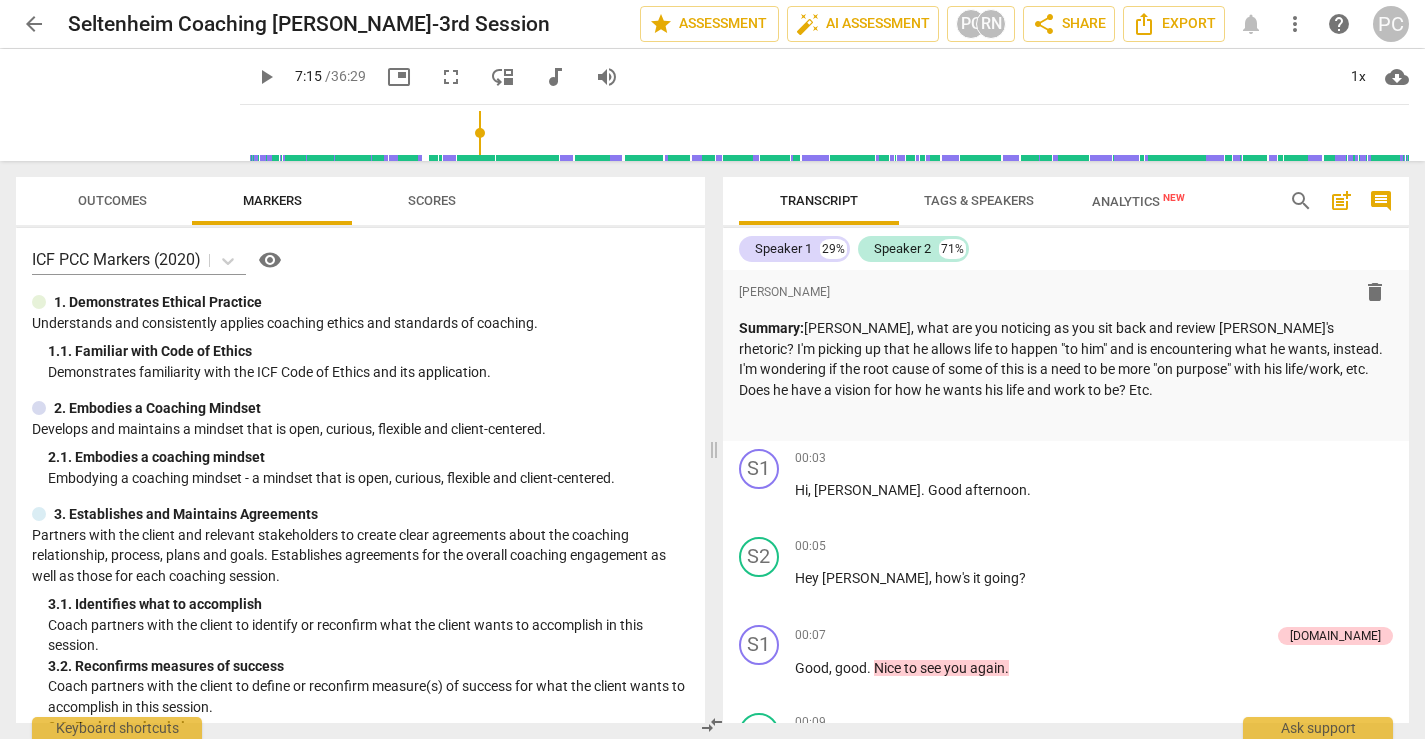 click at bounding box center [828, 133] 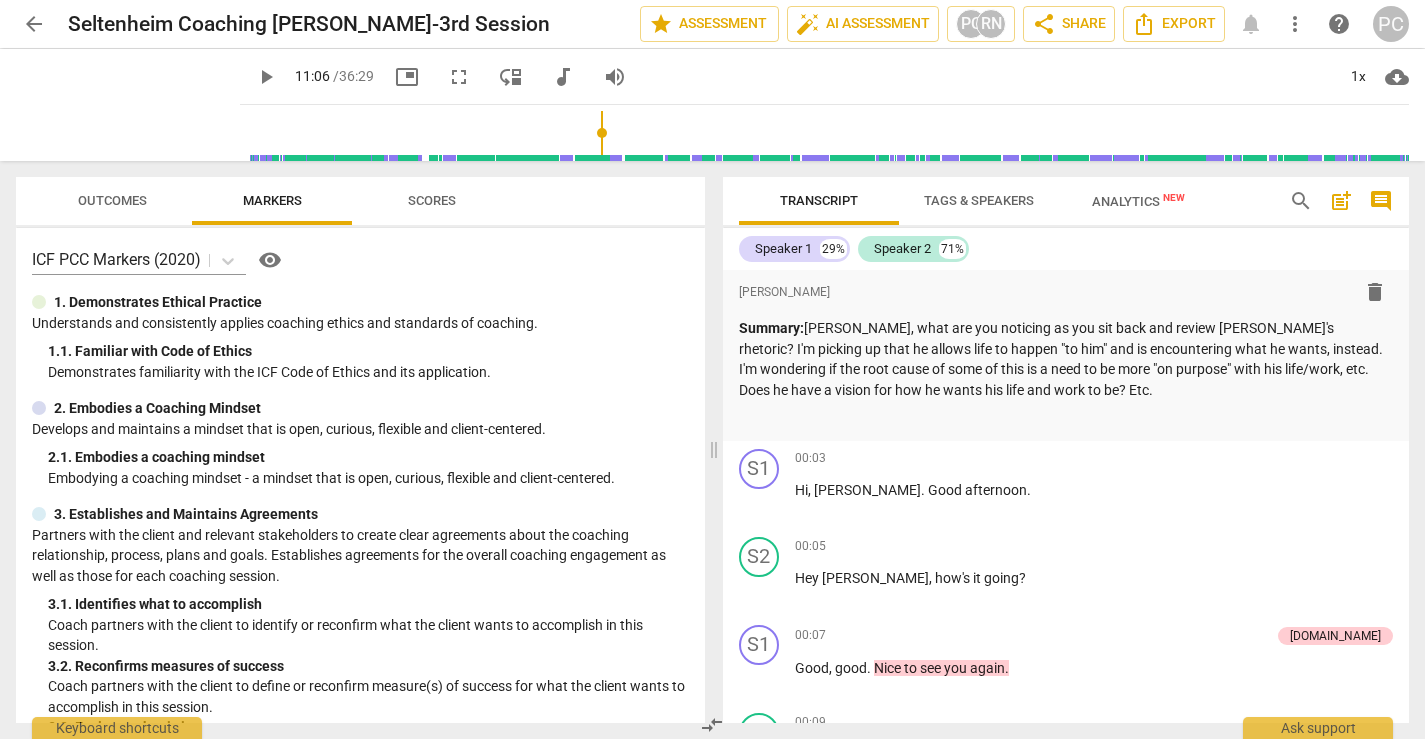 click at bounding box center [828, 133] 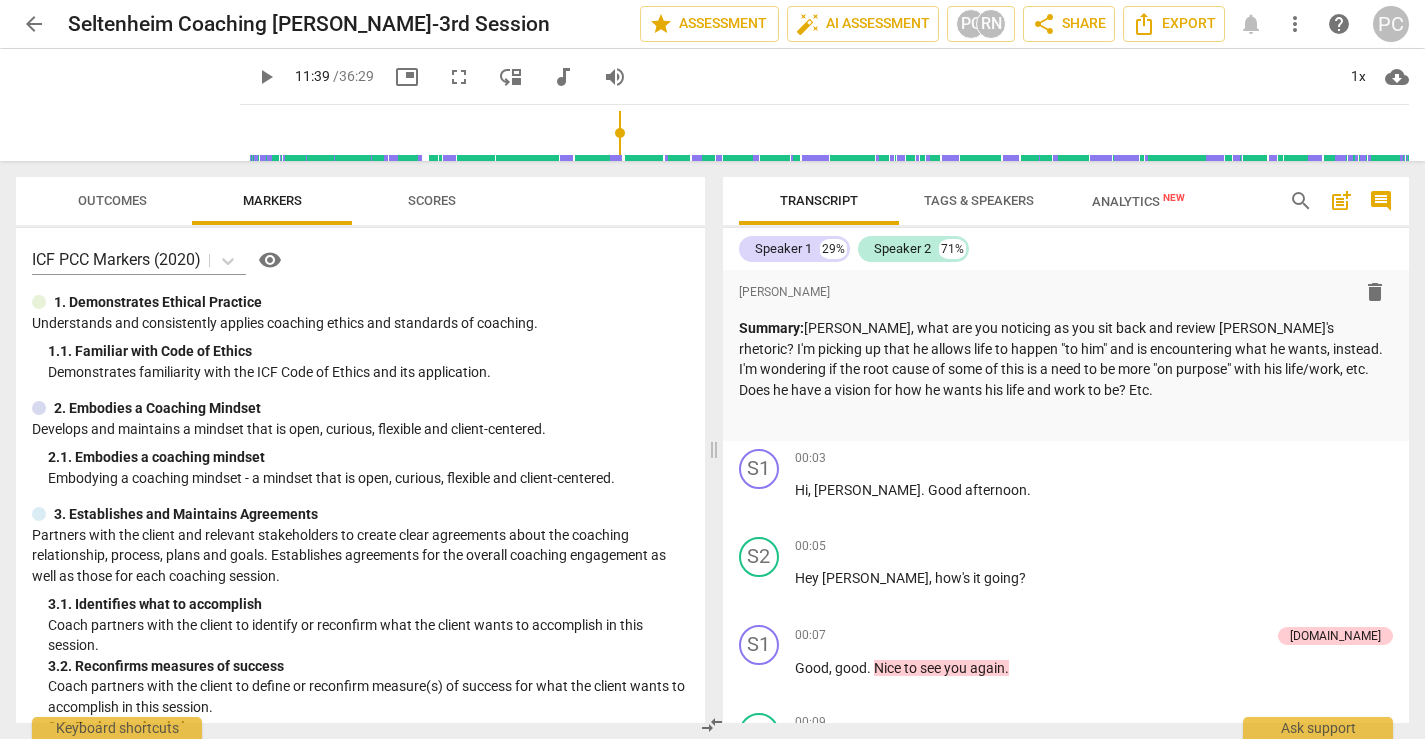 click at bounding box center (828, 133) 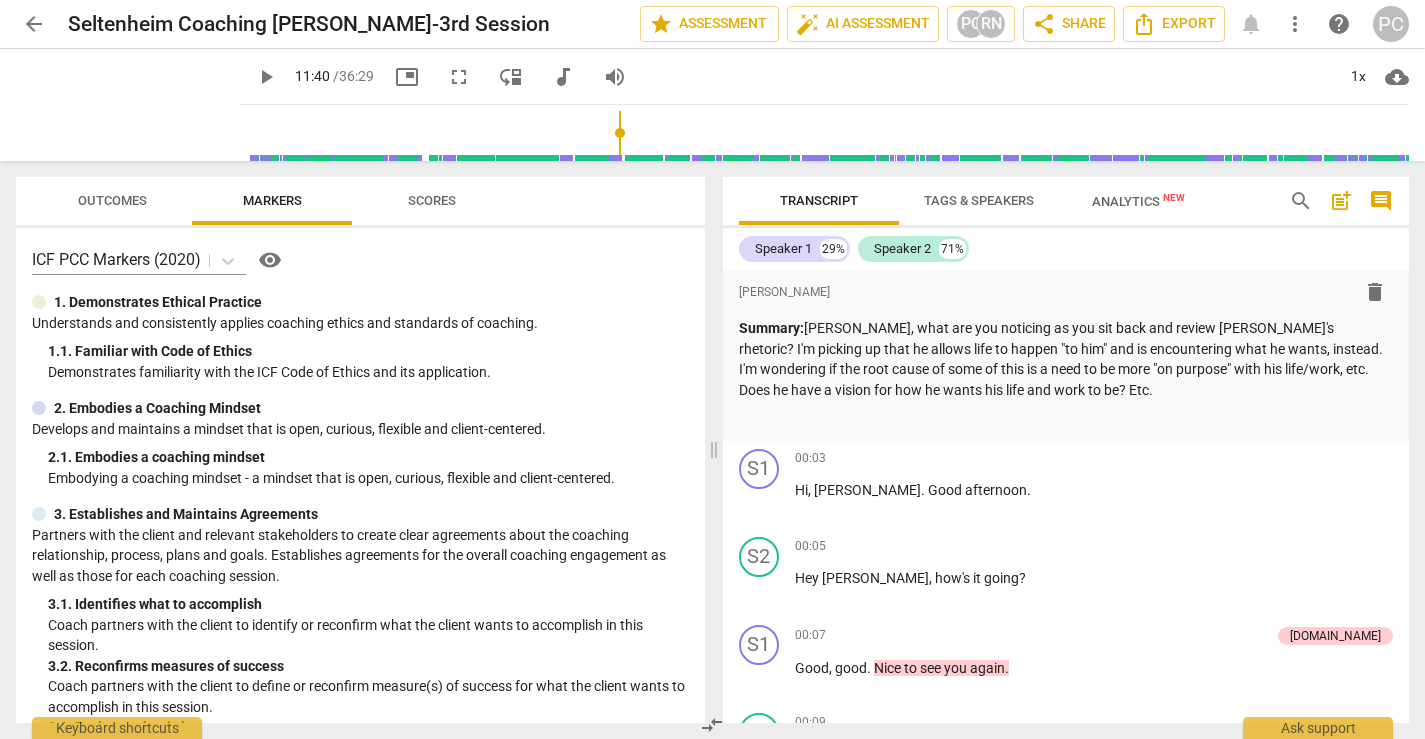 click at bounding box center [828, 133] 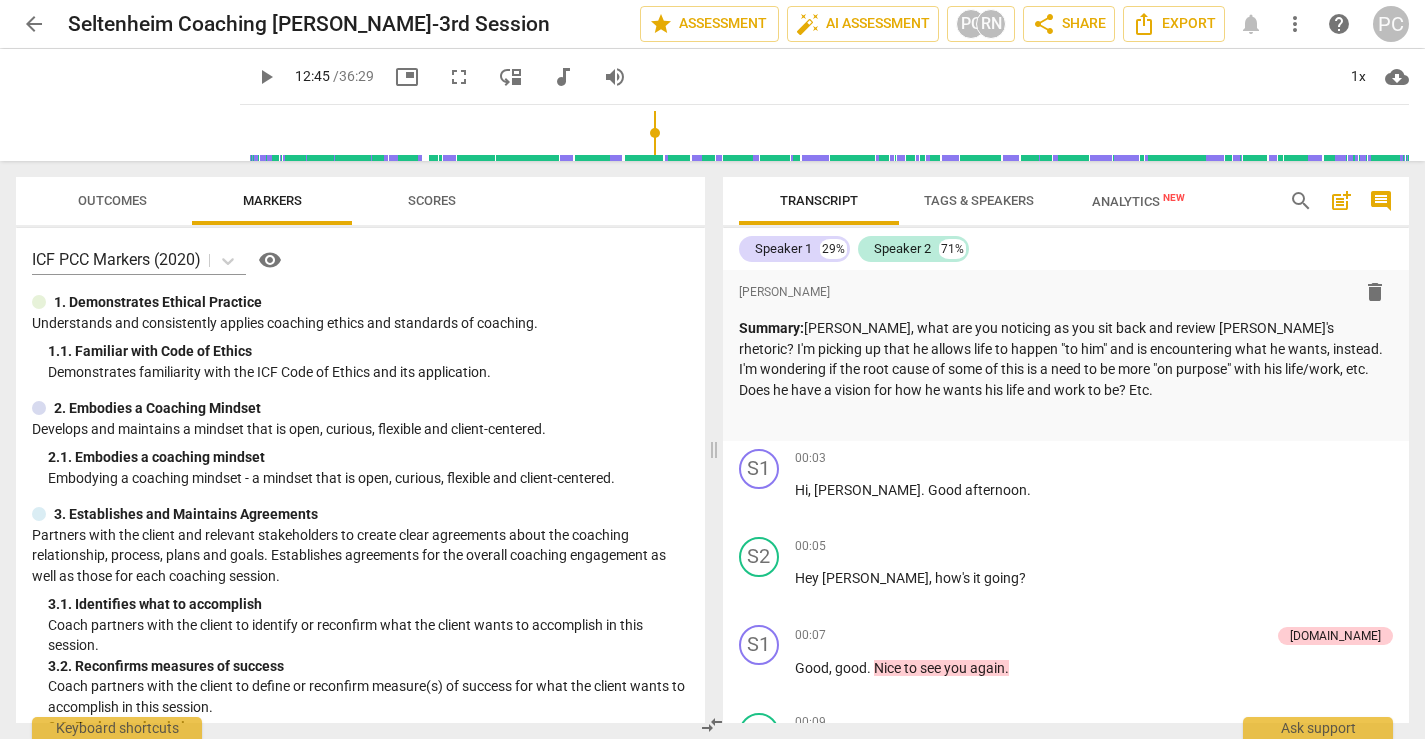 click at bounding box center (828, 133) 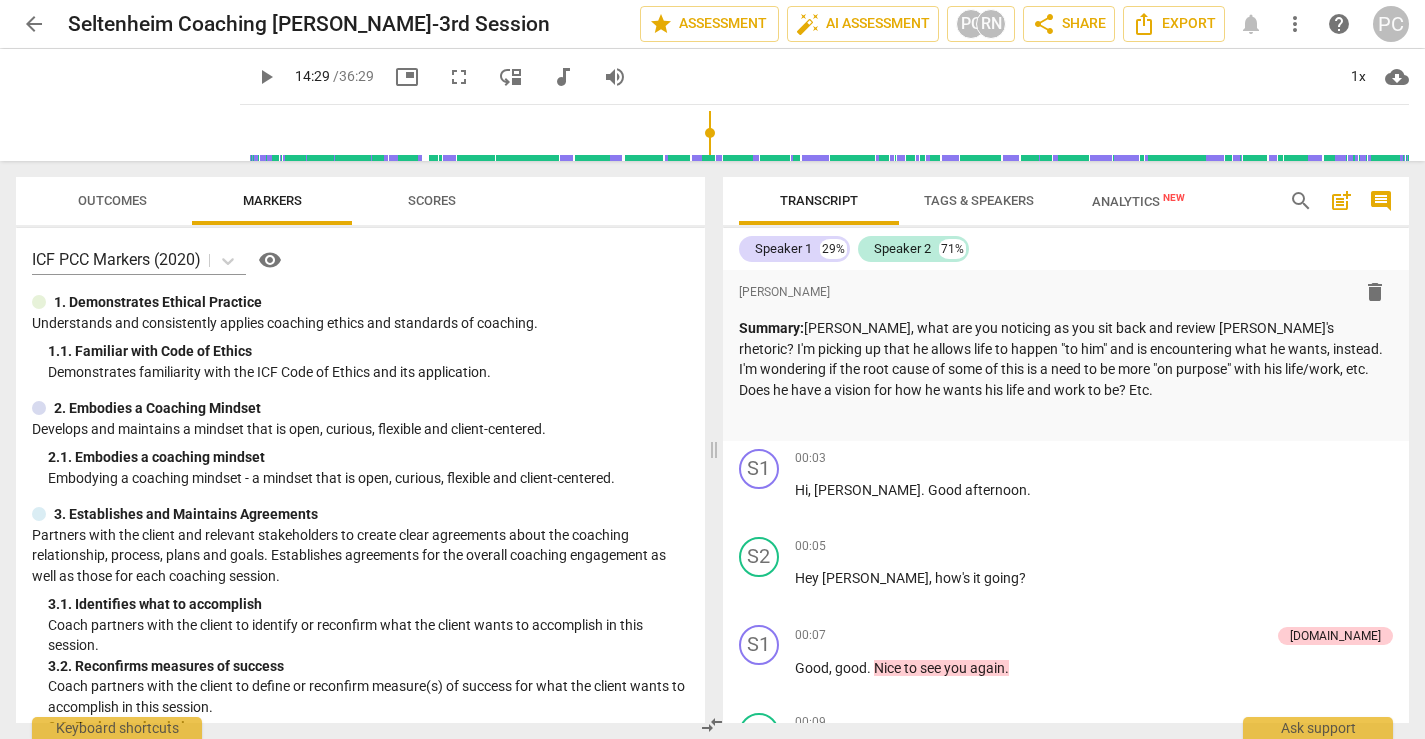 scroll, scrollTop: 5182, scrollLeft: 0, axis: vertical 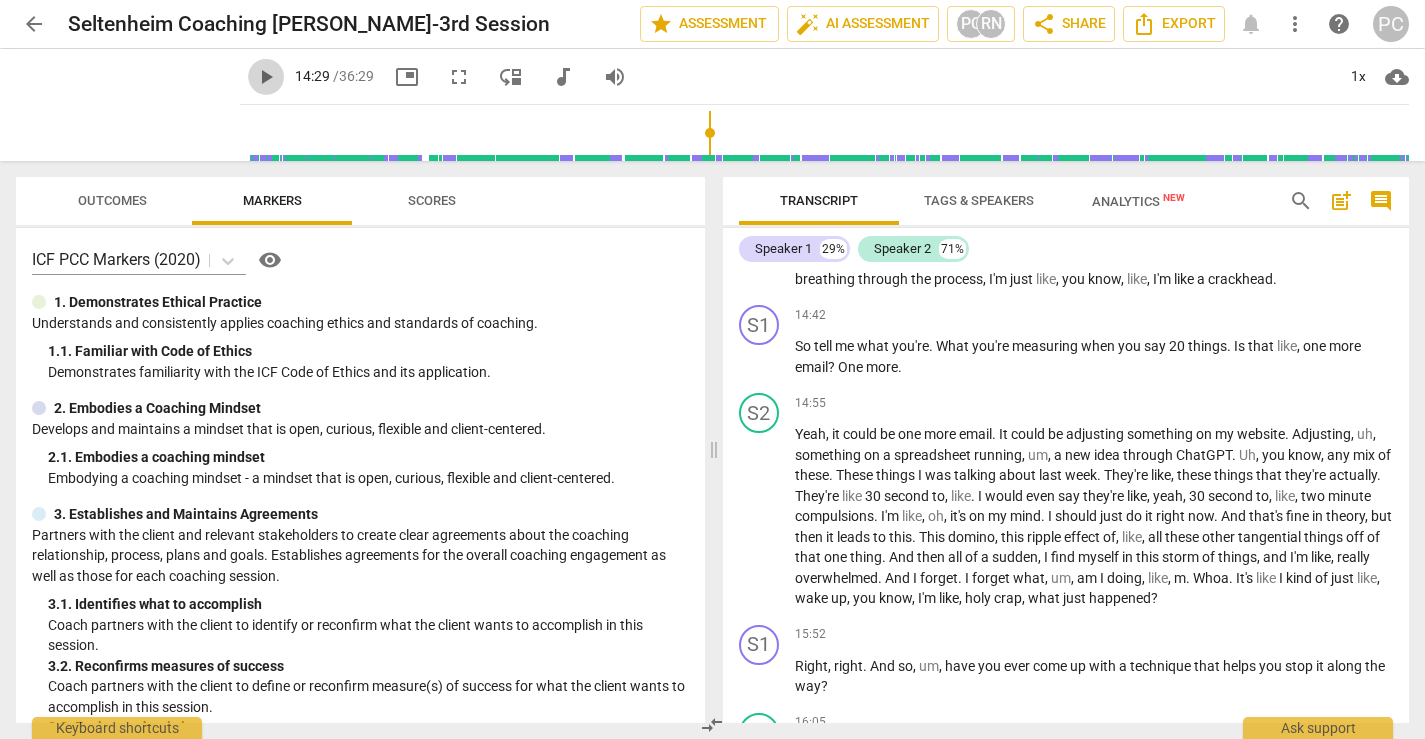 click on "play_arrow" at bounding box center (266, 77) 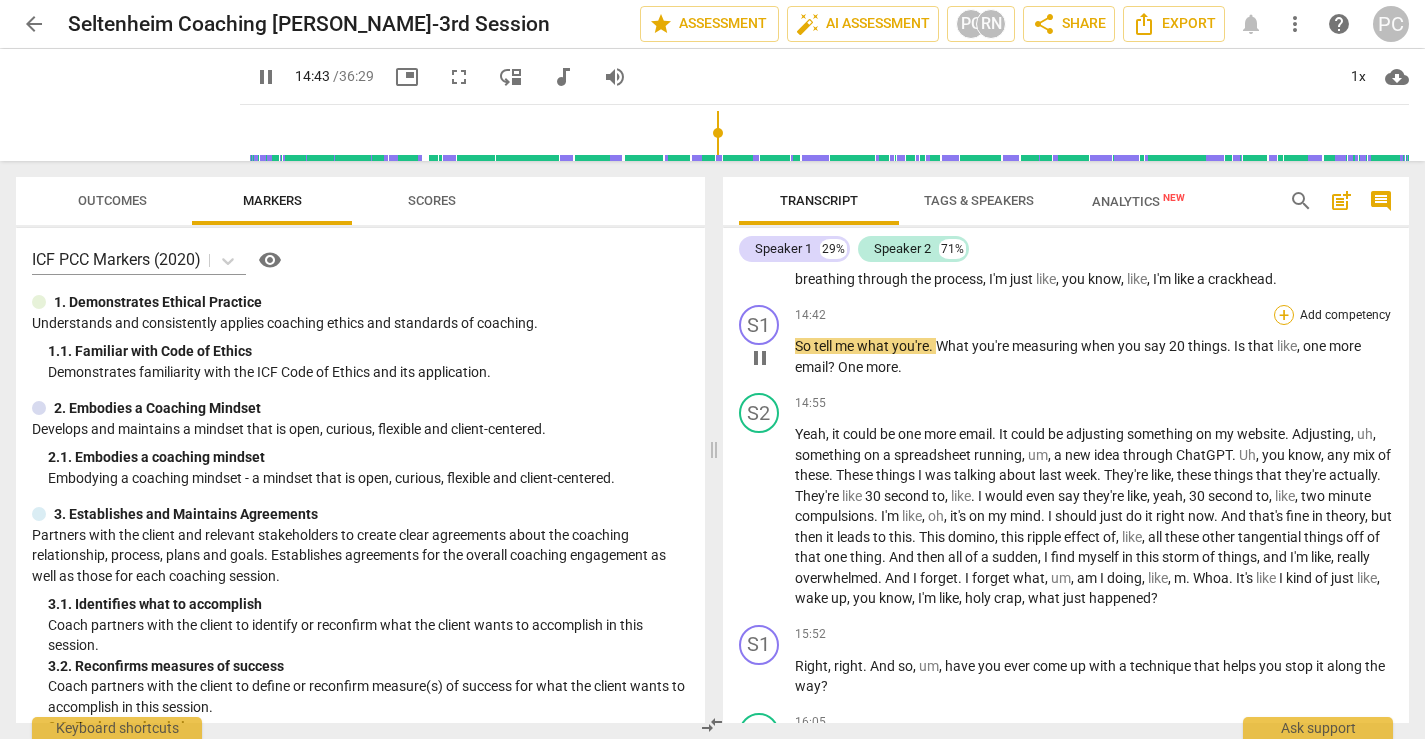 click on "+" at bounding box center (1284, 315) 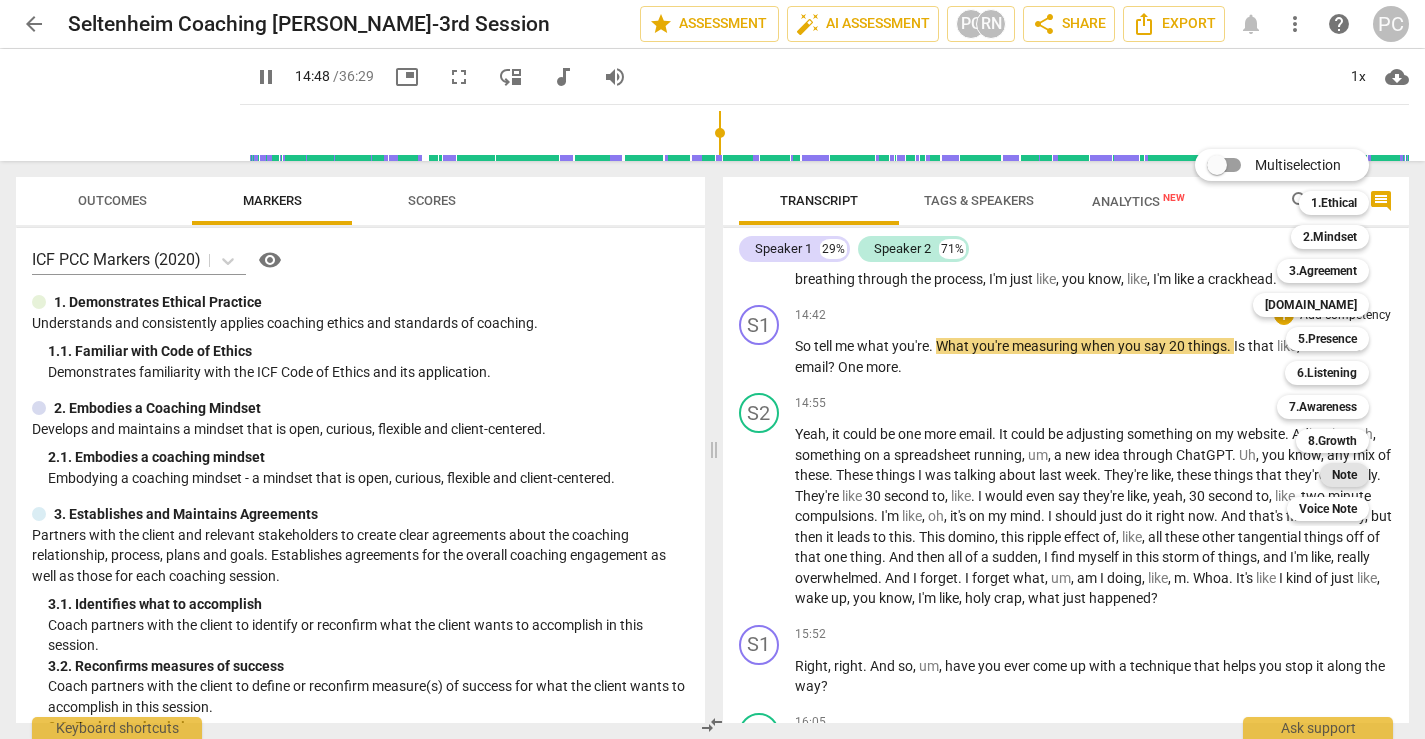 click on "Note" at bounding box center [1344, 475] 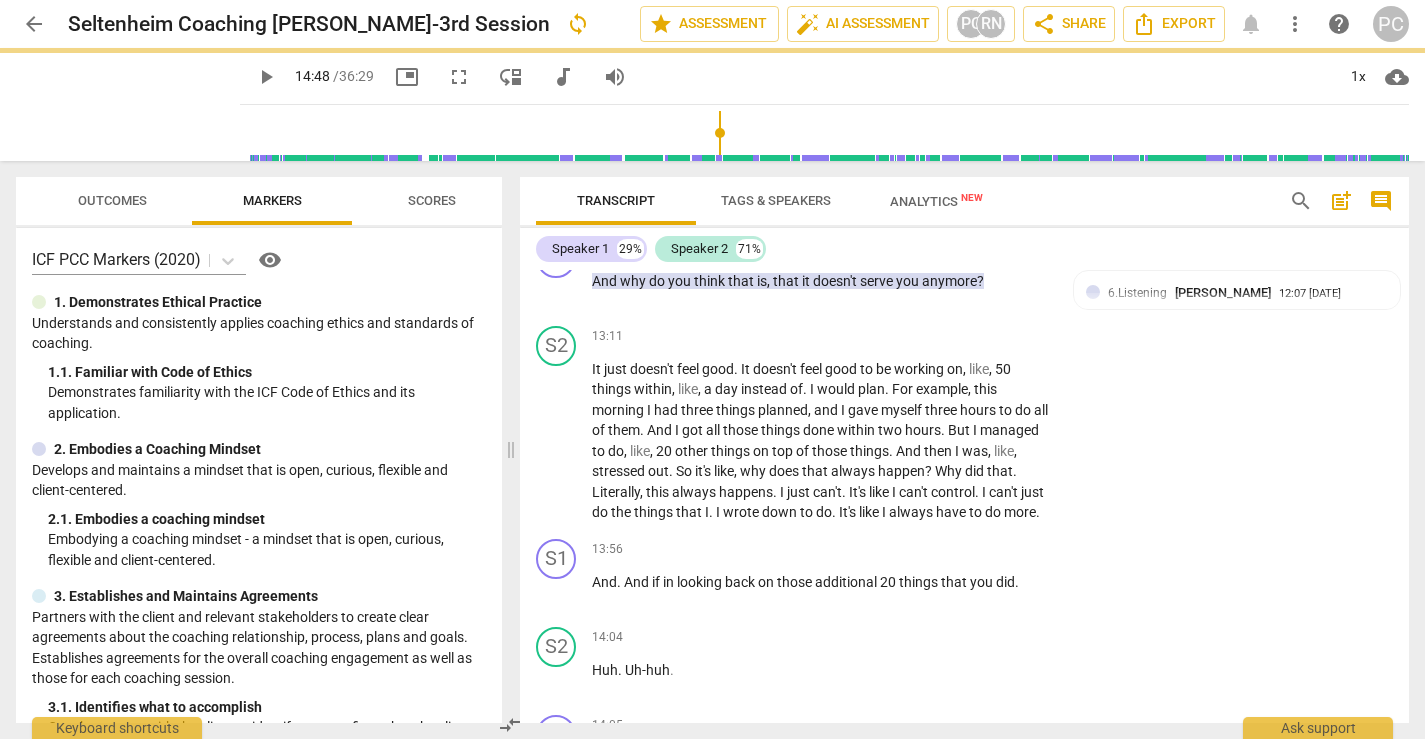 type on "888" 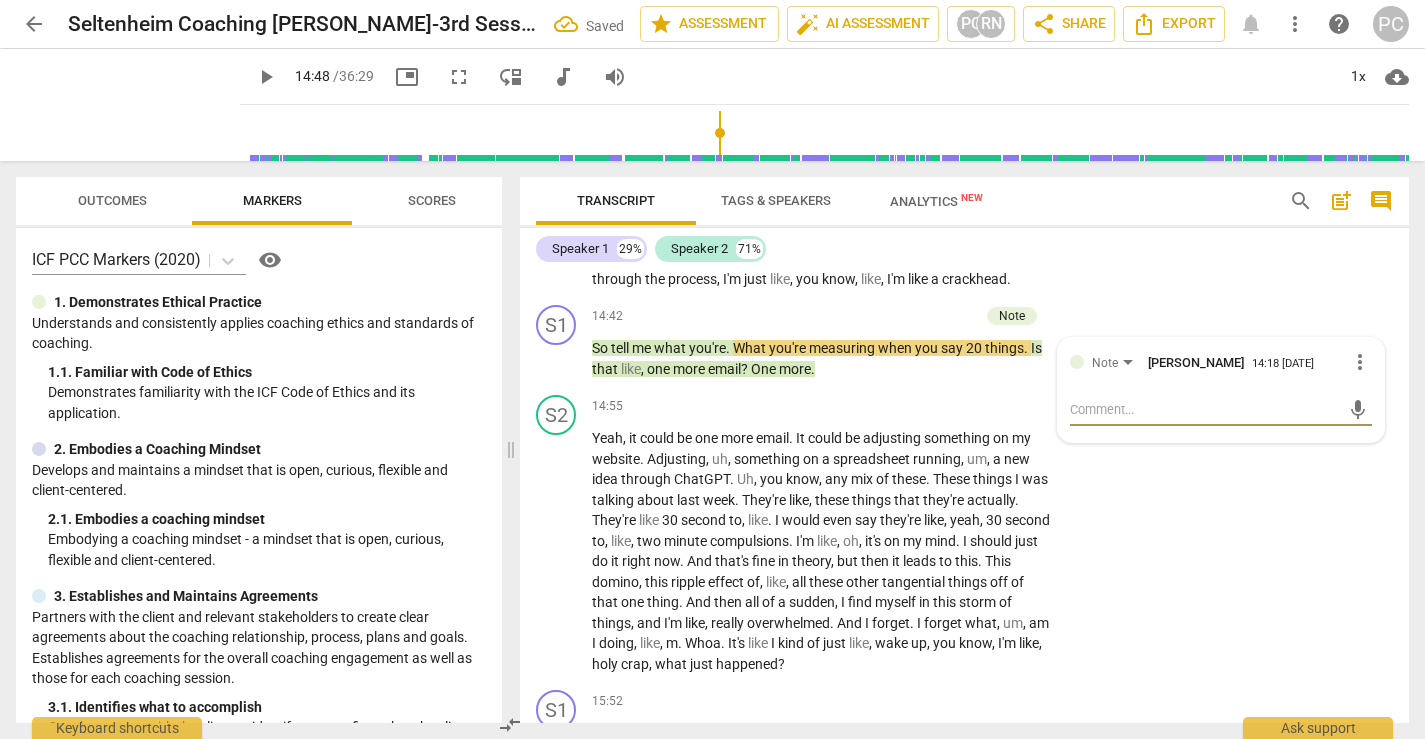 type on "C" 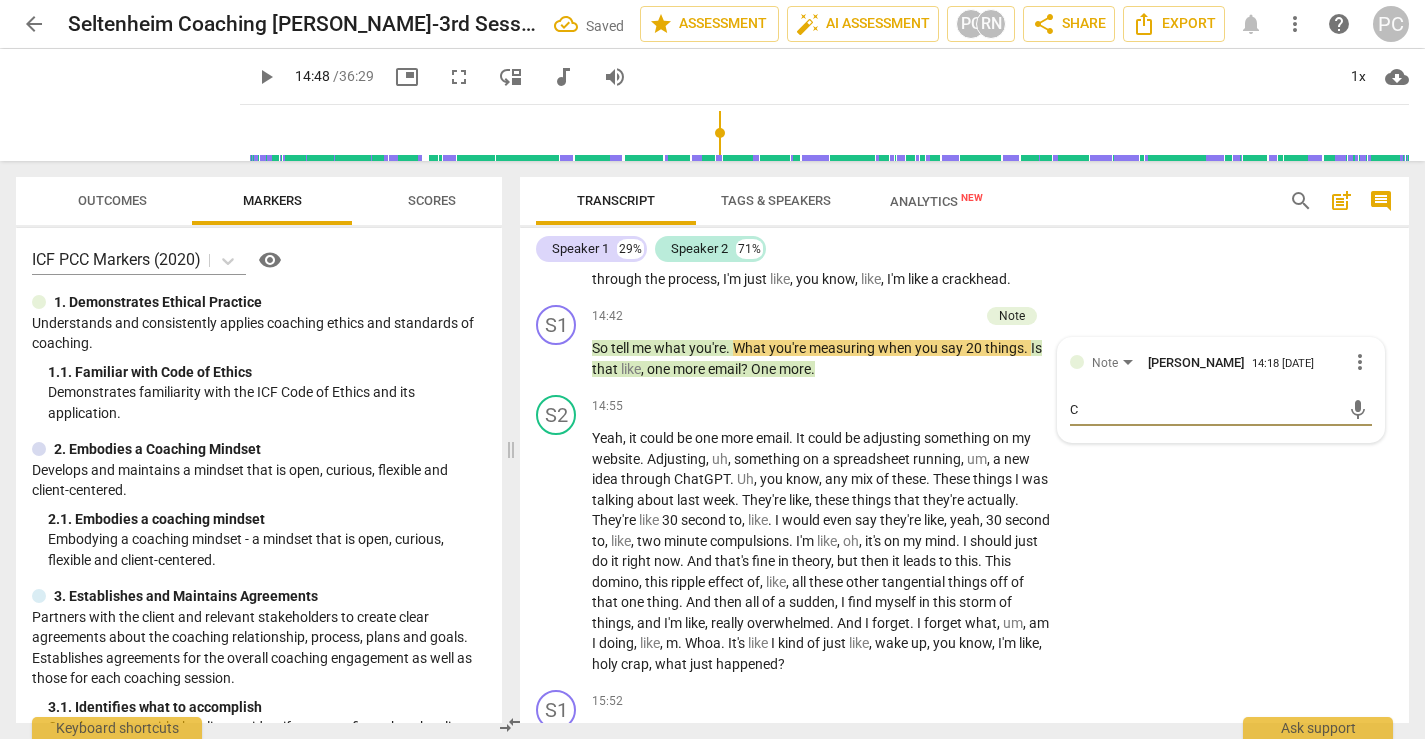 type on "Cu" 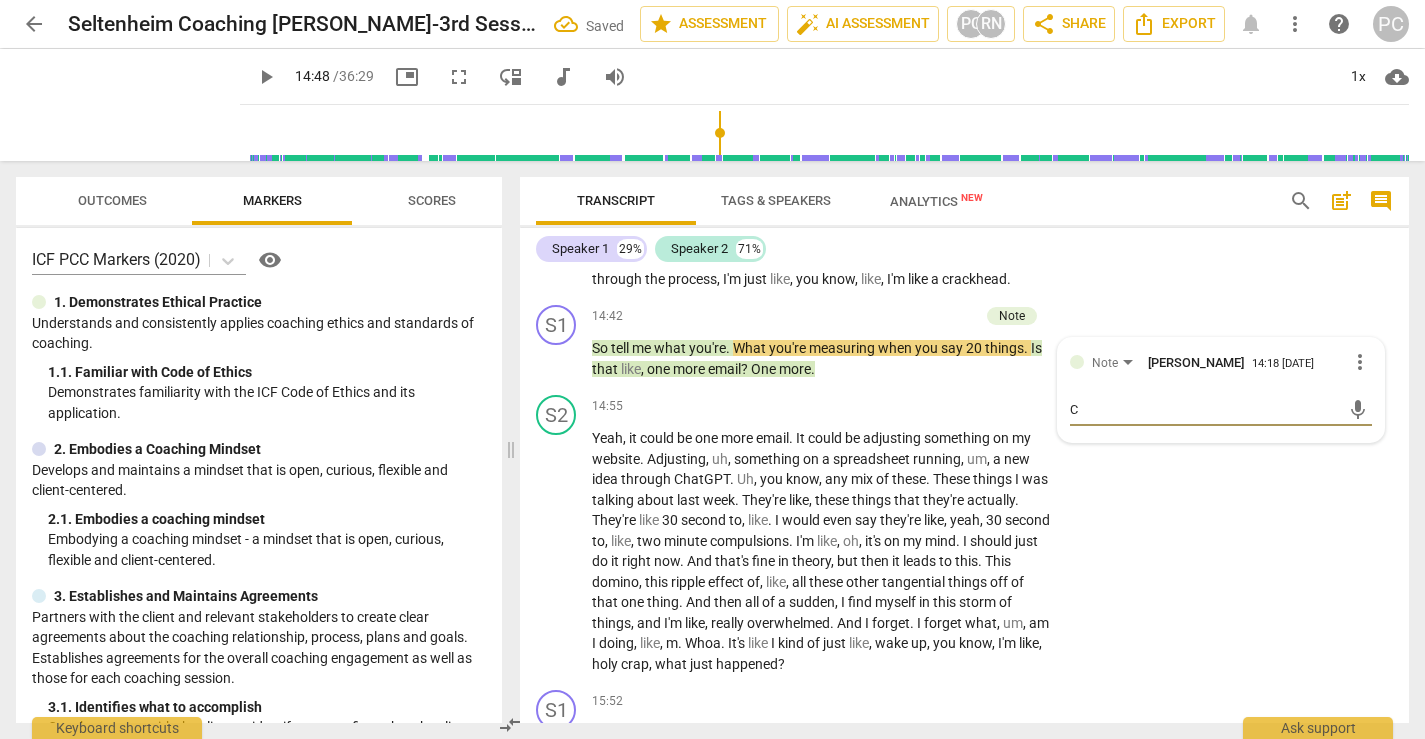 type on "Cu" 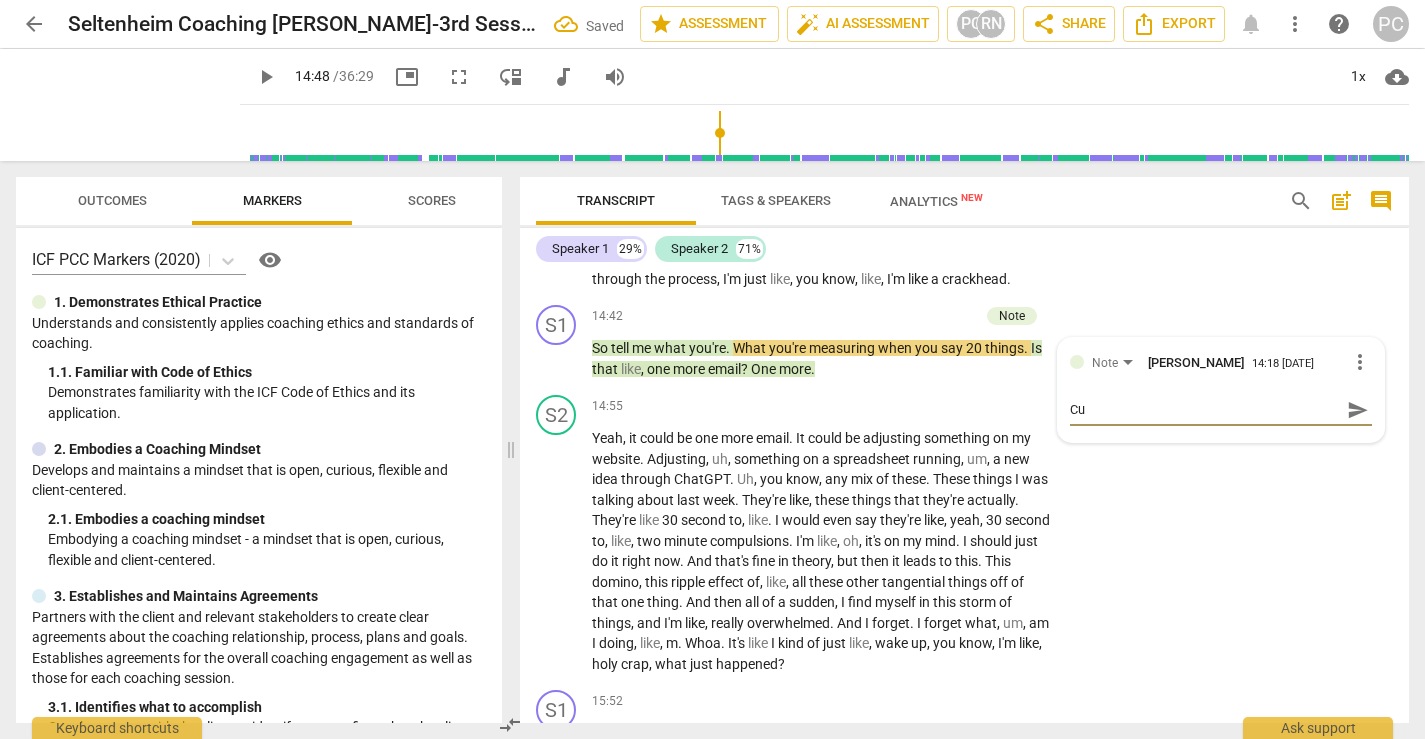 type on "Cur" 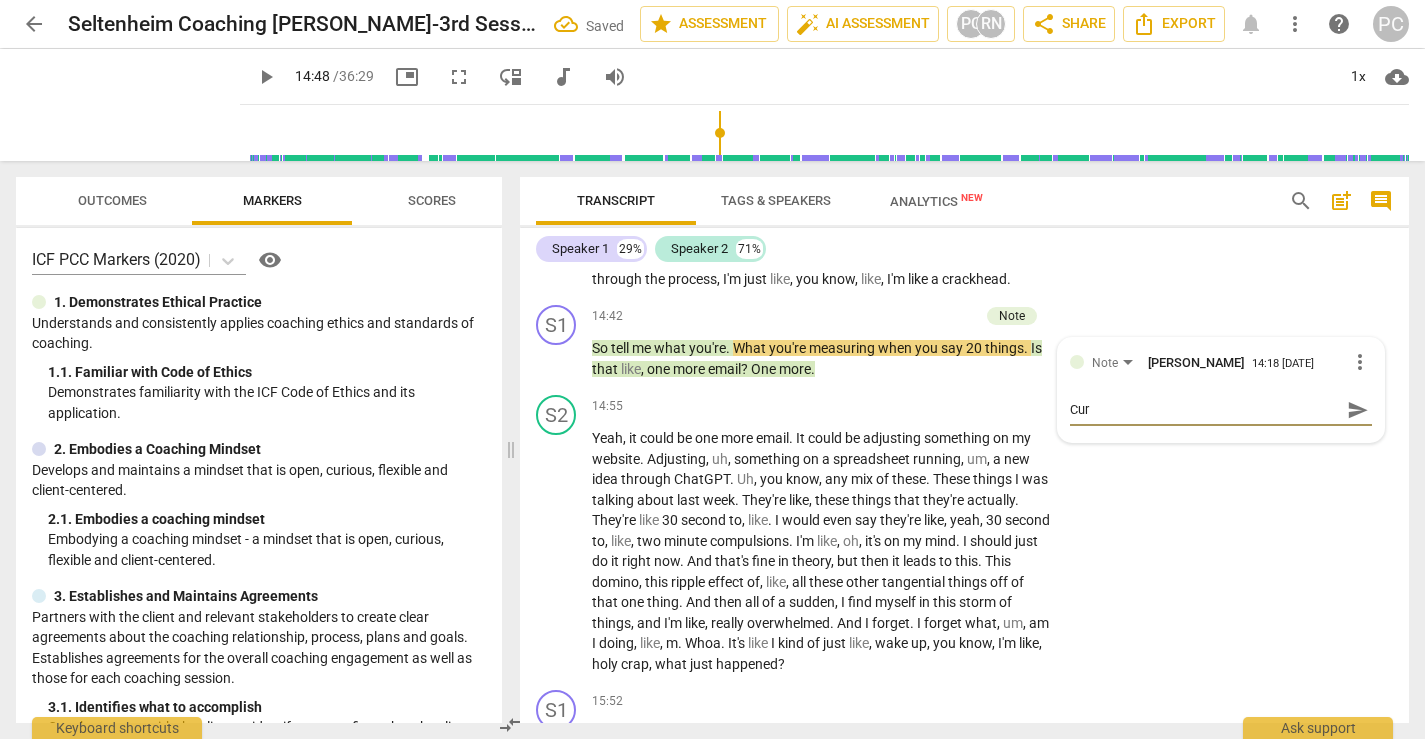 type on "Curi" 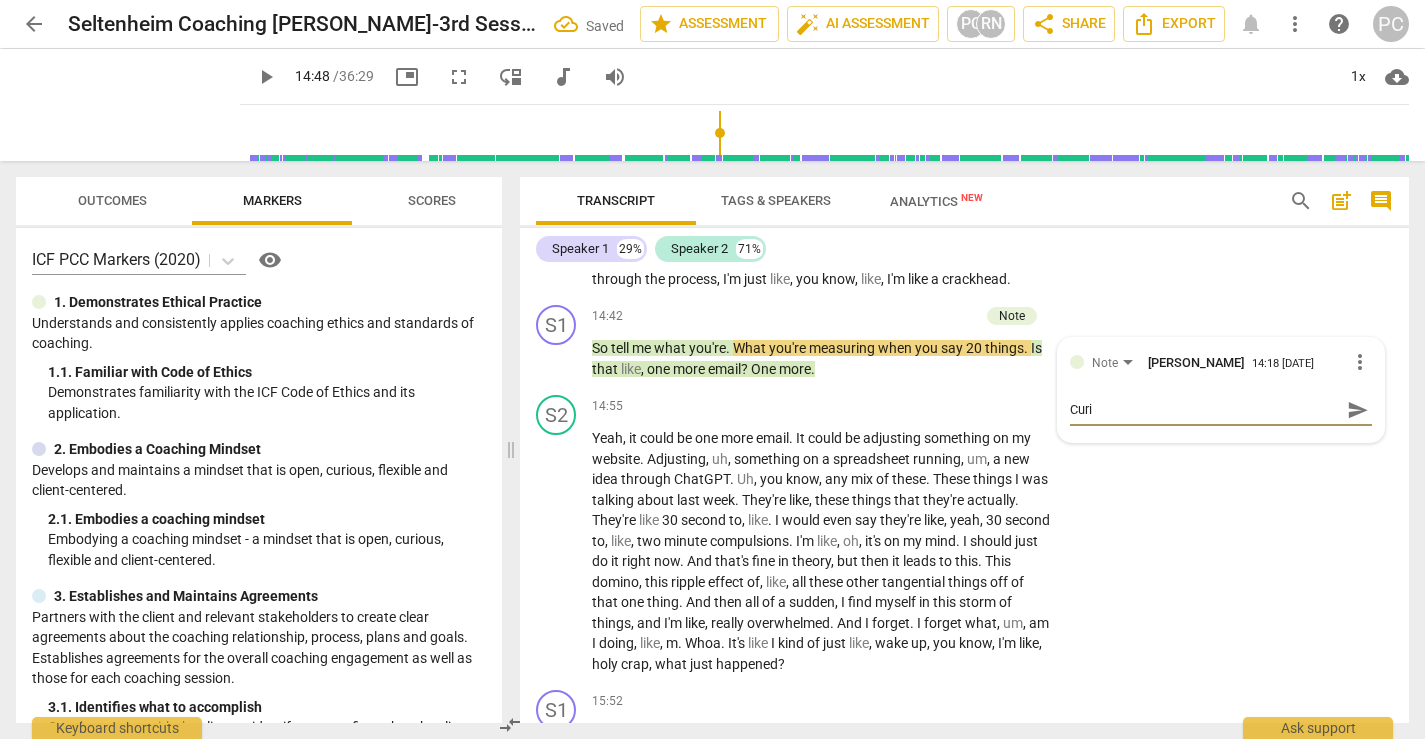 type on "Curio" 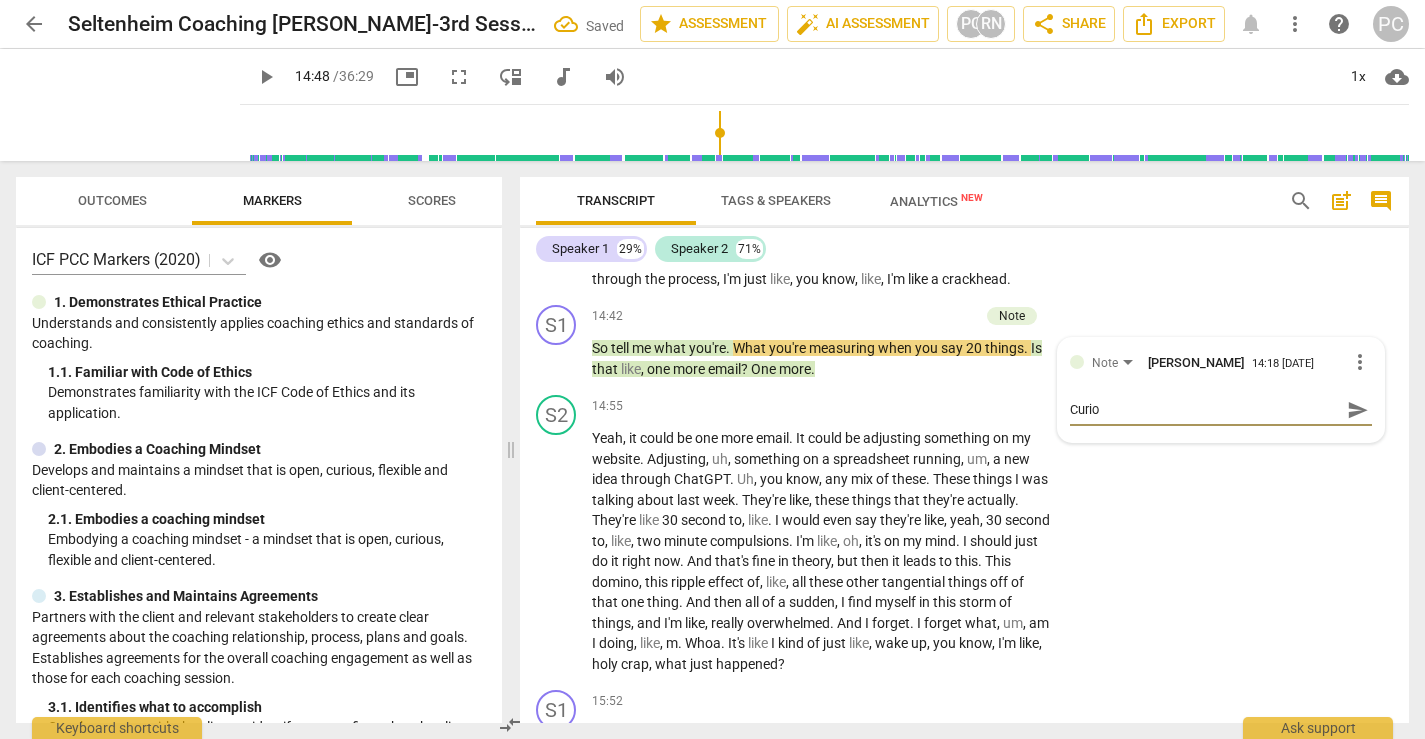 type on "Curiou" 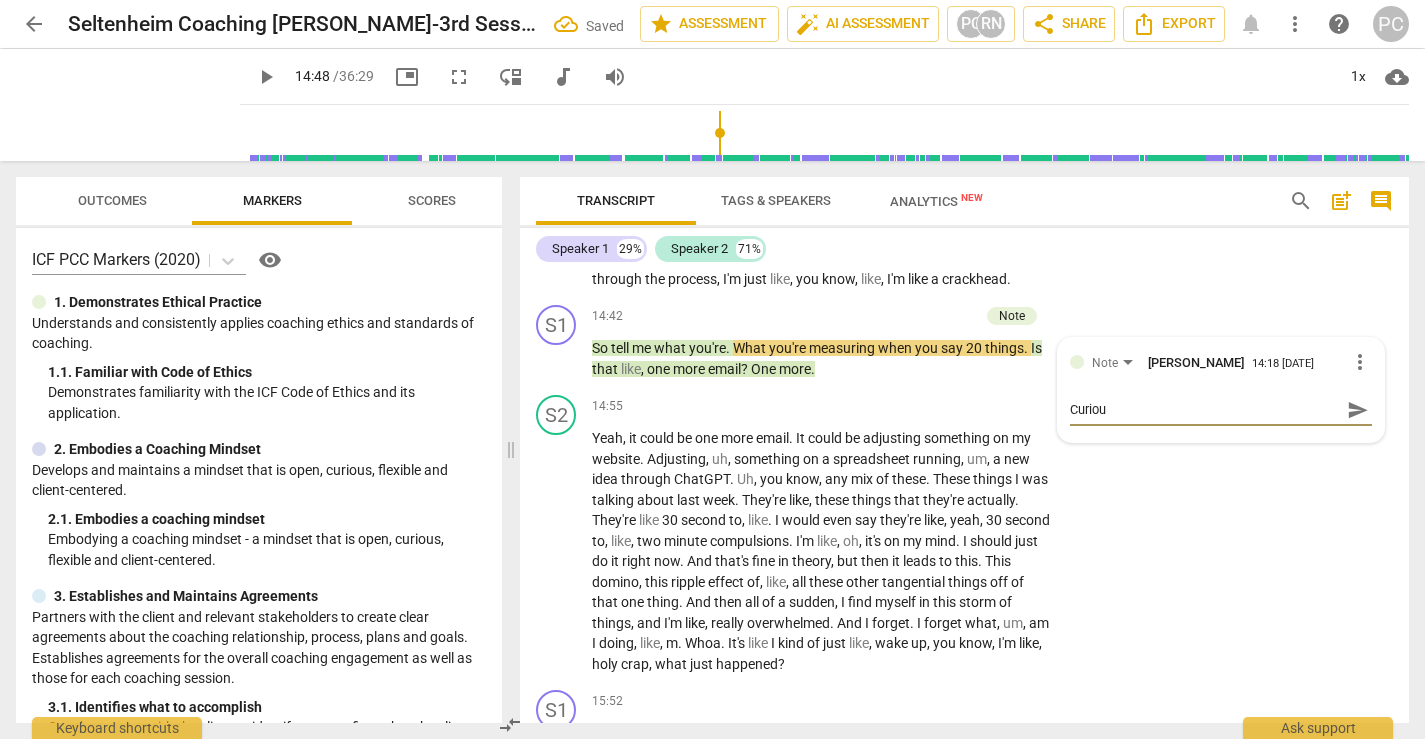 type on "Curious" 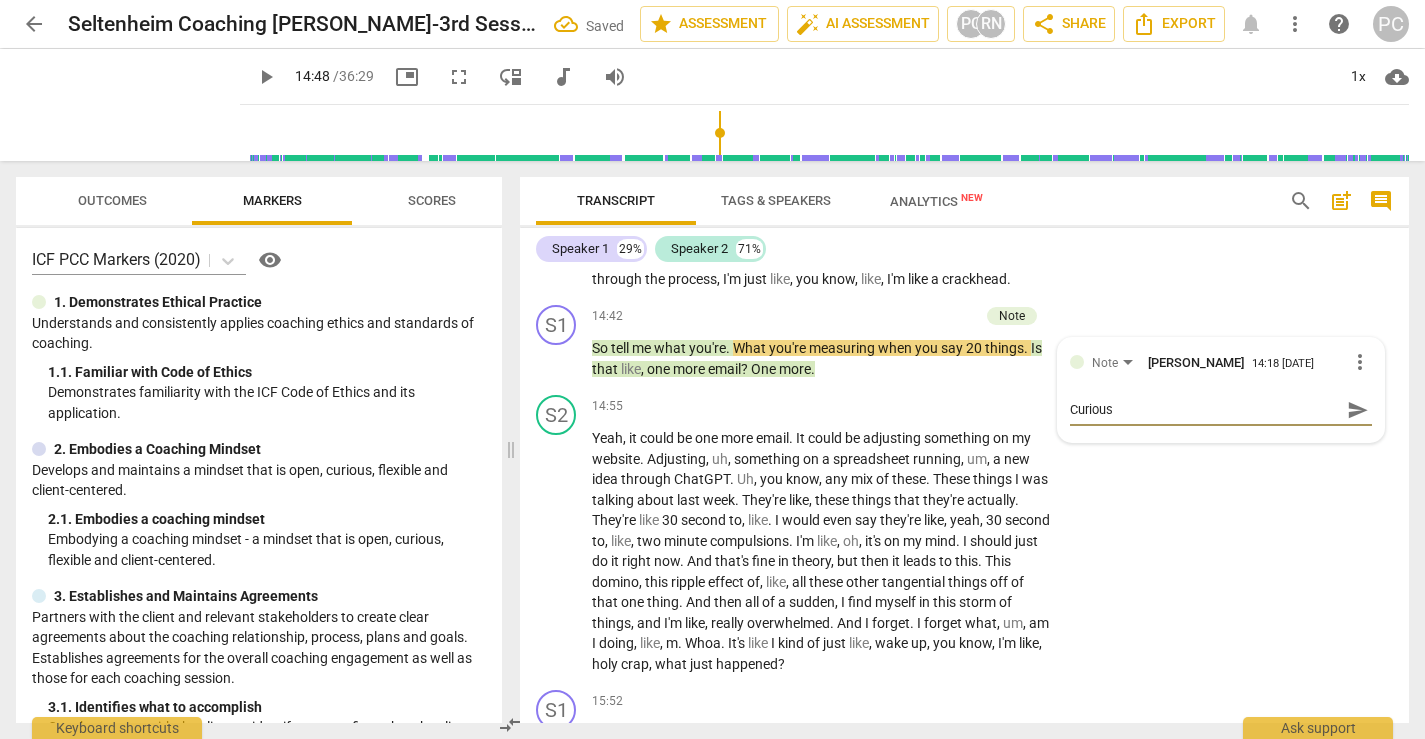 type on "Curious" 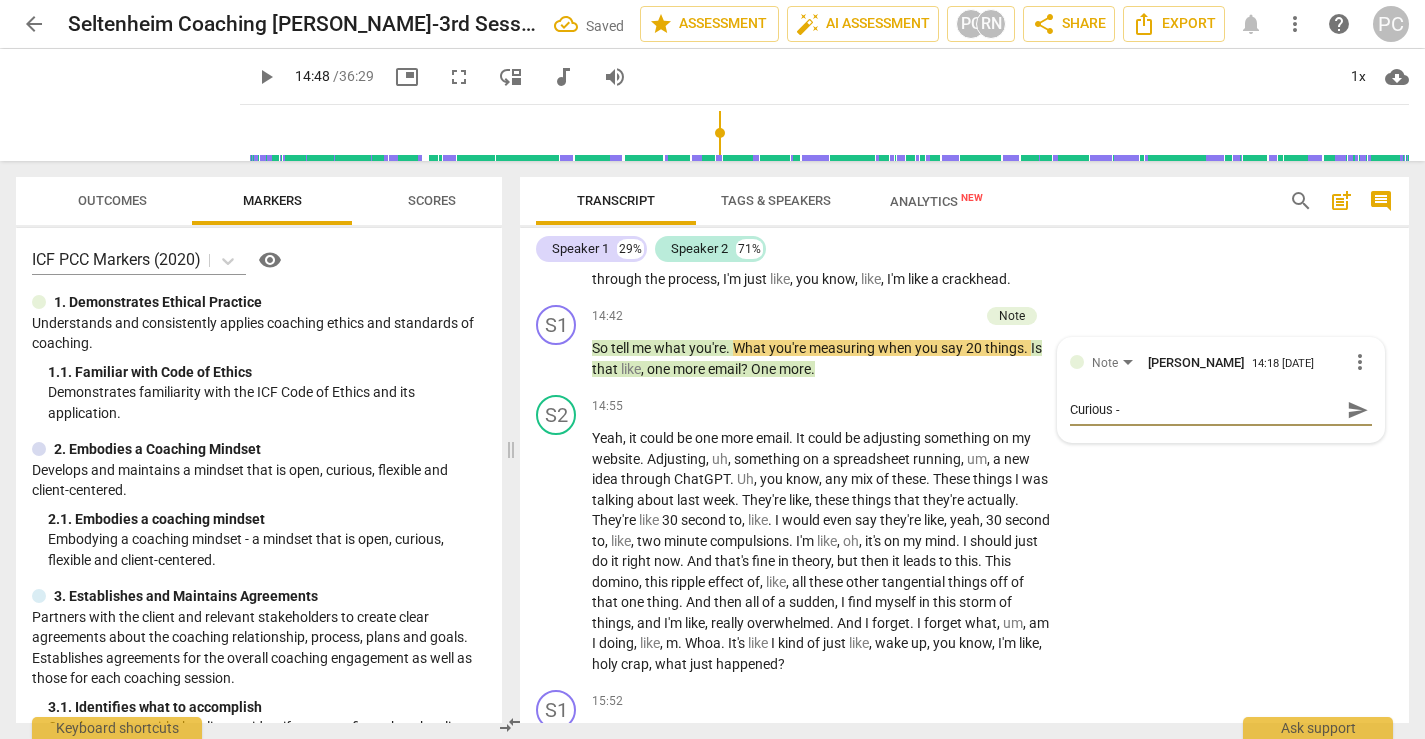 type on "Curious -" 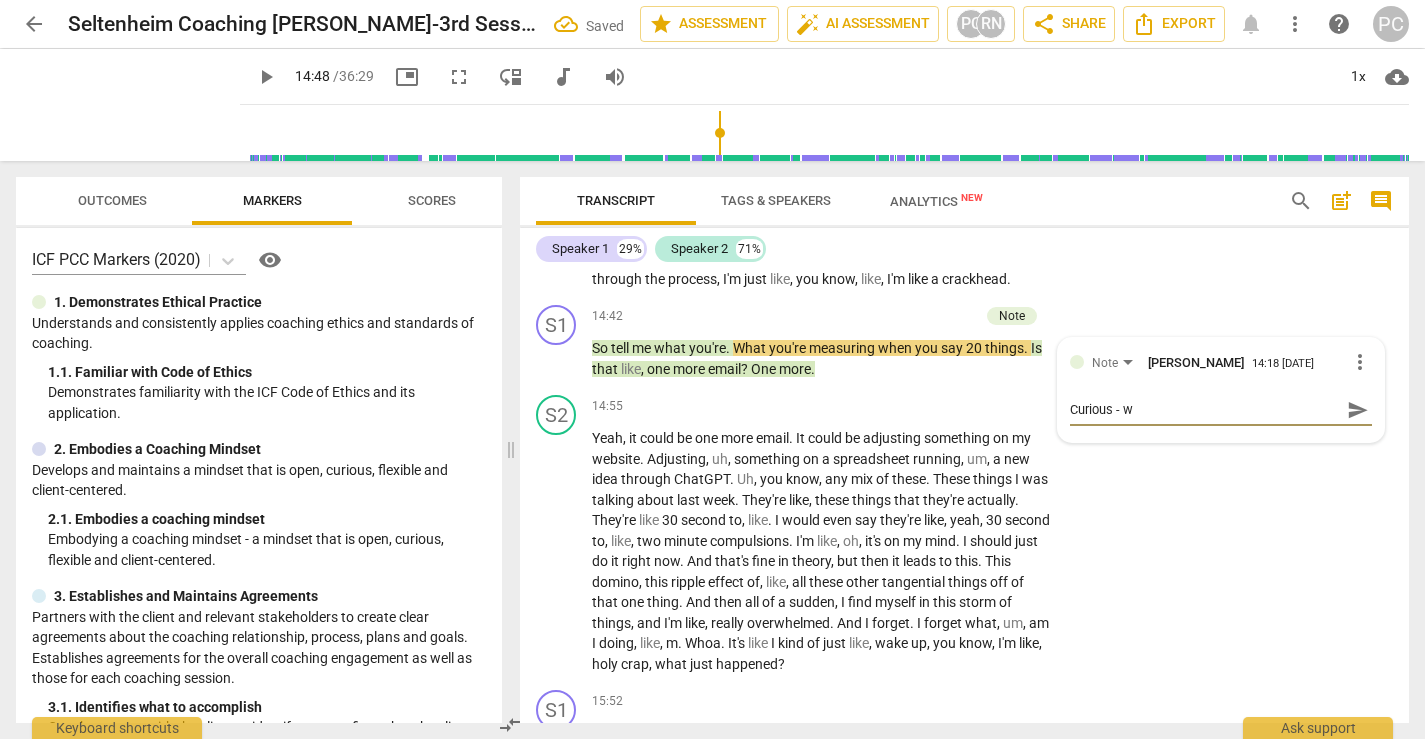 type on "Curious - wh" 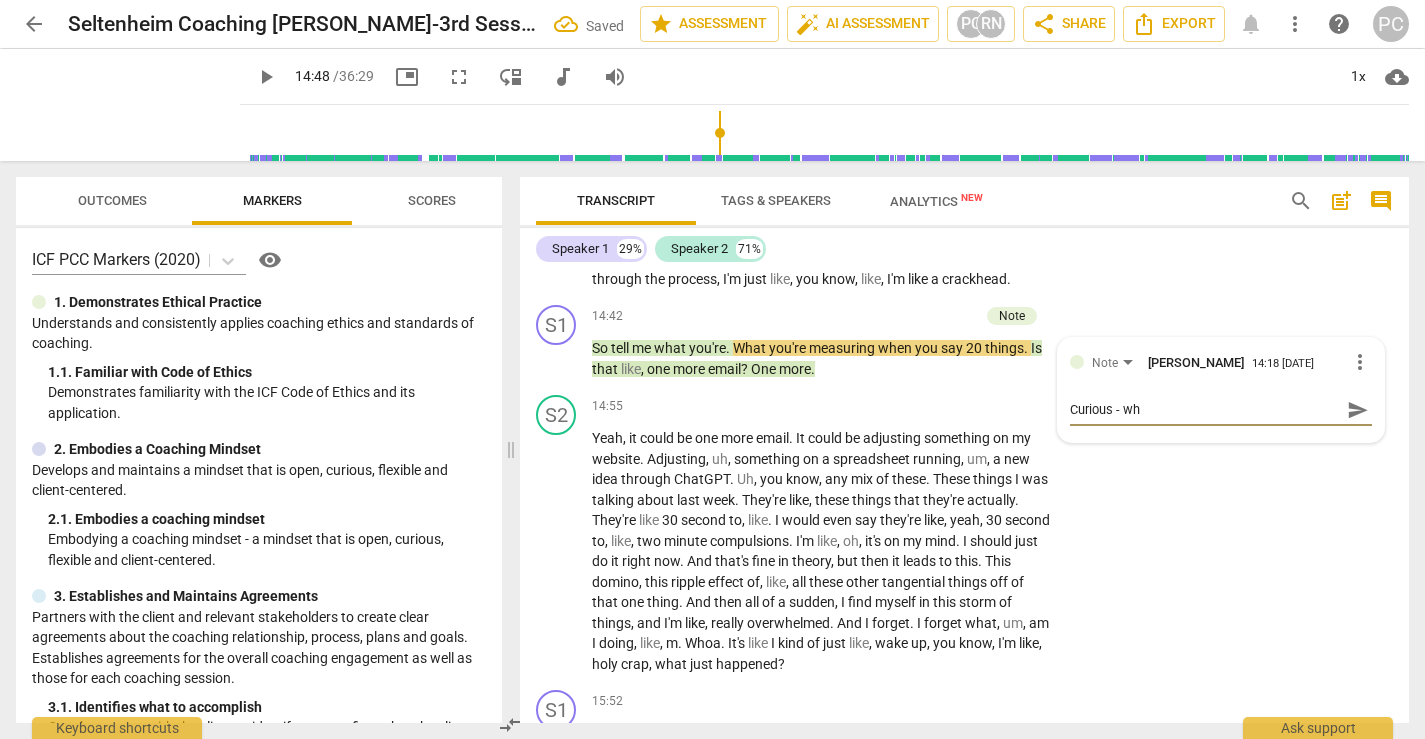 type on "Curious - wha" 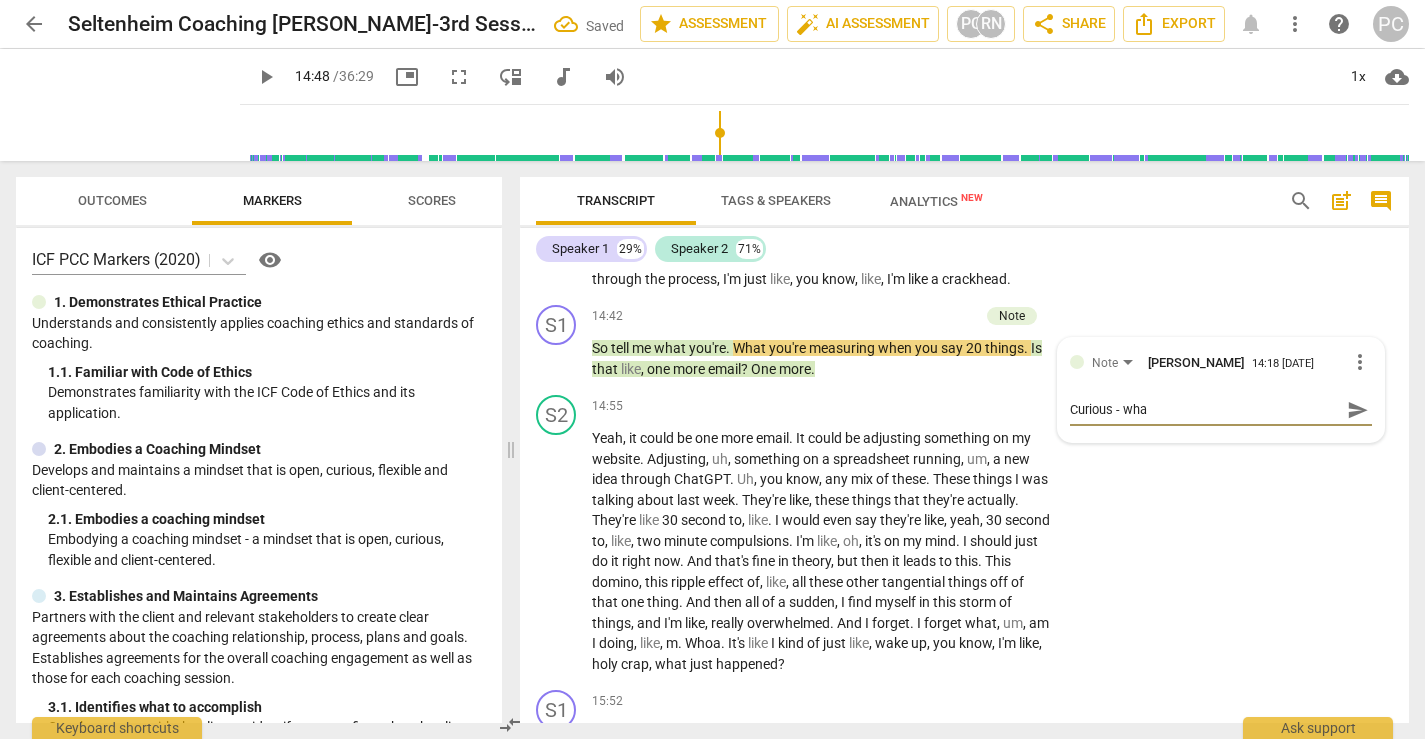 type on "Curious - what" 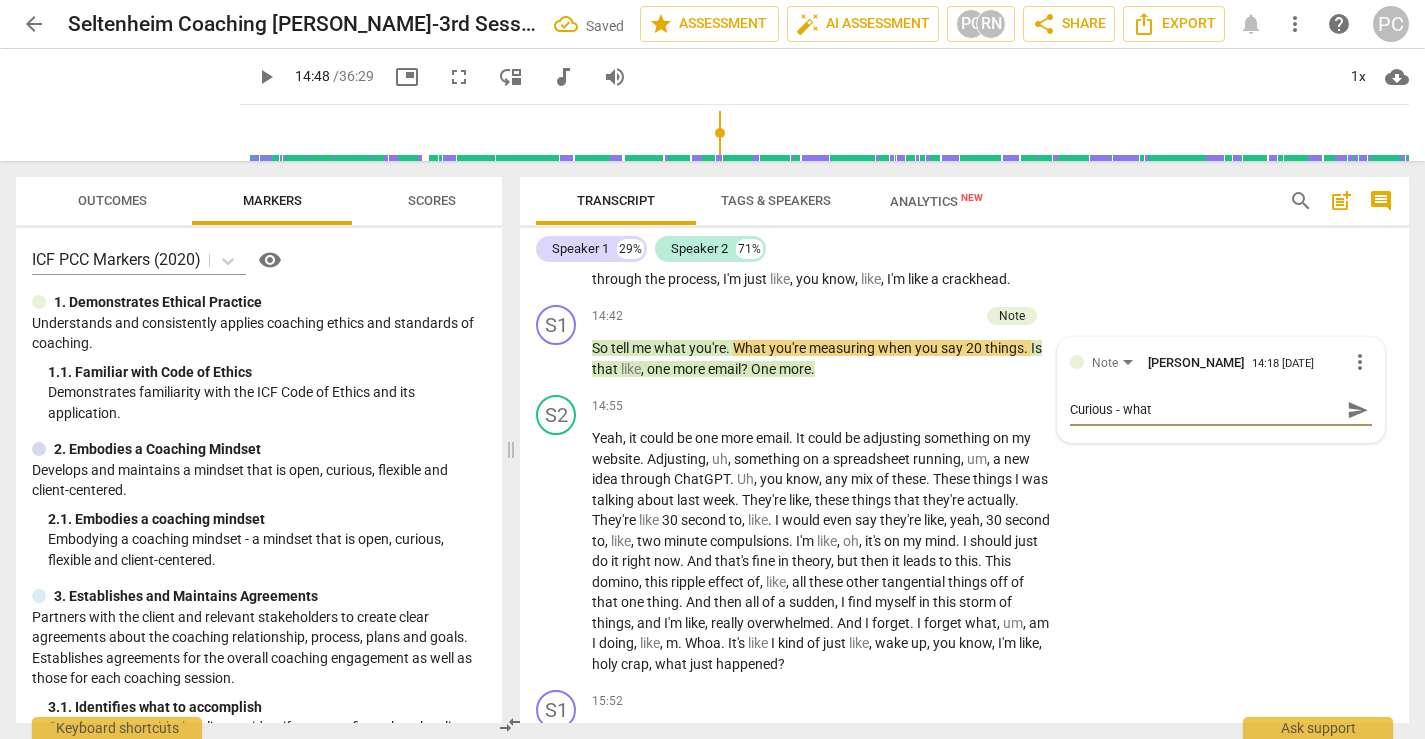 type on "Curious - what" 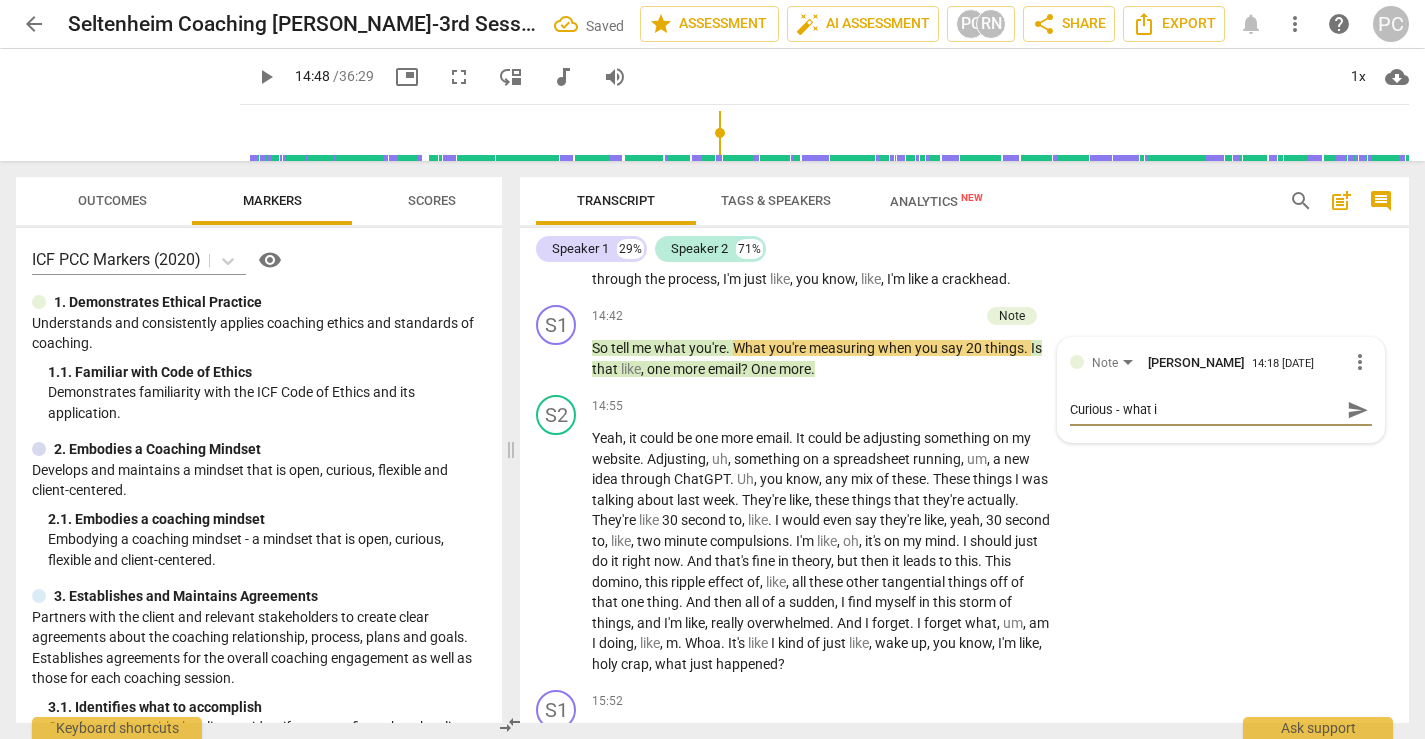 type on "Curious - what is" 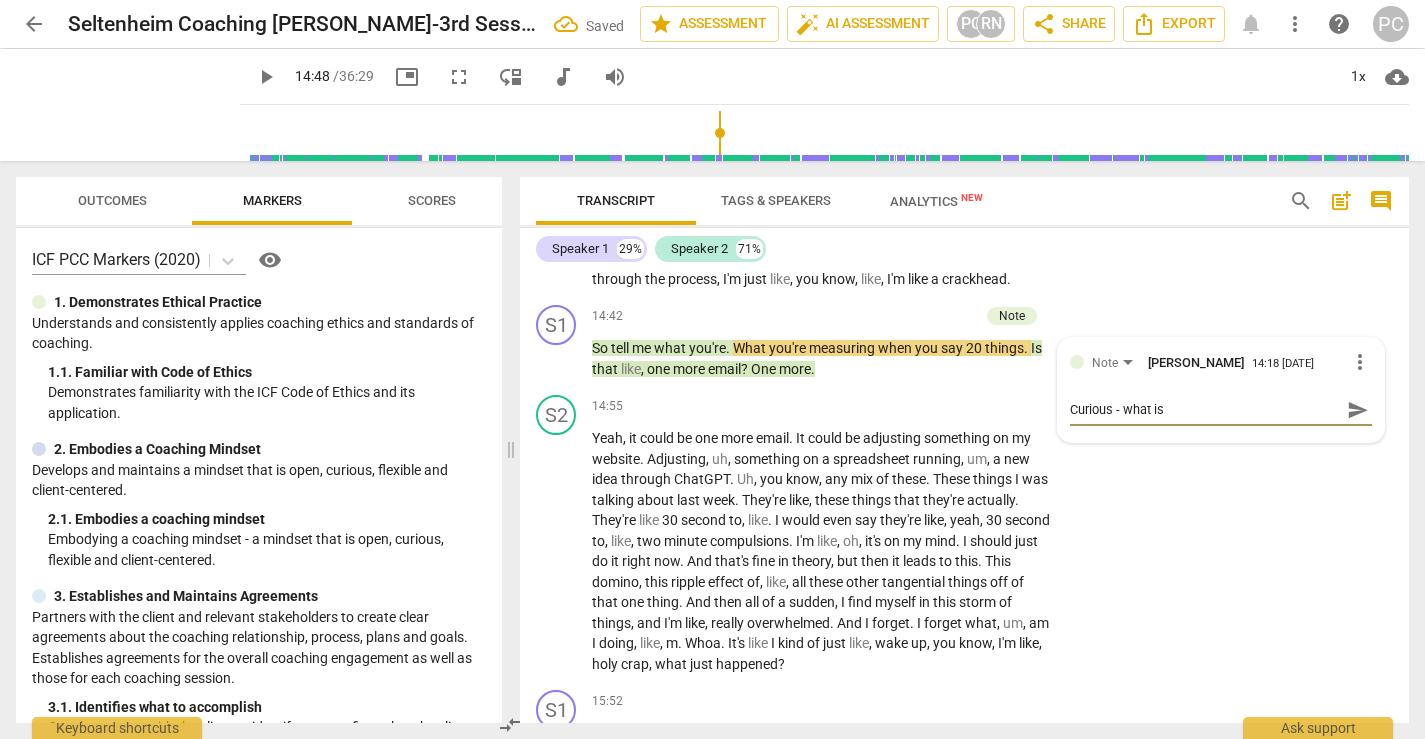 type on "Curious - what is" 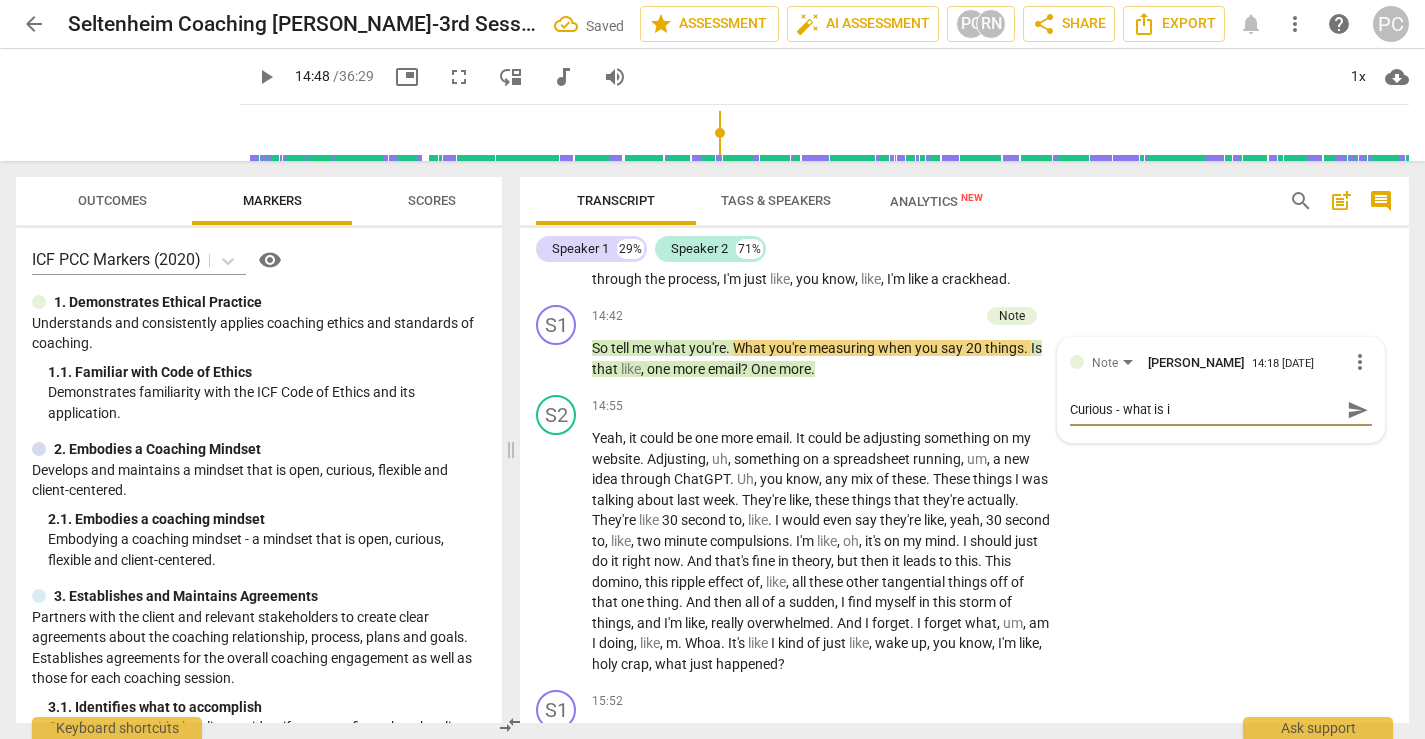 type on "Curious - what is it" 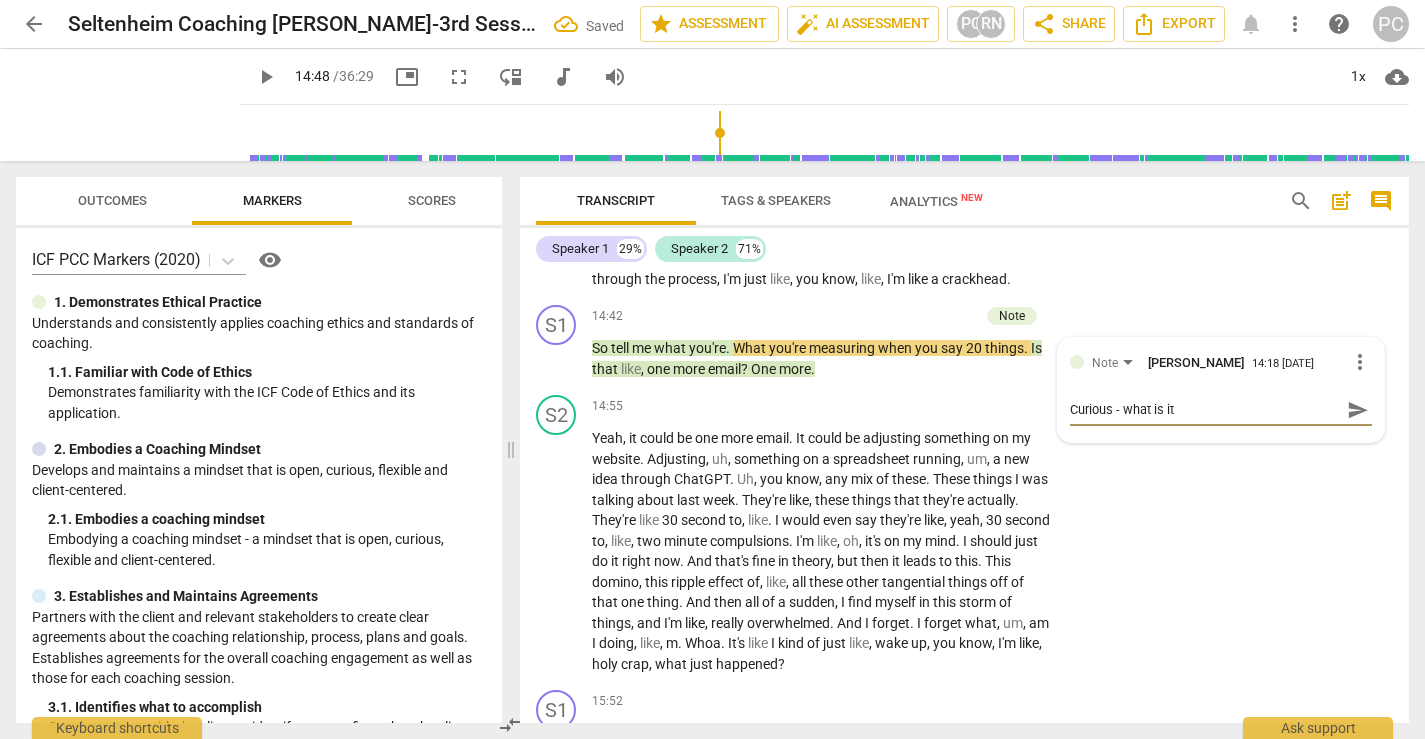 type on "Curious - what is it" 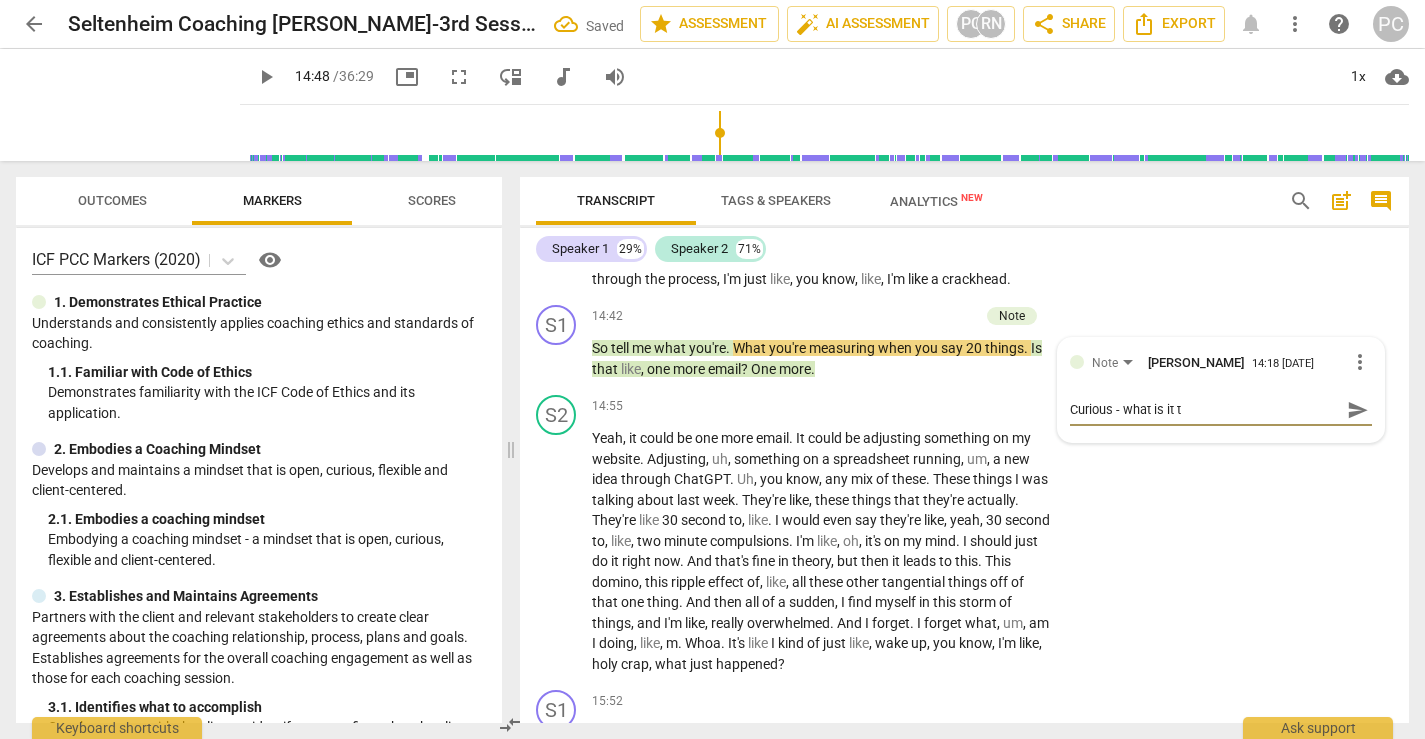 type on "Curious - what is it th" 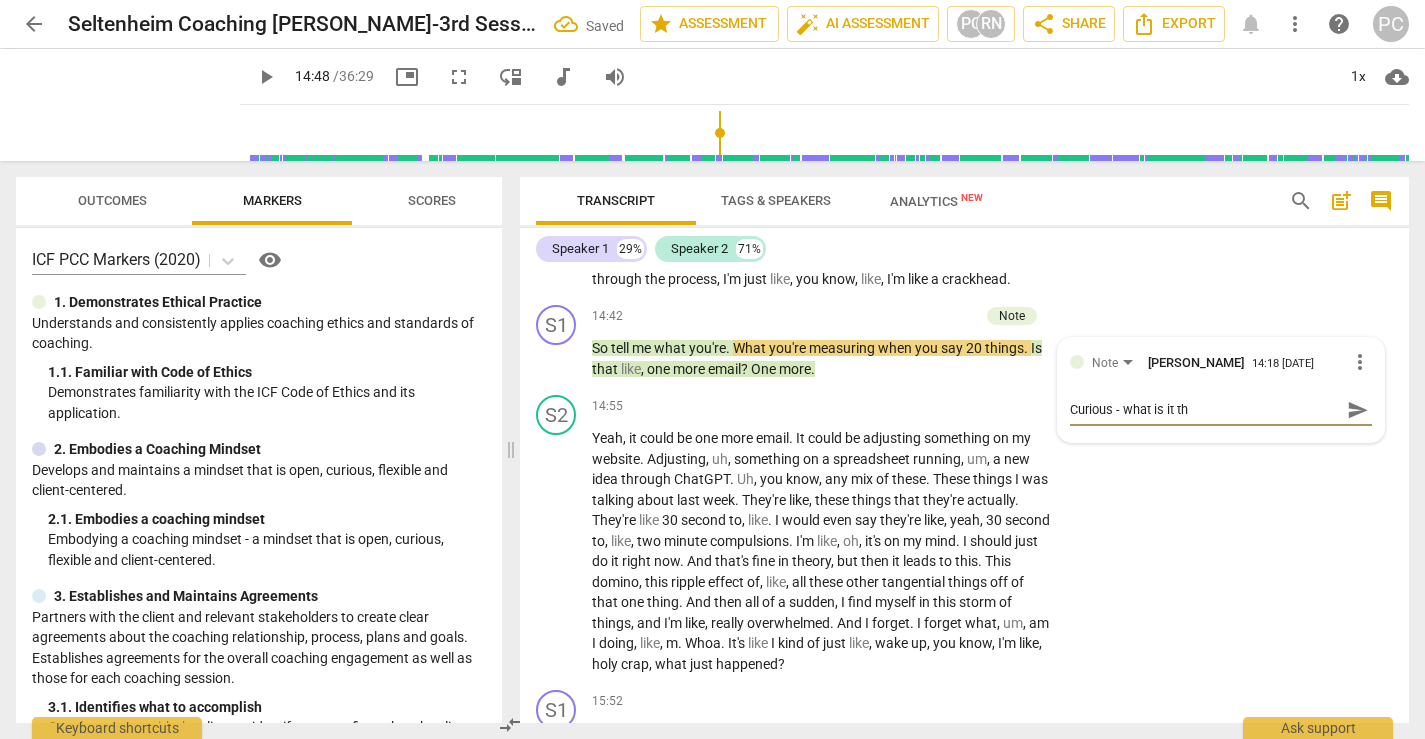 type on "Curious - what is it tha" 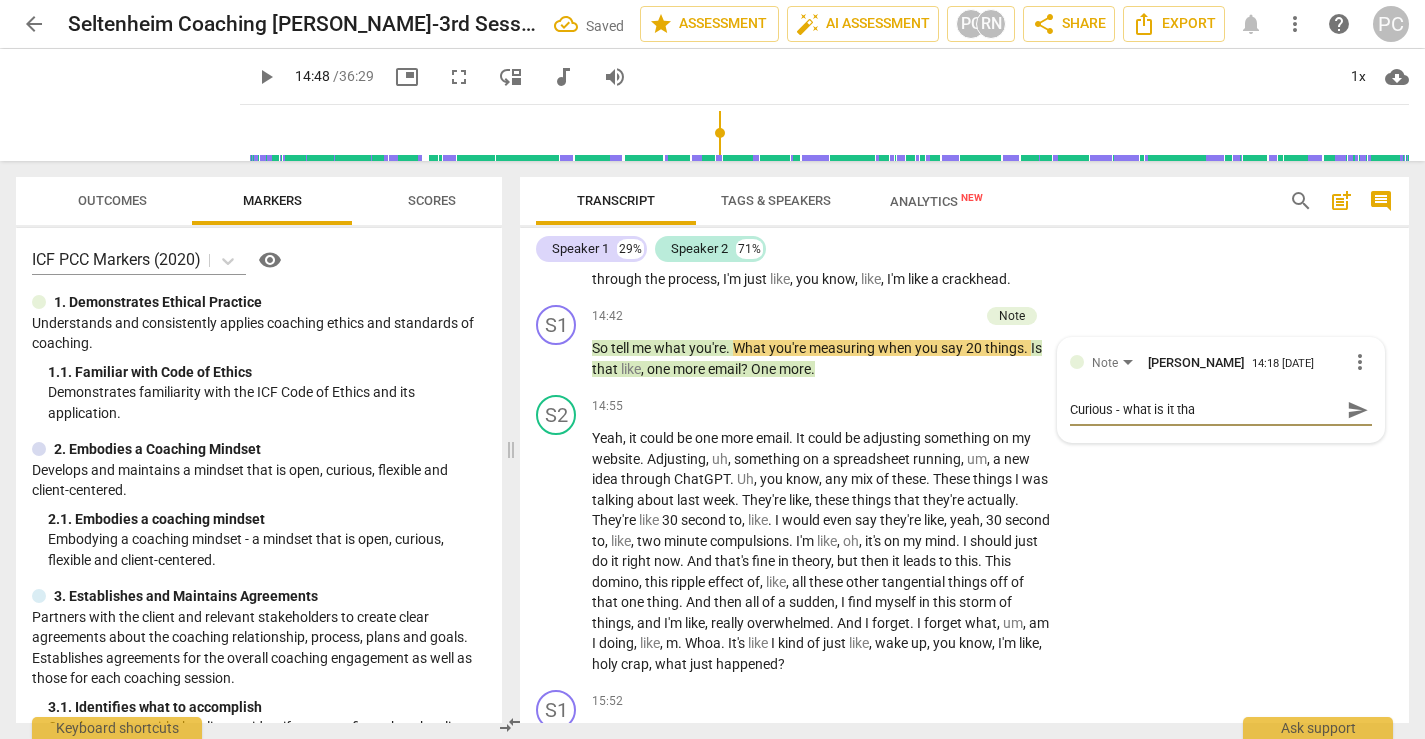 type on "Curious - what is it that" 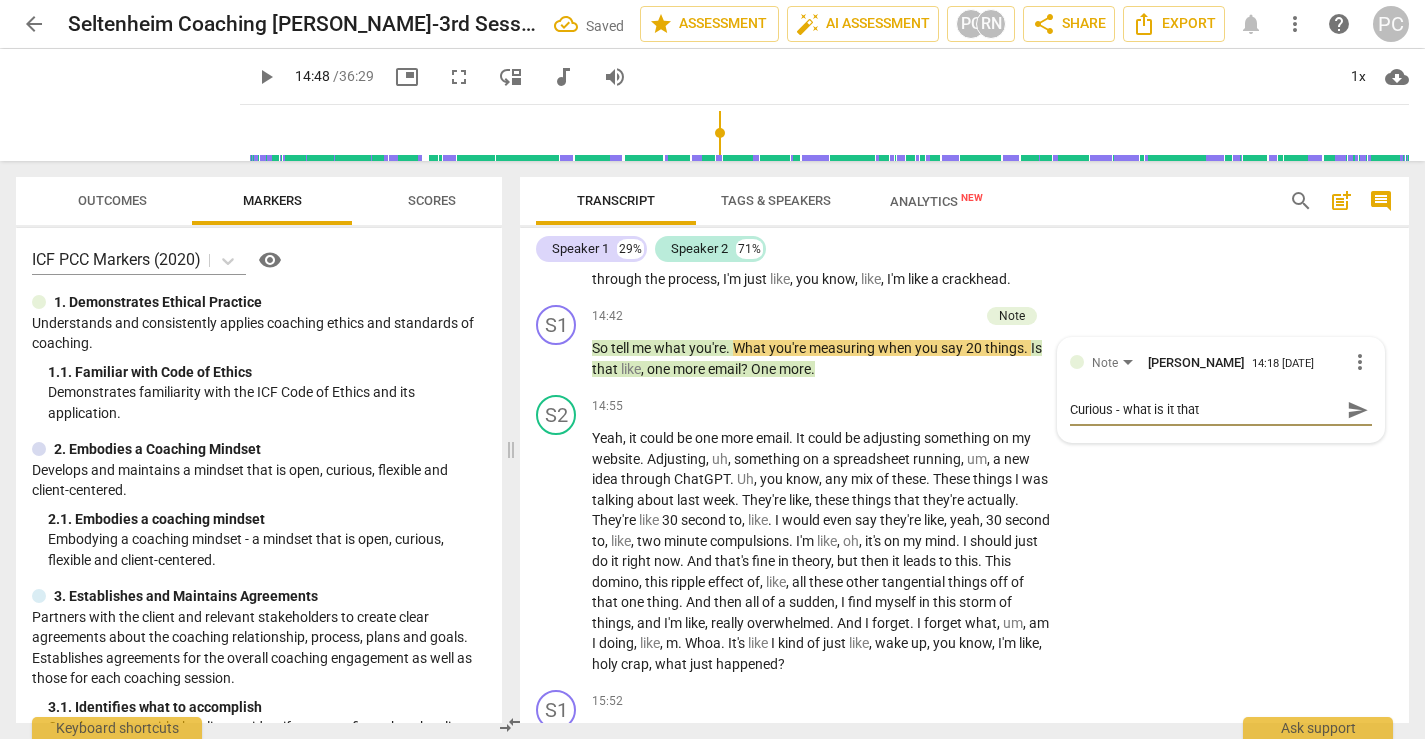 type on "Curious - what is it that" 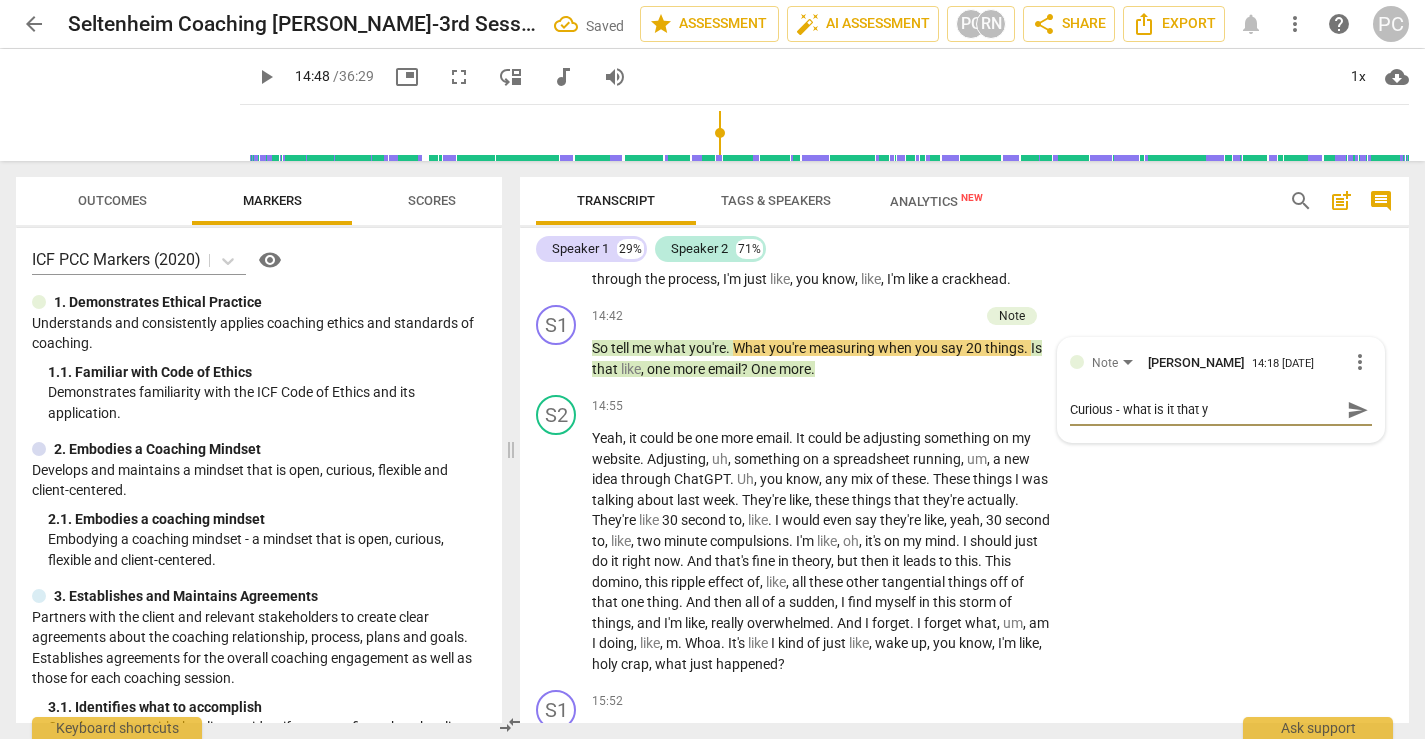 type on "Curious - what is it that yo" 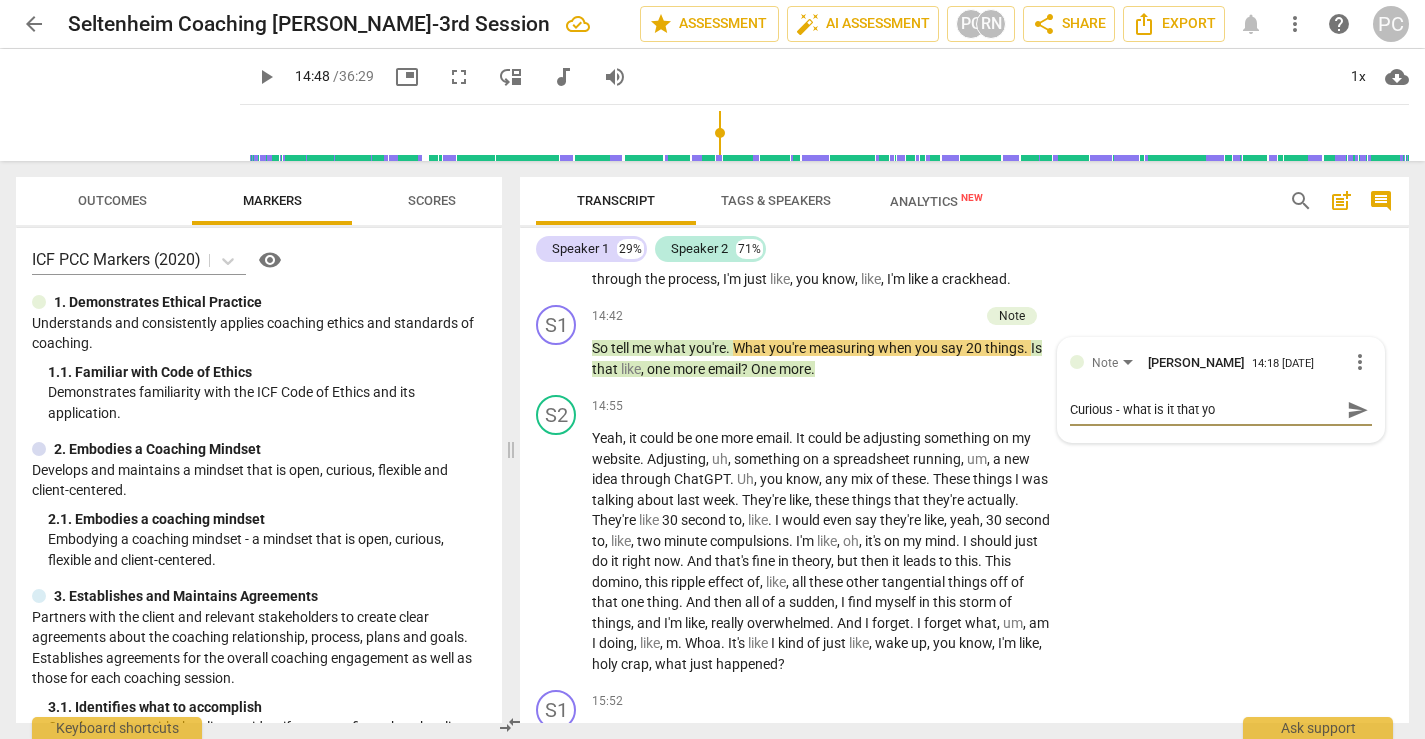 type on "Curious - what is it that you" 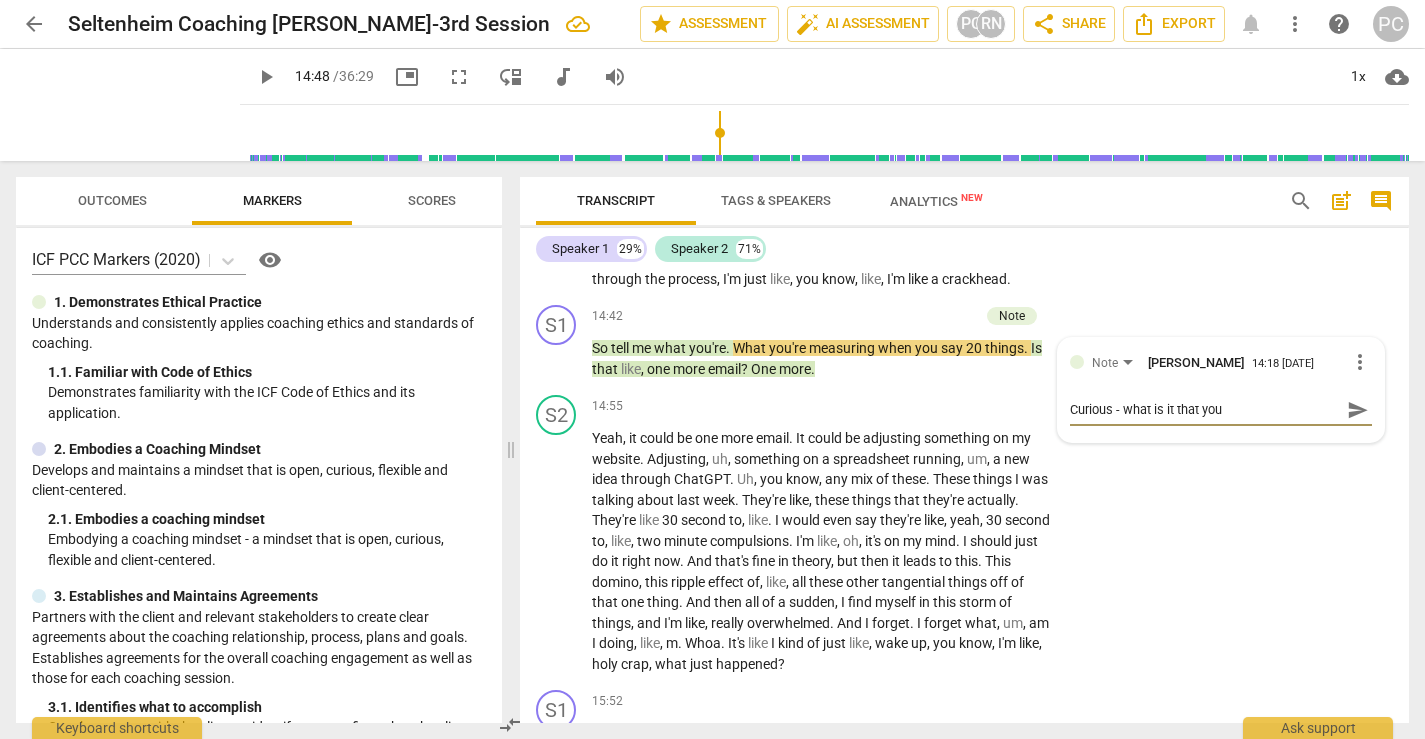 type on "Curious - what is it that you" 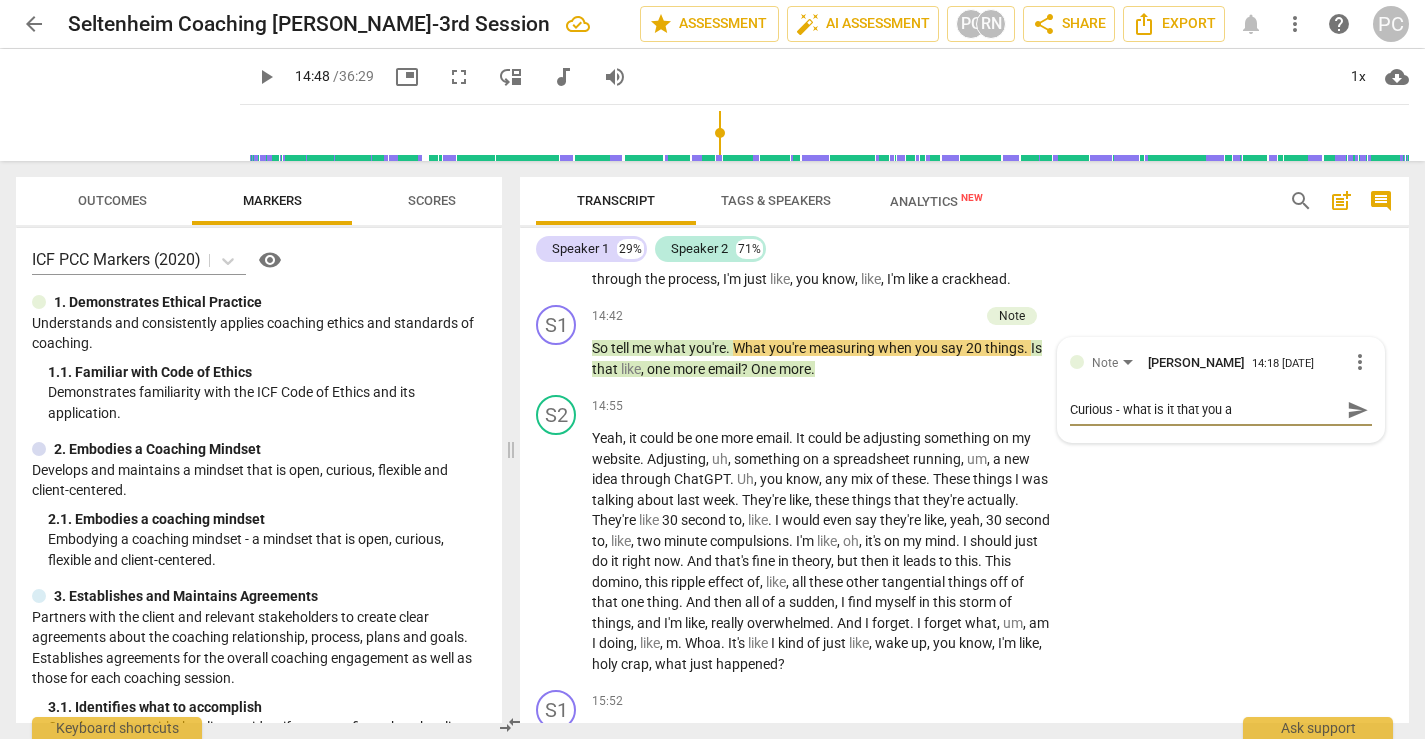 type on "Curious - what is it that you ar" 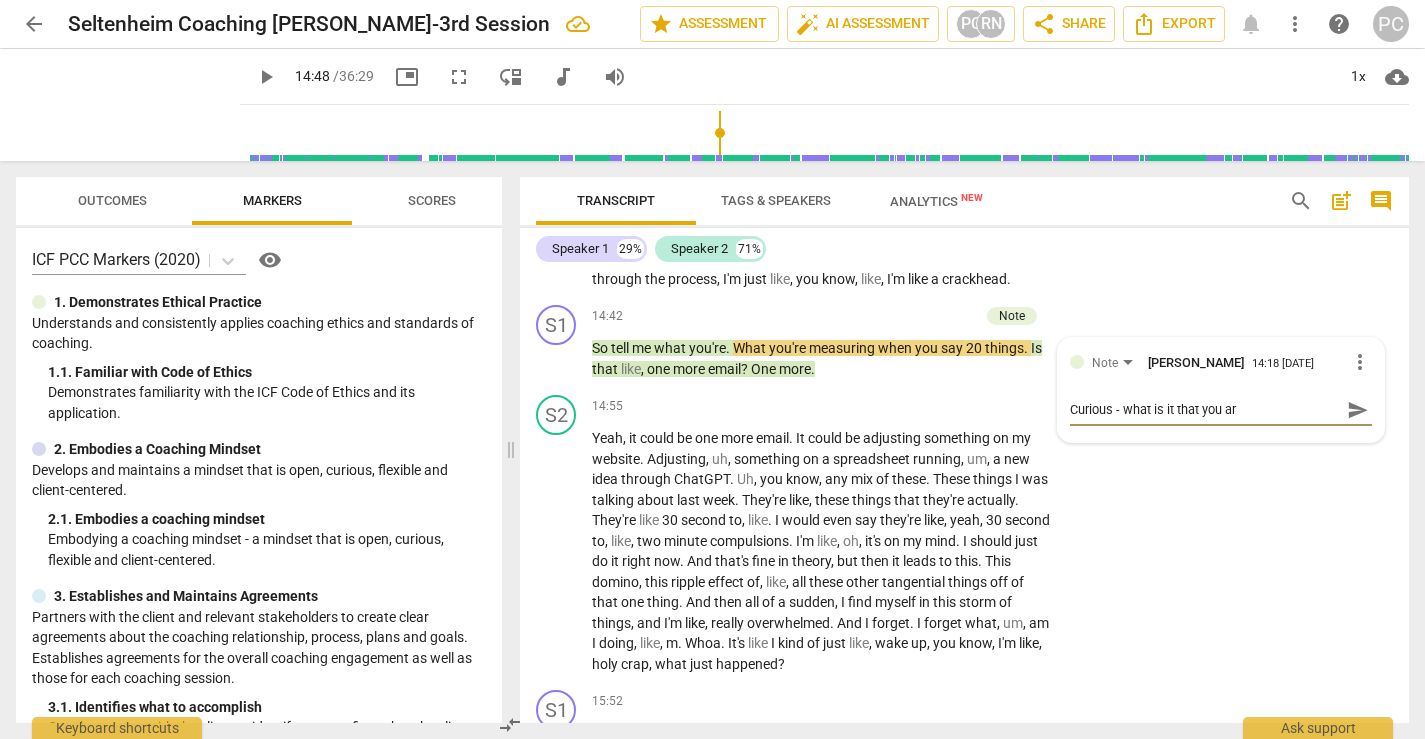 type on "Curious - what is it that you are" 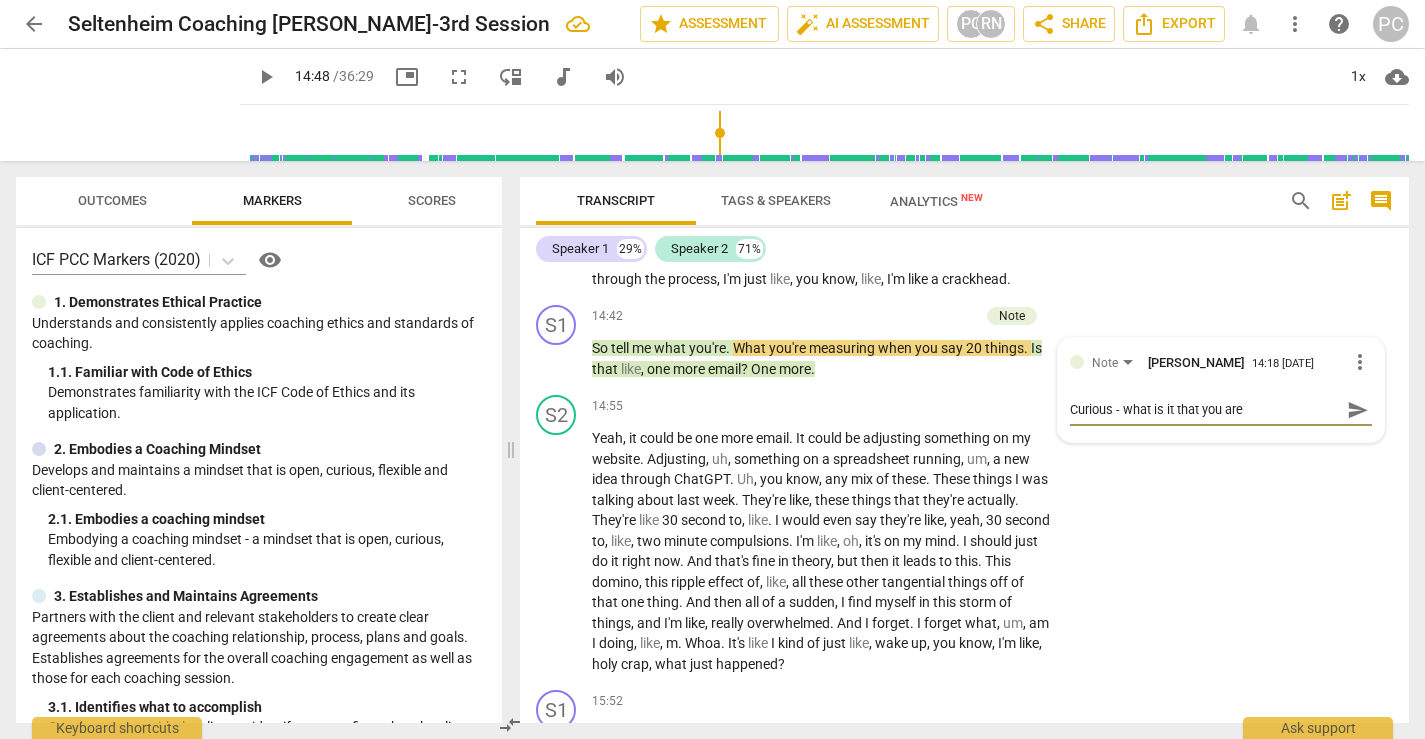 type on "Curious - what is it that you are" 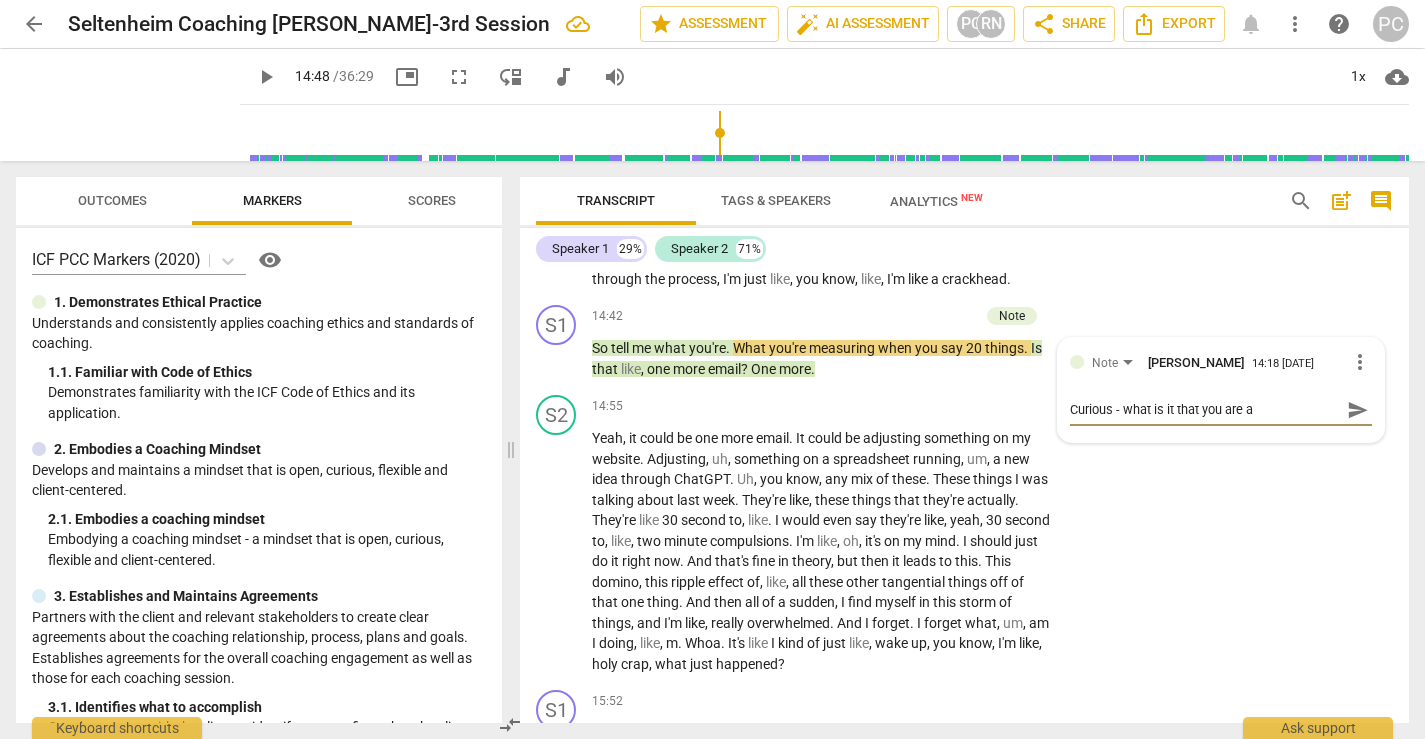 type on "Curious - what is it that you are af" 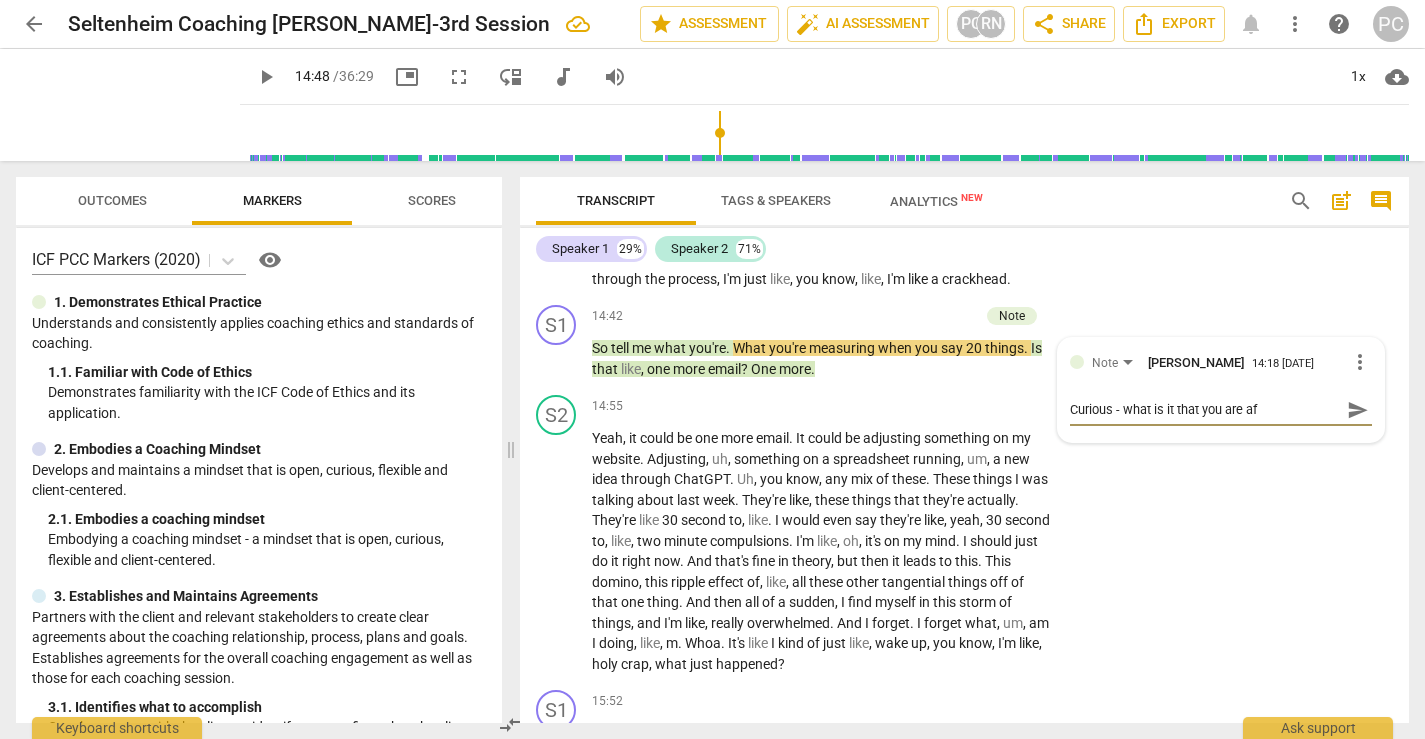 type on "Curious - what is it that you are aft" 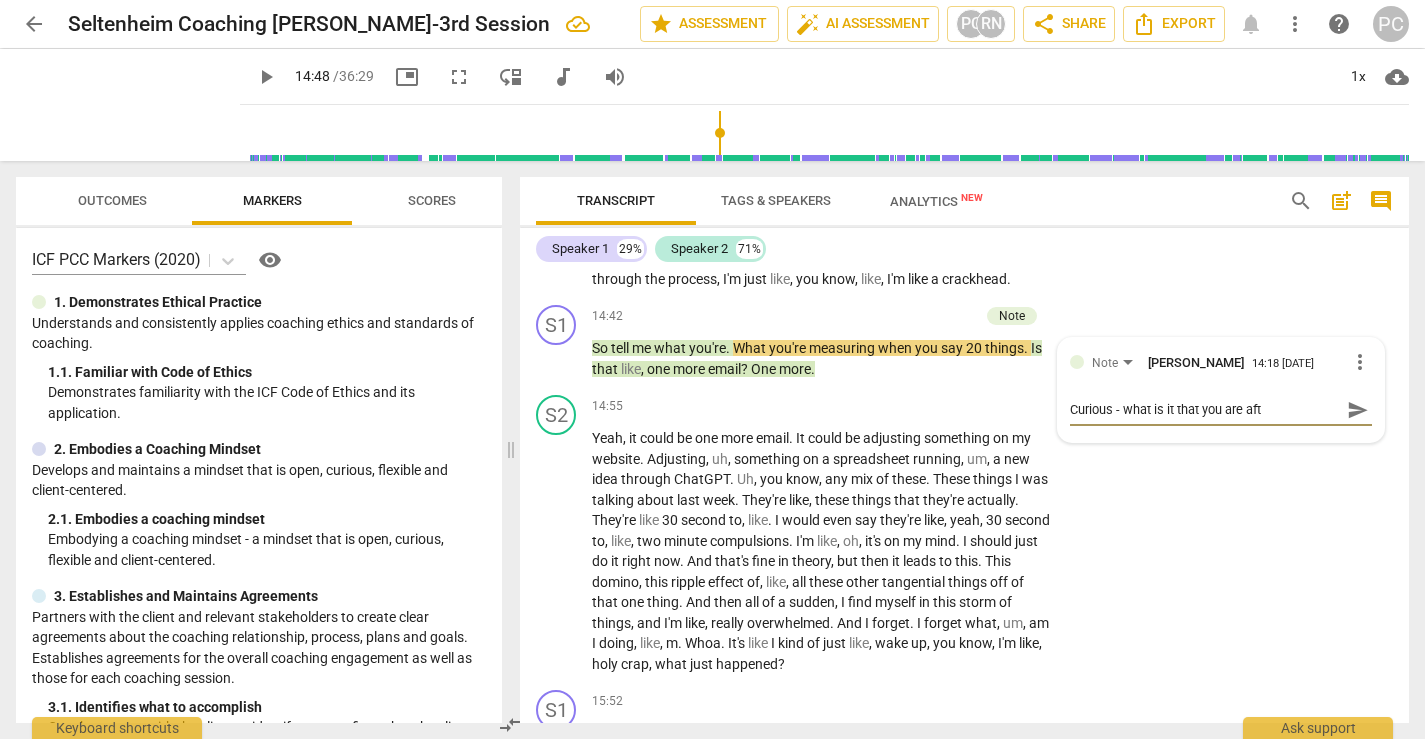 type on "Curious - what is it that you are afte" 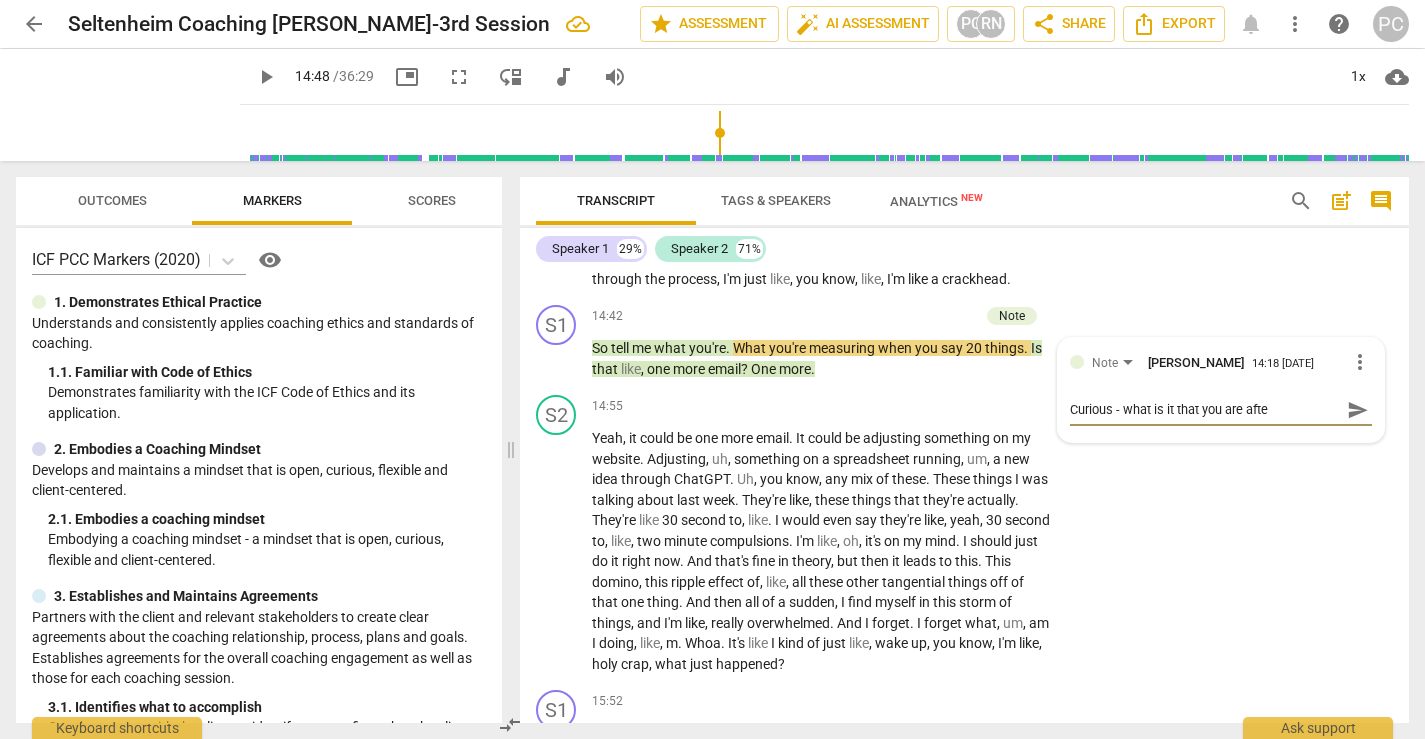 type on "Curious - what is it that you are after" 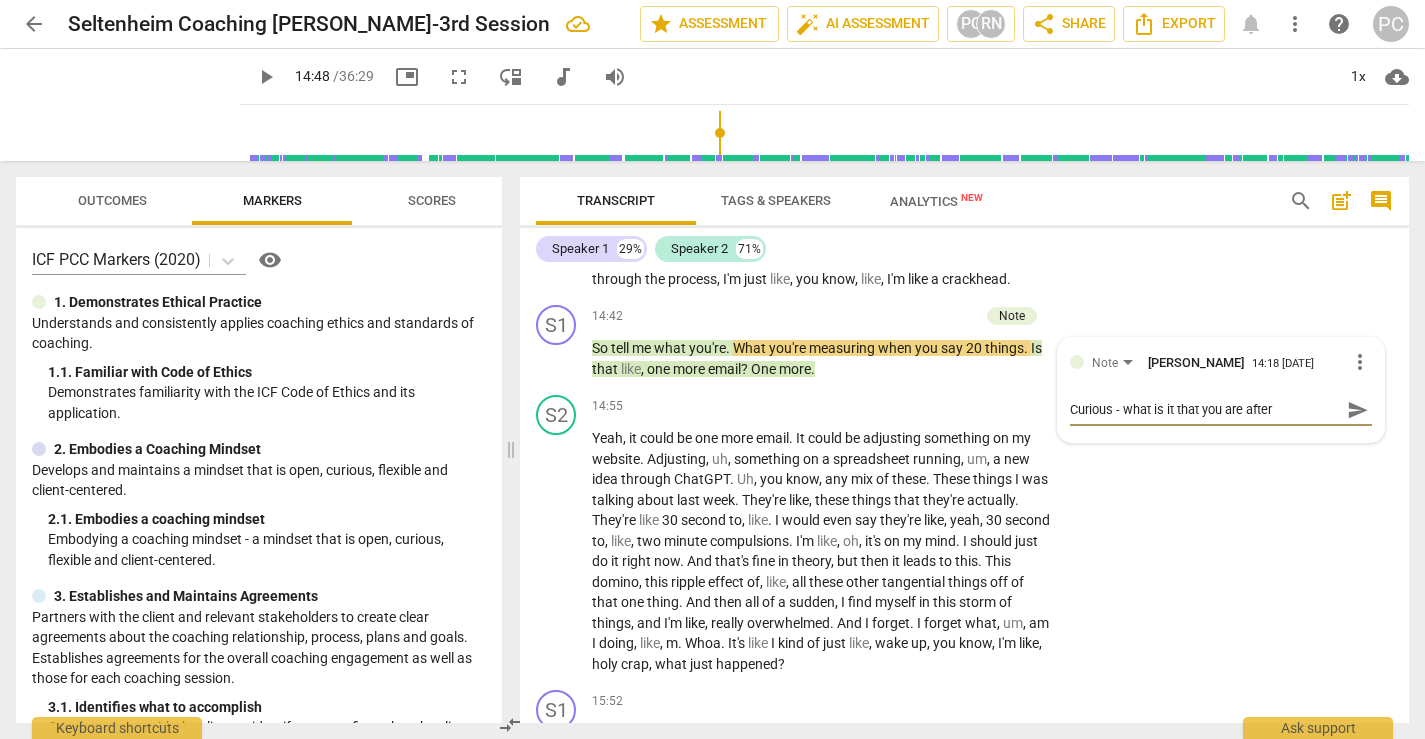type on "Curious - what is it that you are after" 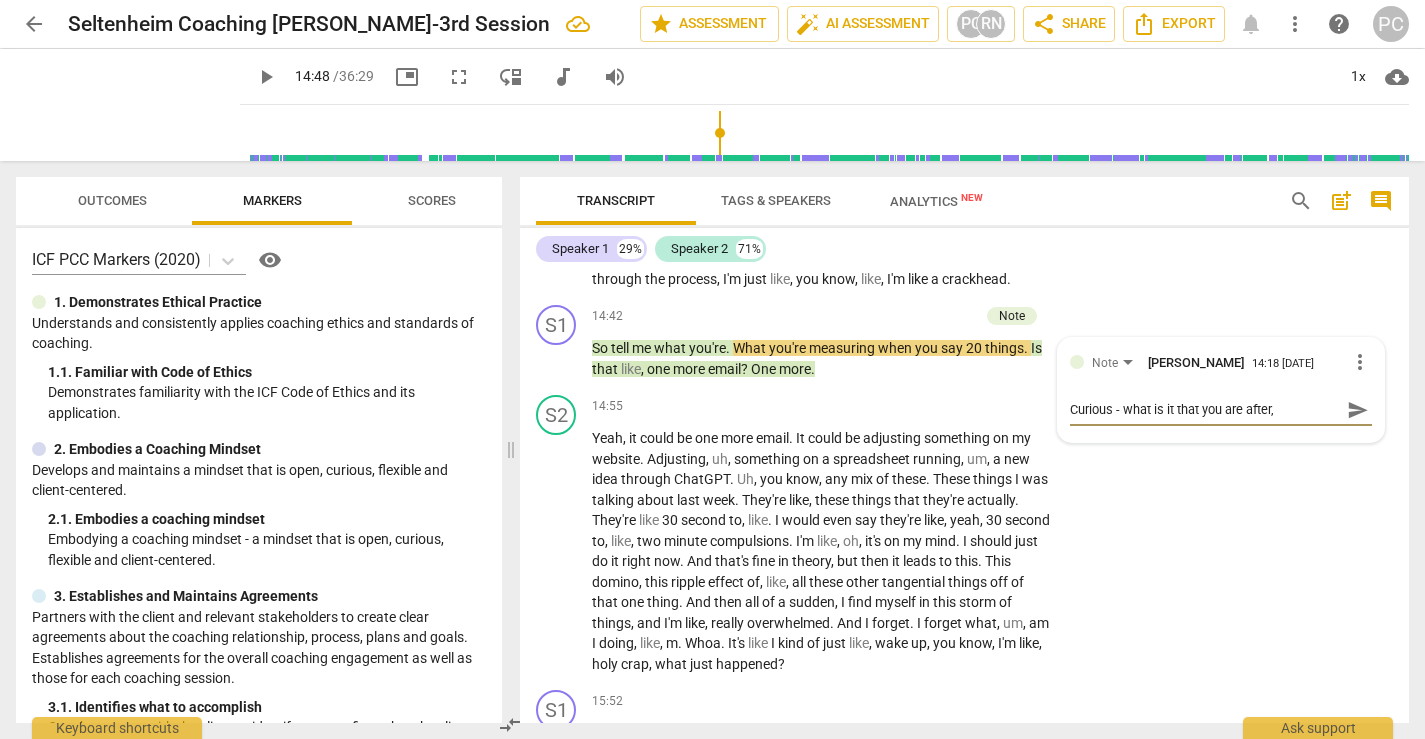 type on "Curious - what is it that you are after," 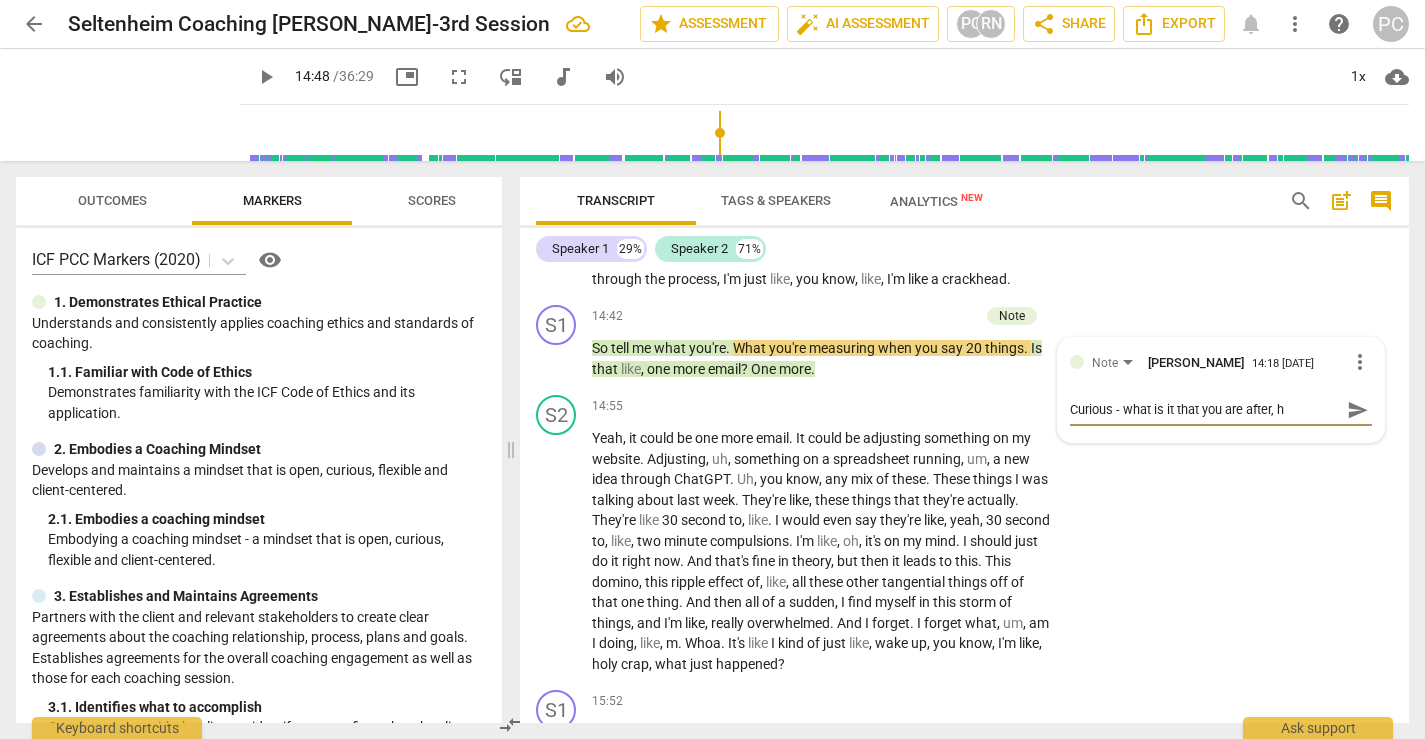 type on "Curious - what is it that you are after, he" 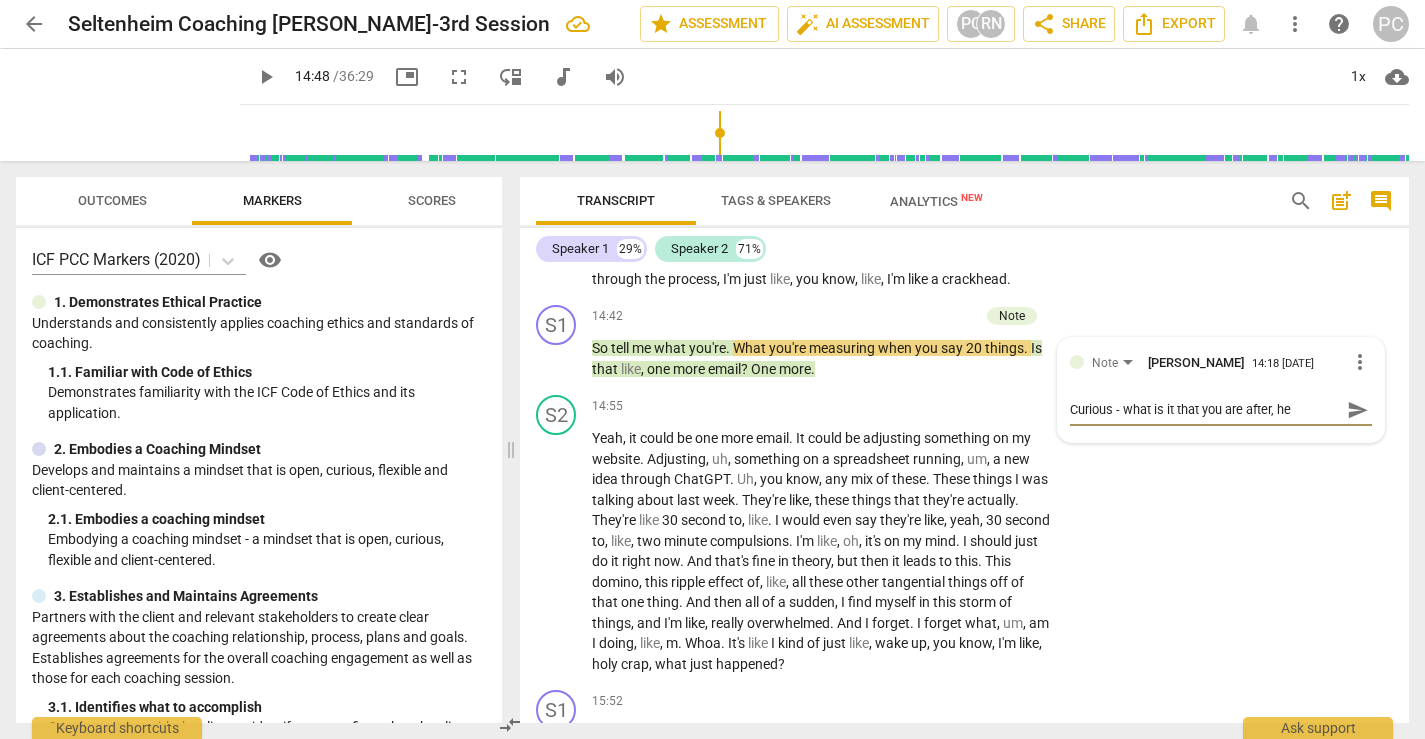 type on "Curious - what is it that you are after, her" 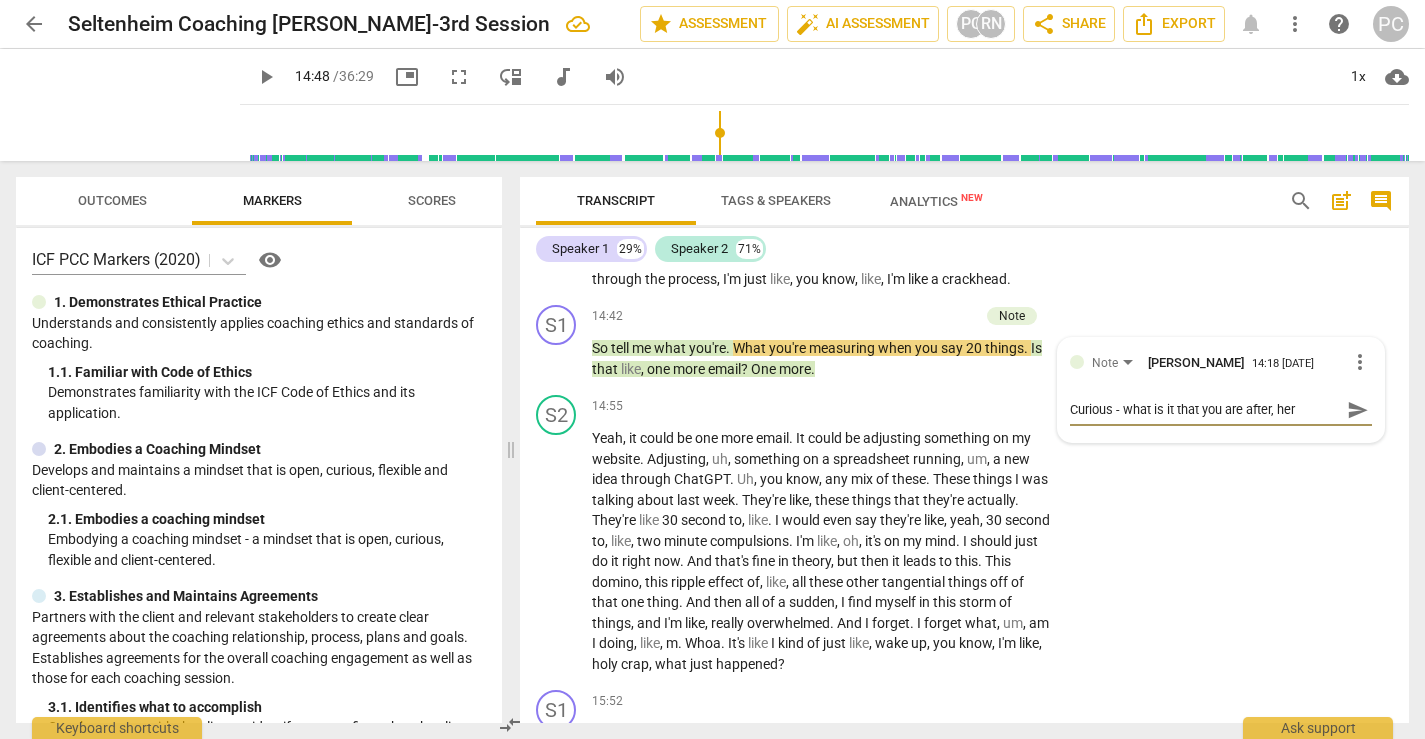type on "Curious - what is it that you are after, her" 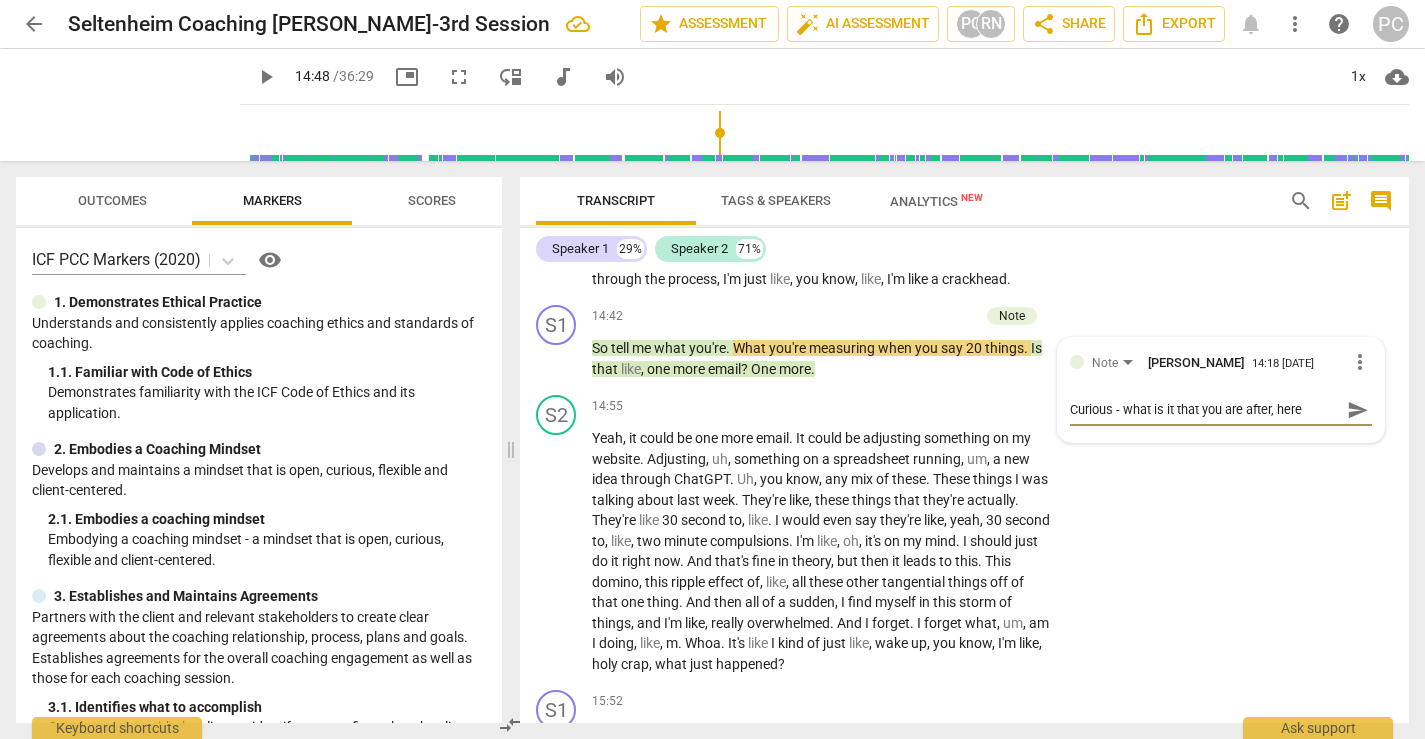 type on "Curious - what is it that you are after, here?" 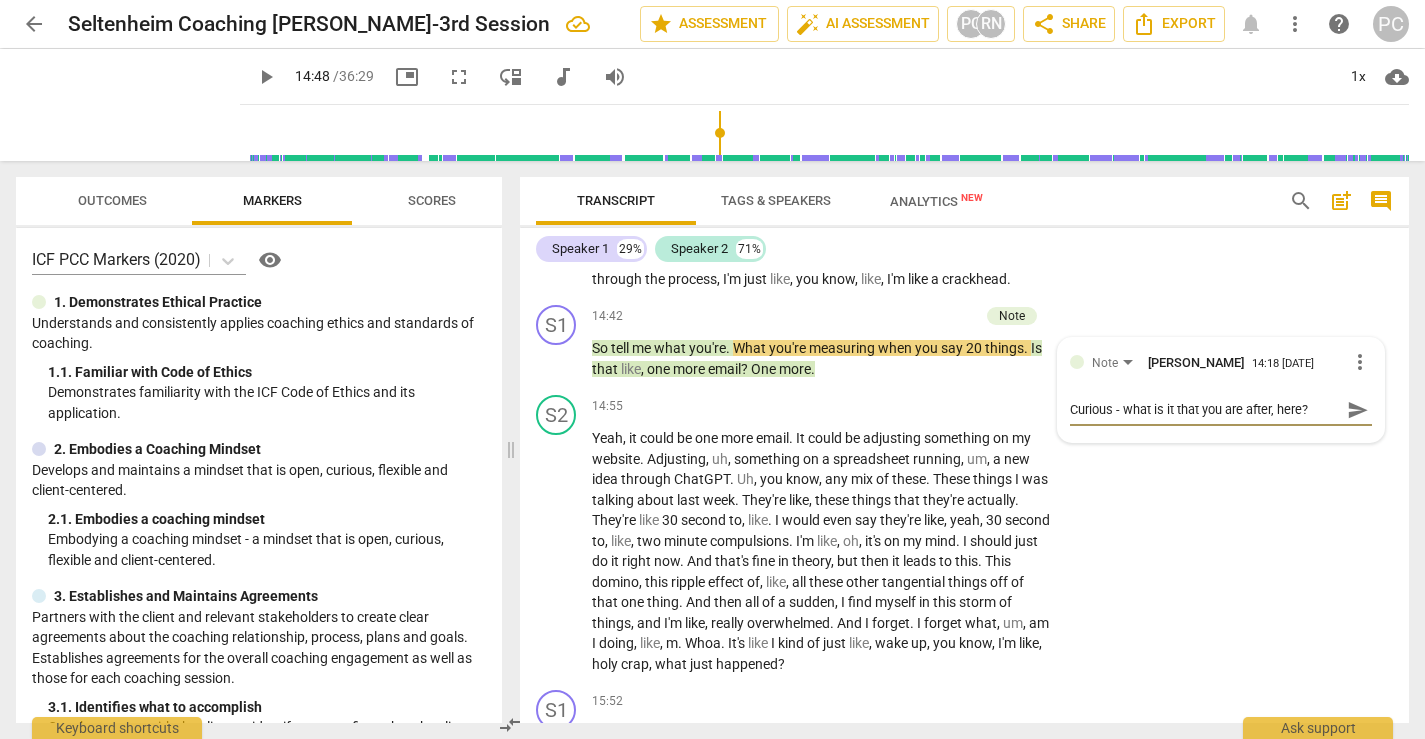 type on "Curious - what is it that you are after, here?" 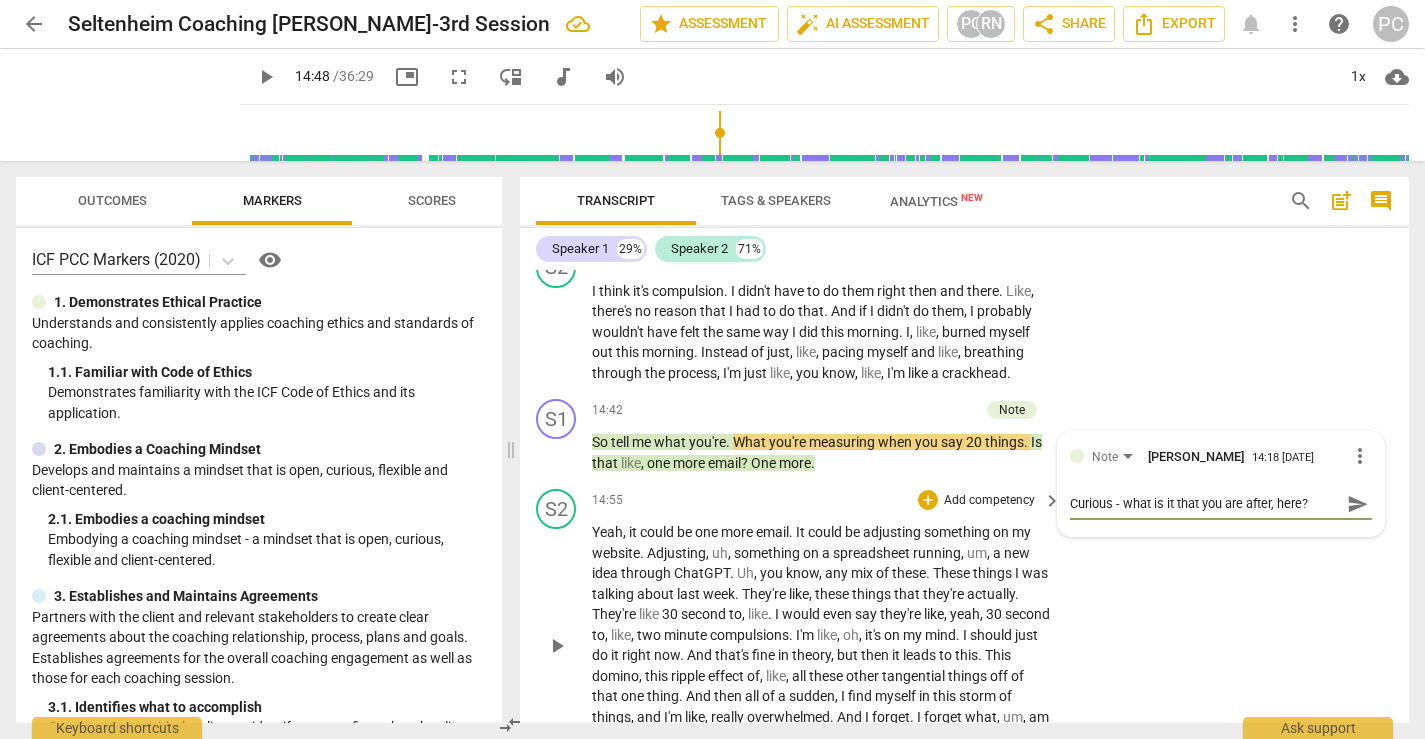 scroll, scrollTop: 5748, scrollLeft: 0, axis: vertical 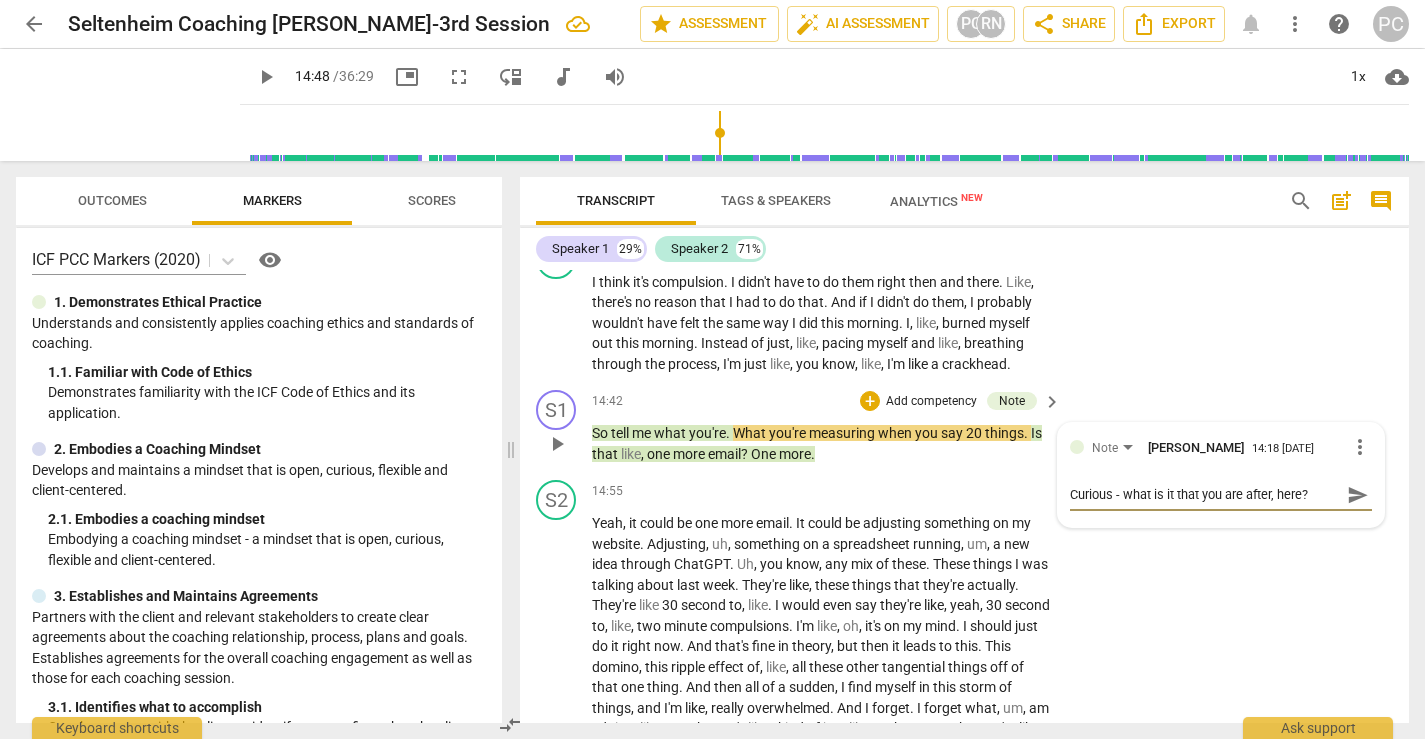 type on "Curious - what is it that you are after, here? J" 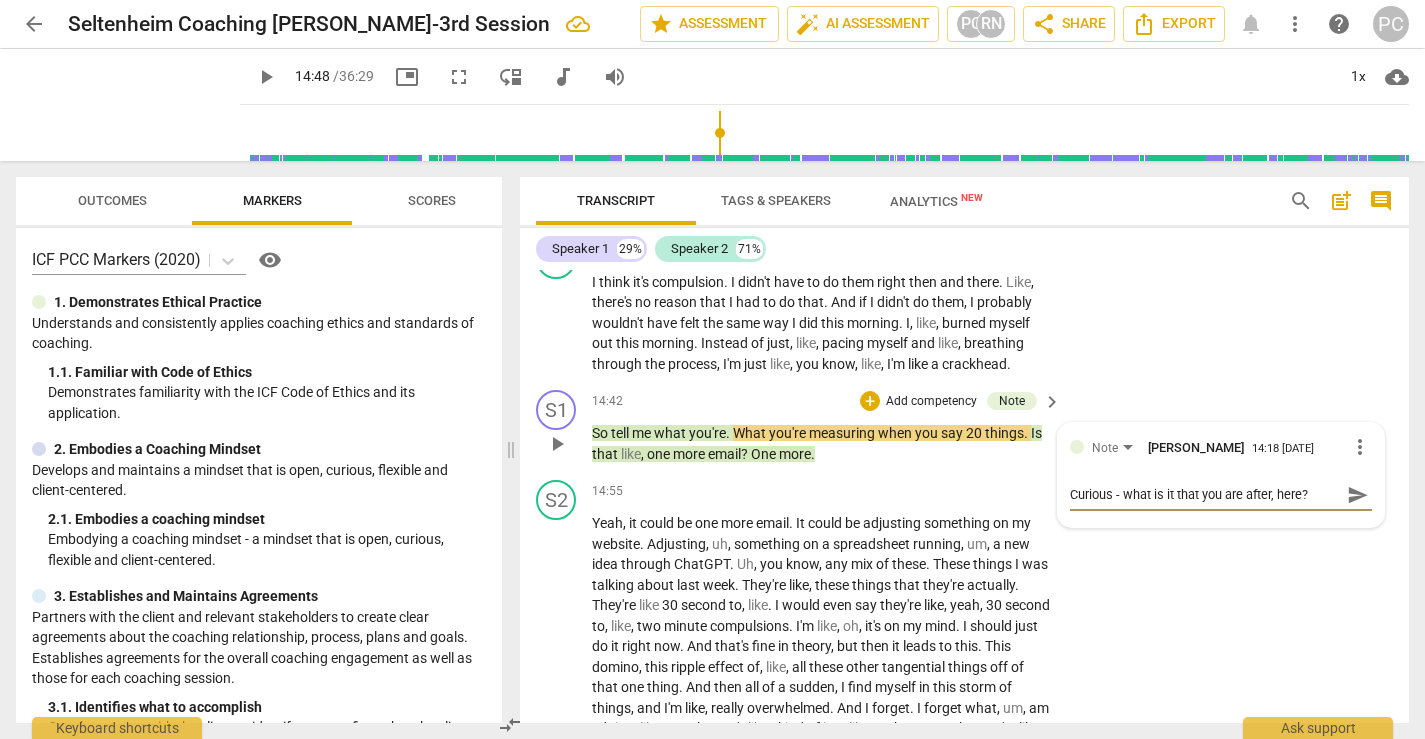 type on "Curious - what is it that you are after, here? J" 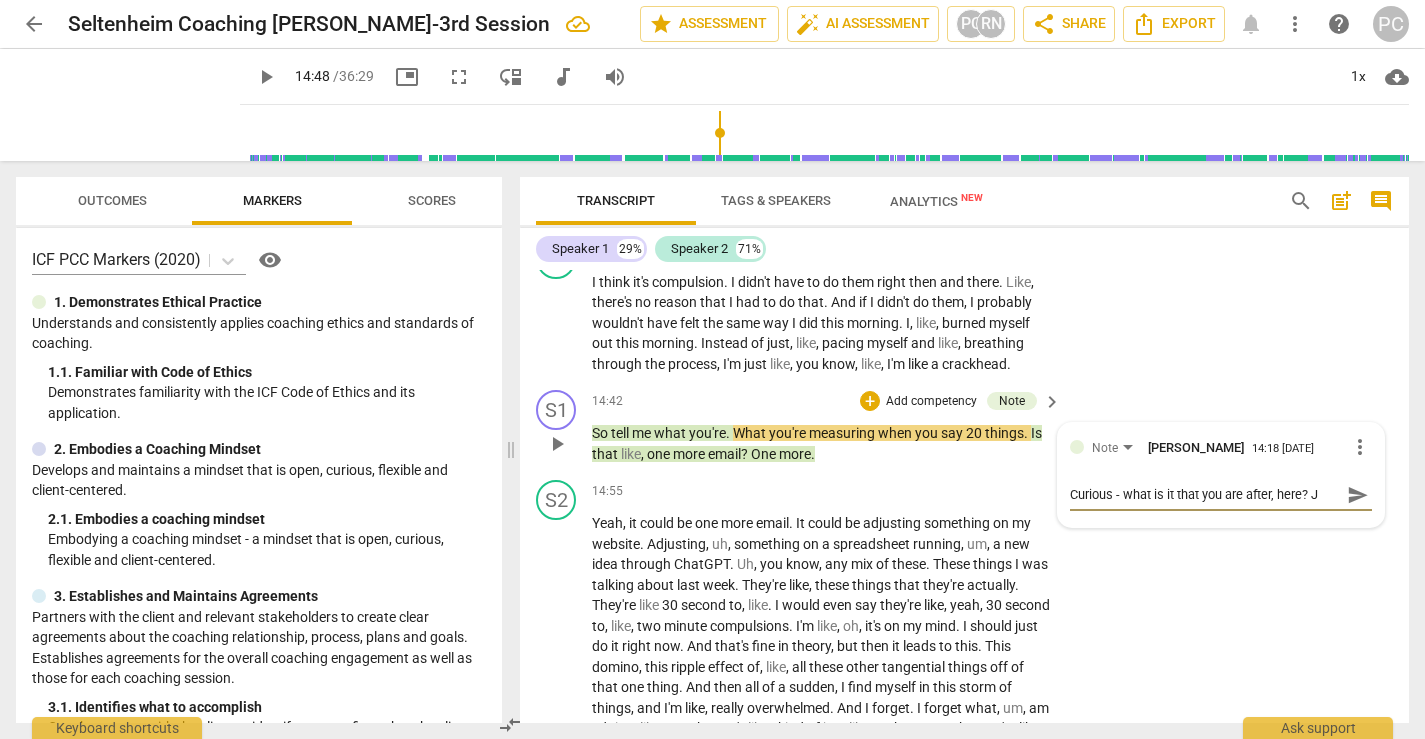 type on "Curious - what is it that you are after, here? Ju" 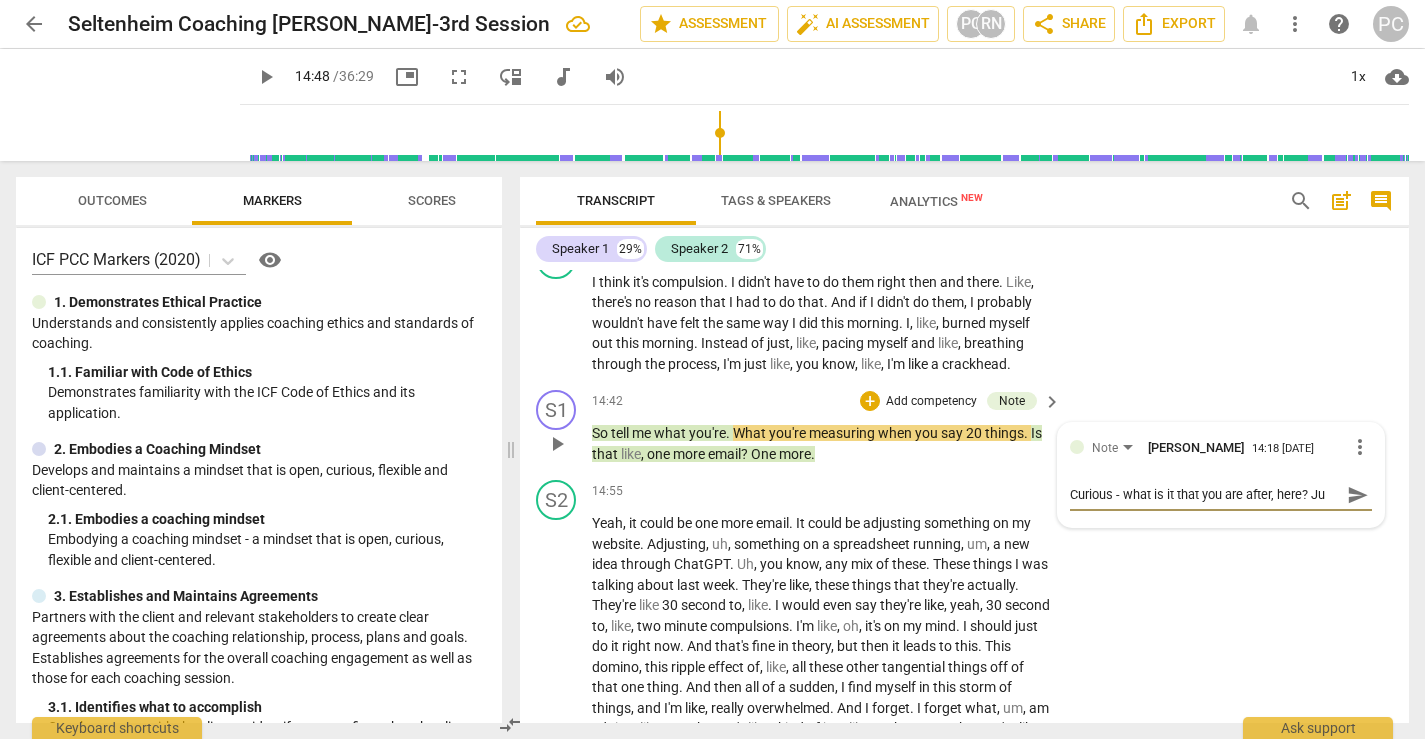 type on "Curious - what is it that you are after, here? Jus" 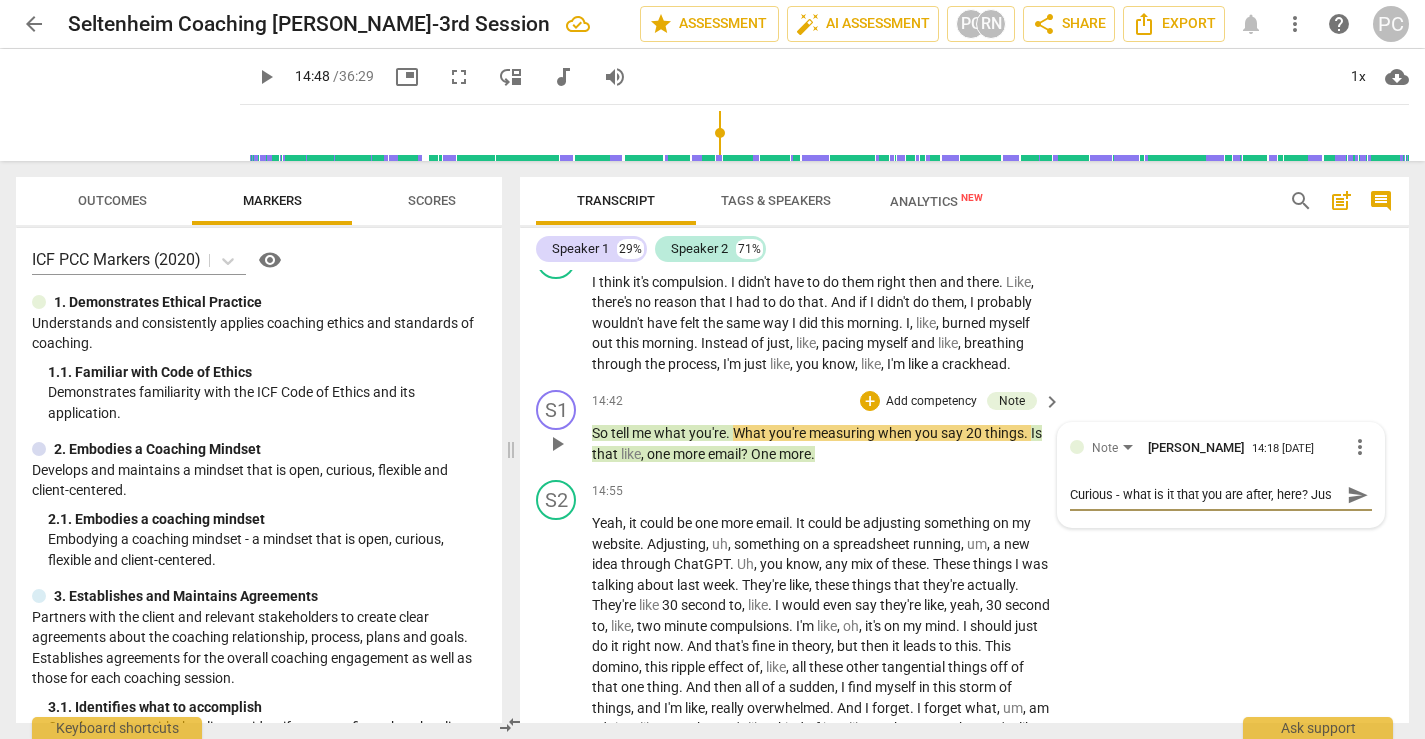 type on "Curious - what is it that you are after, here? Just" 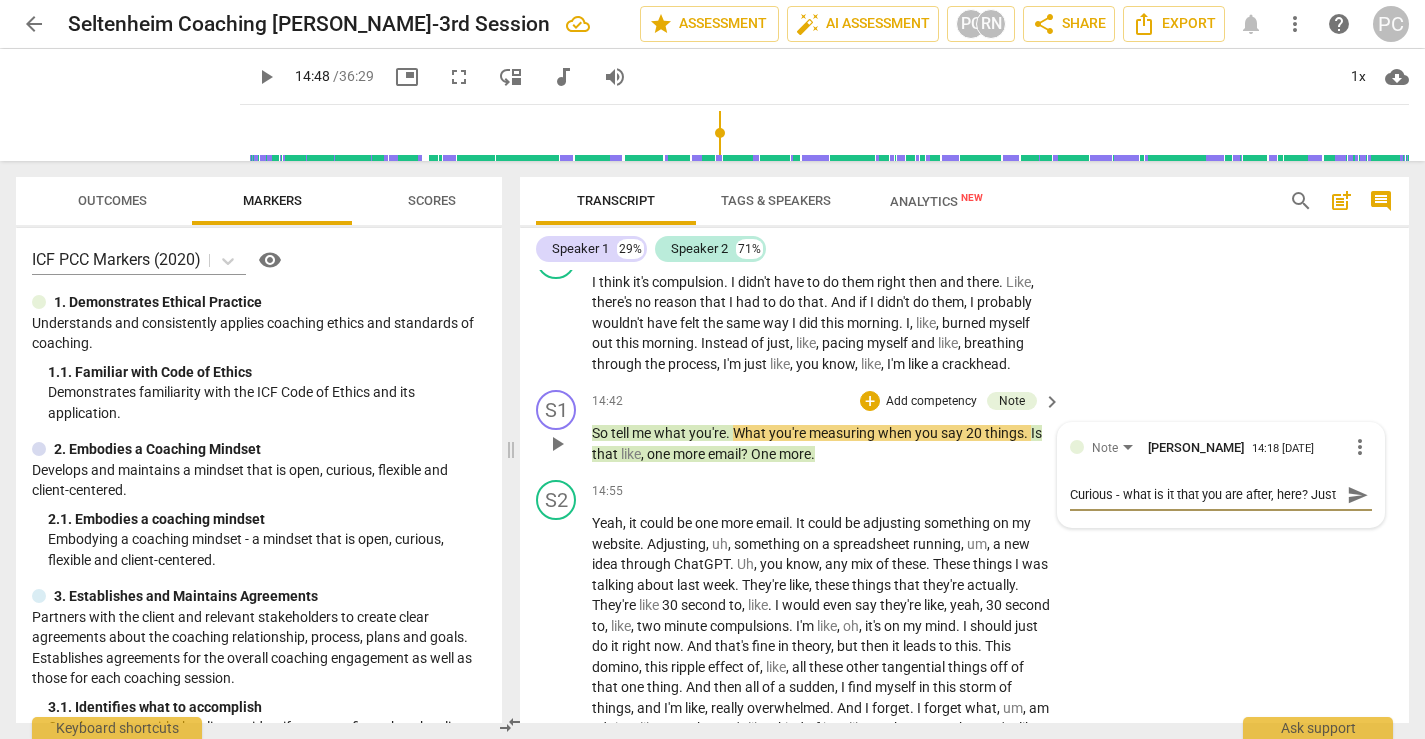 scroll, scrollTop: 17, scrollLeft: 0, axis: vertical 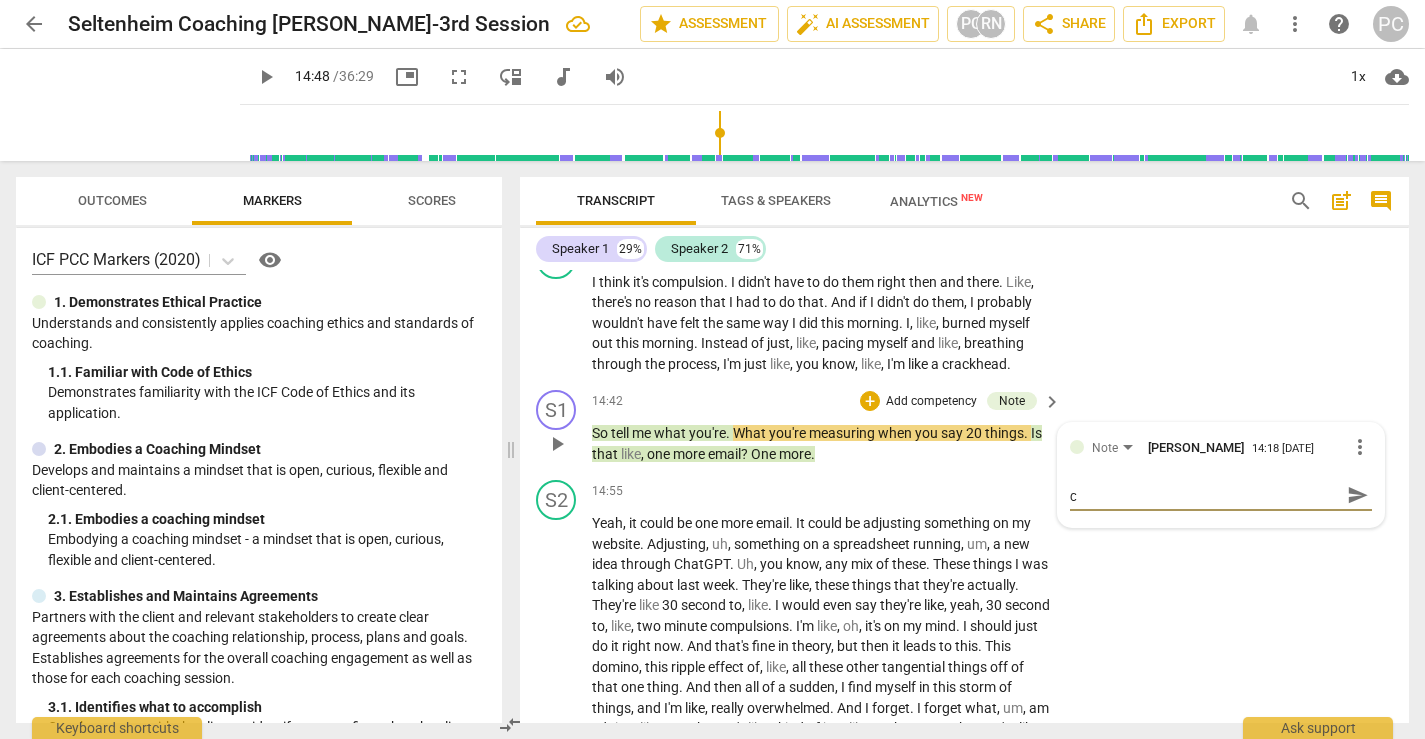 type on "Curious - what is it that you are after, here? Just cl" 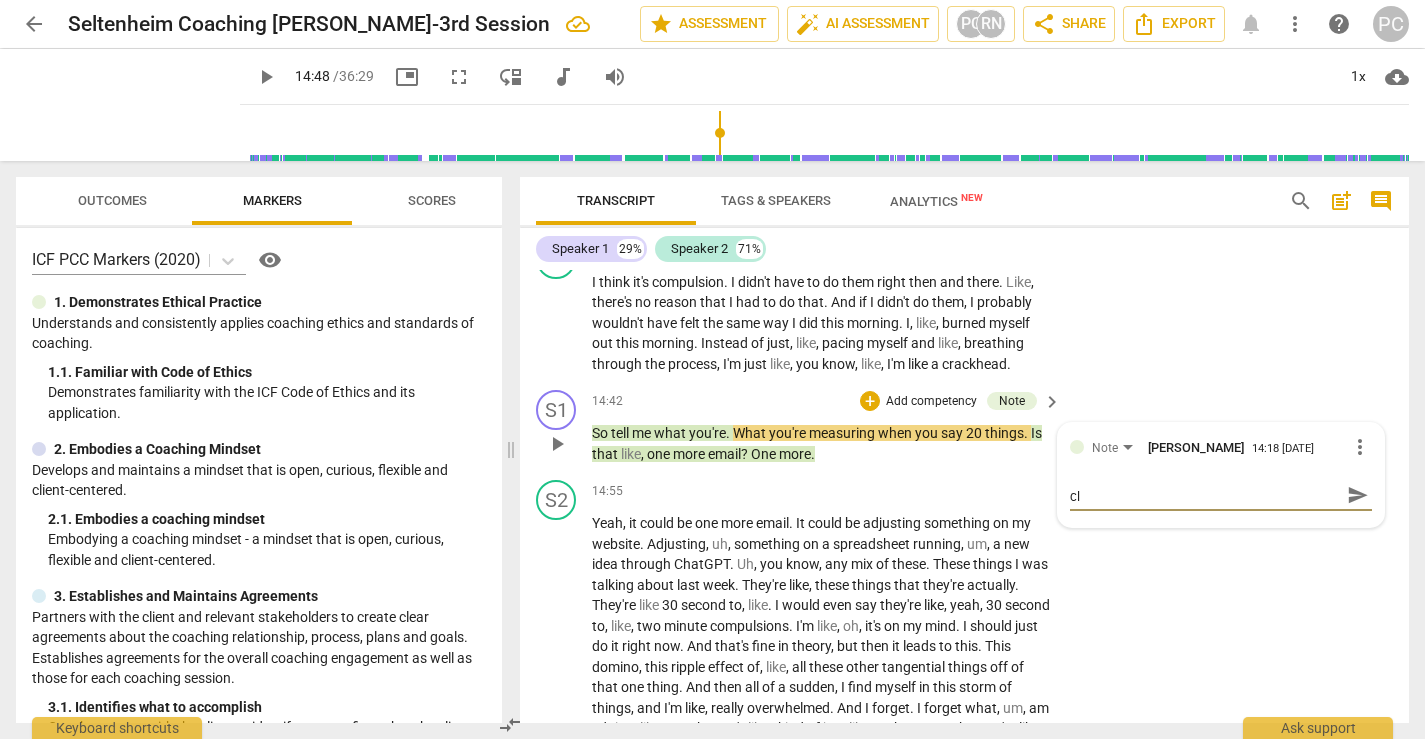 type on "Curious - what is it that you are after, here? Just cla" 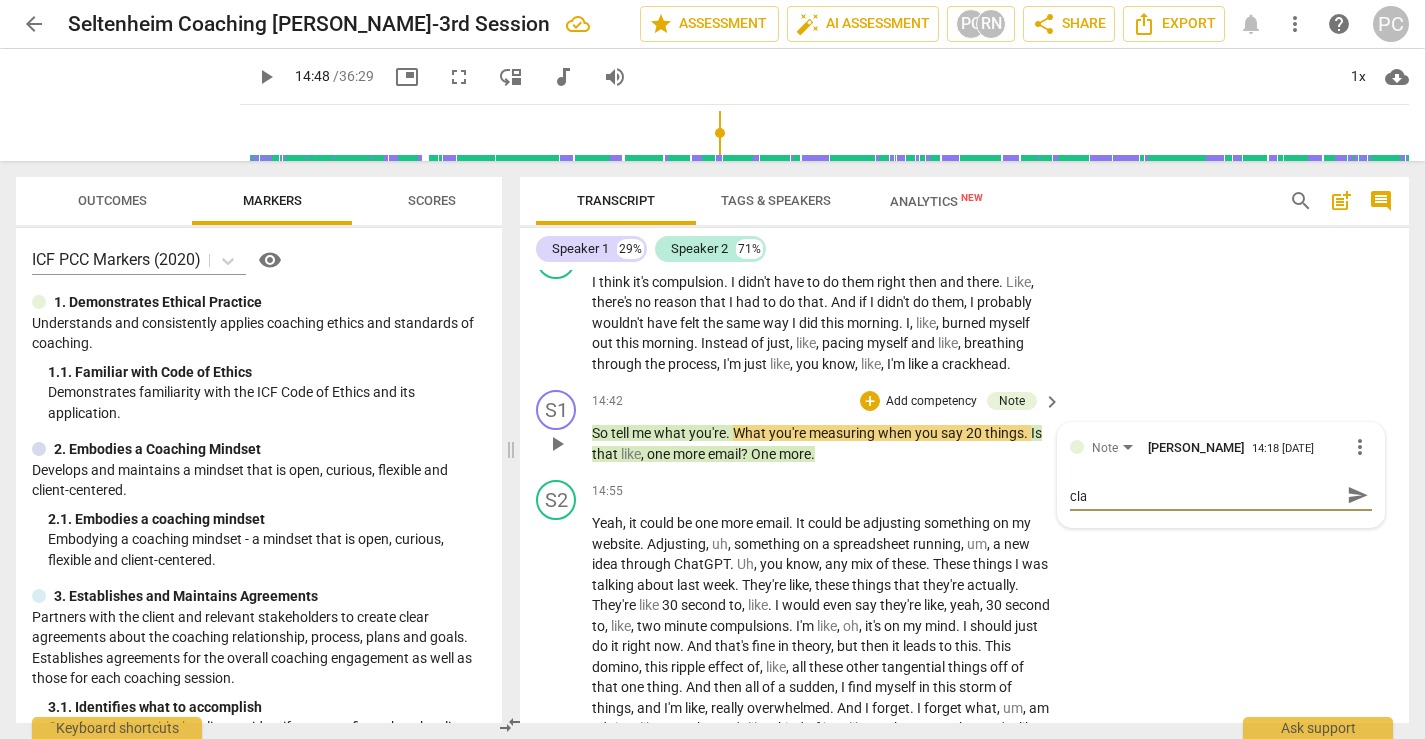 type on "Curious - what is it that you are after, here? Just clar" 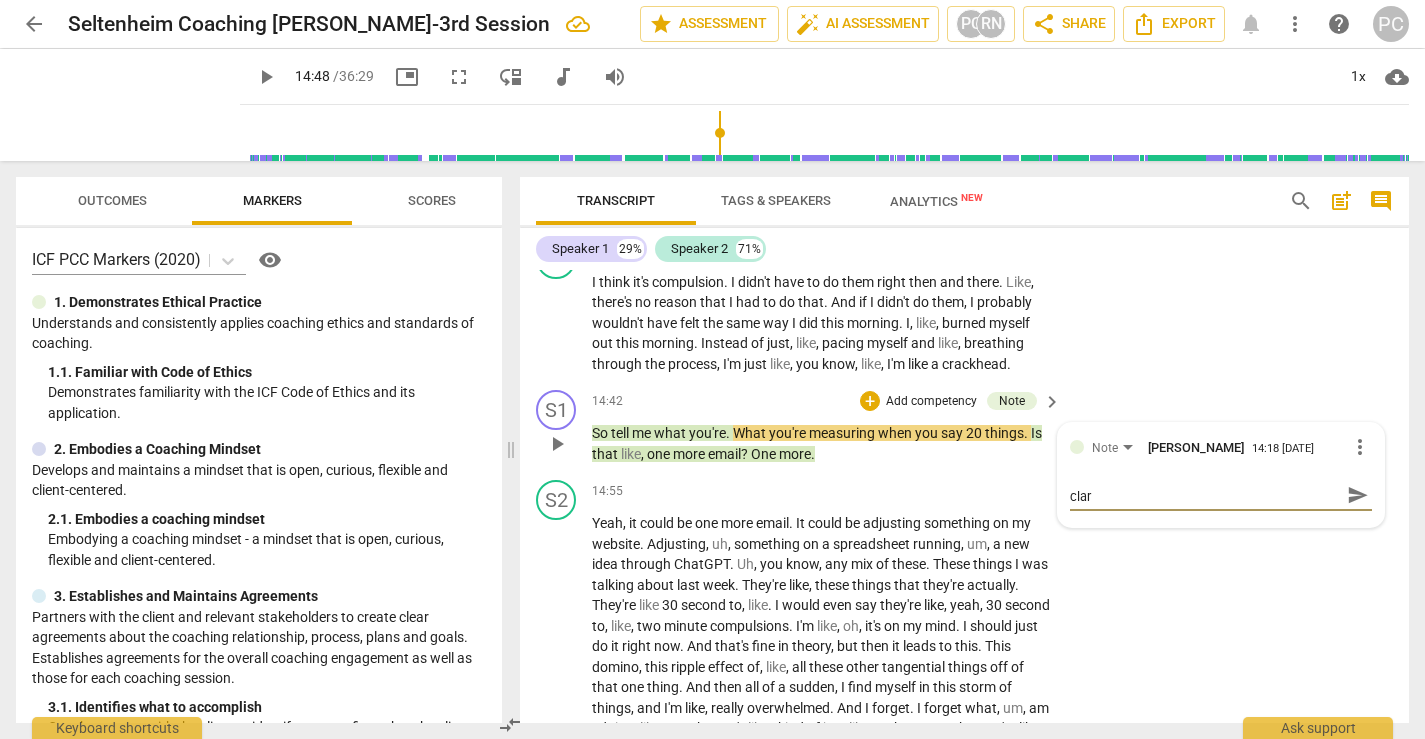 type on "Curious - what is it that you are after, here? Just clari" 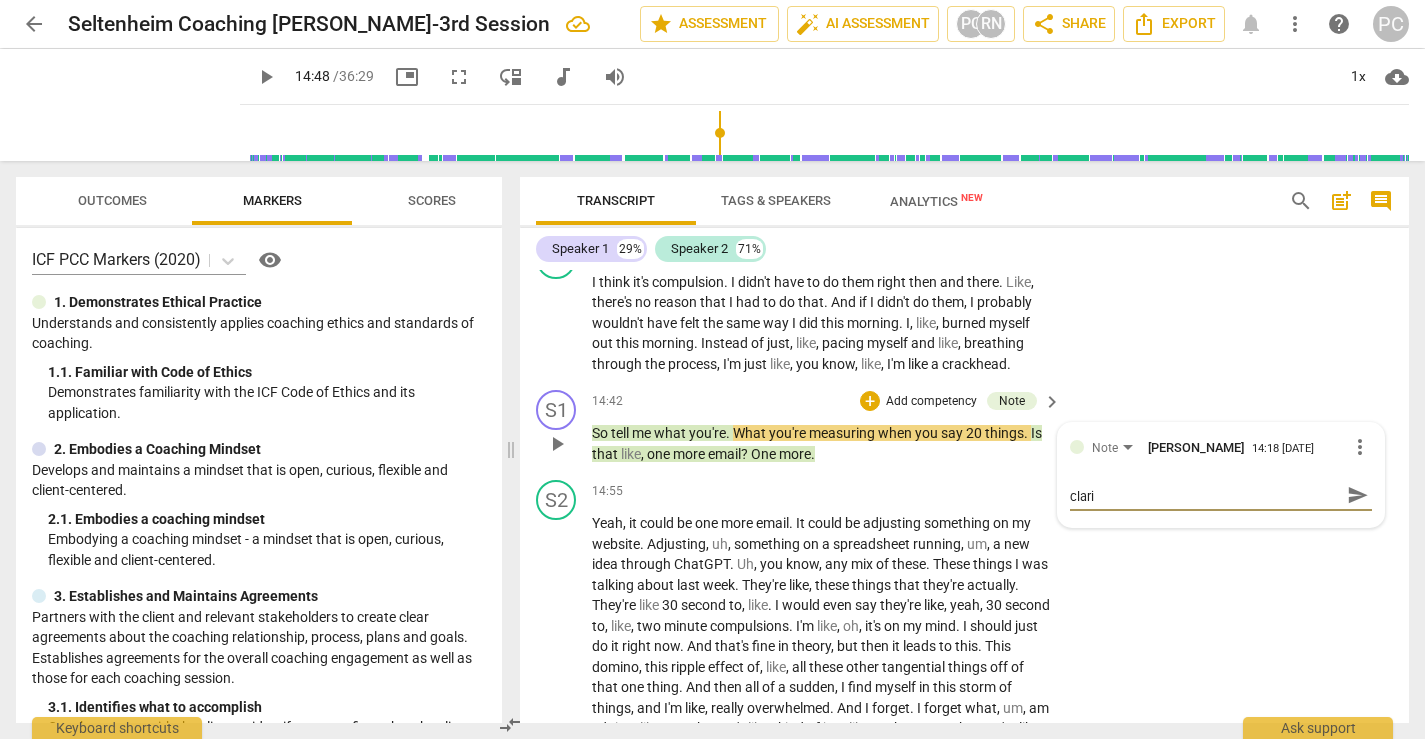 type on "Curious - what is it that you are after, here? Just clarif" 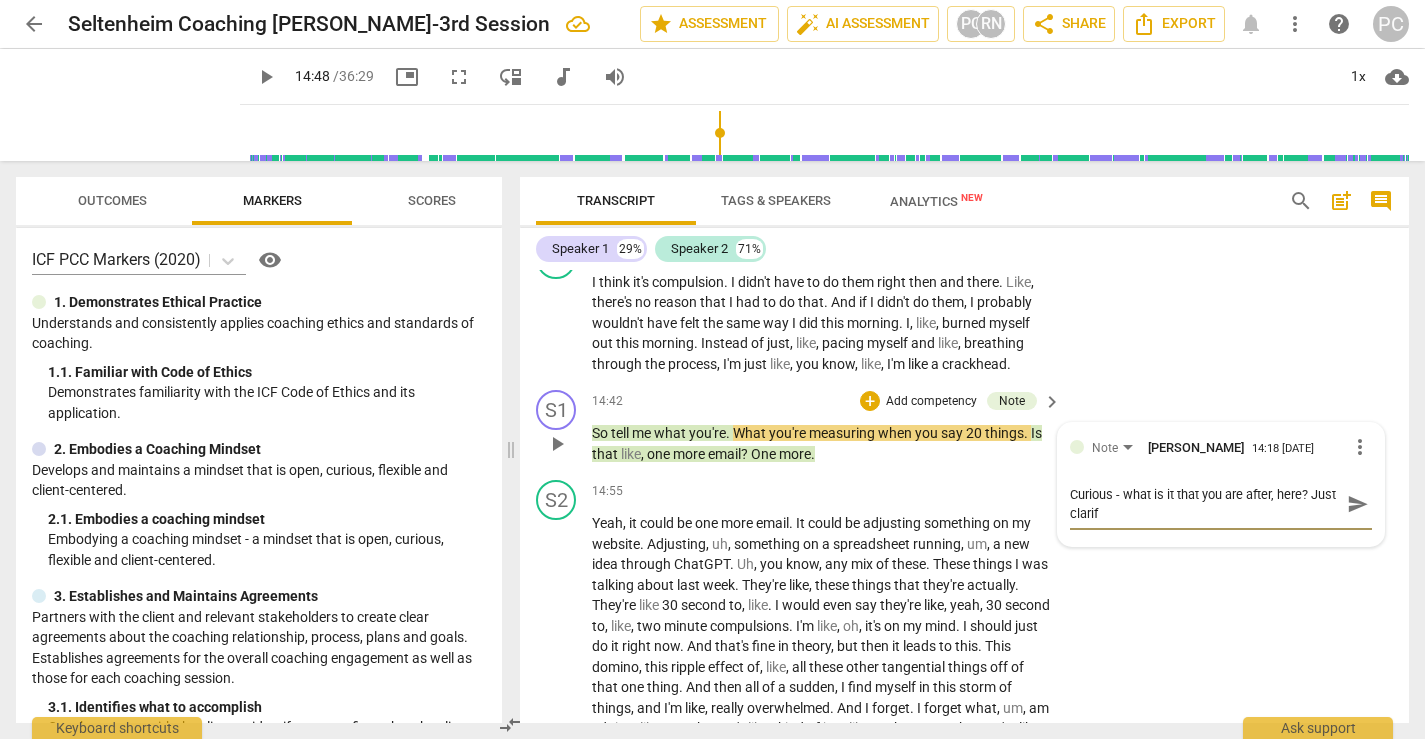scroll, scrollTop: 0, scrollLeft: 0, axis: both 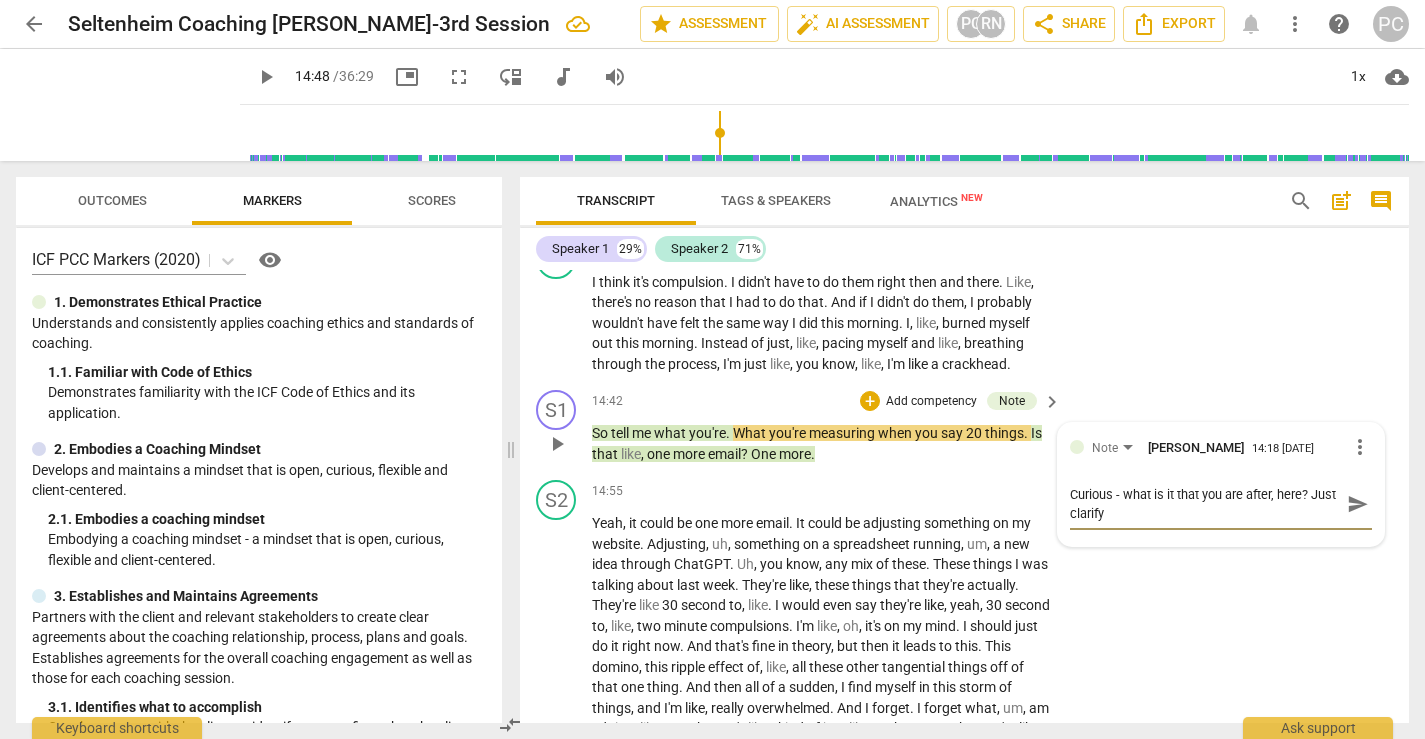 type on "Curious - what is it that you are after, here? Just clarifyi" 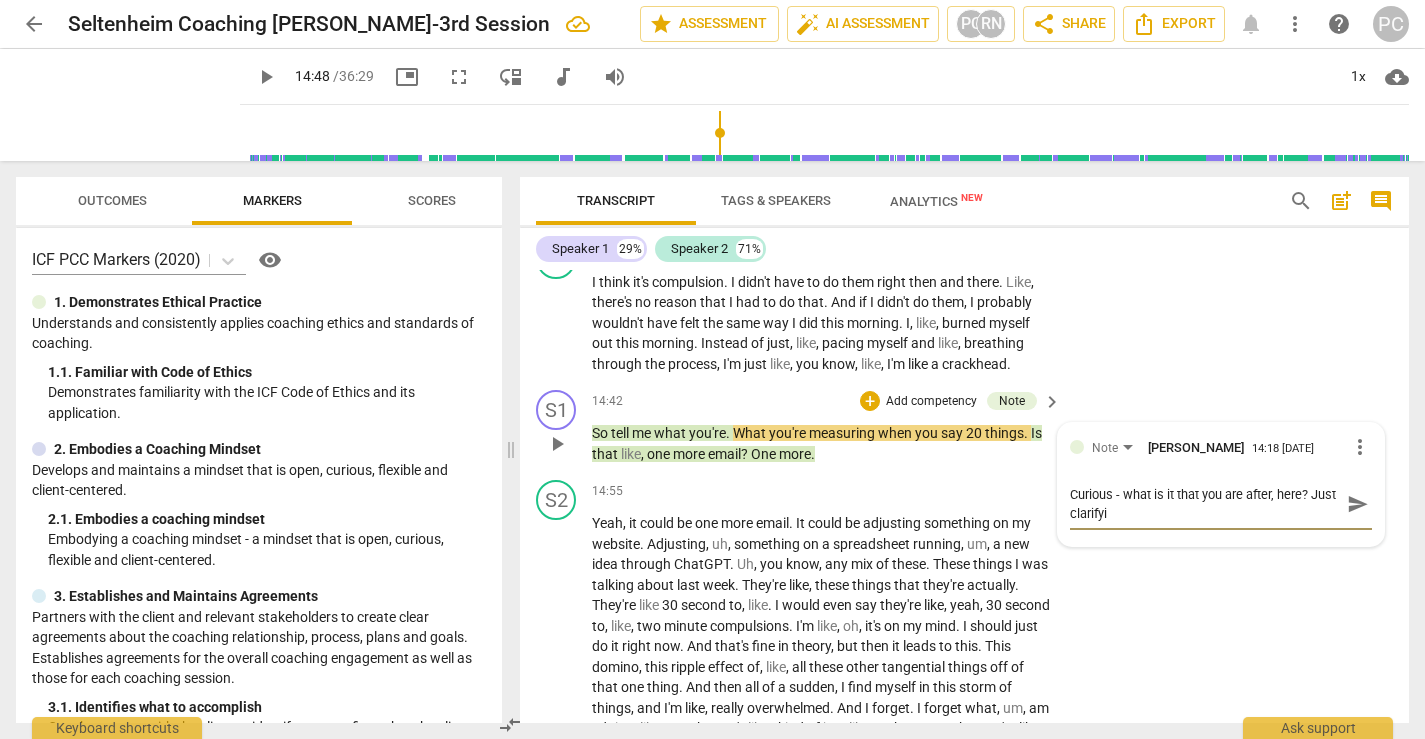 type on "Curious - what is it that you are after, here? Just clarifyin" 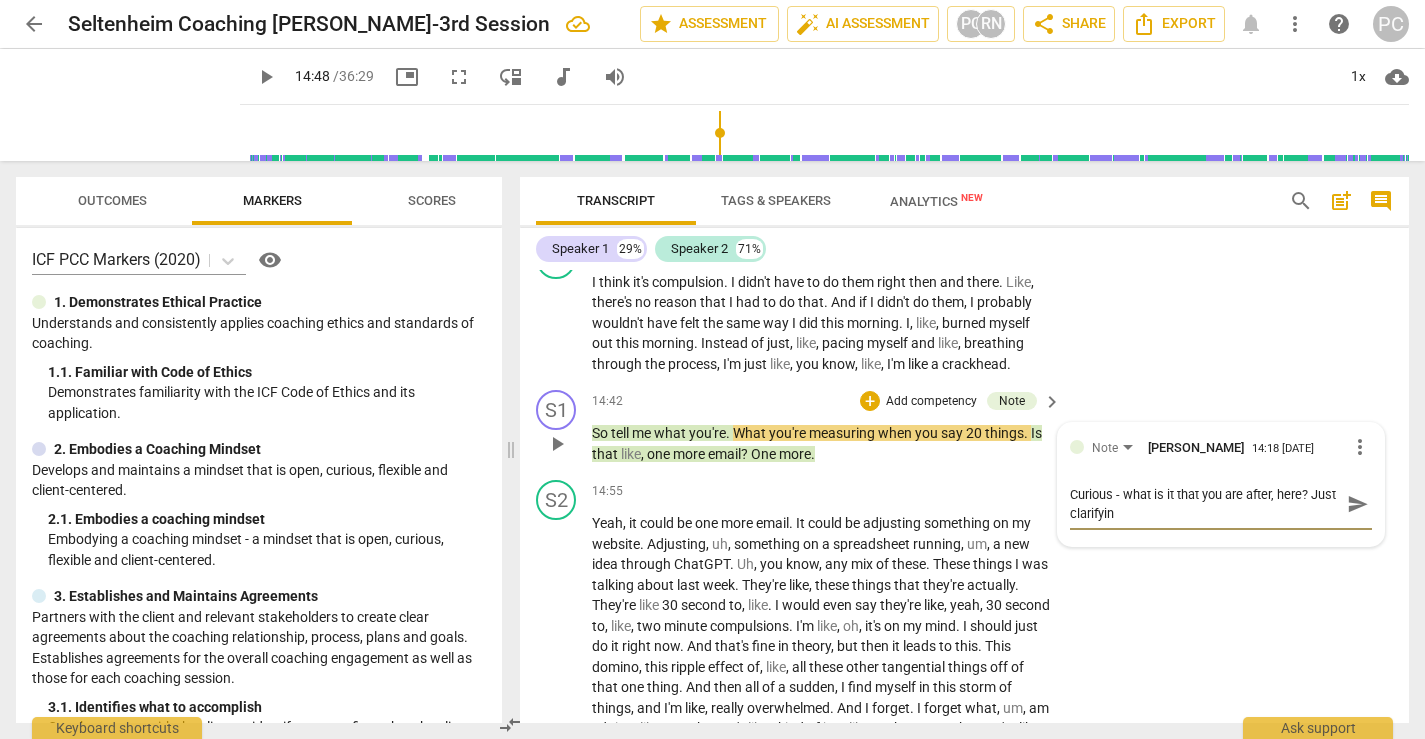 type on "Curious - what is it that you are after, here? Just clarifying" 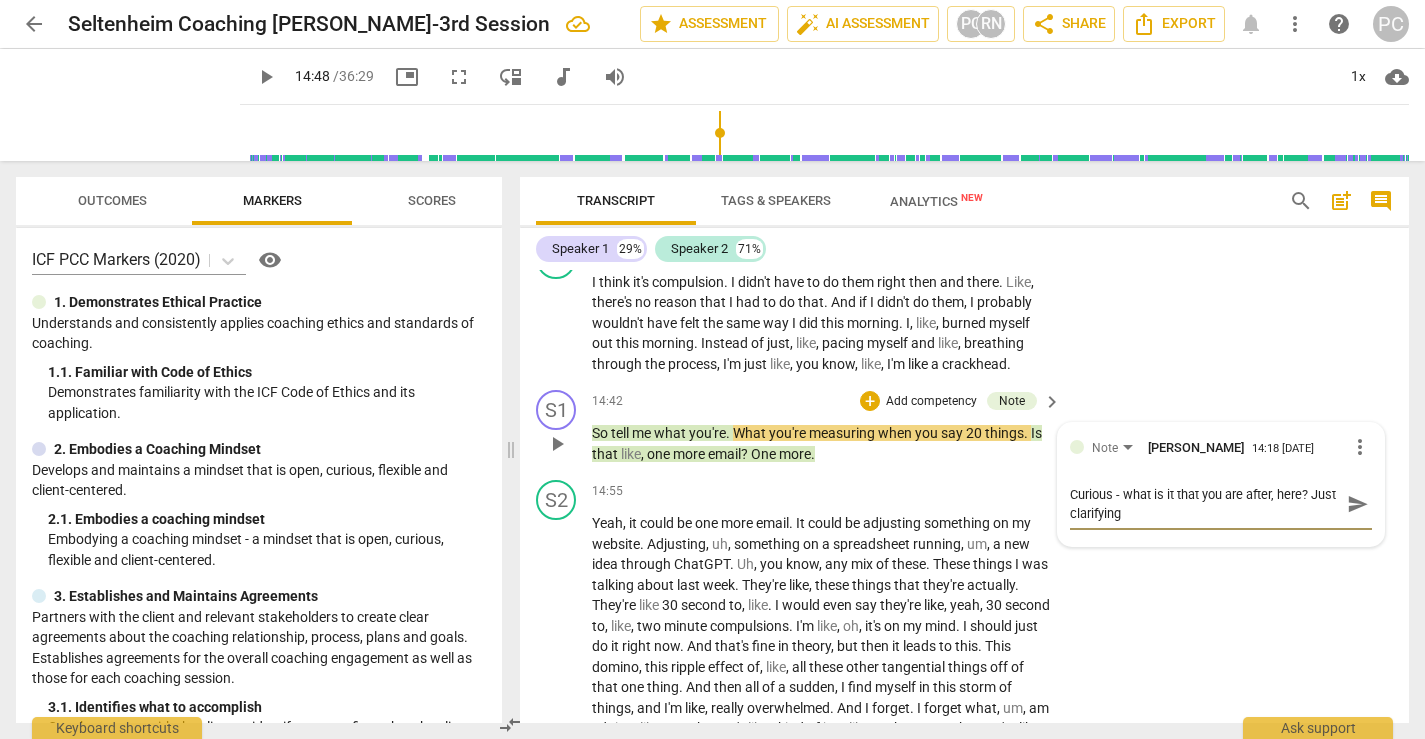 type on "Curious - what is it that you are after, here? Just clarifying?" 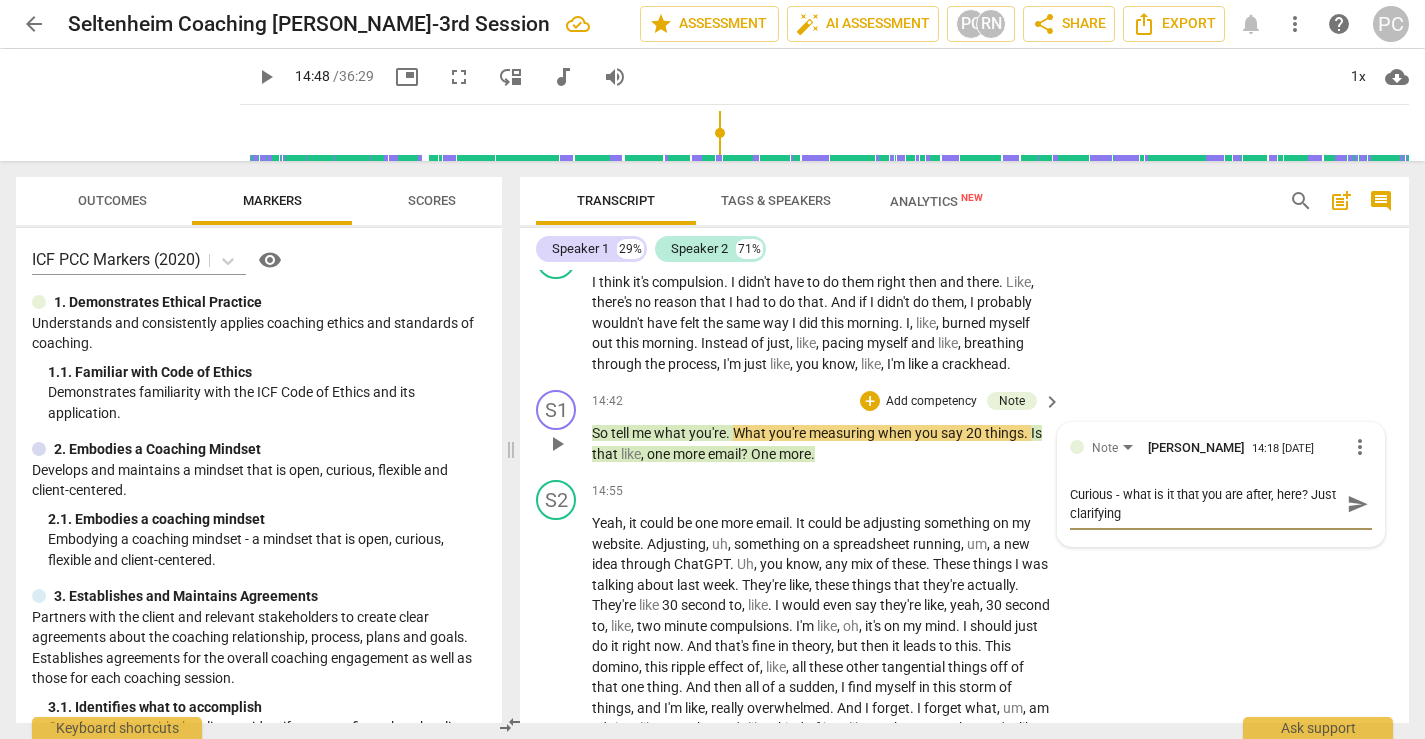 type on "Curious - what is it that you are after, here? Just clarifying?" 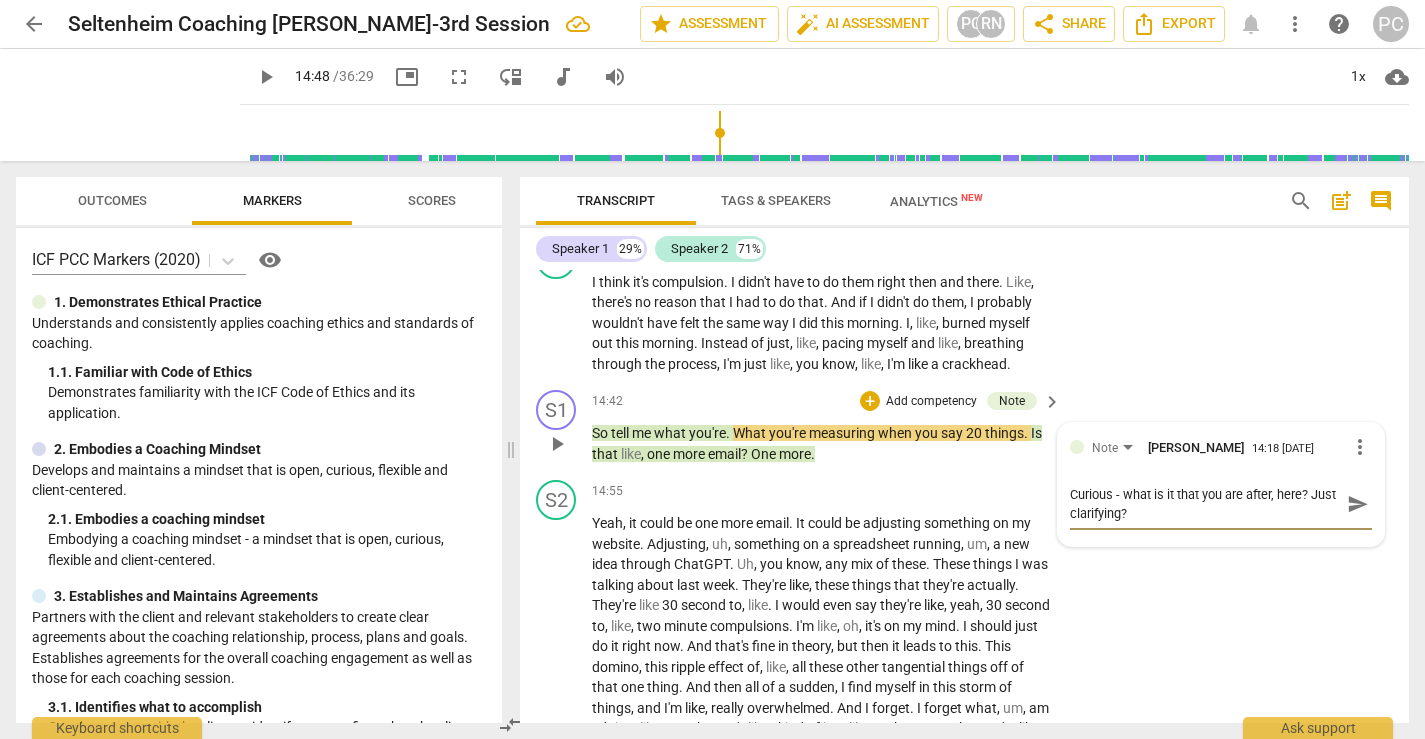 type on "Curious - what is it that you are after, here? Just clarifying?" 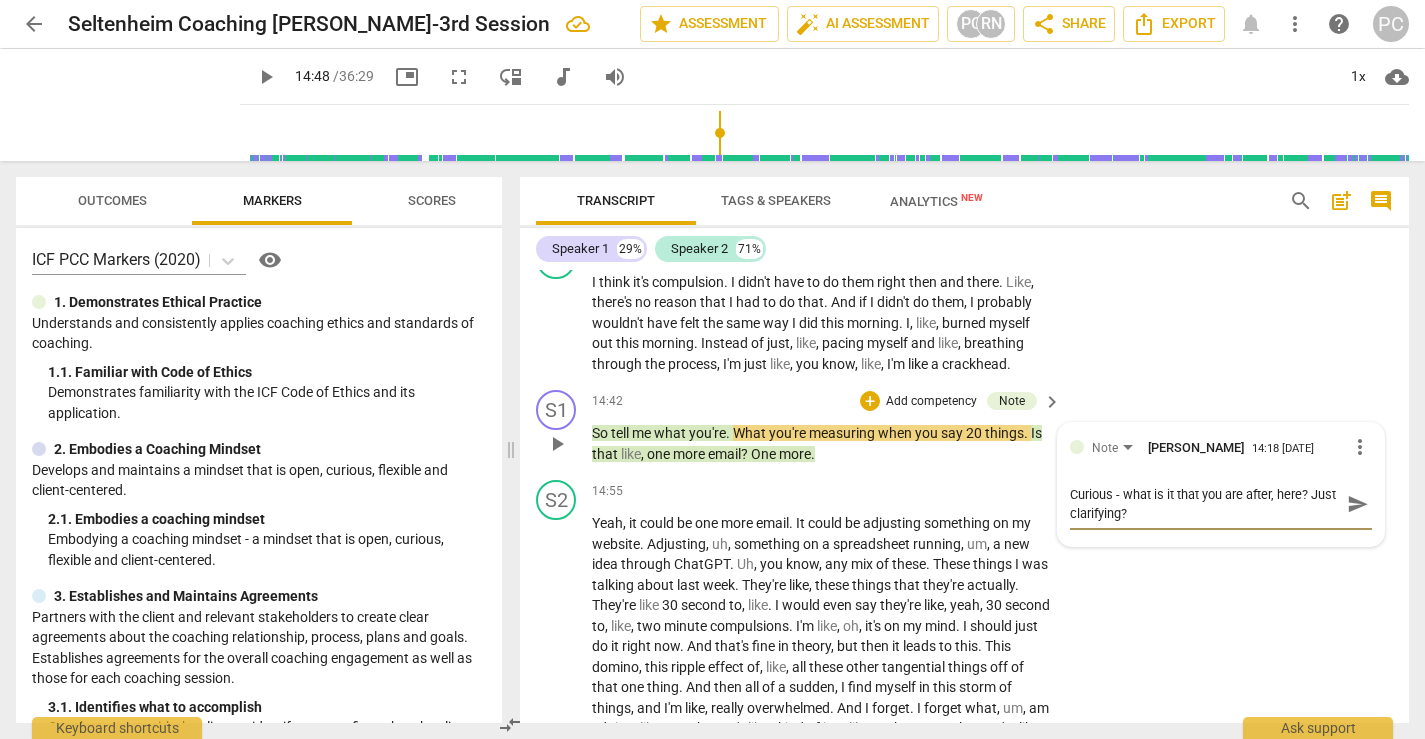 type on "Curious - what is it that you are after, here? Just clarifying?" 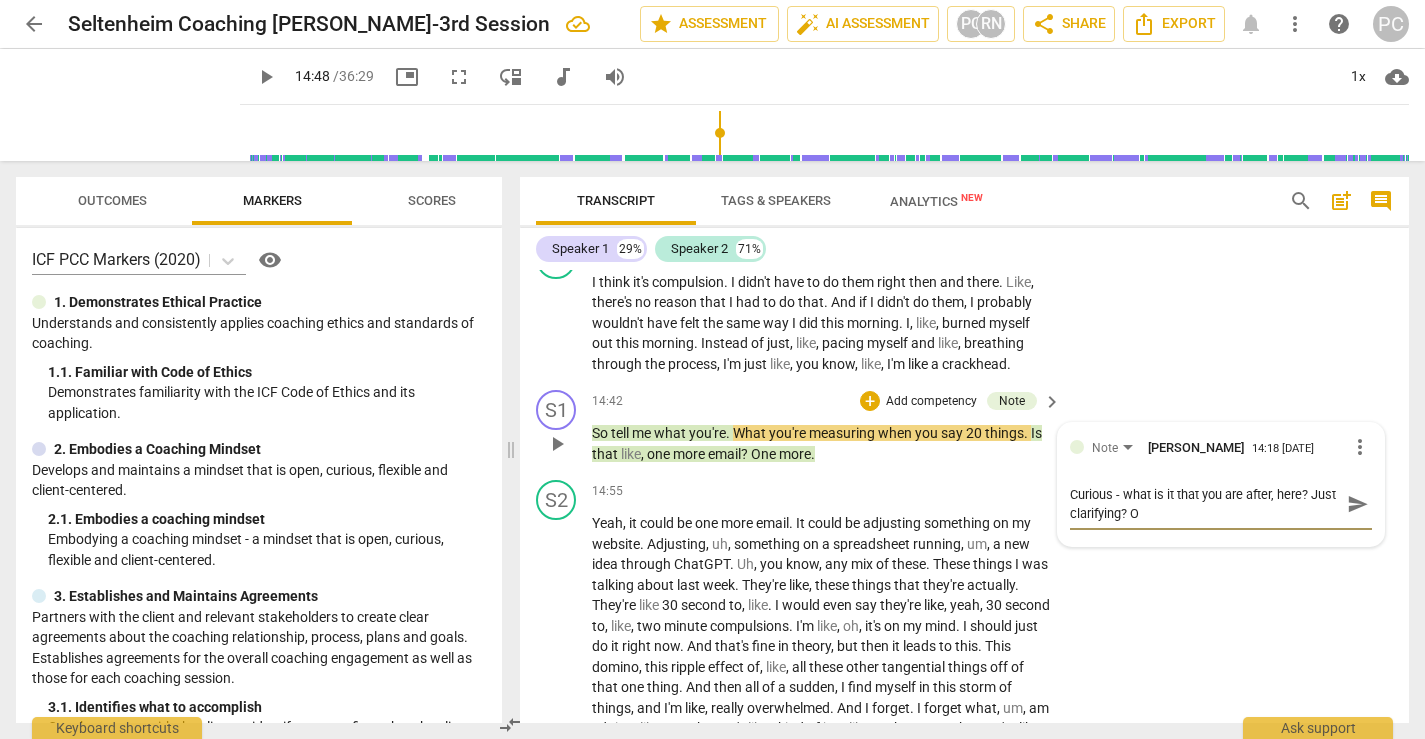 type on "Curious - what is it that you are after, here? Just clarifying? Or" 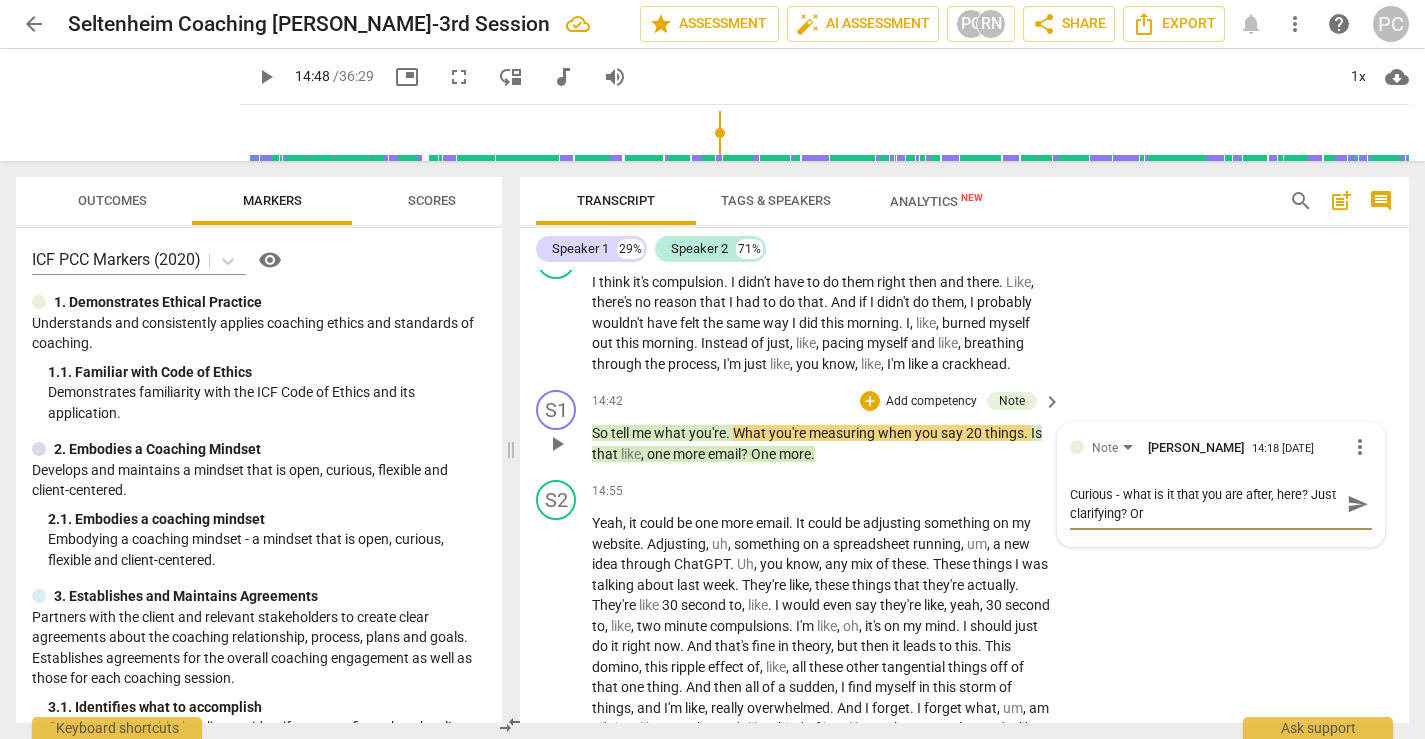 type on "Curious - what is it that you are after, here? Just clarifying? Or" 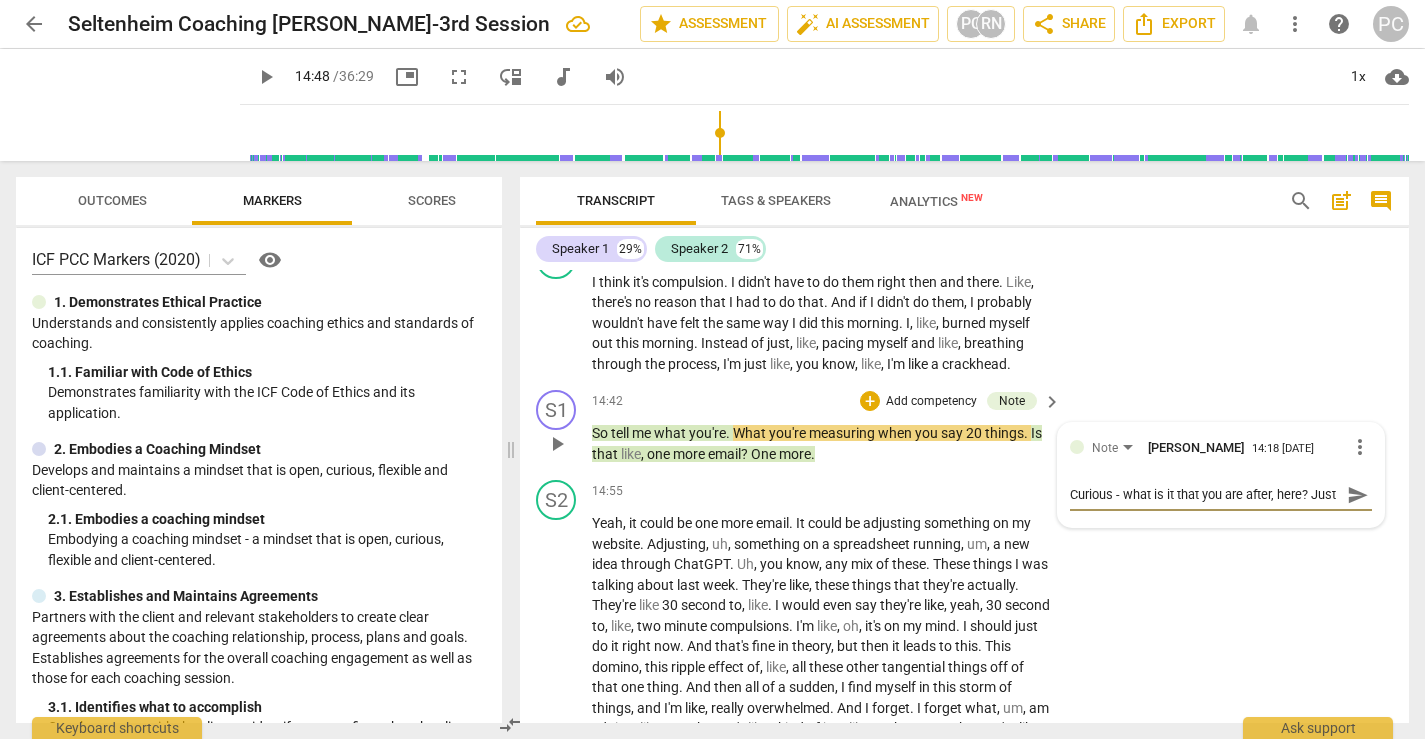 type on "A" 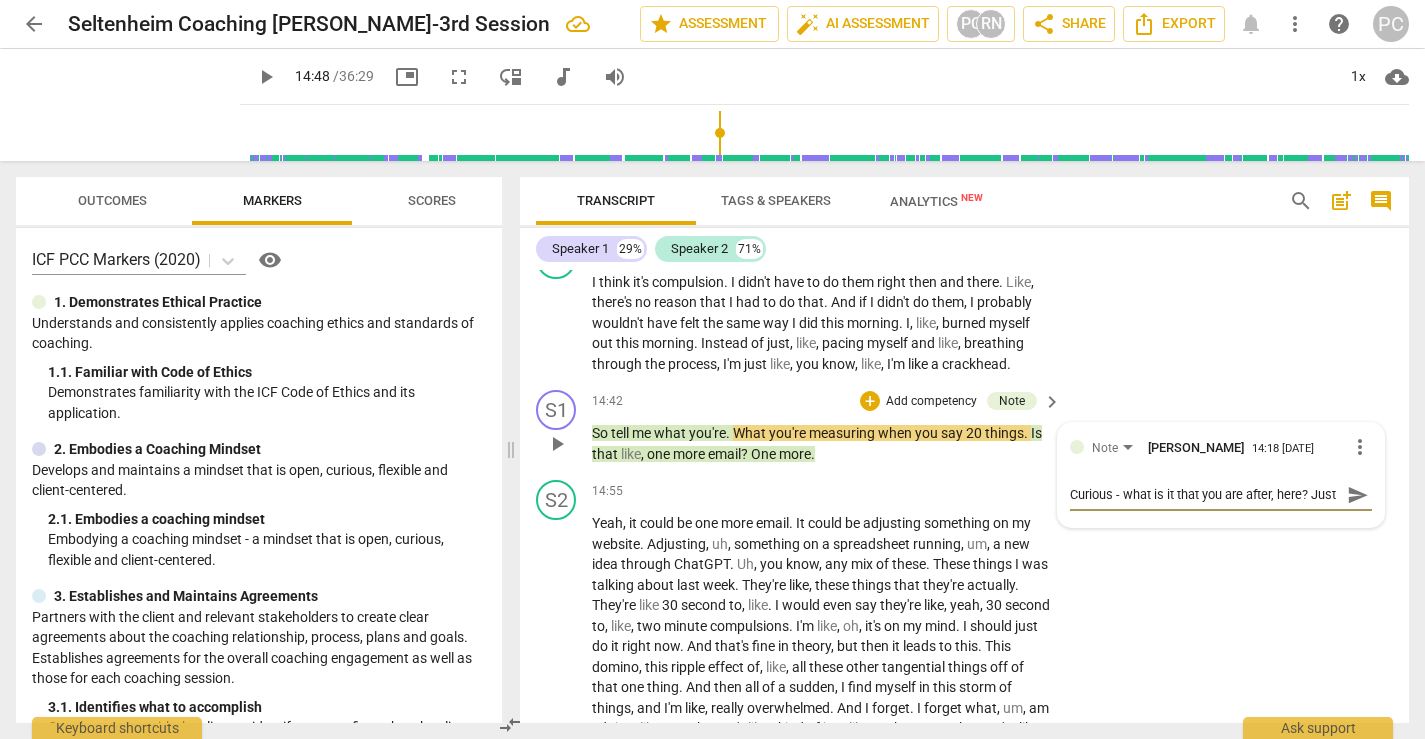 type on "A" 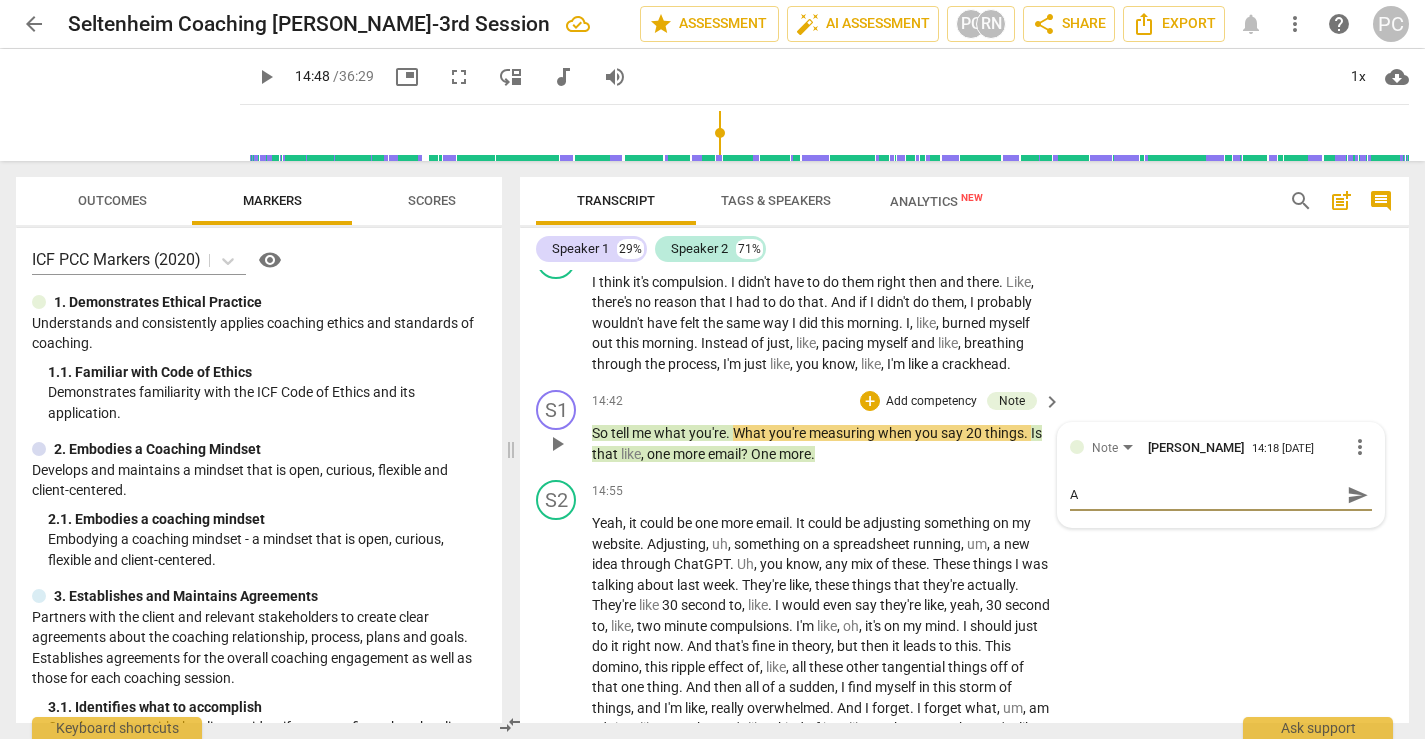 type on "At" 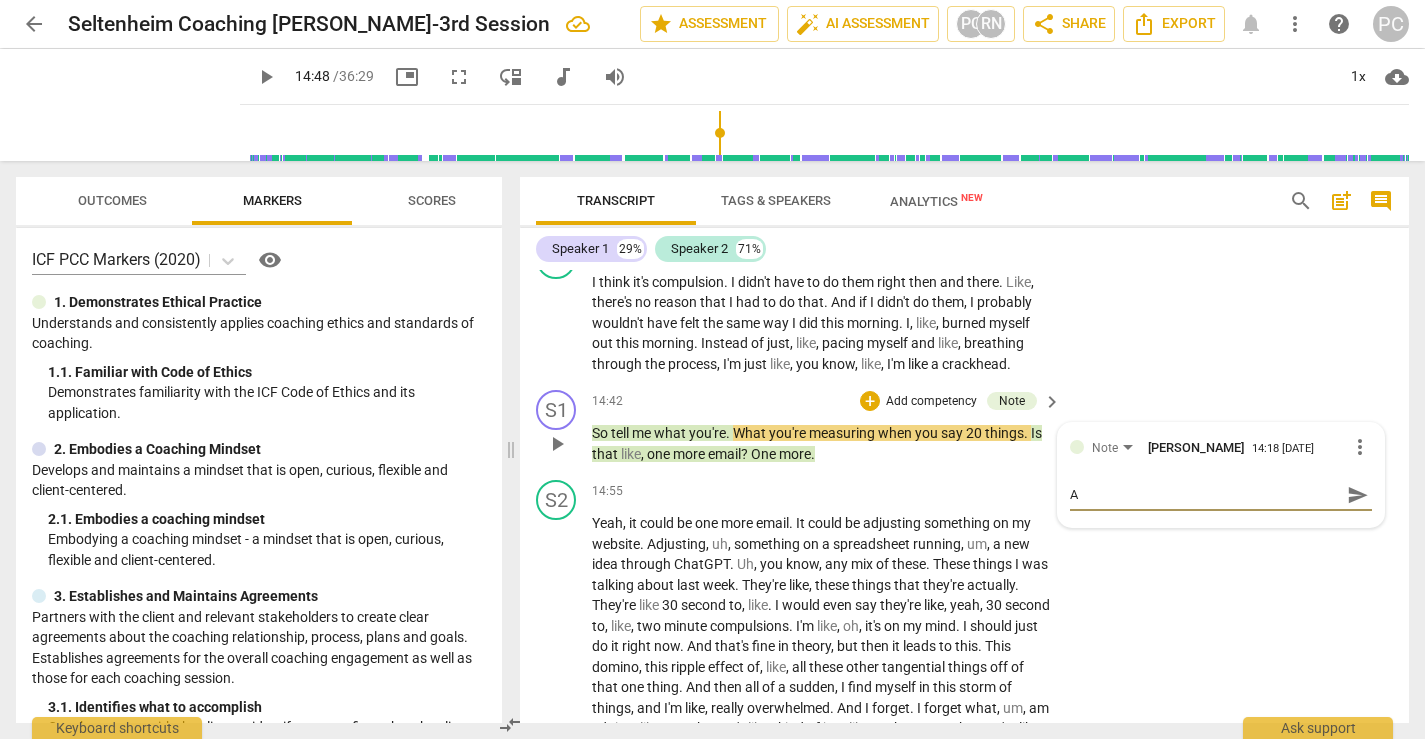 type on "At" 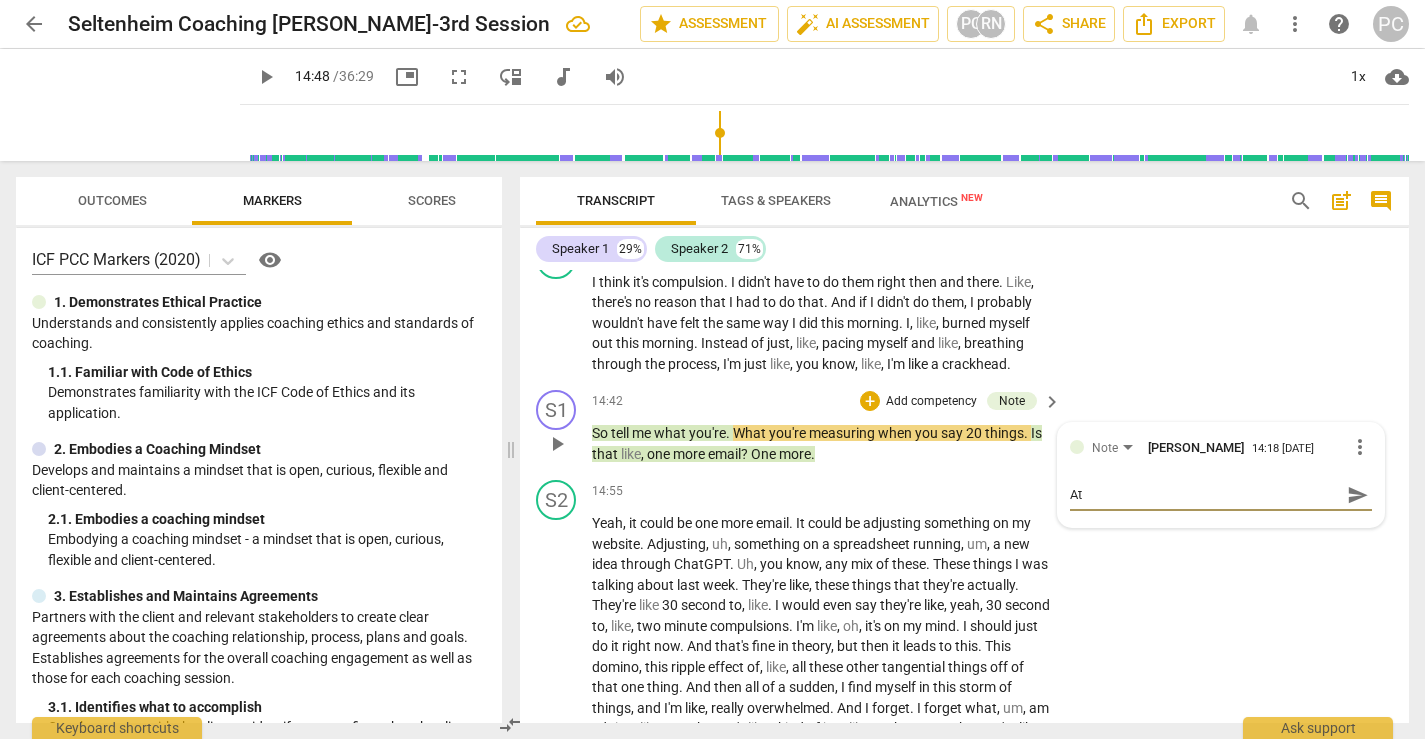type on "At" 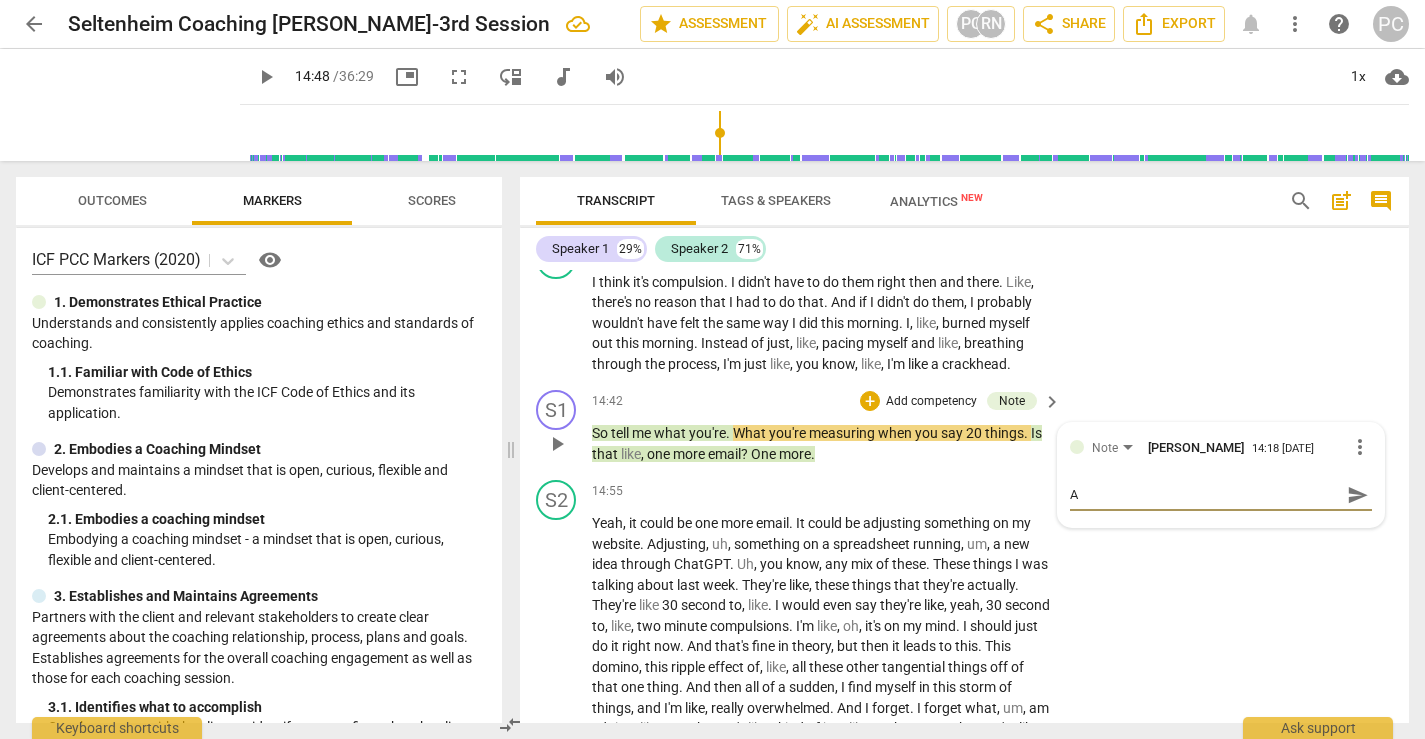 type 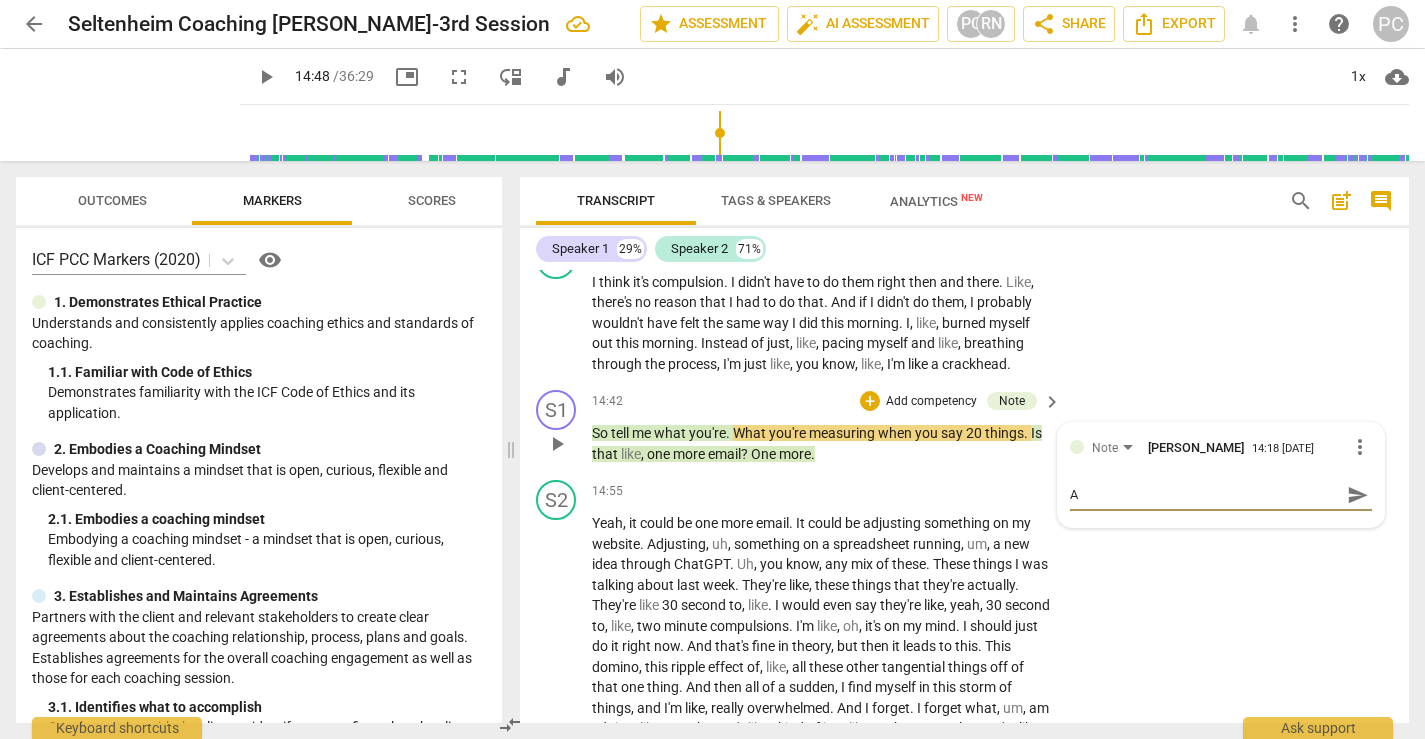 type 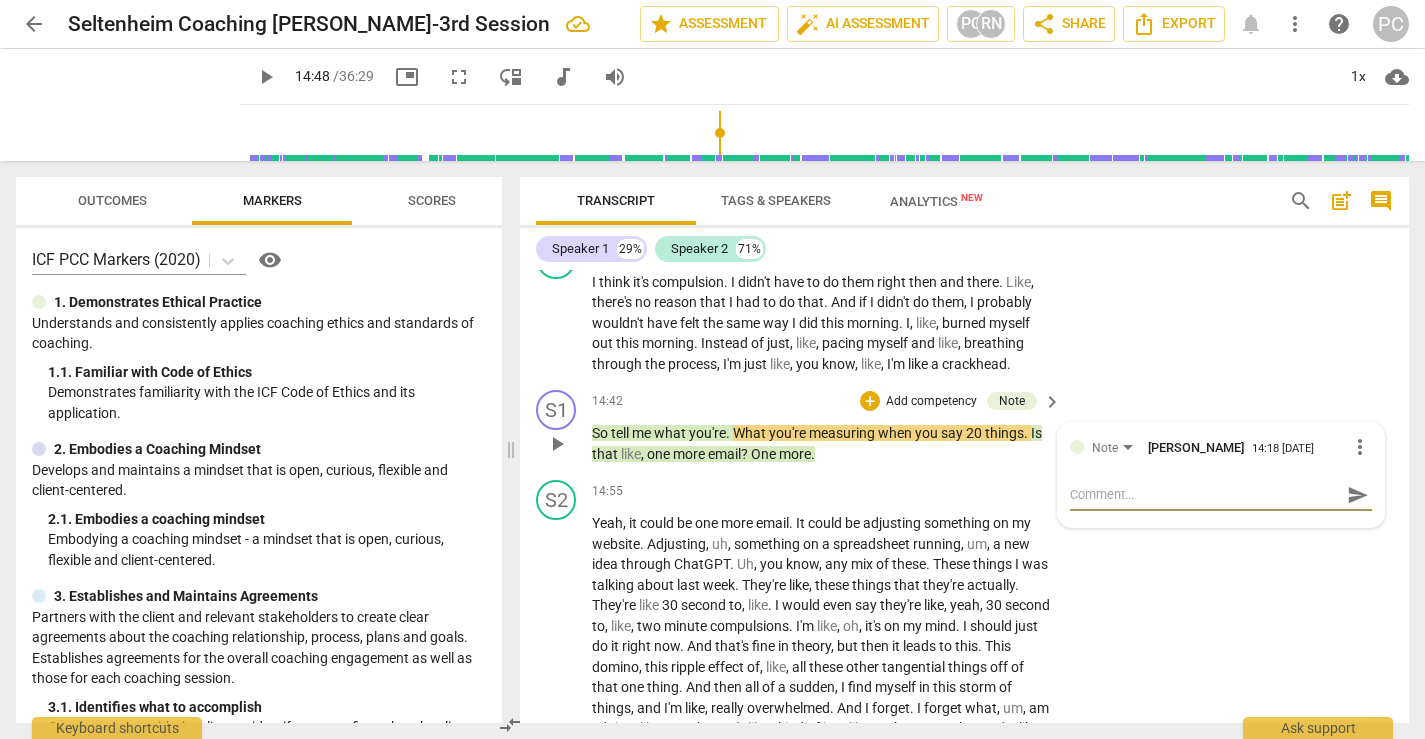 type on "S" 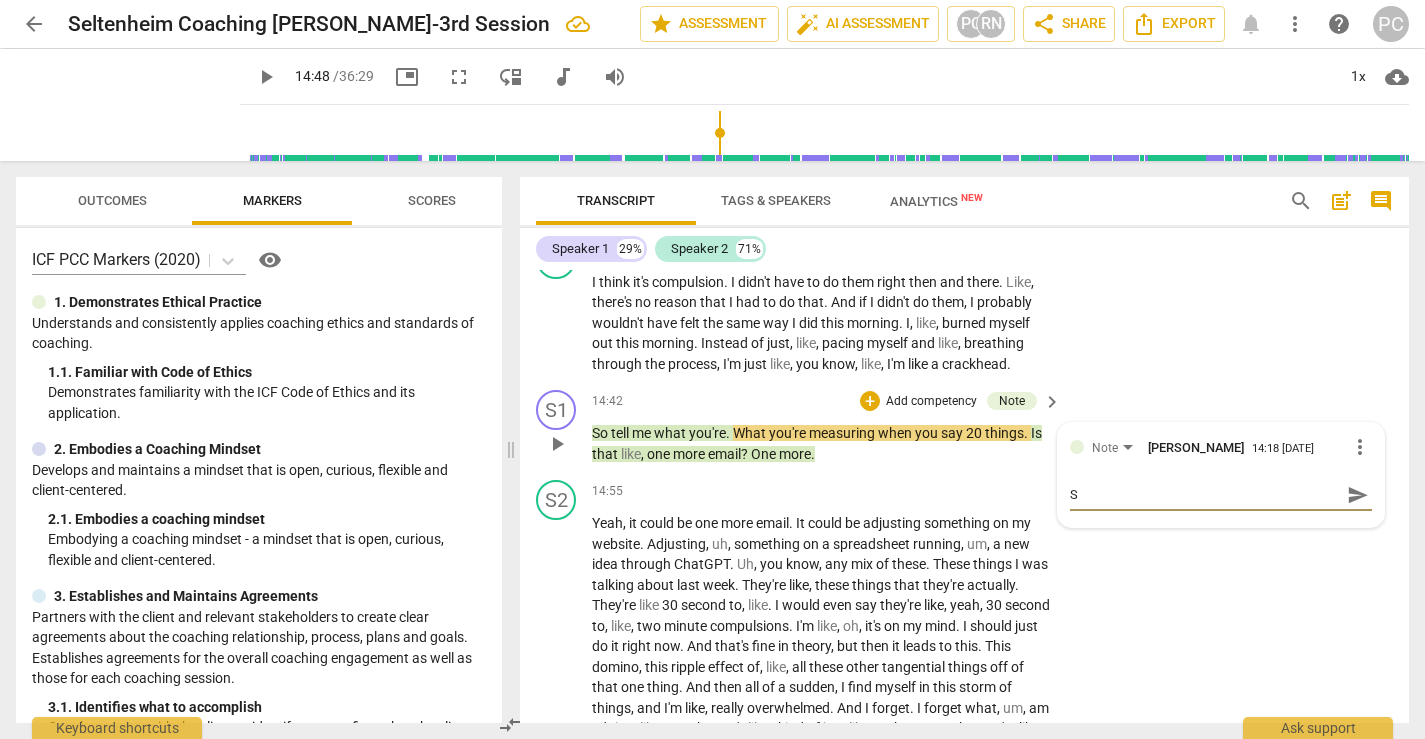 type on "So" 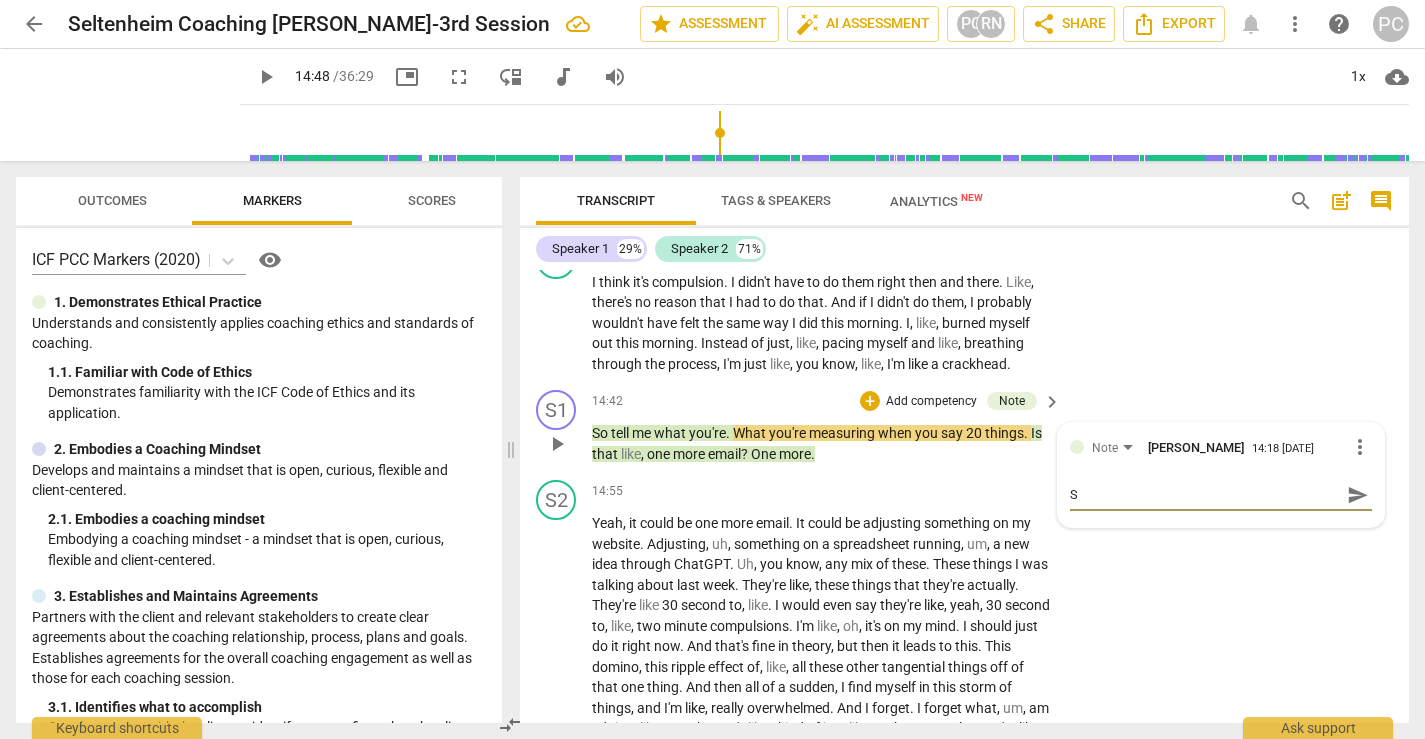 type on "So" 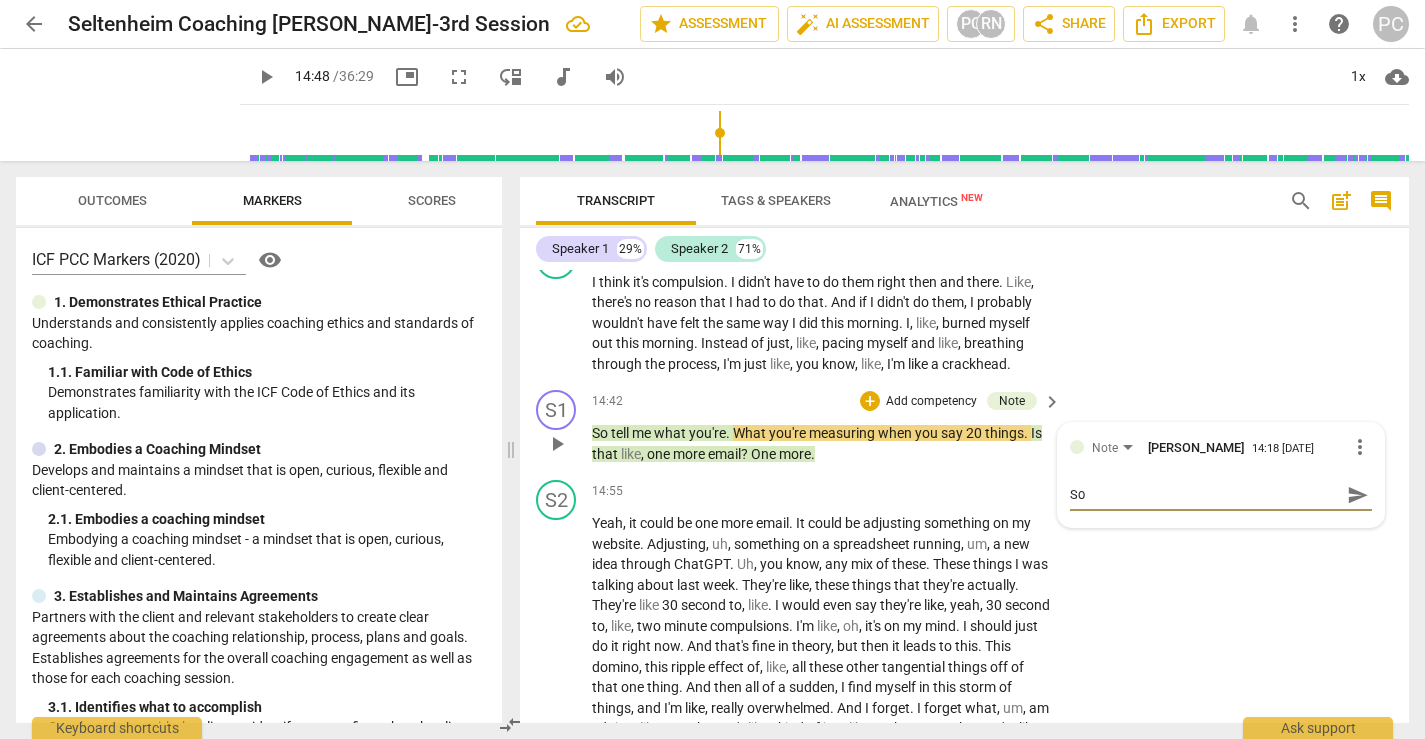 type on "Som" 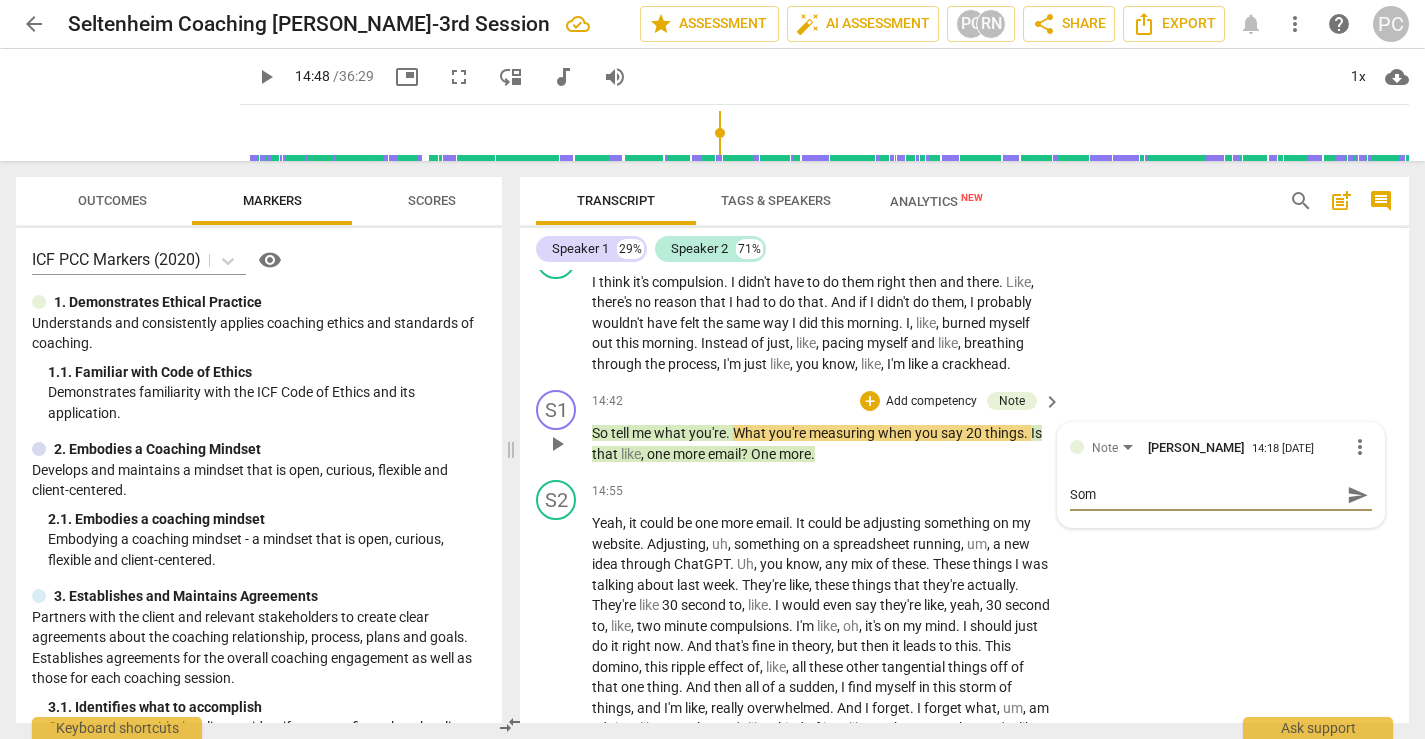 type on "Some" 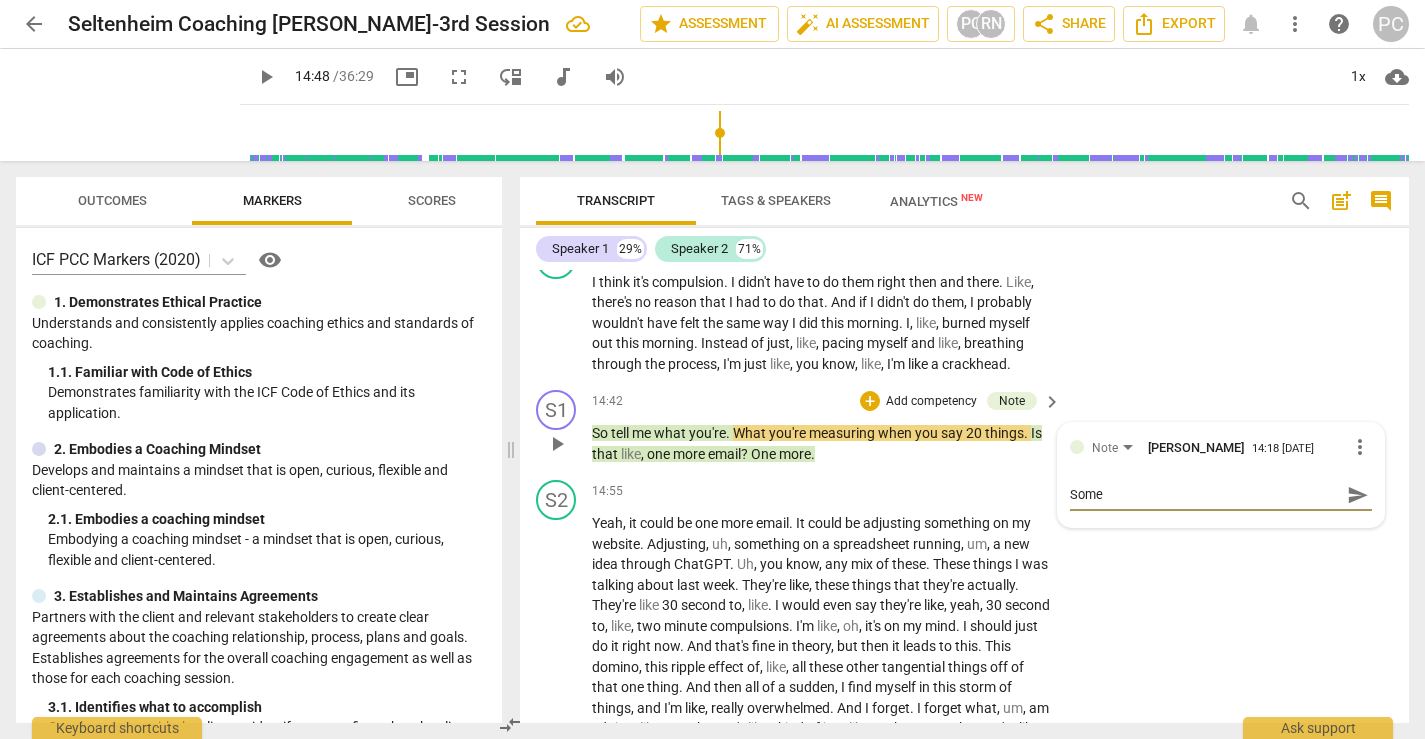 type on "Somew" 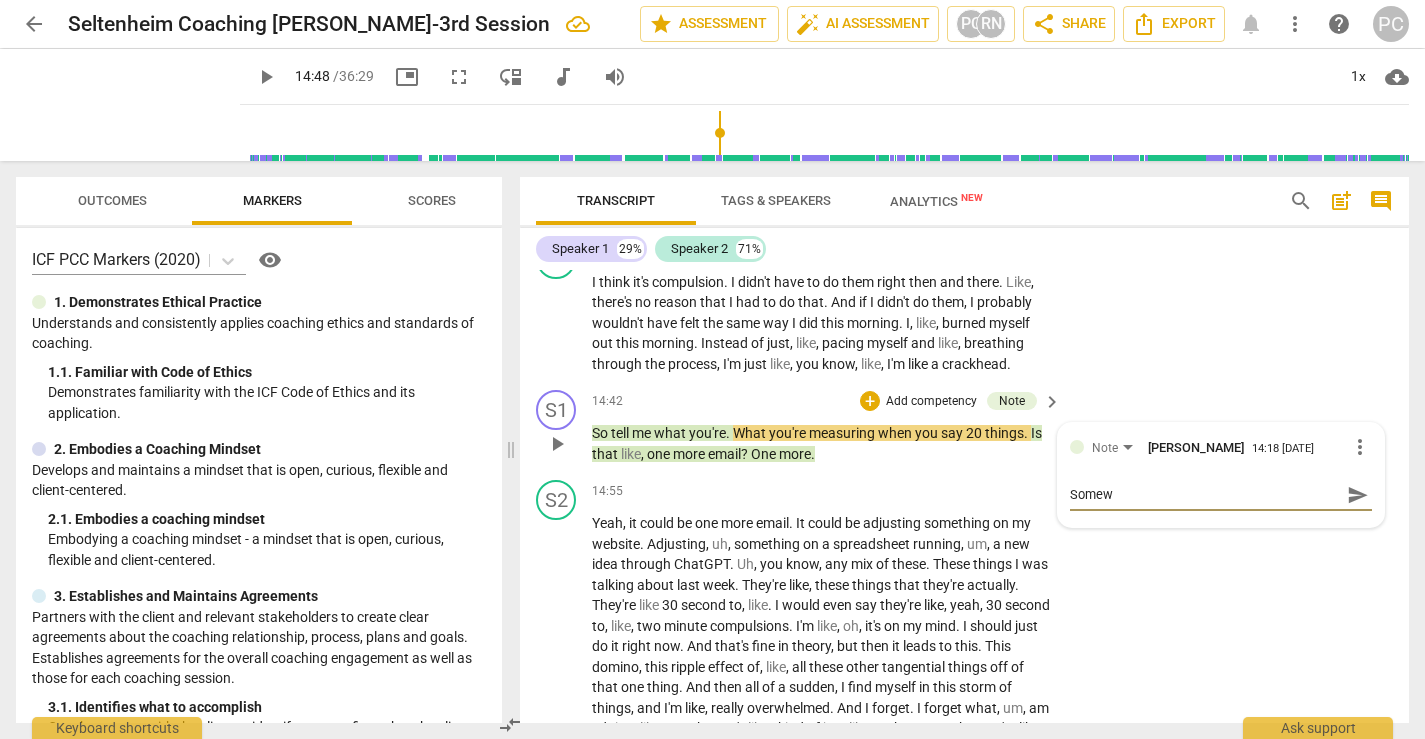 type on "Somewh" 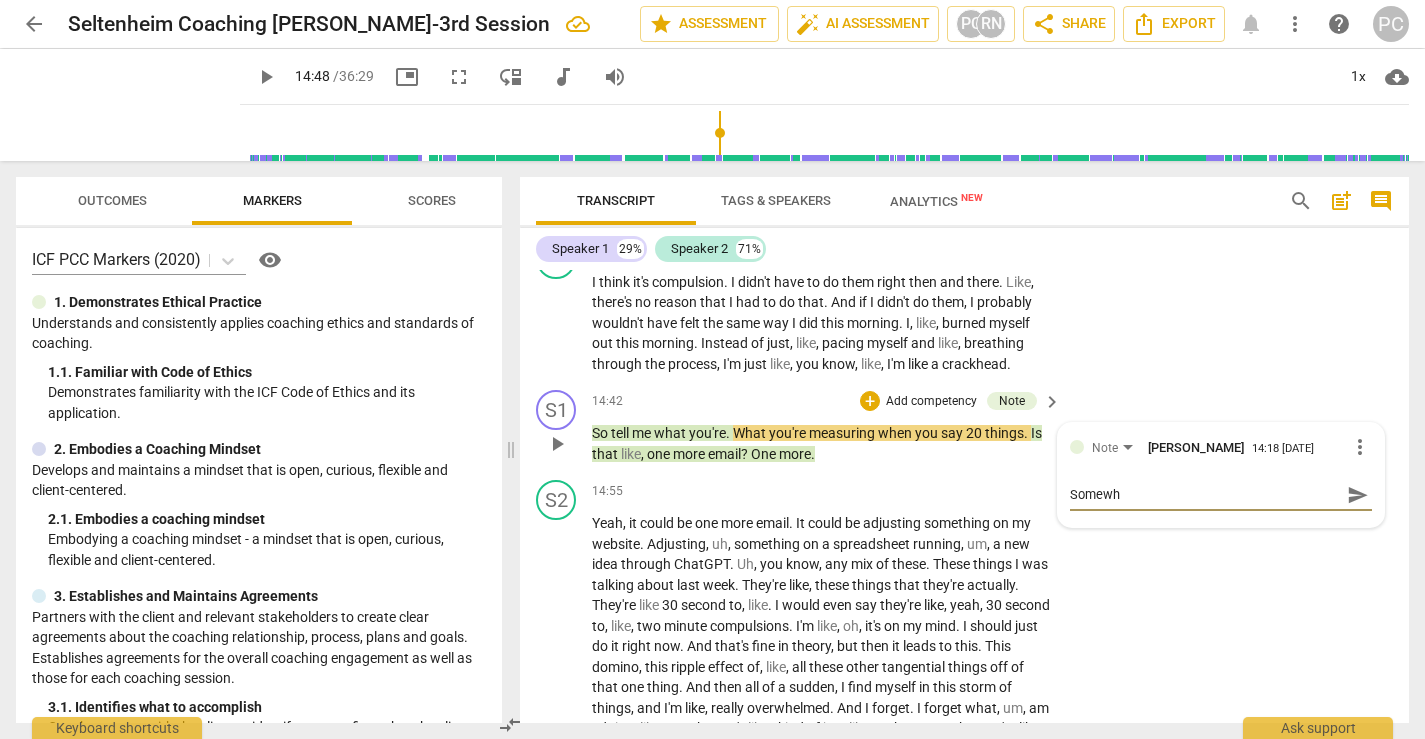type on "Somewhe" 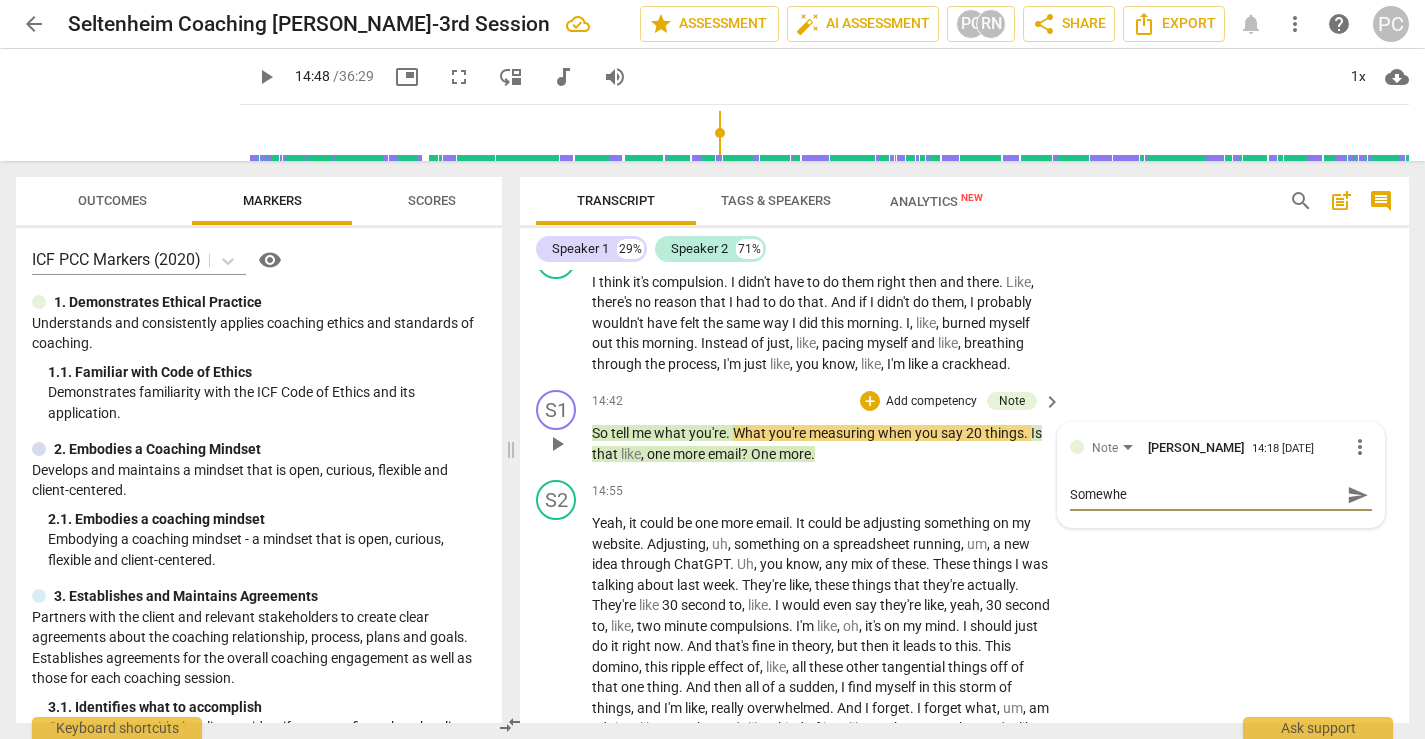 type on "Somewher" 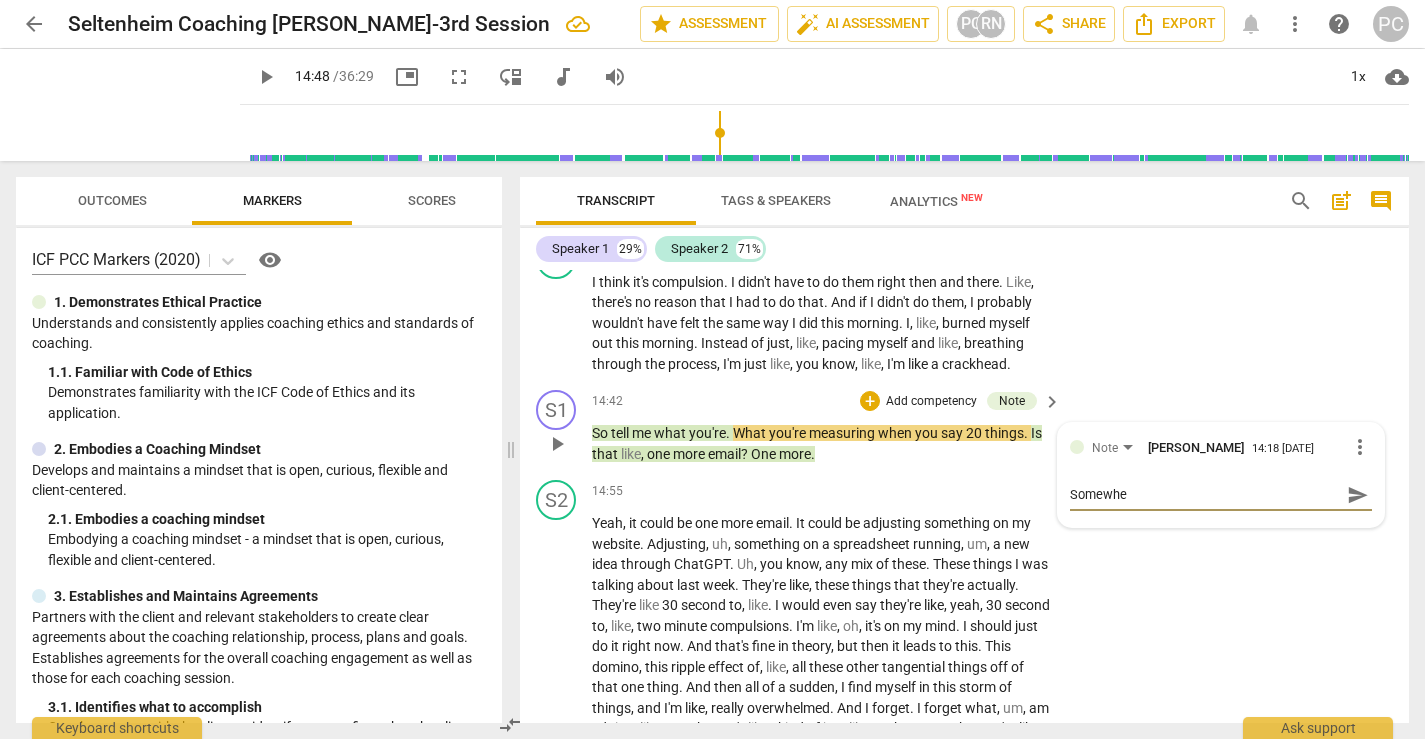 type on "Somewher" 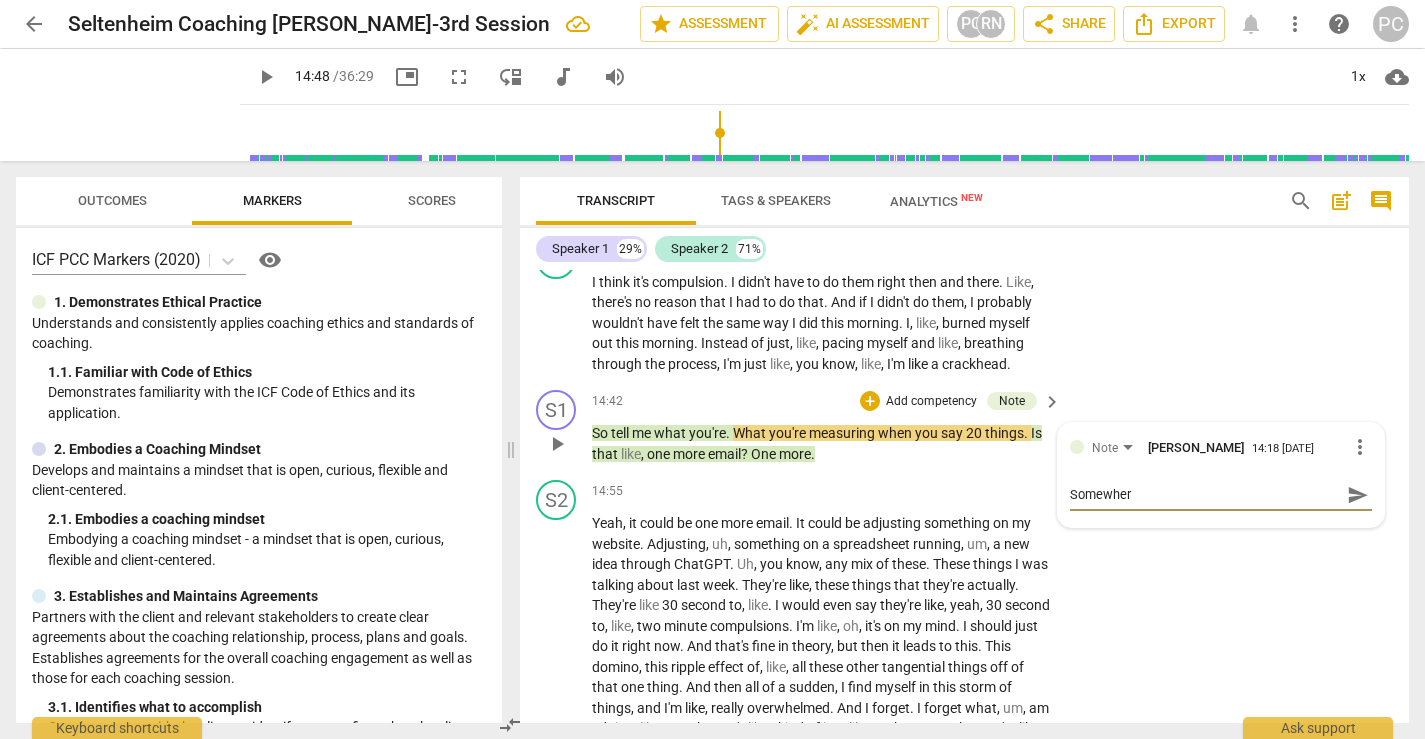 type on "Somewhere" 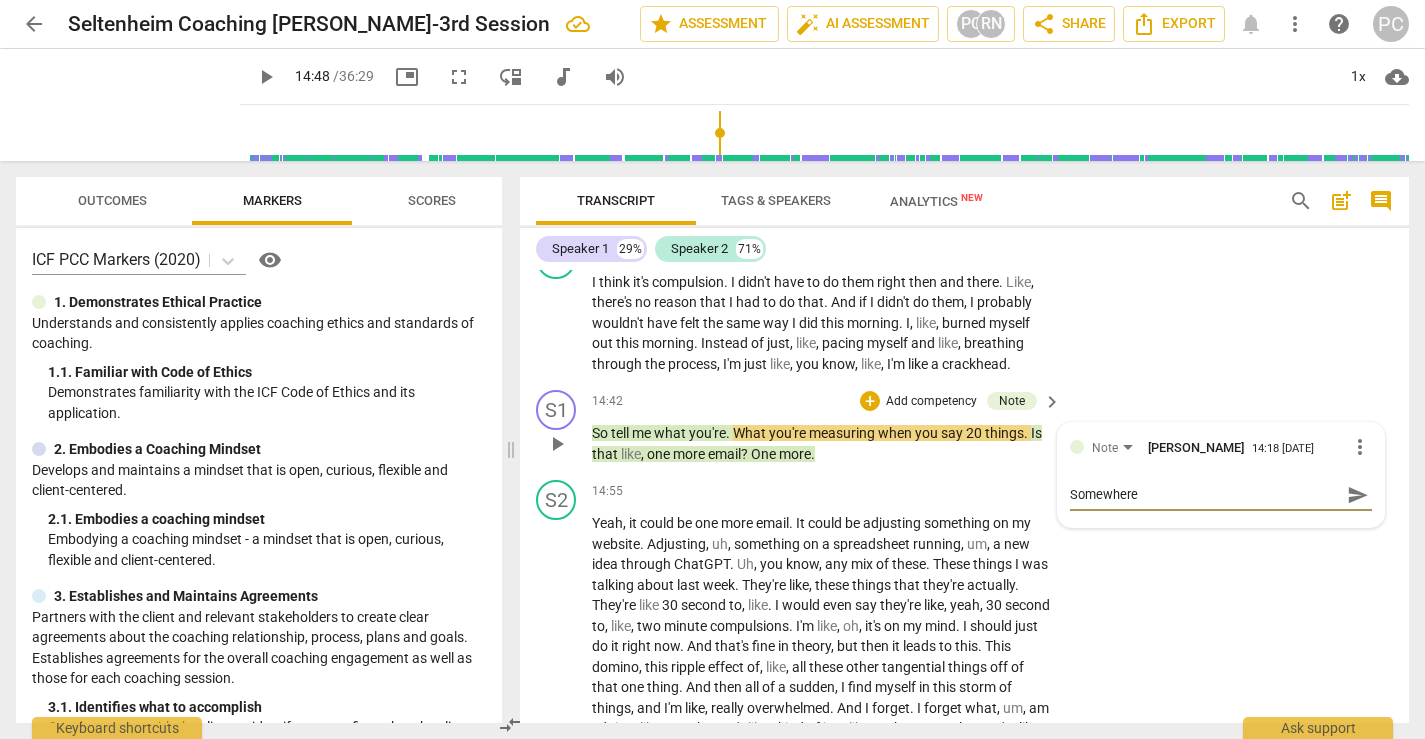 type on "Somewhere" 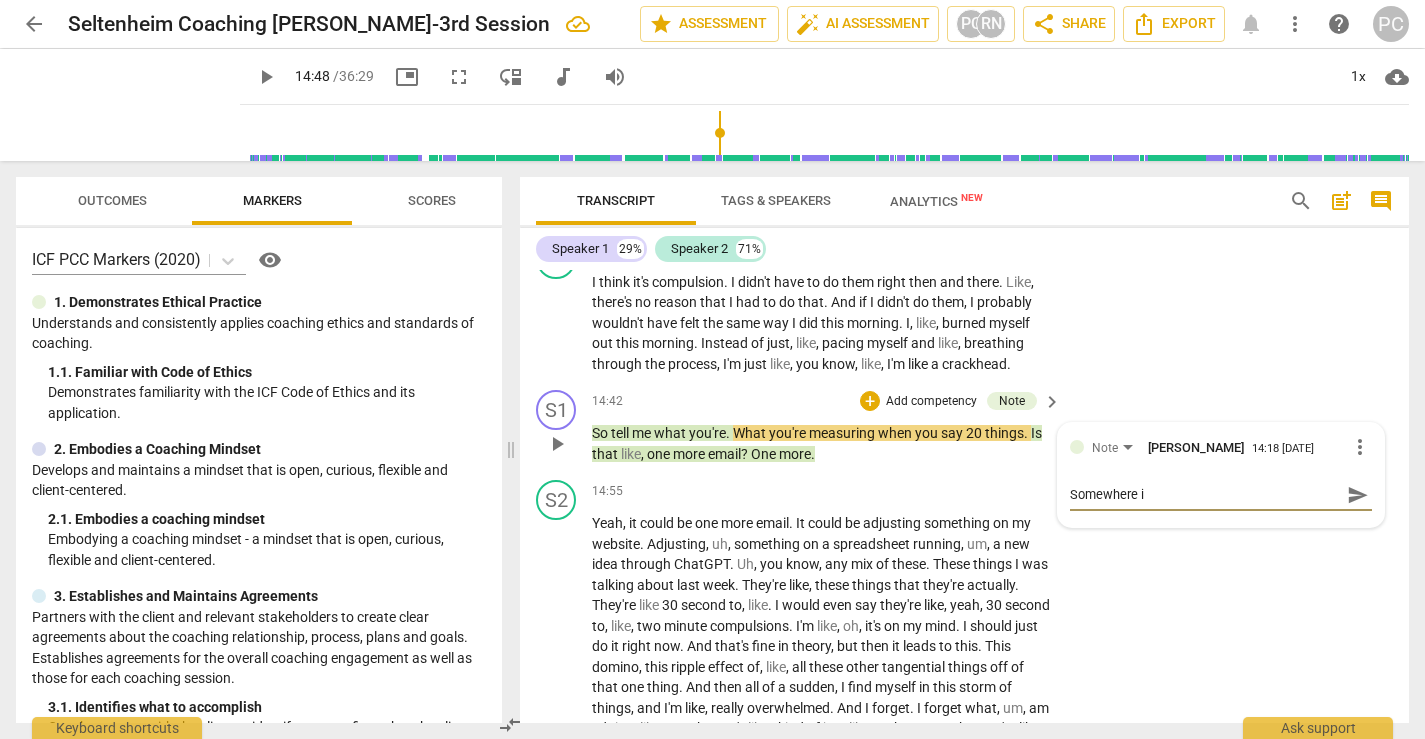 type on "Somewhere in" 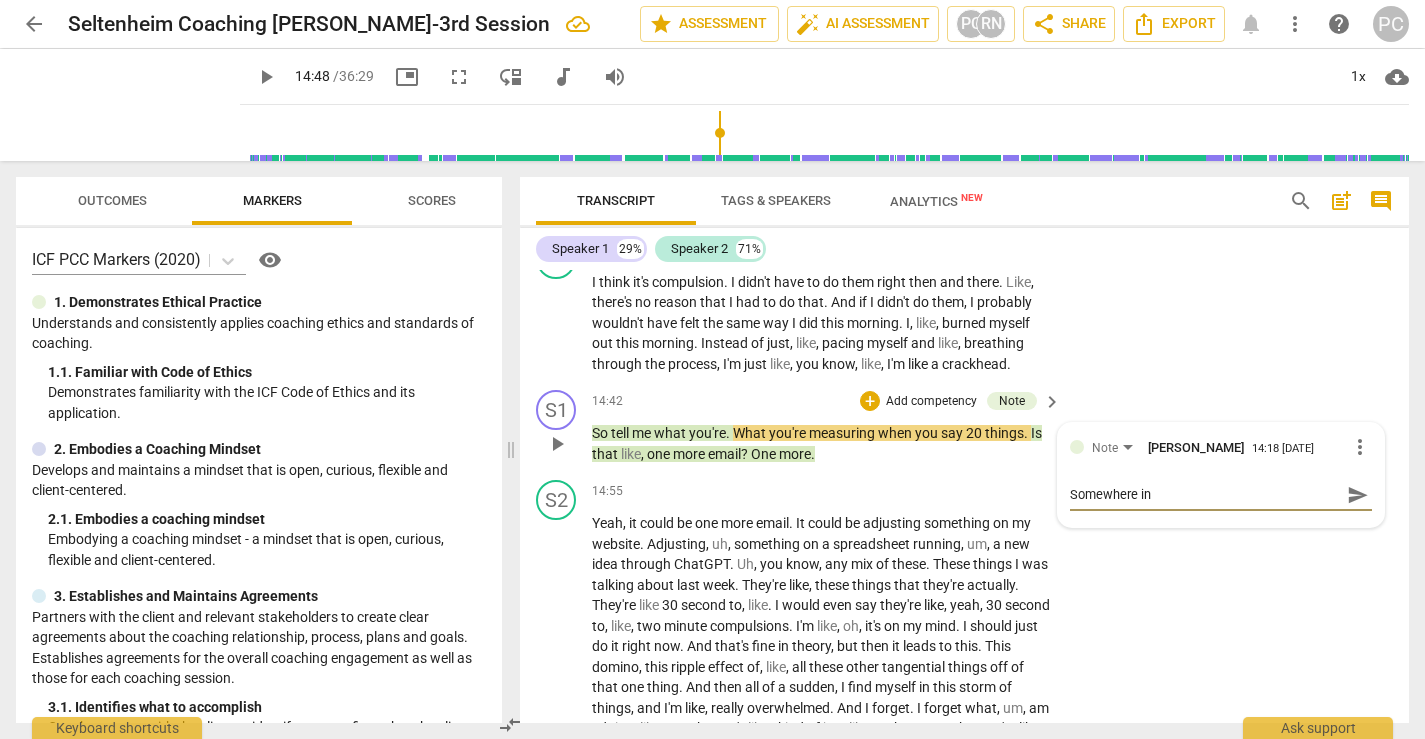 type on "Somewhere in" 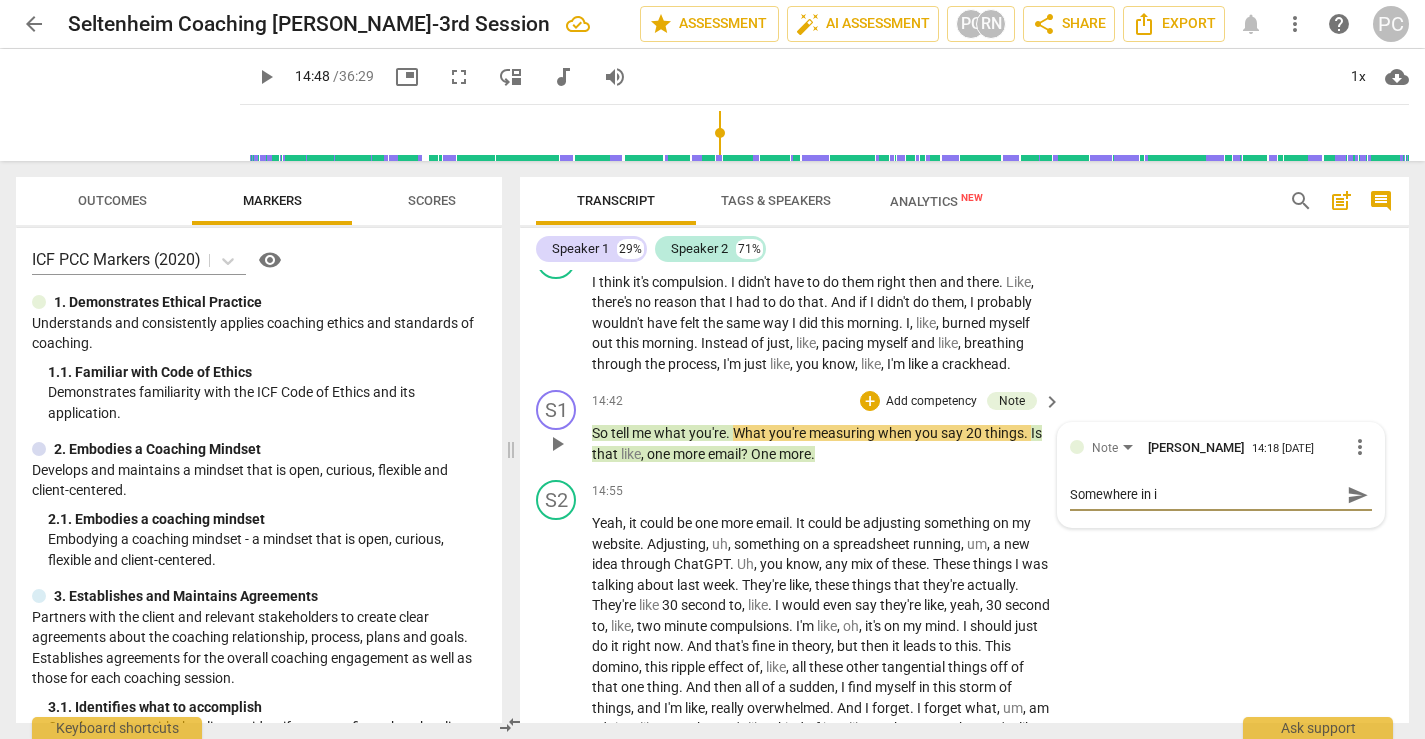 type on "Somewhere in ih" 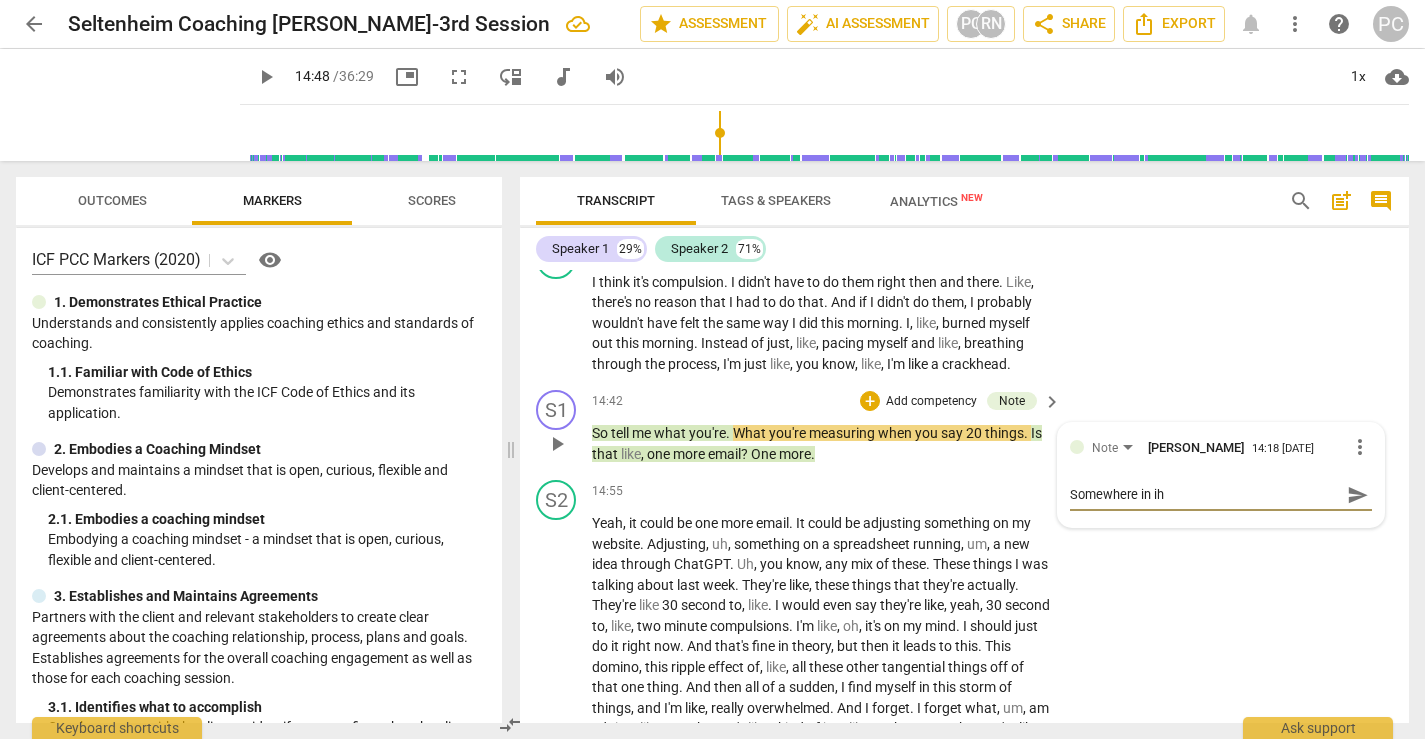 type on "Somewhere in ihe" 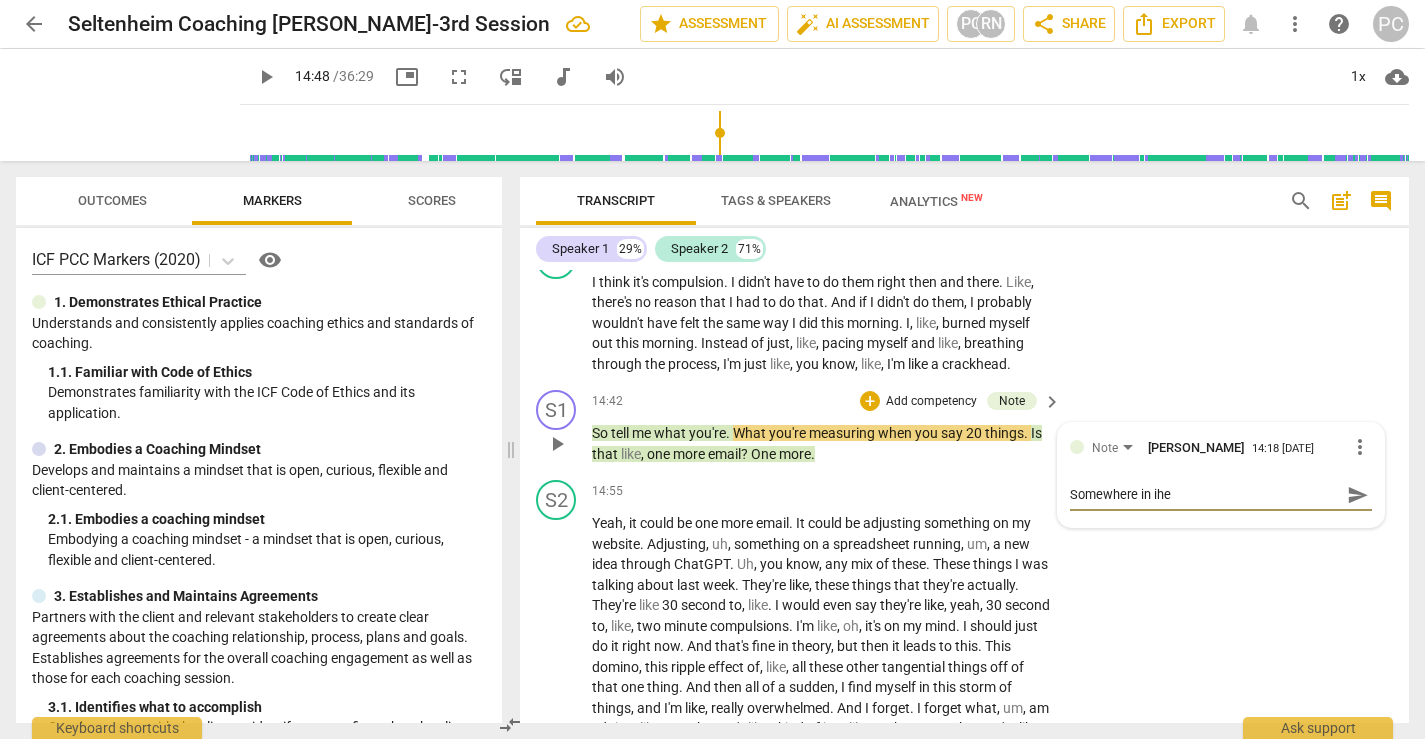 type on "Somewhere in iher" 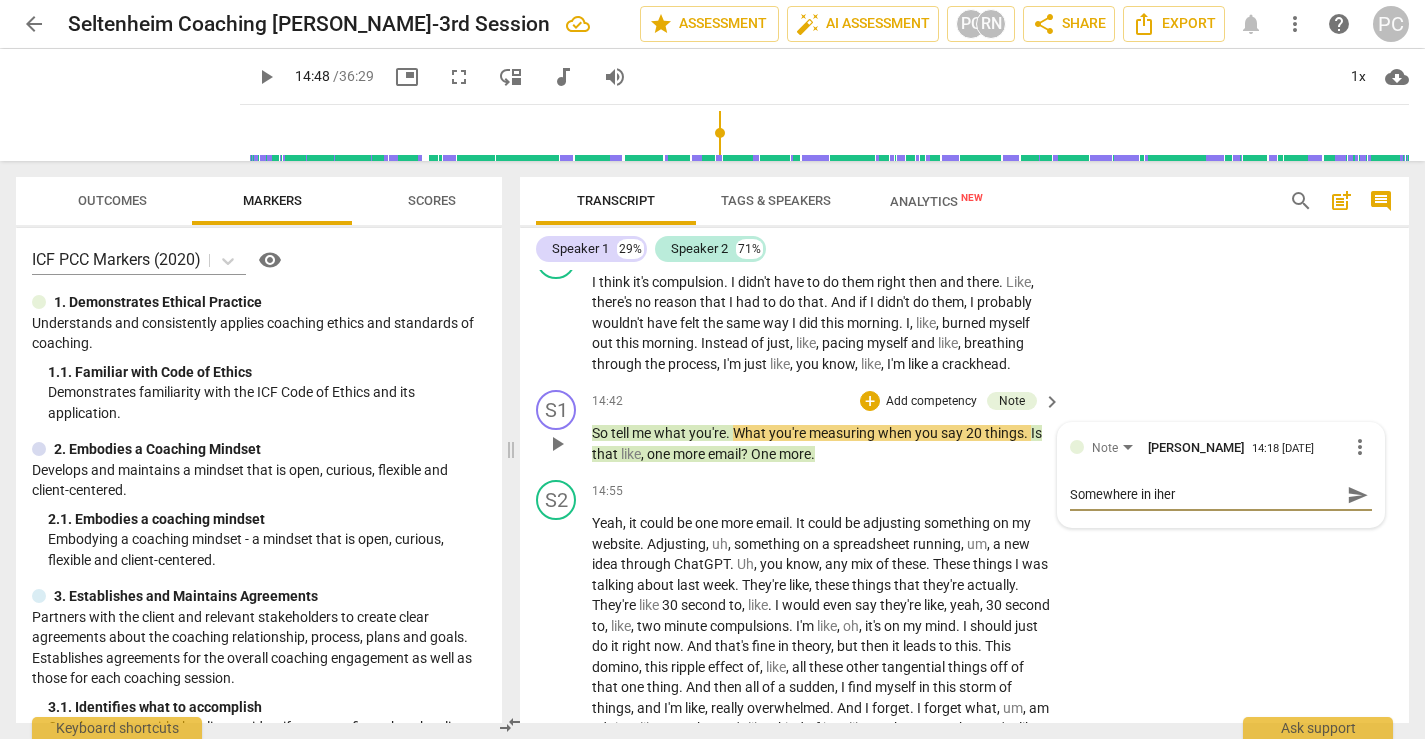 type on "Somewhere in ihere" 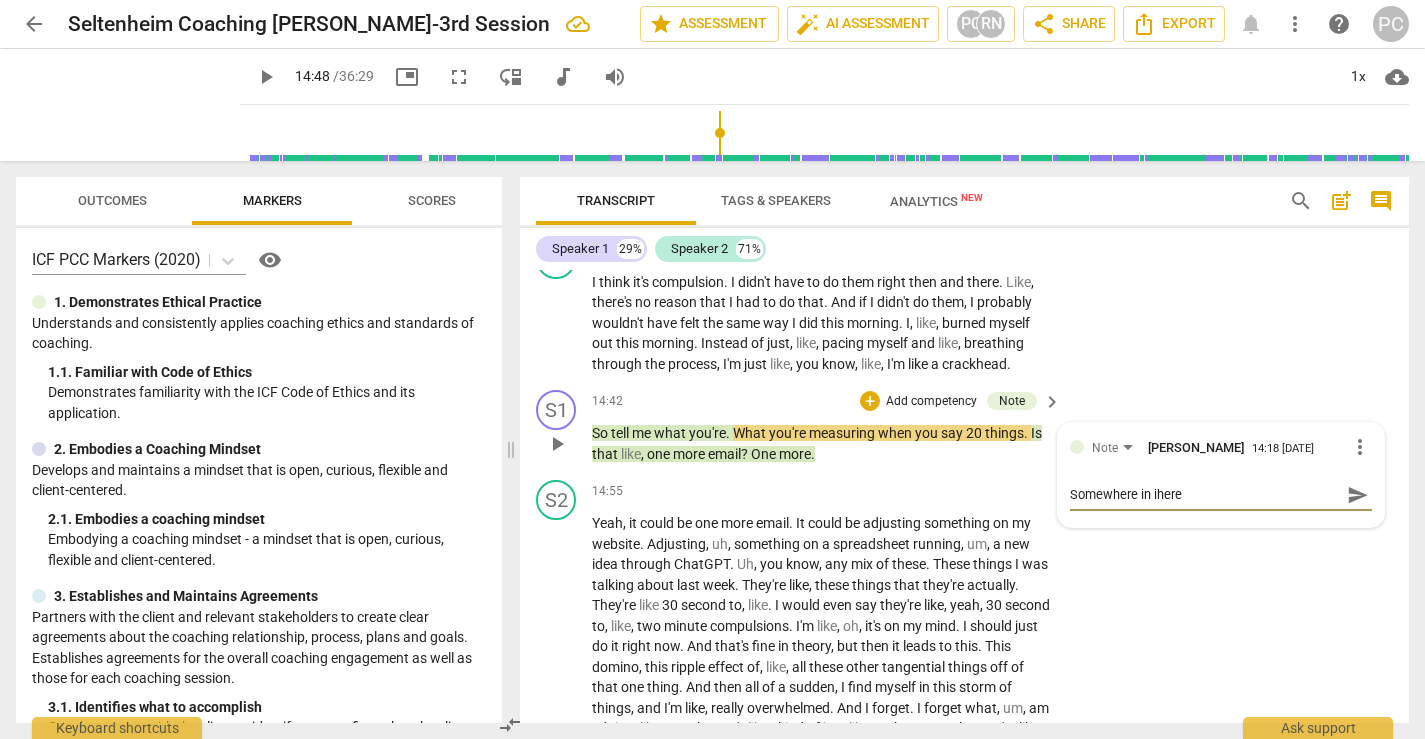 type on "Somewhere in ihere," 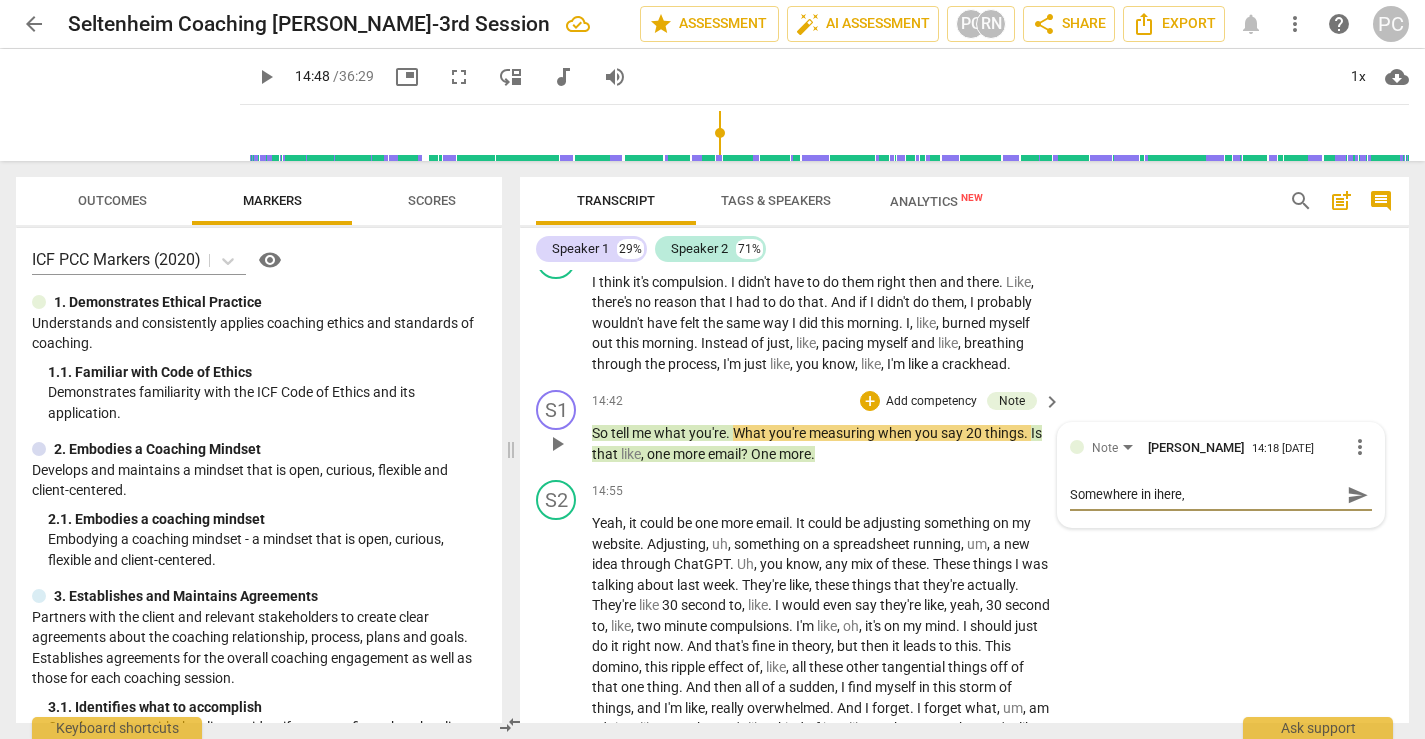 type on "Somewhere in ihere" 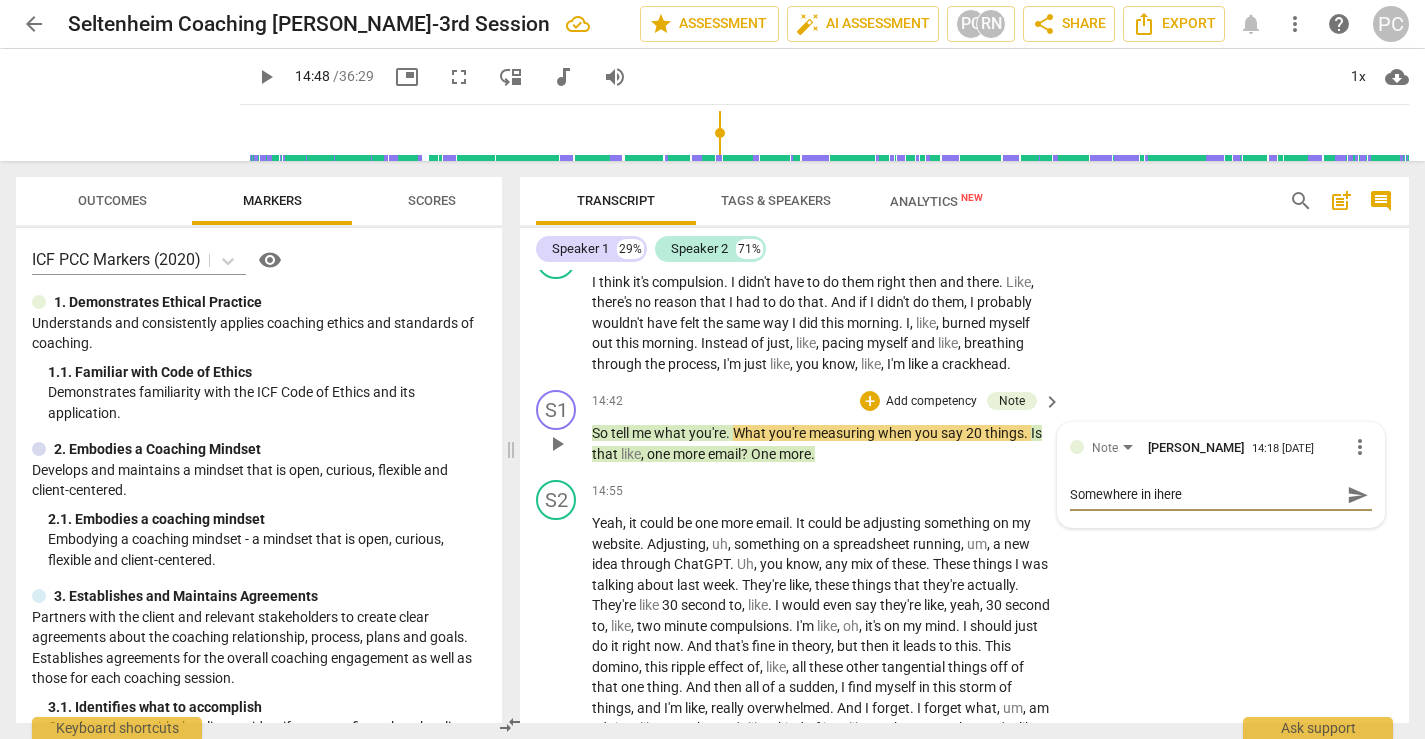type on "Somewhere in iher" 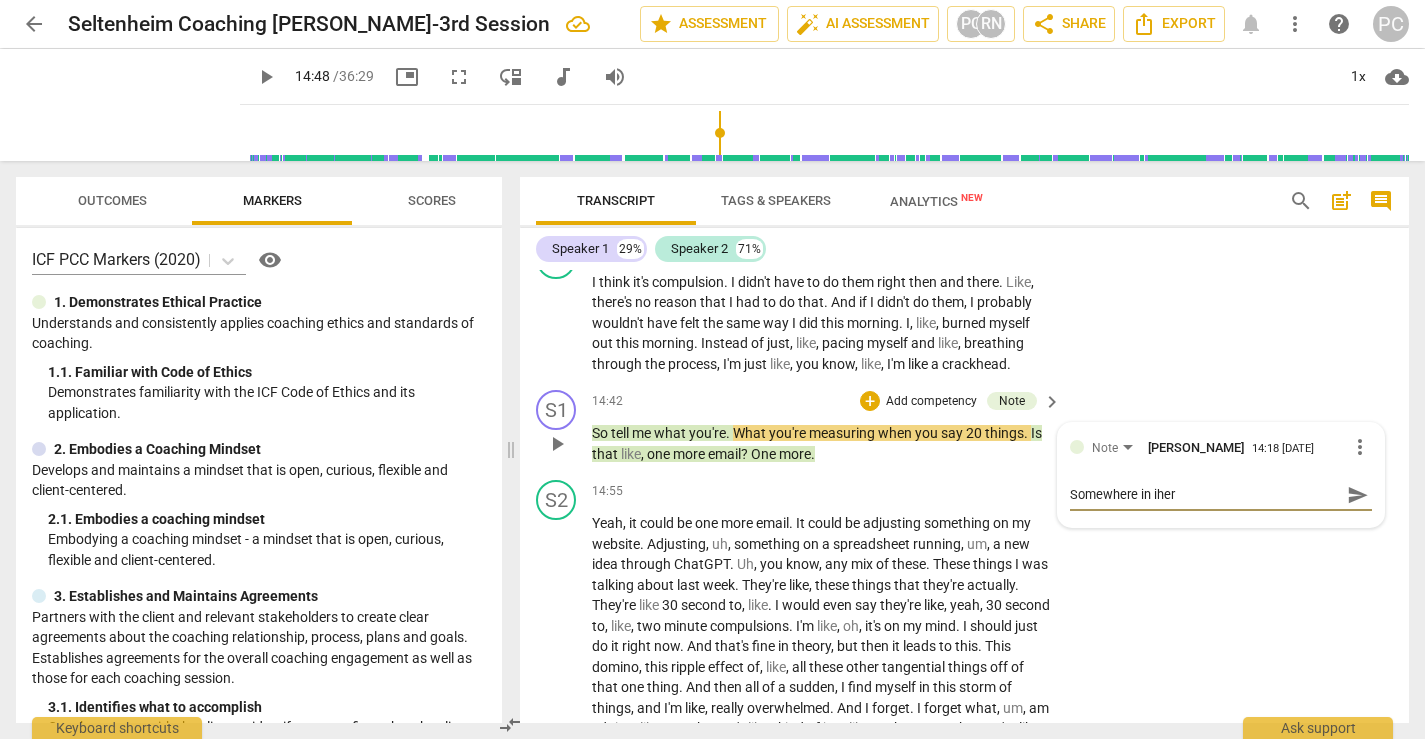 type on "Somewhere in ihe" 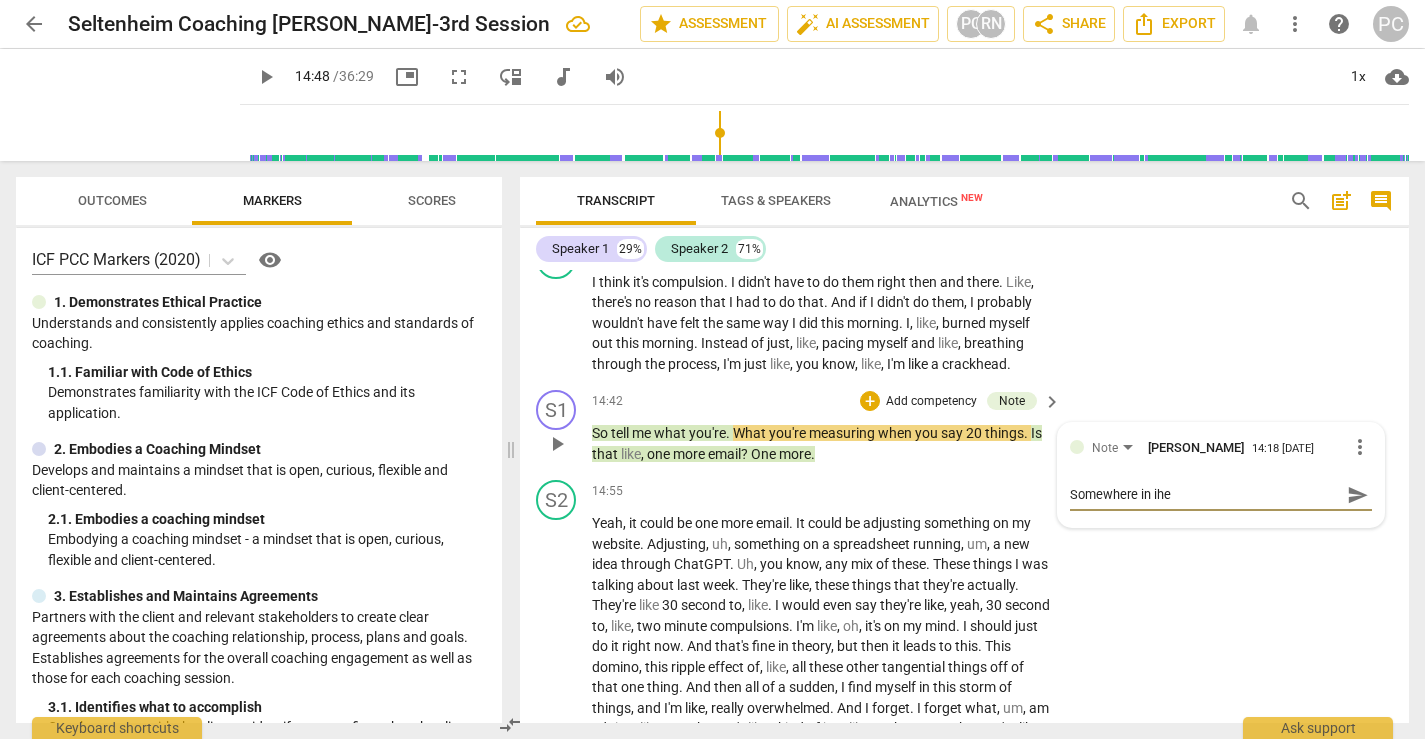 type on "Somewhere in ih" 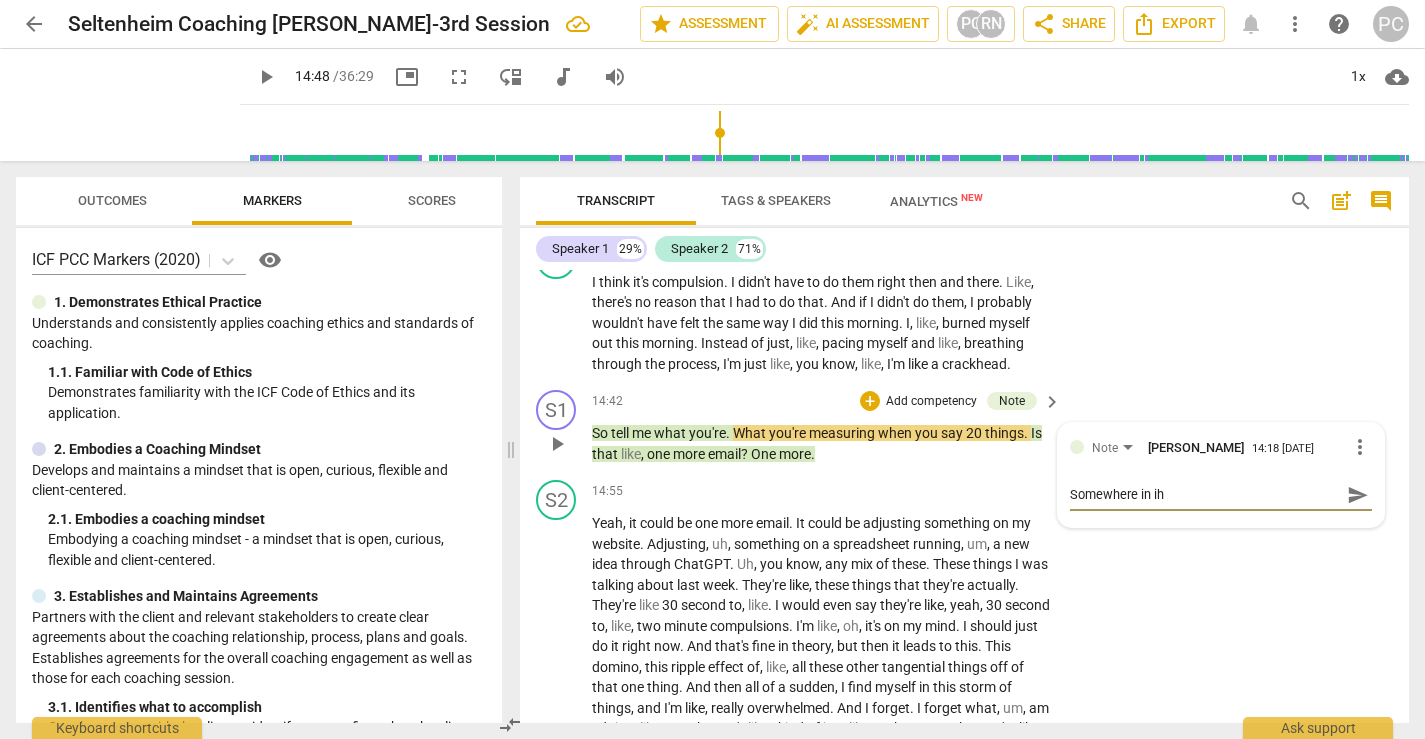 type on "Somewhere in i" 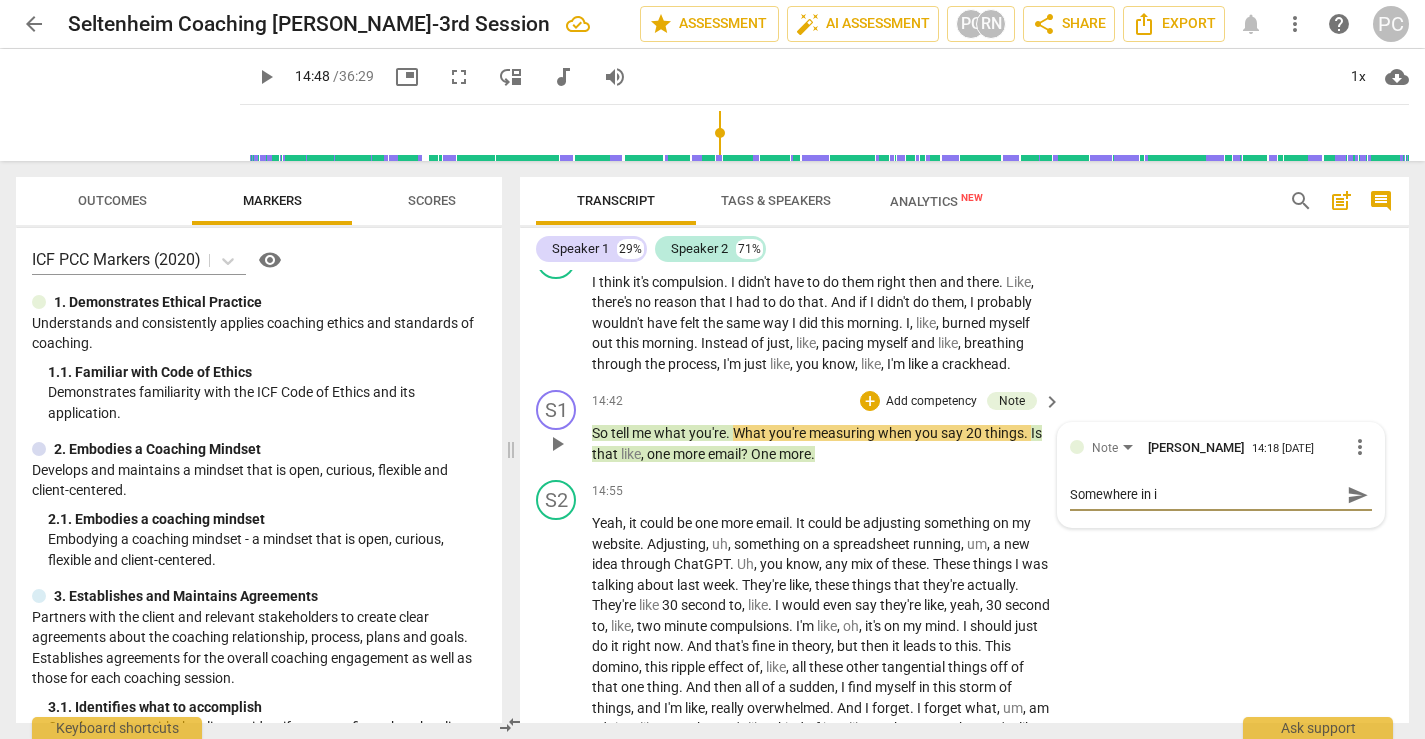 type on "Somewhere in" 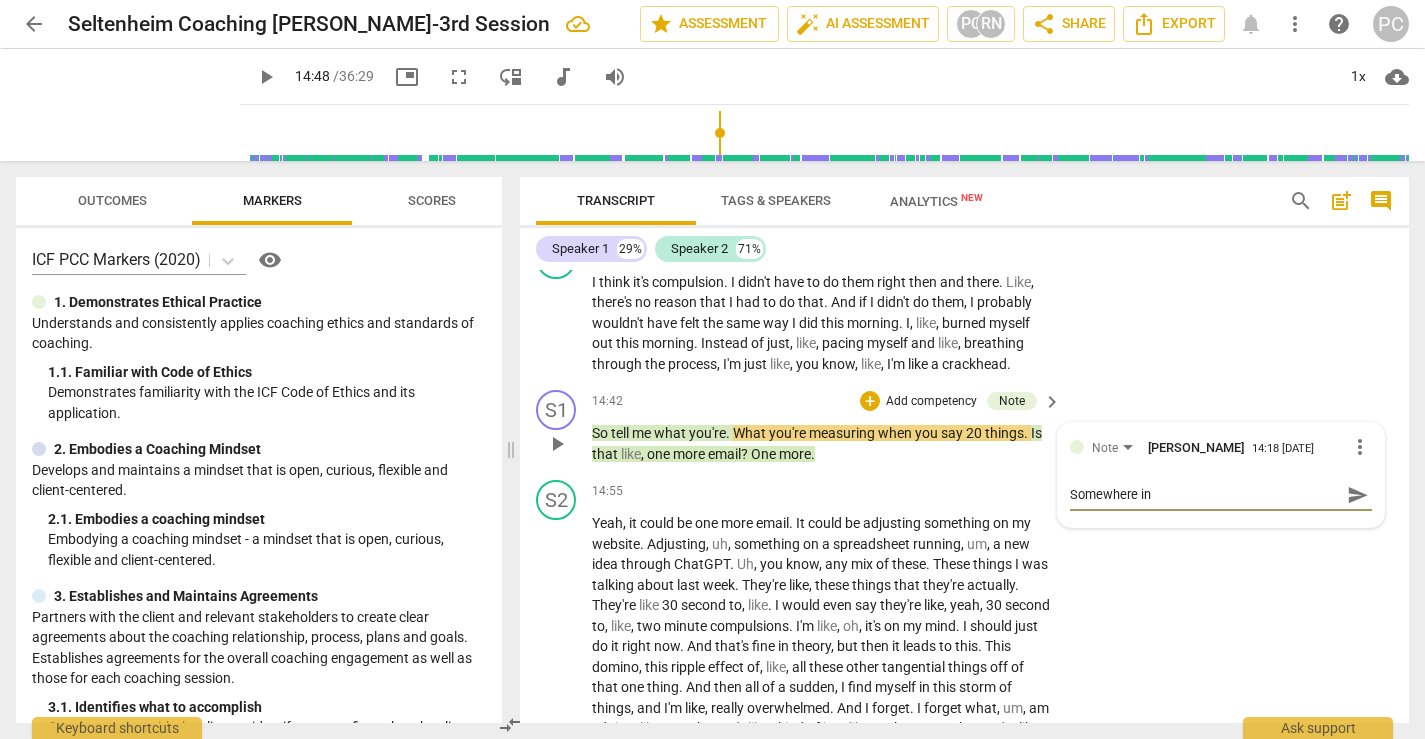 type on "Somewhere in h" 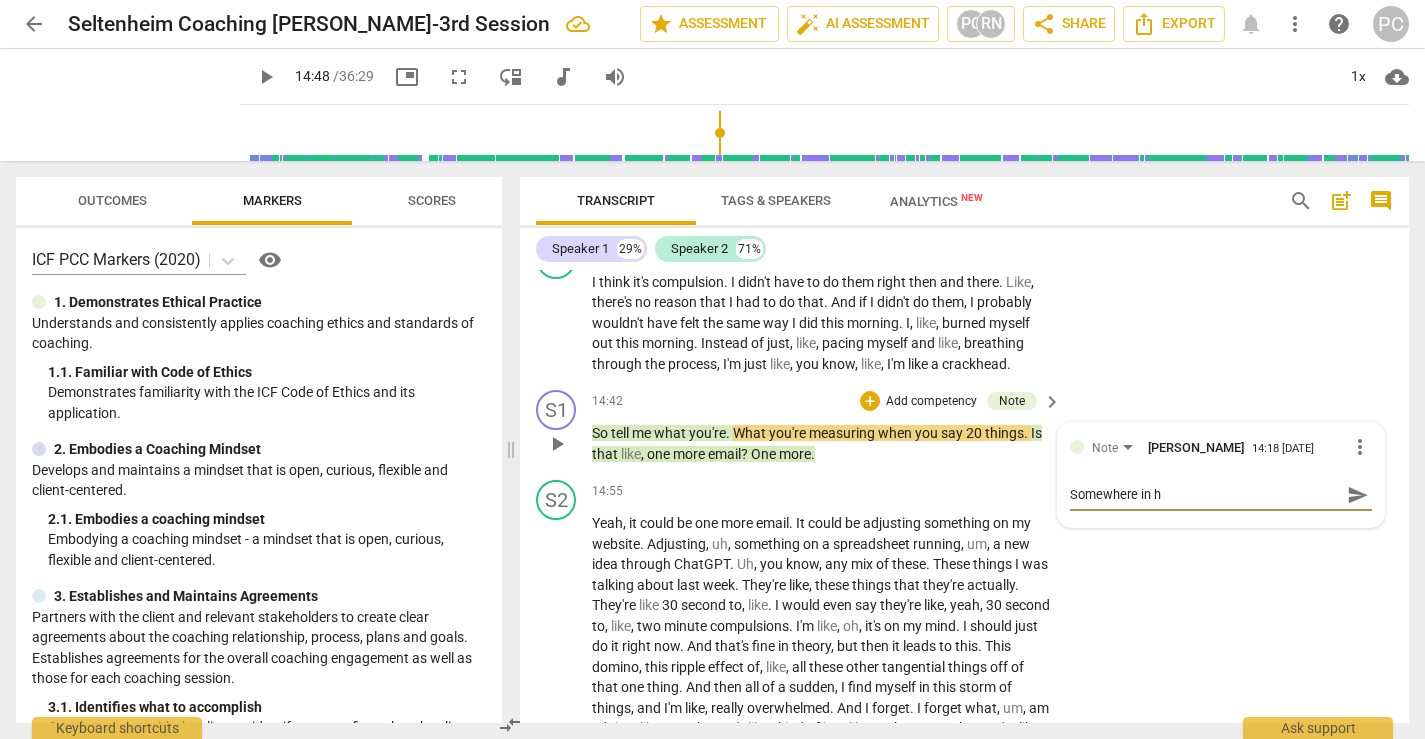 type on "Somewhere in he" 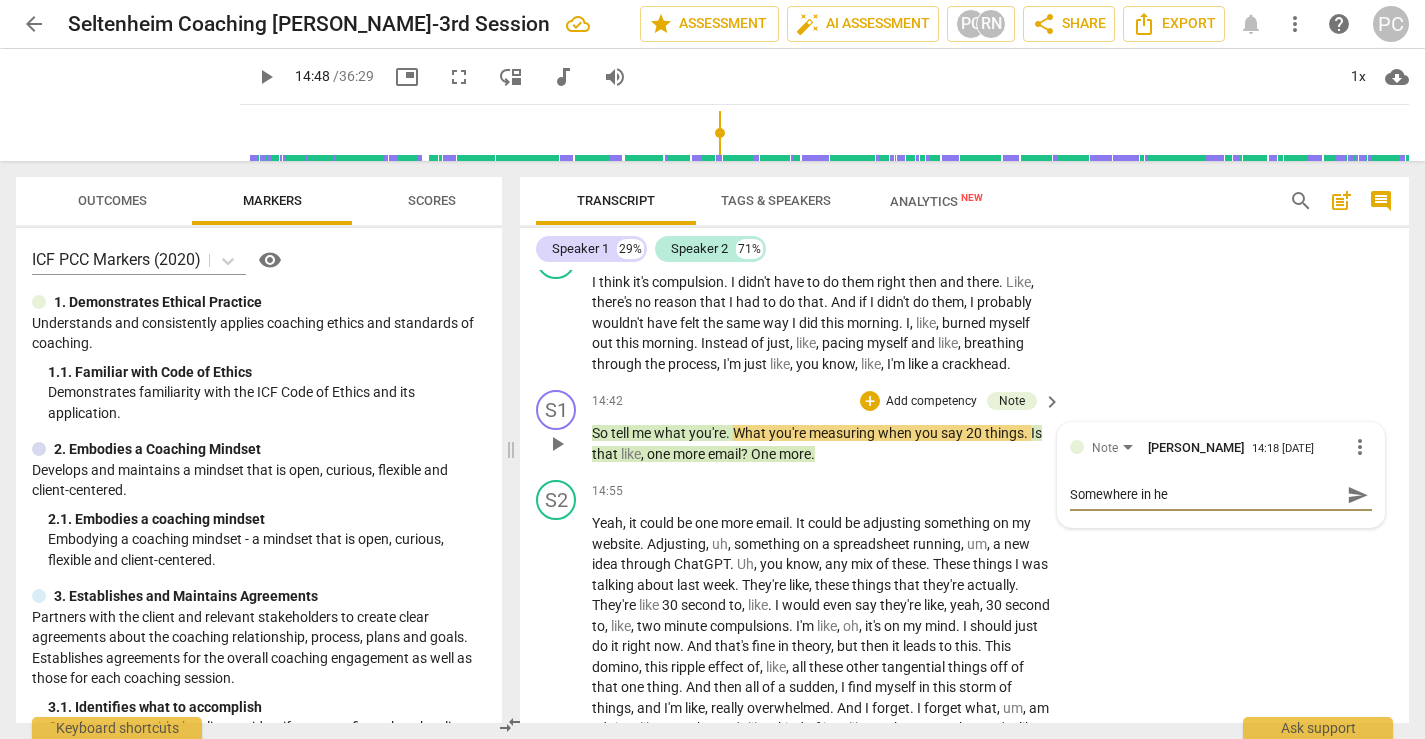 type on "Somewhere in her" 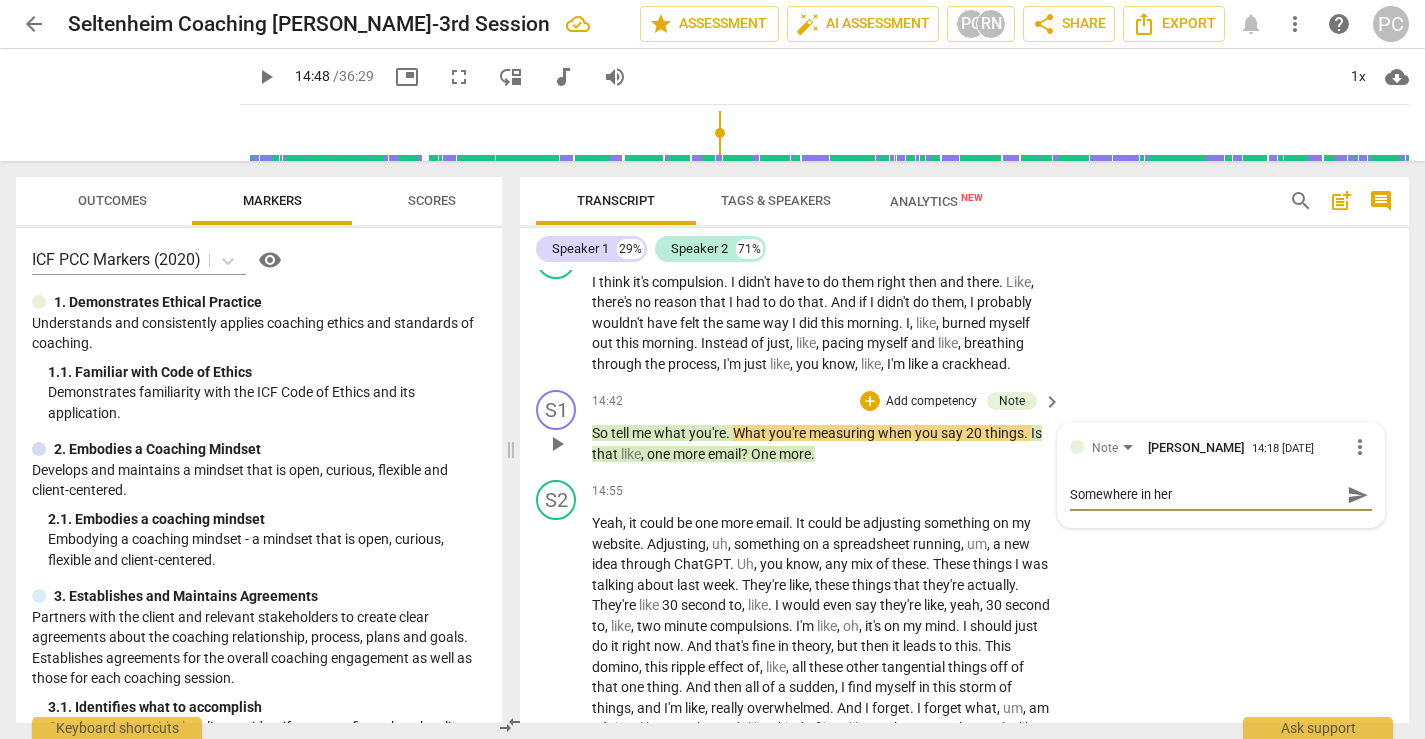 type on "Somewhere in her" 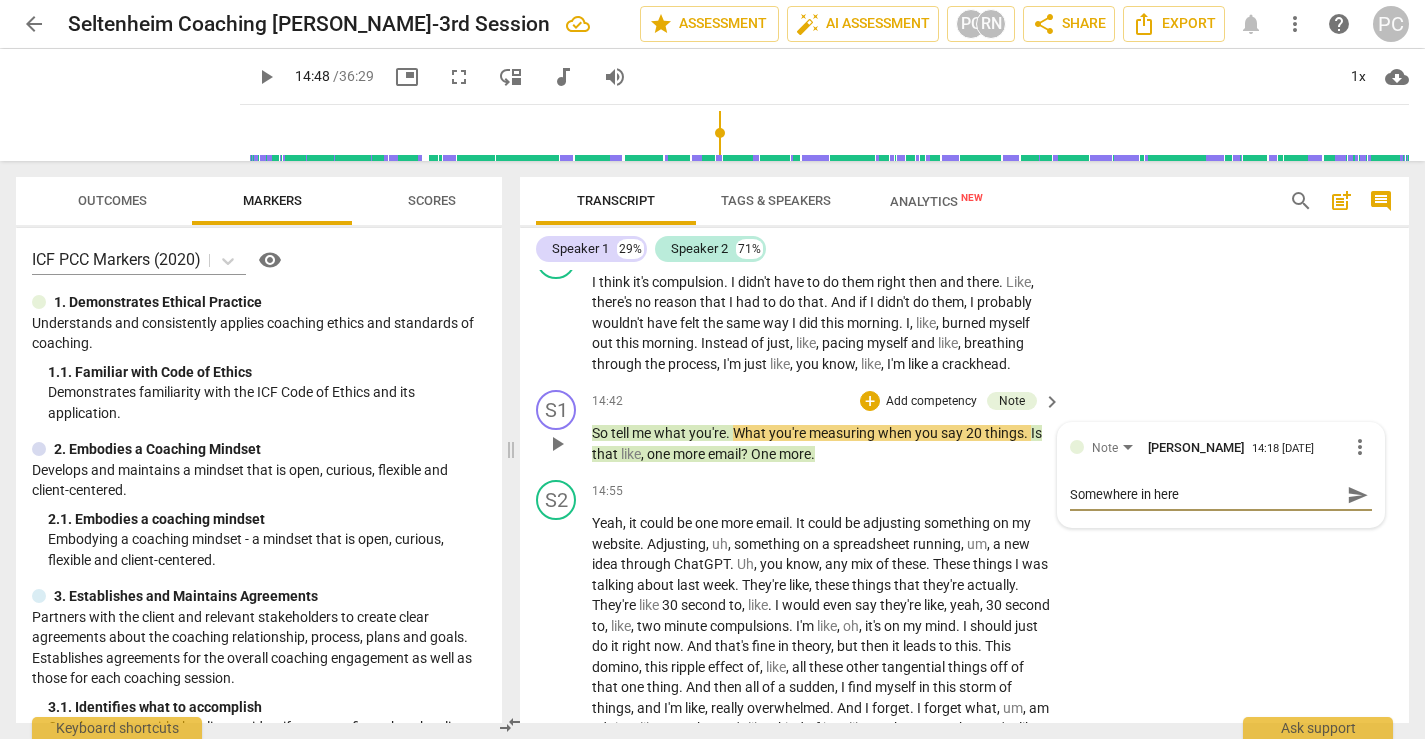type on "Somewhere in here," 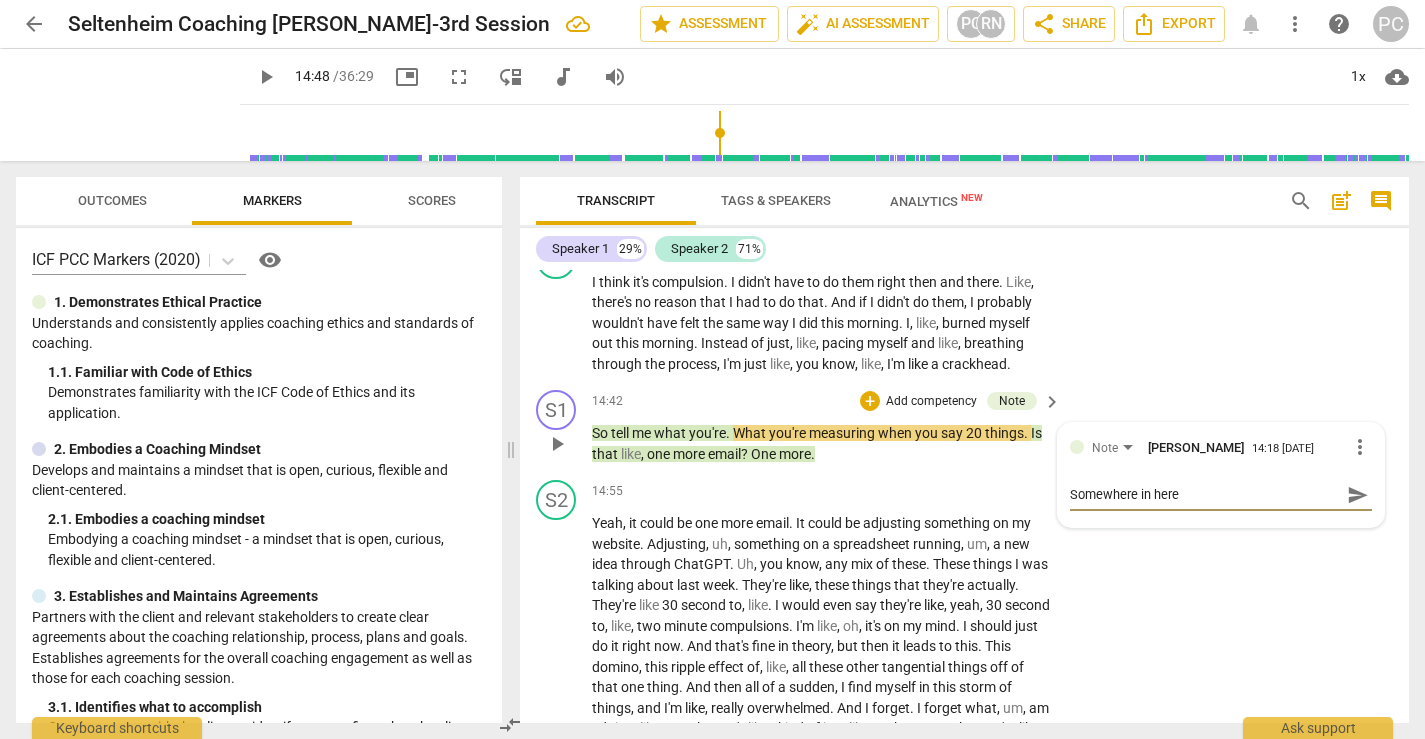 type on "Somewhere in here," 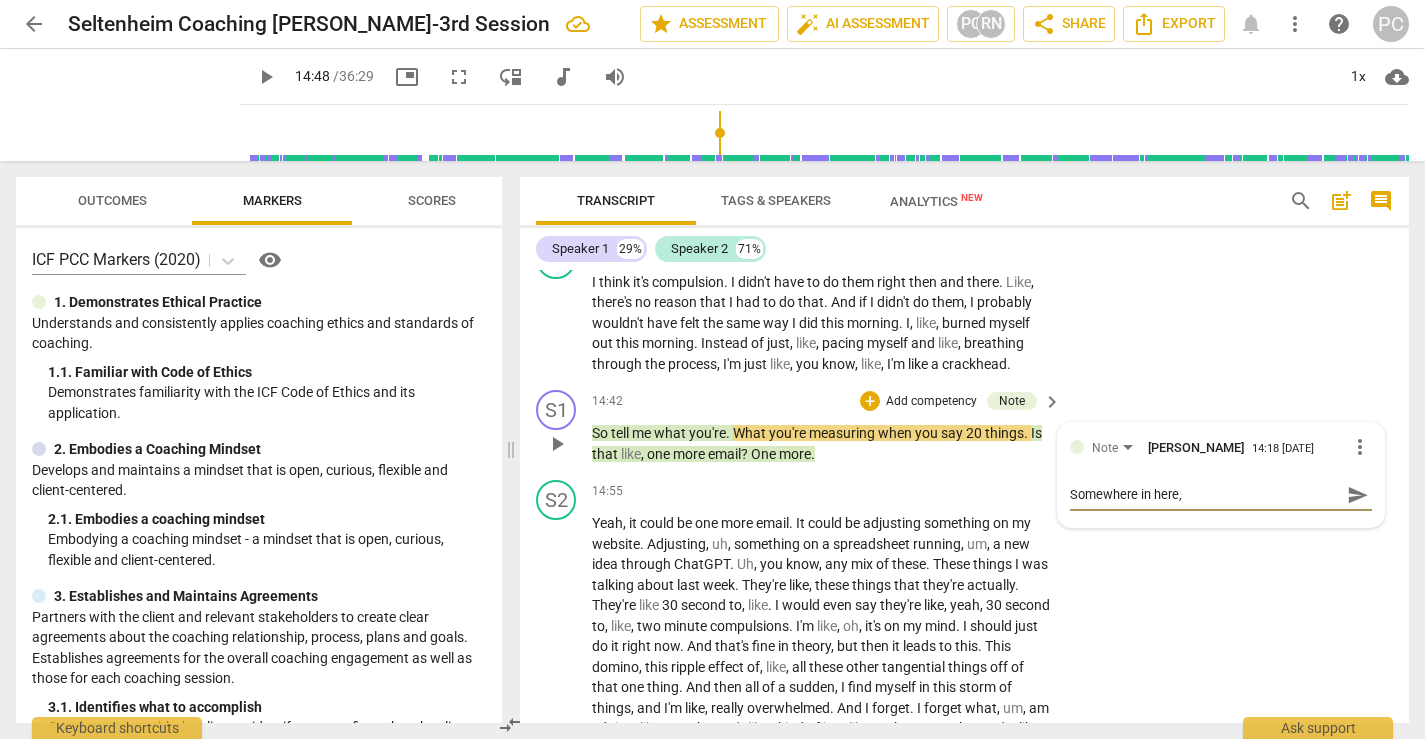 type on "Somewhere in here," 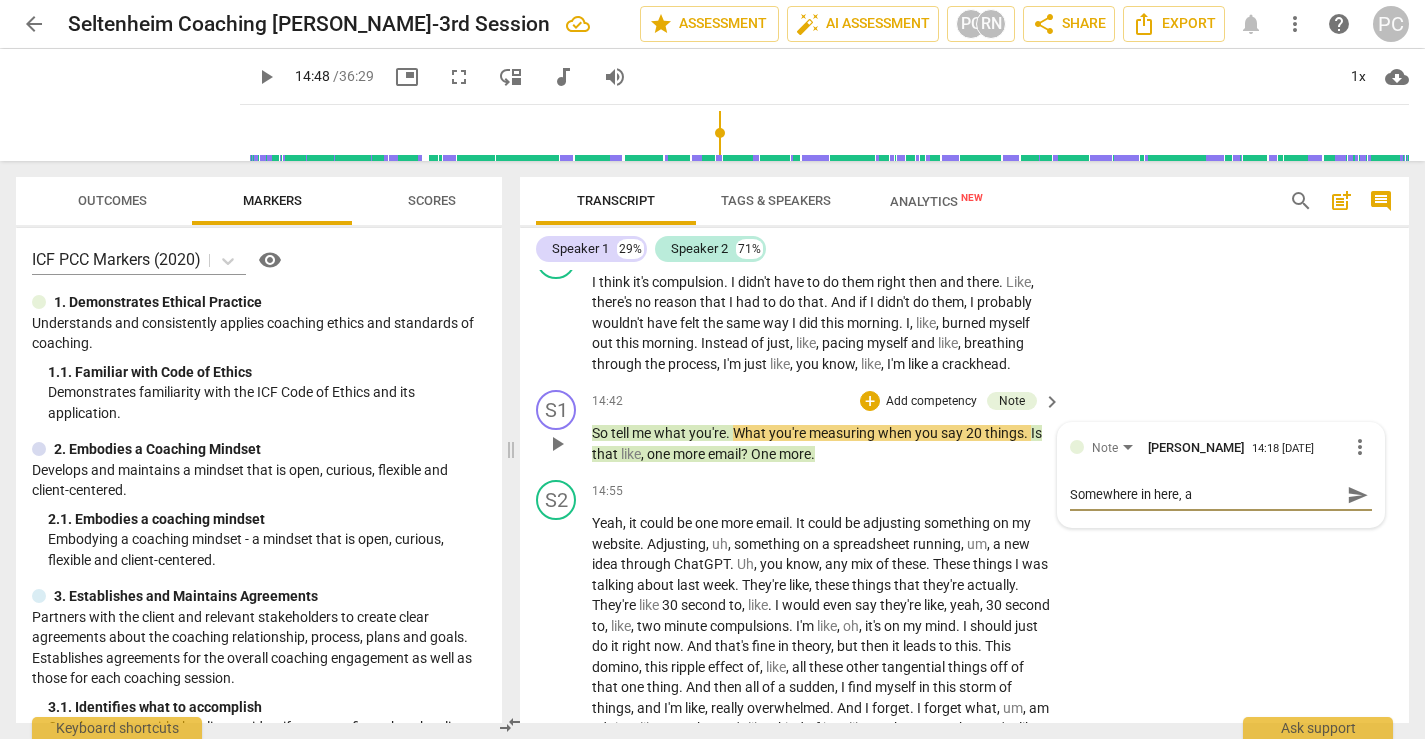 type on "Somewhere in here, an" 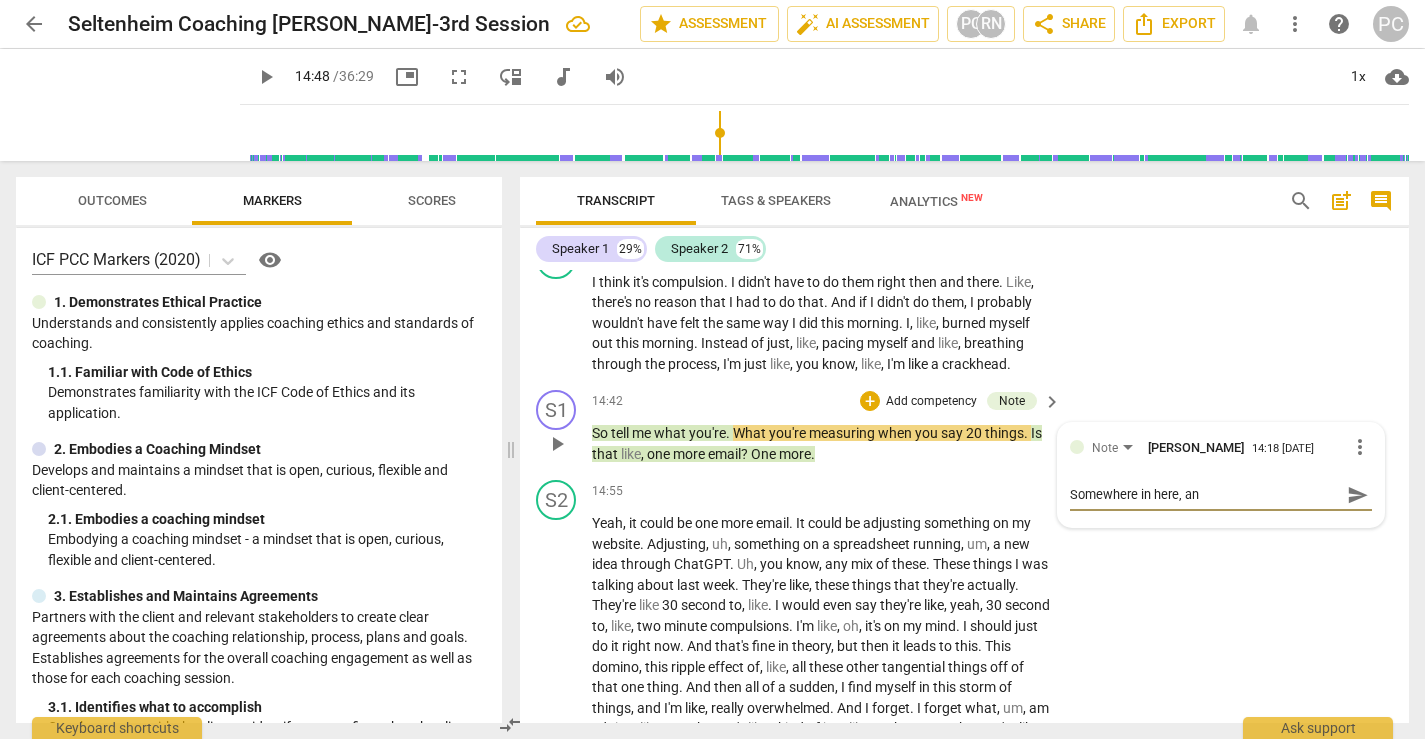 type on "Somewhere in here, an" 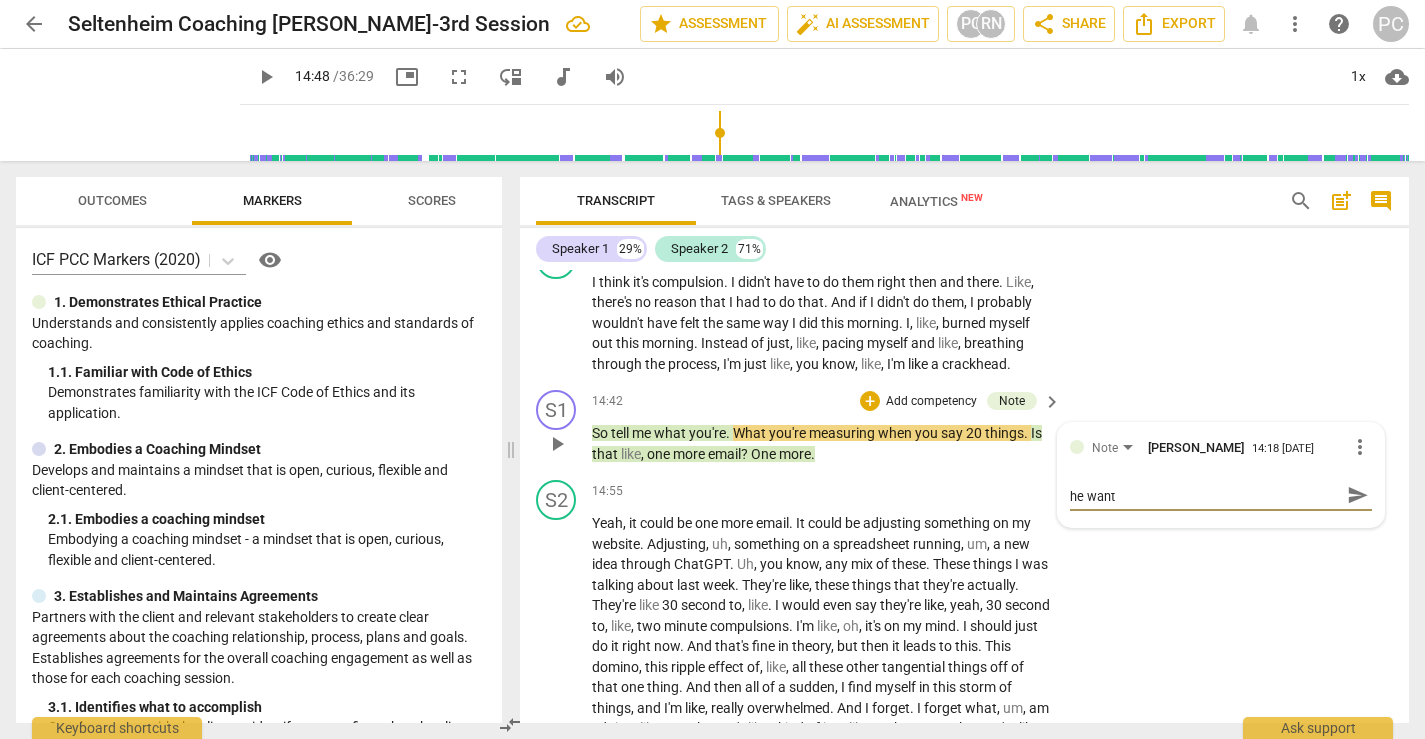 scroll, scrollTop: 0, scrollLeft: 0, axis: both 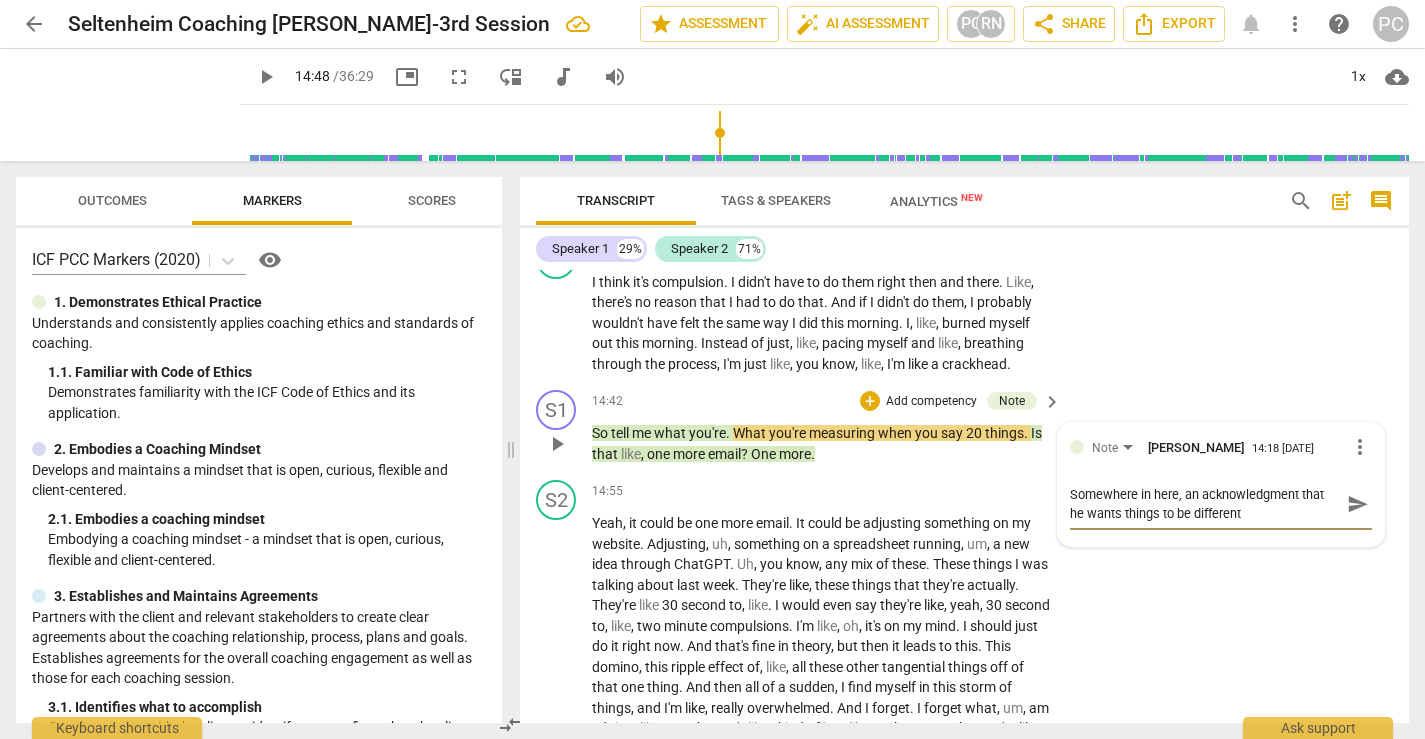 drag, startPoint x: 1251, startPoint y: 556, endPoint x: 1184, endPoint y: 539, distance: 69.12308 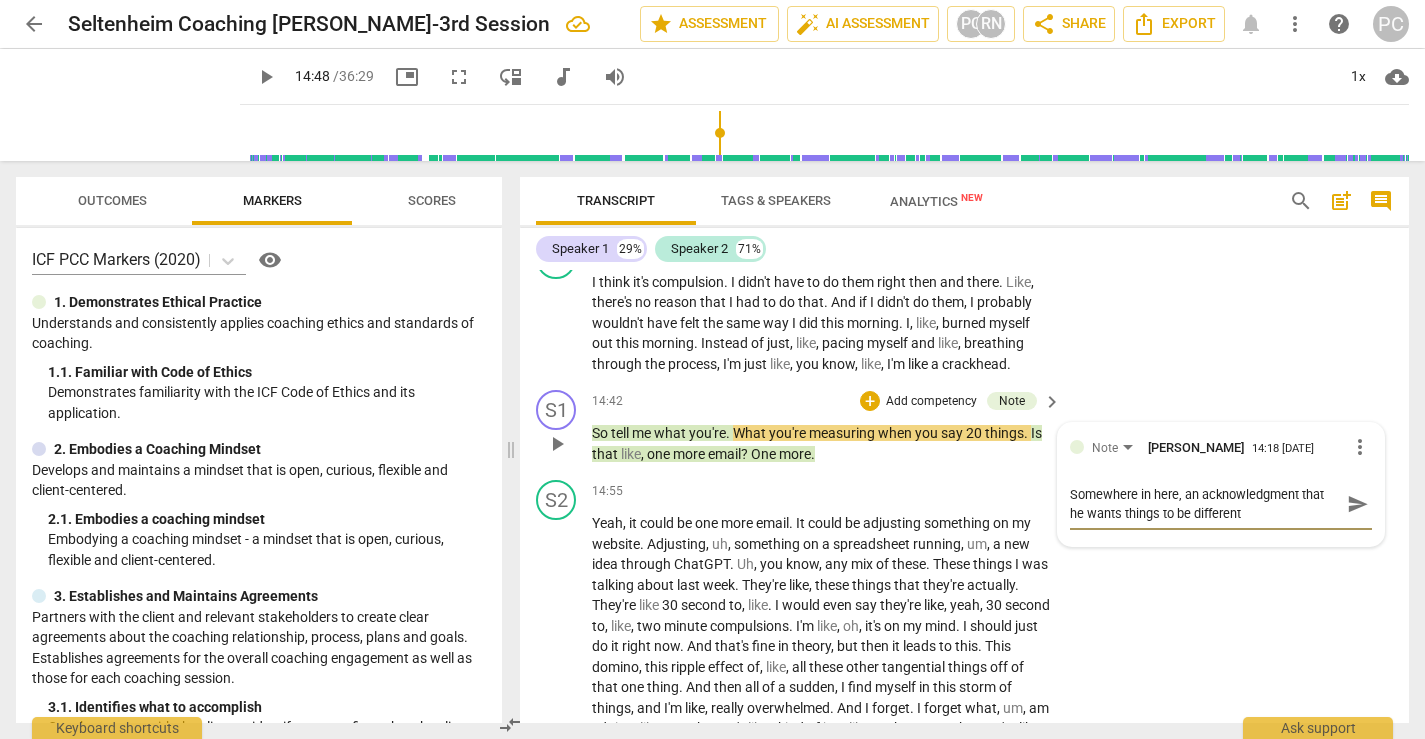 click on "Somewhere in here, an acknowledgment that he wants things to be different" at bounding box center (1205, 504) 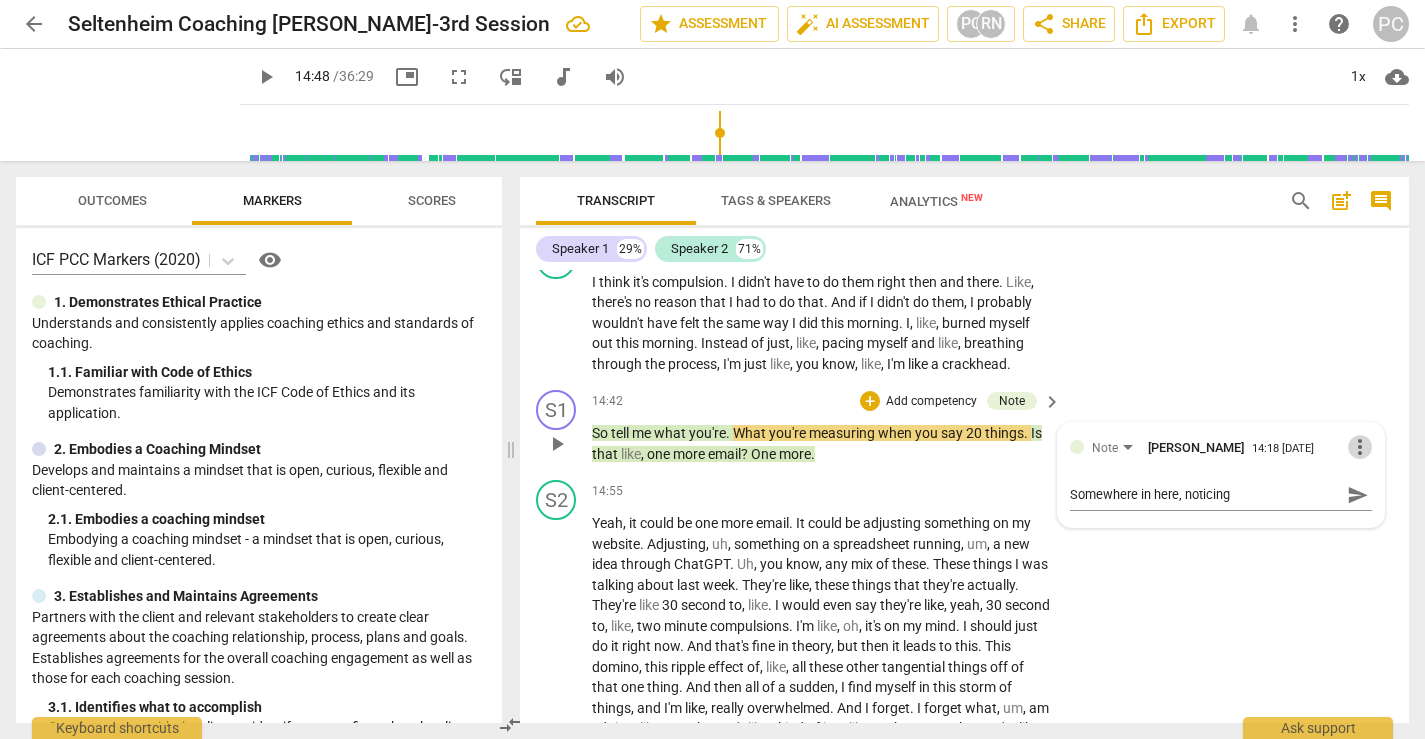 click on "more_vert" at bounding box center (1360, 447) 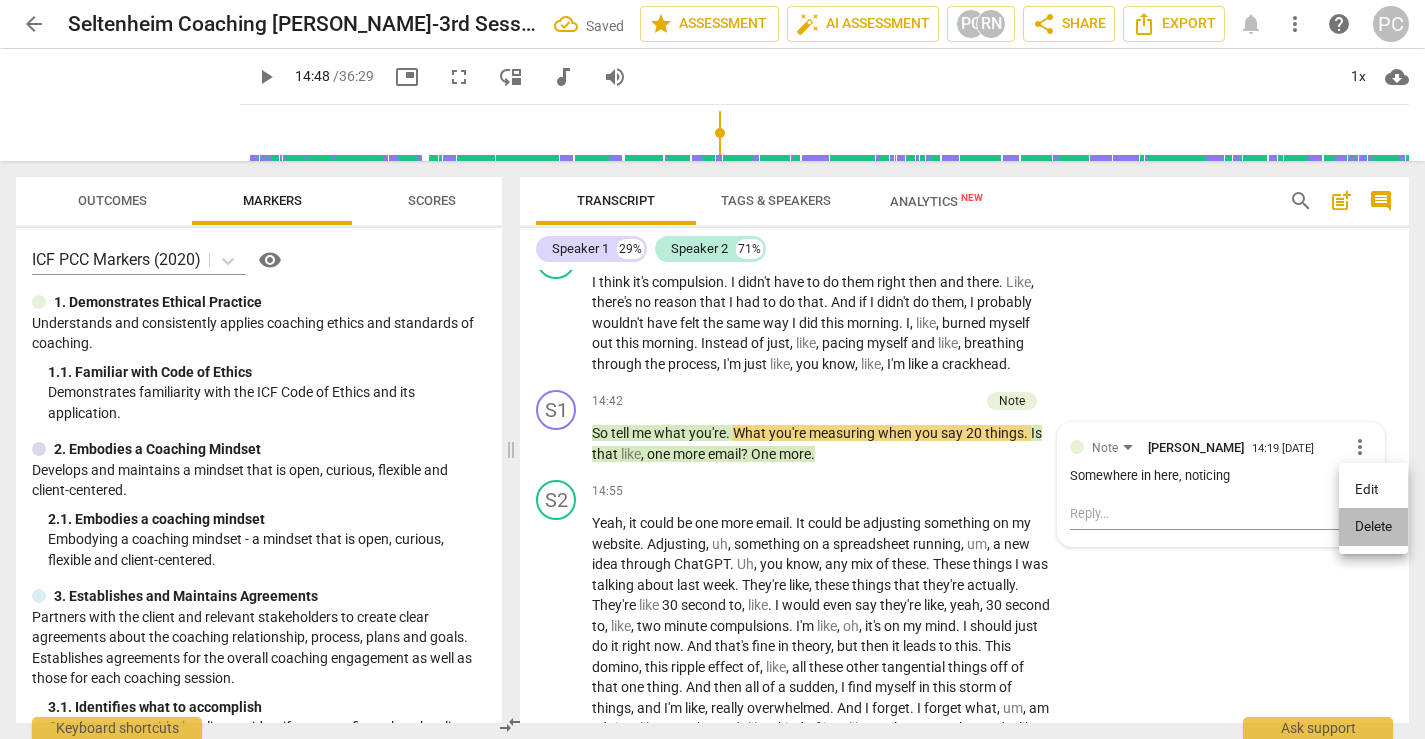 click on "Delete" at bounding box center [1373, 527] 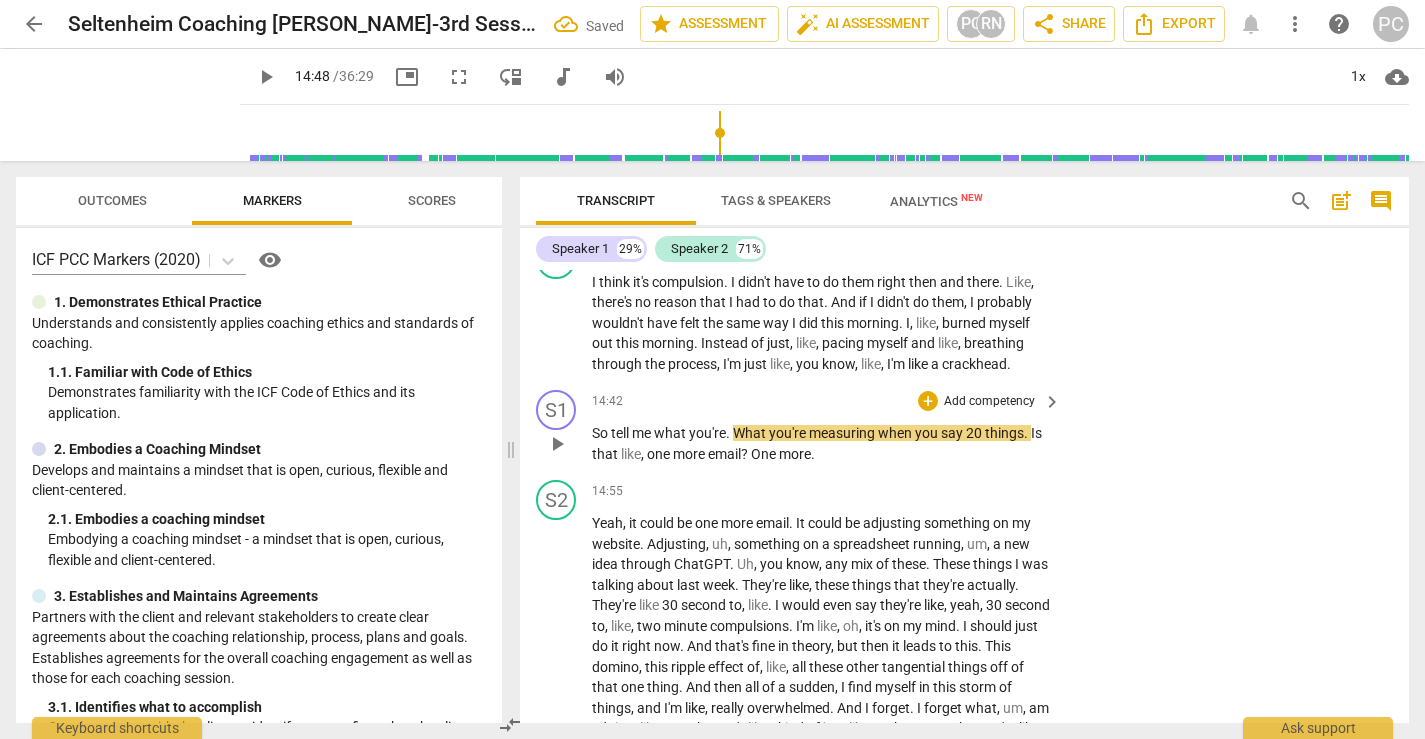 click on "play_arrow" at bounding box center [557, 444] 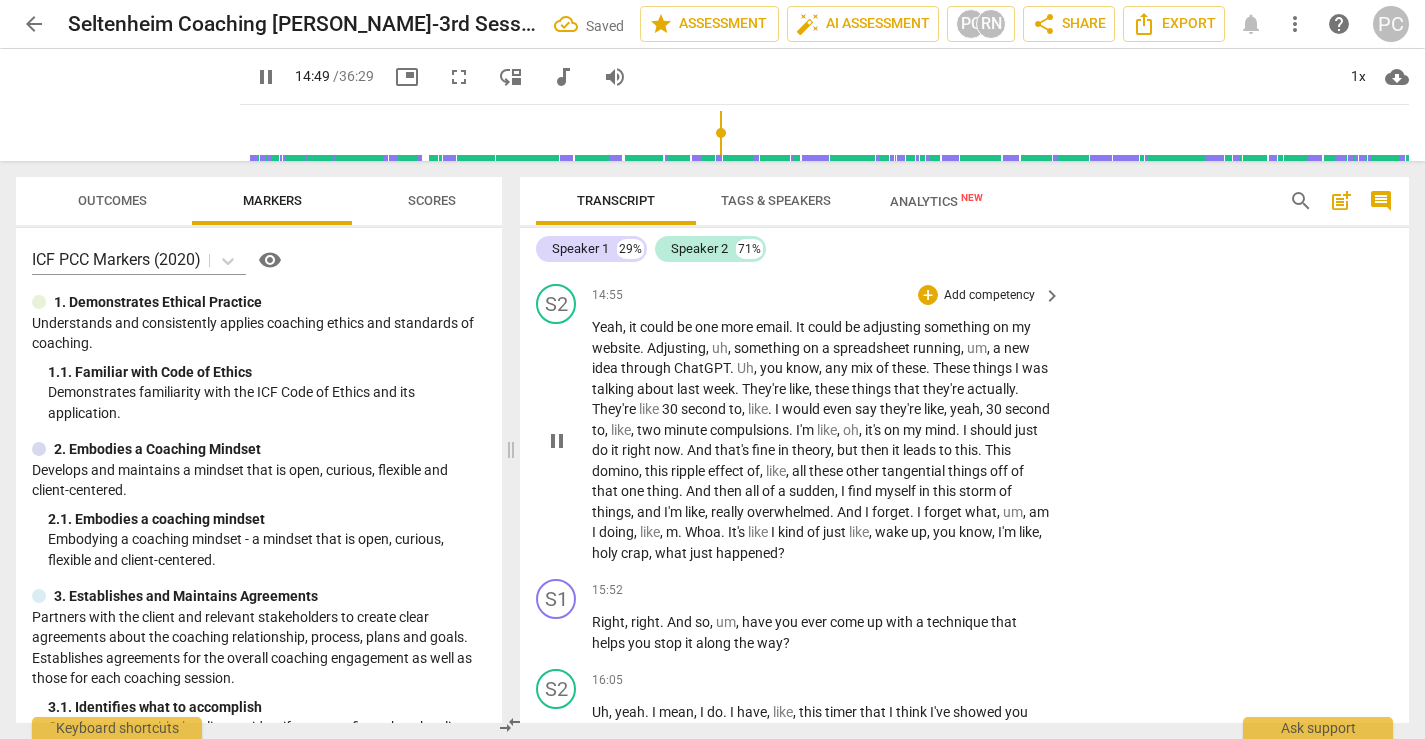 scroll, scrollTop: 5947, scrollLeft: 0, axis: vertical 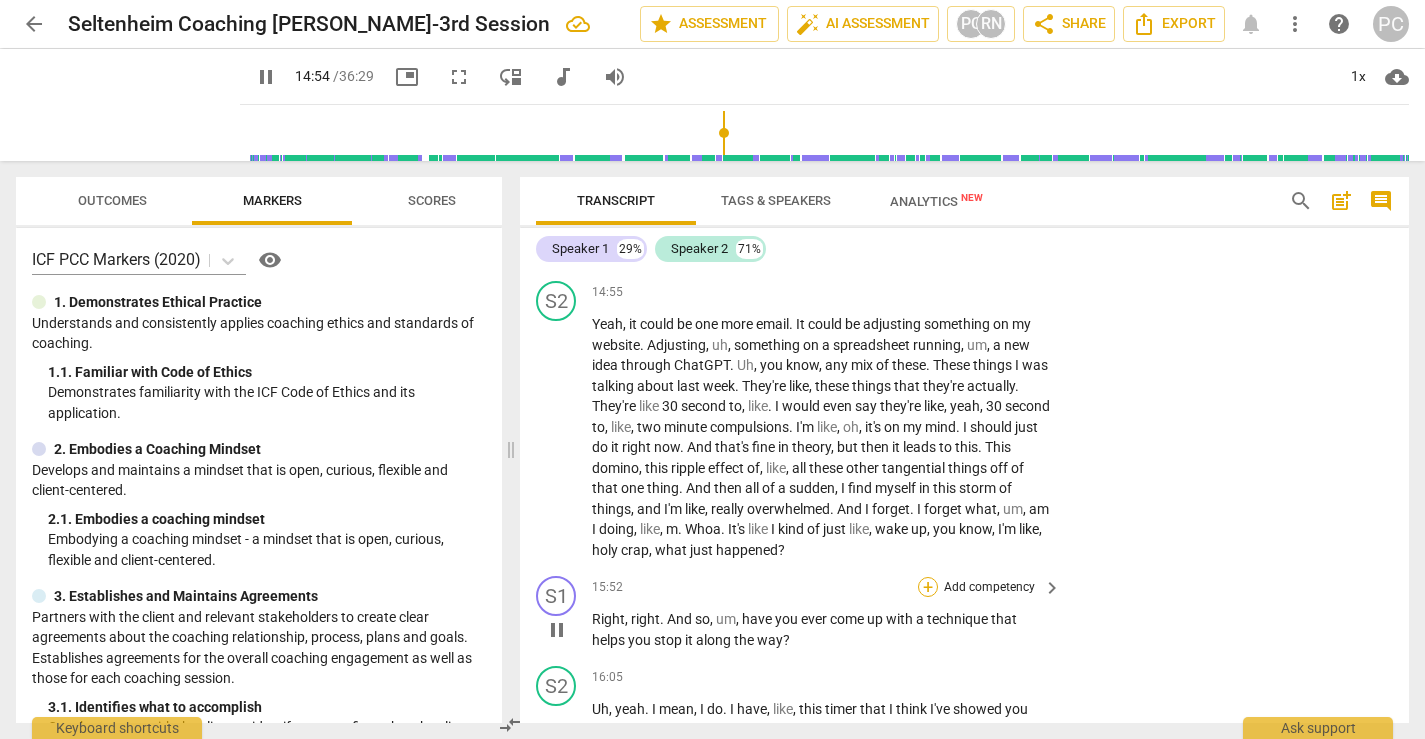click on "+" at bounding box center [928, 587] 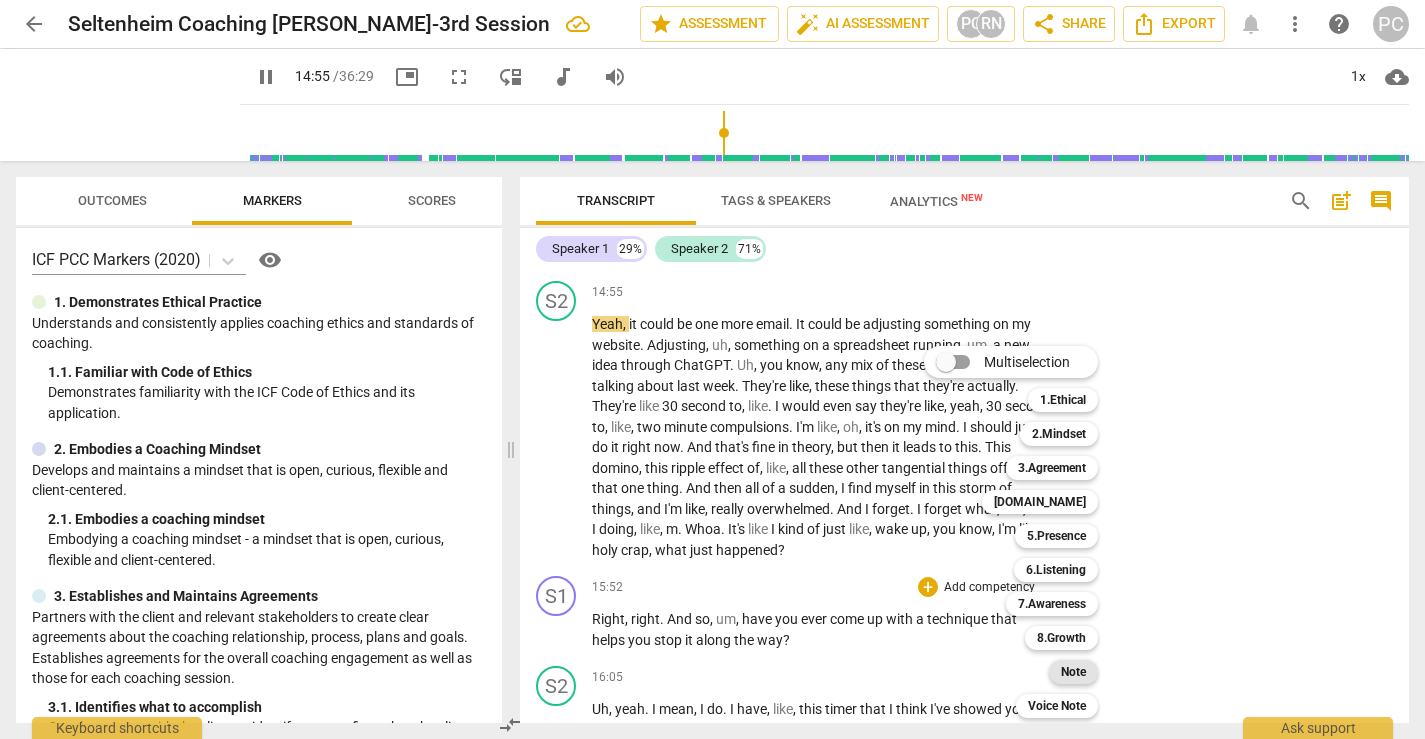 click on "Note" at bounding box center (1073, 672) 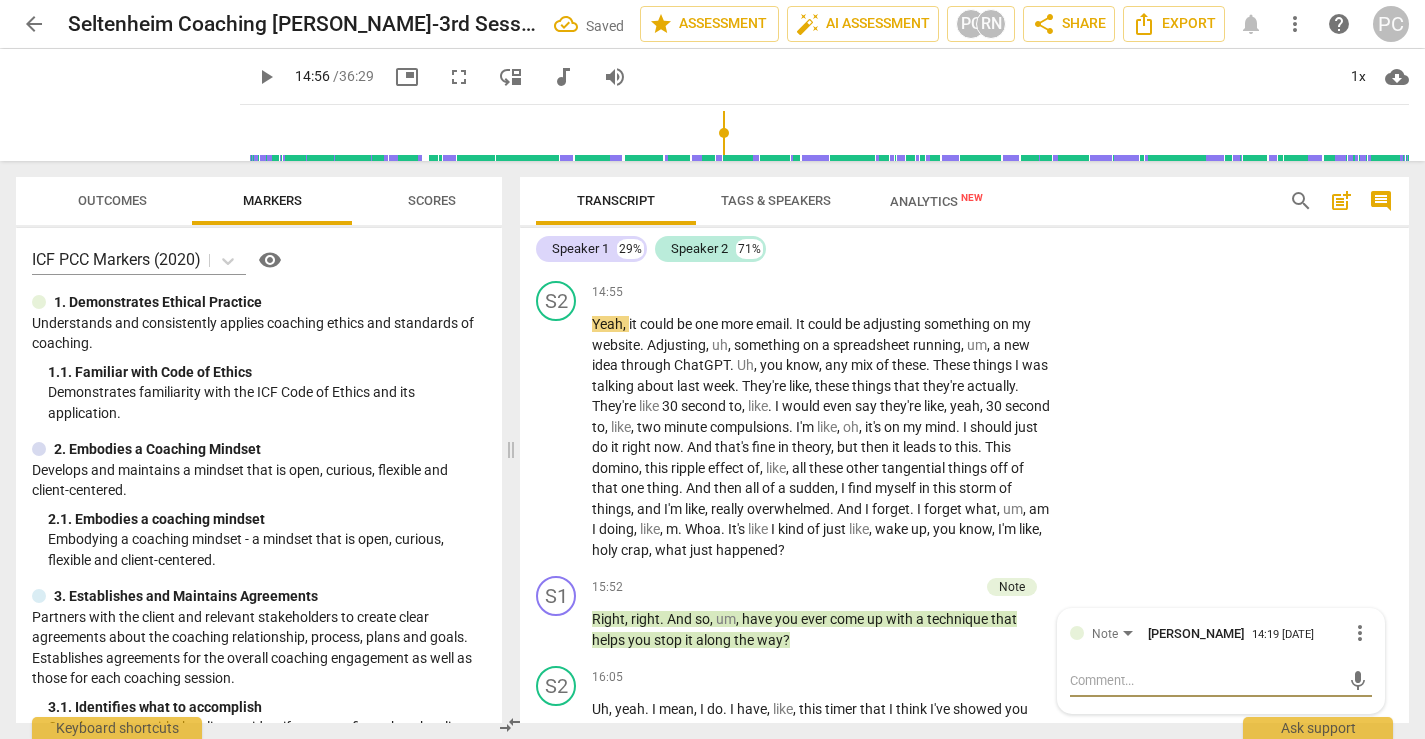 scroll, scrollTop: 5955, scrollLeft: 0, axis: vertical 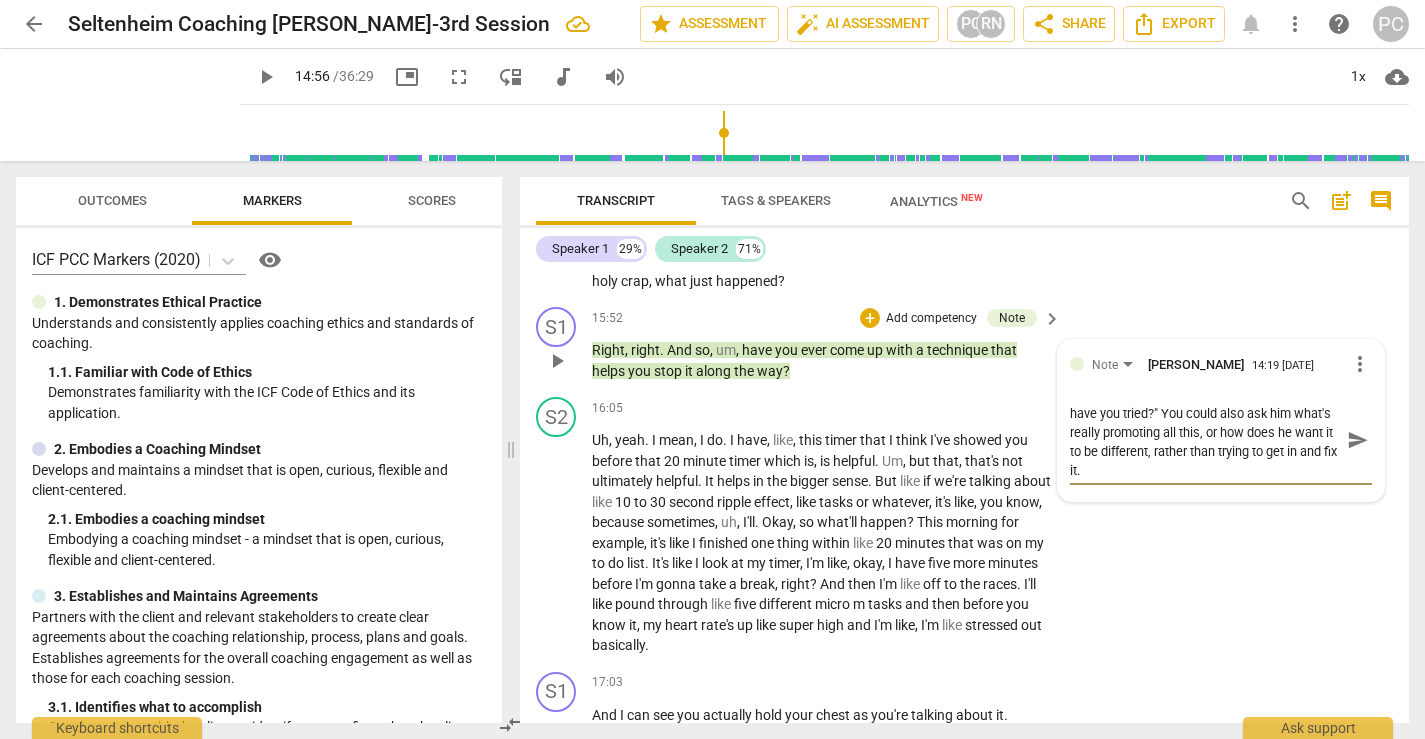 click on "send" at bounding box center (1358, 440) 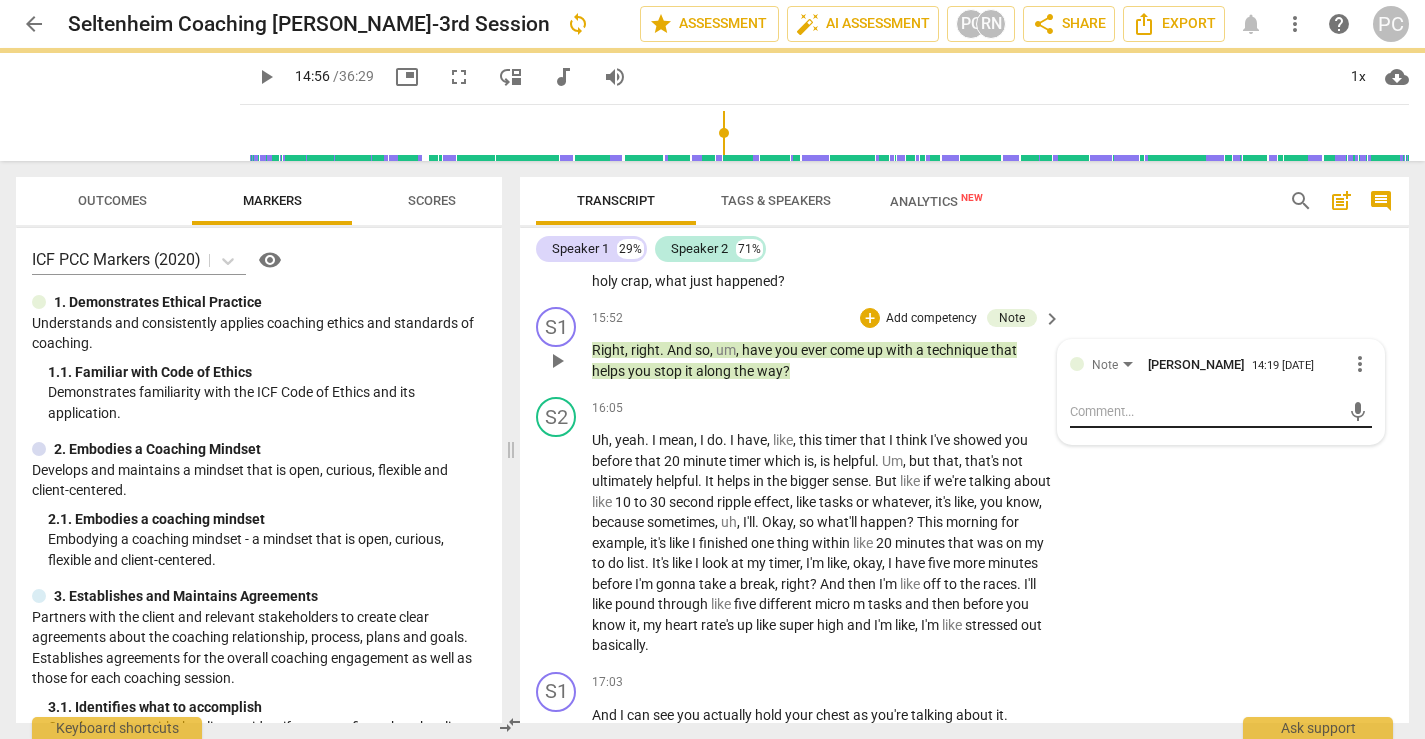 scroll, scrollTop: 0, scrollLeft: 0, axis: both 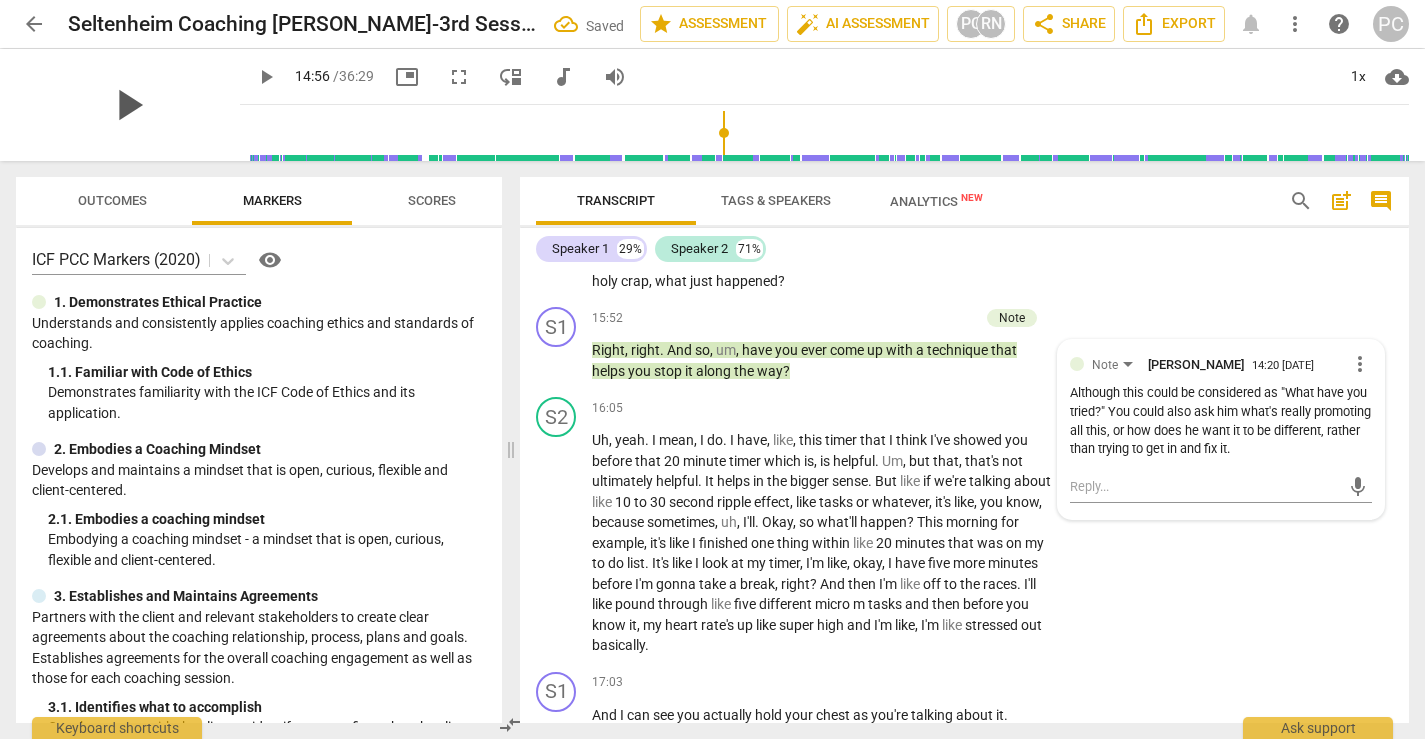 click on "play_arrow" at bounding box center [128, 105] 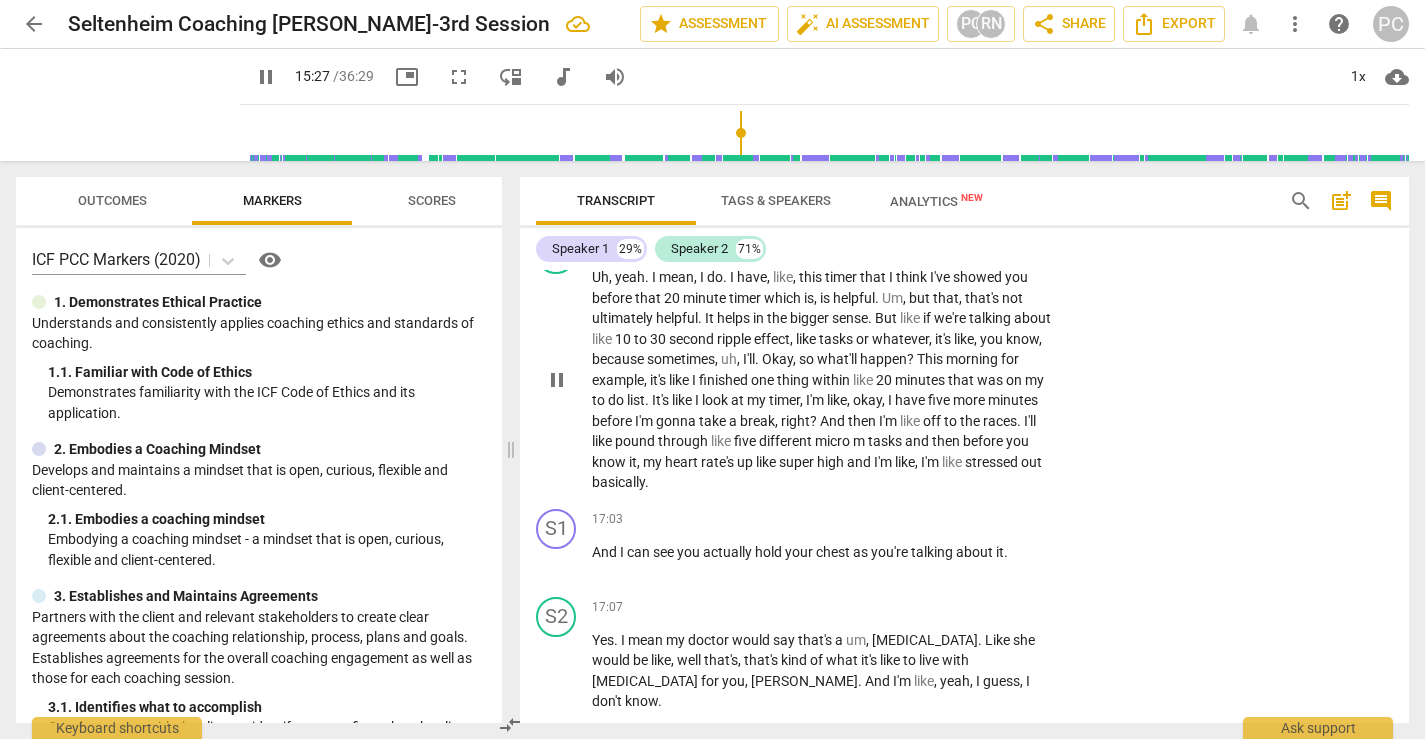 scroll, scrollTop: 6380, scrollLeft: 0, axis: vertical 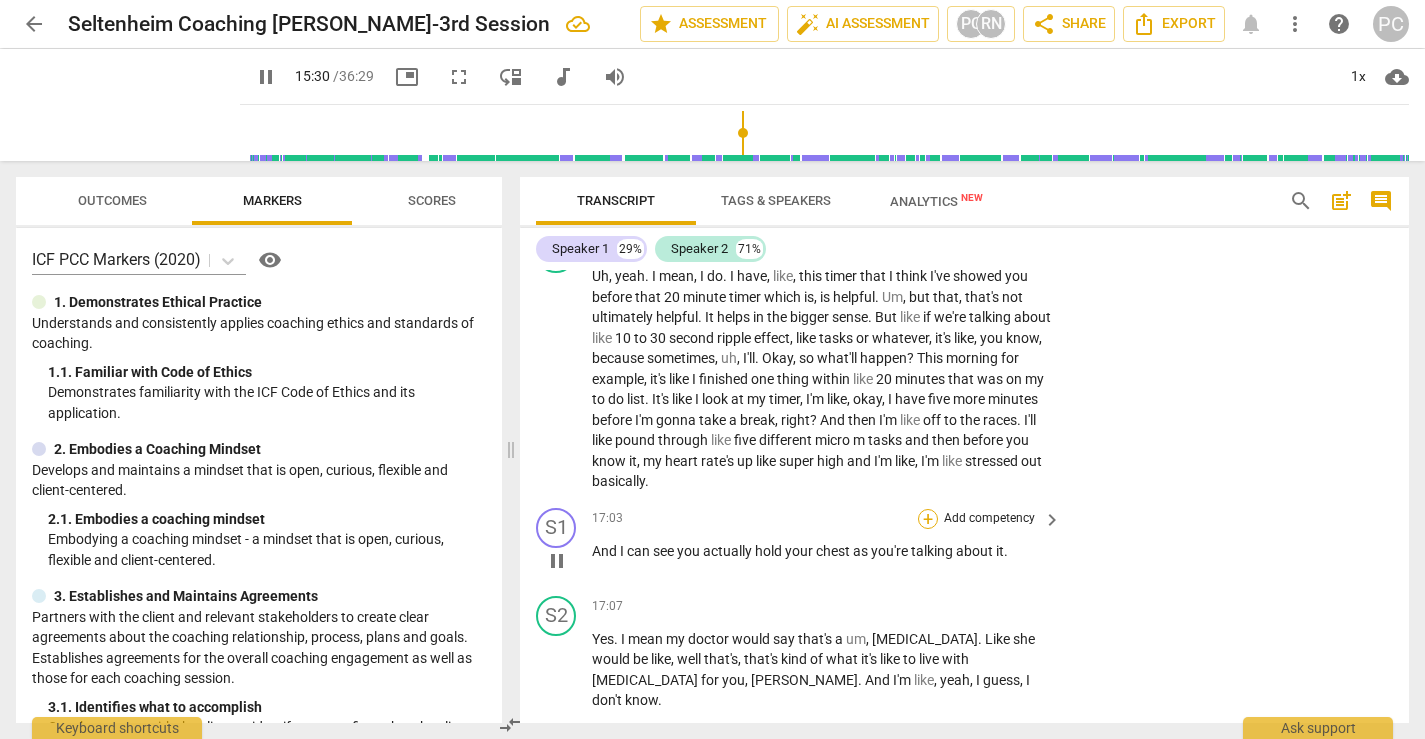 click on "+" at bounding box center [928, 519] 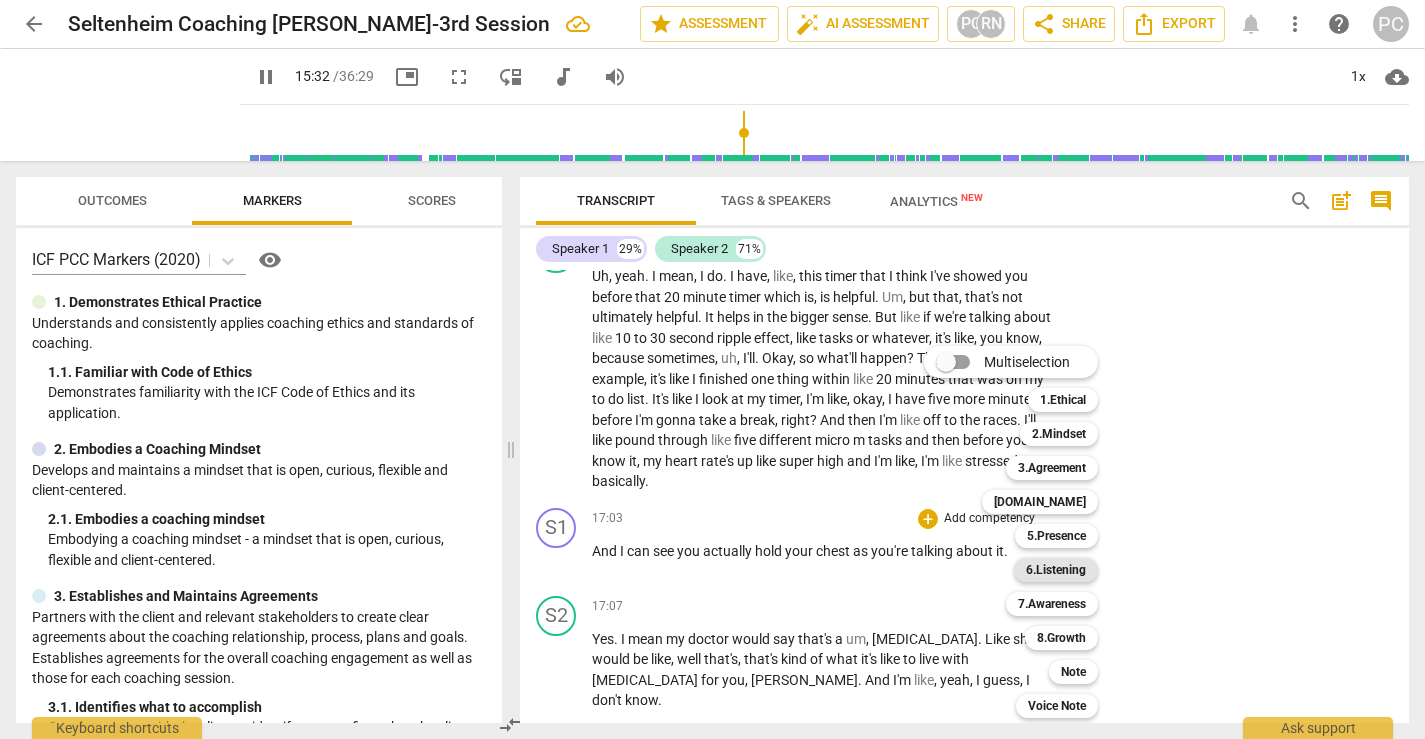 click on "6.Listening" at bounding box center (1056, 570) 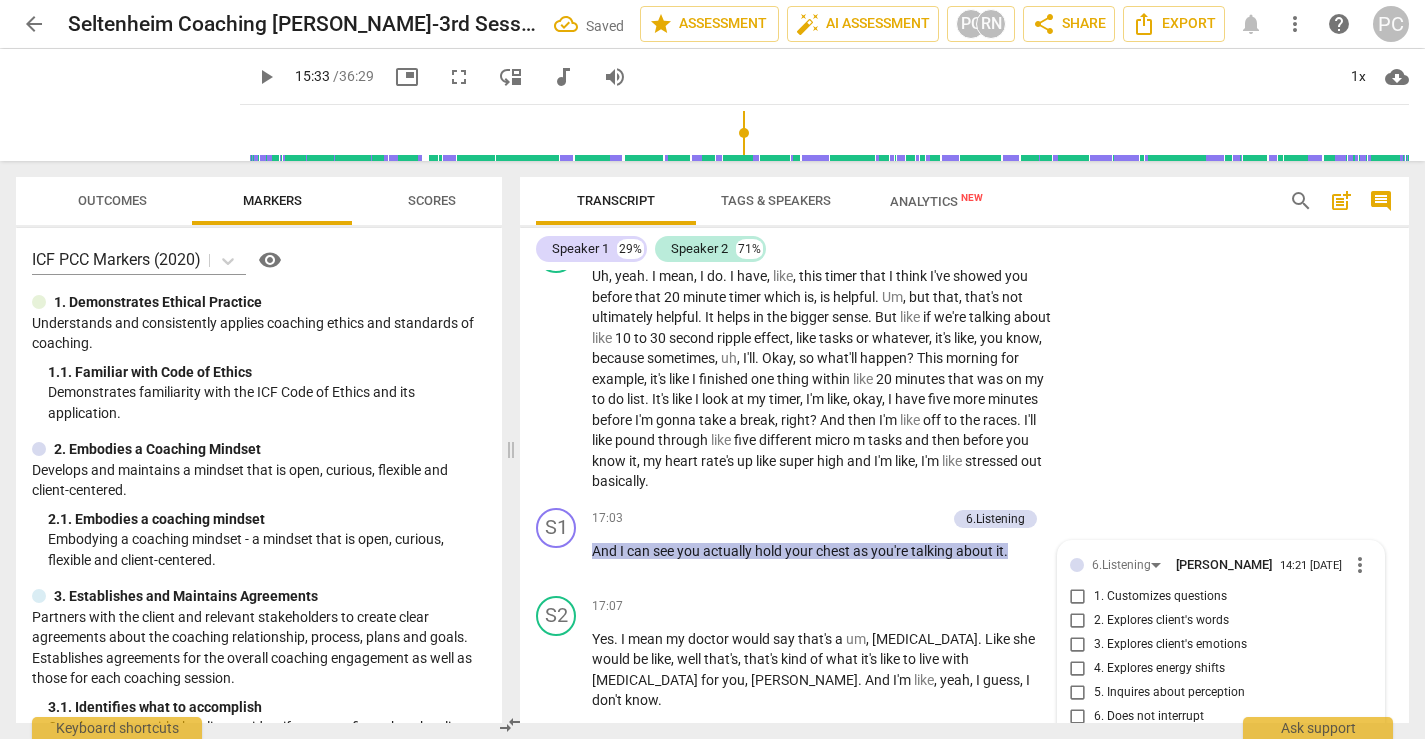 scroll, scrollTop: 6712, scrollLeft: 0, axis: vertical 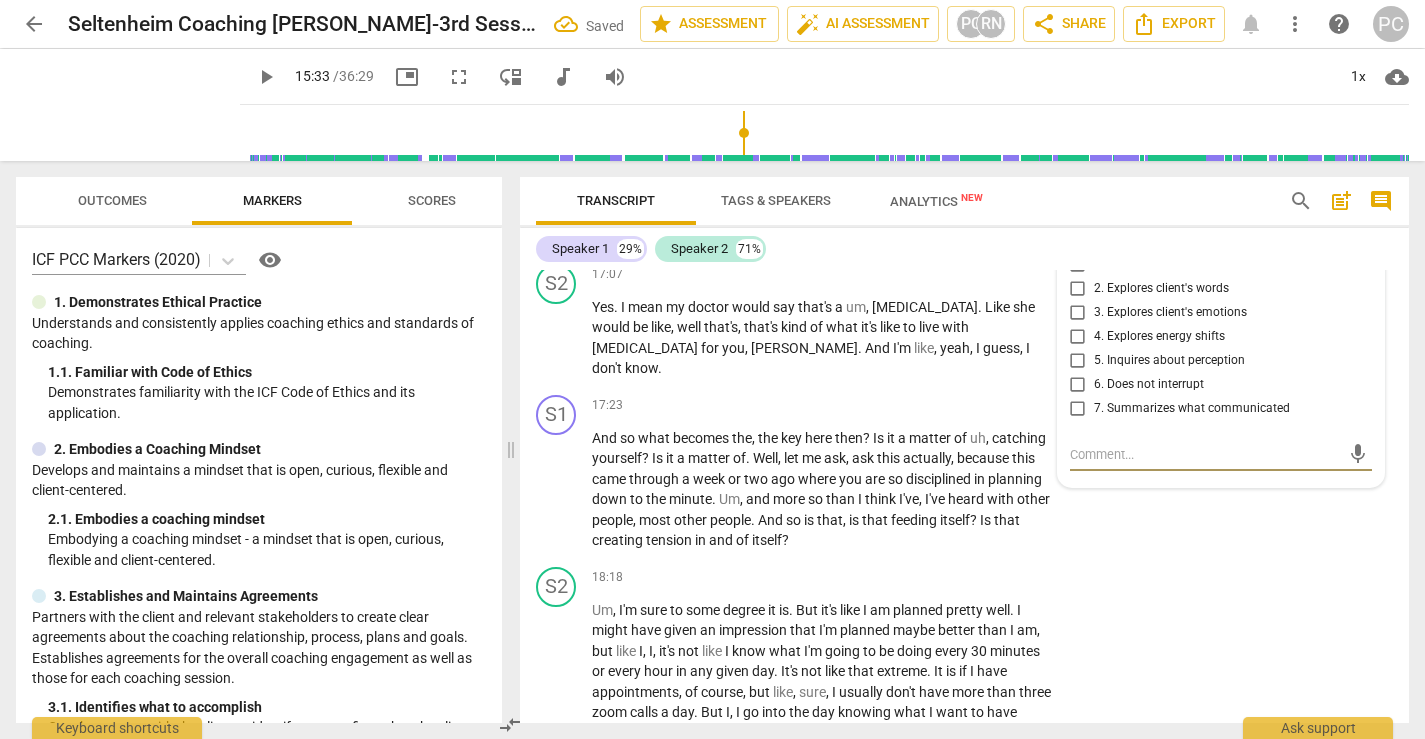 click on "4. Explores energy shifts" at bounding box center [1078, 337] 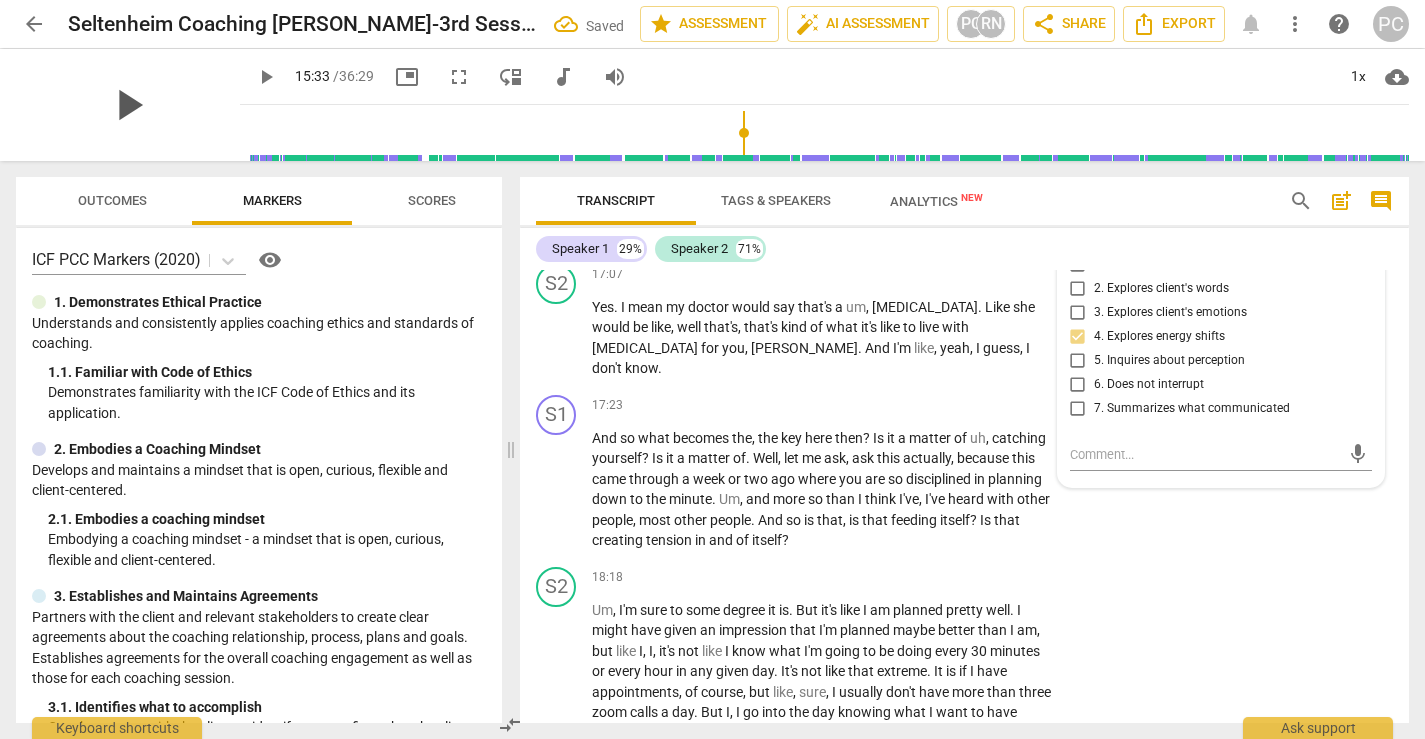 click on "play_arrow" at bounding box center [128, 105] 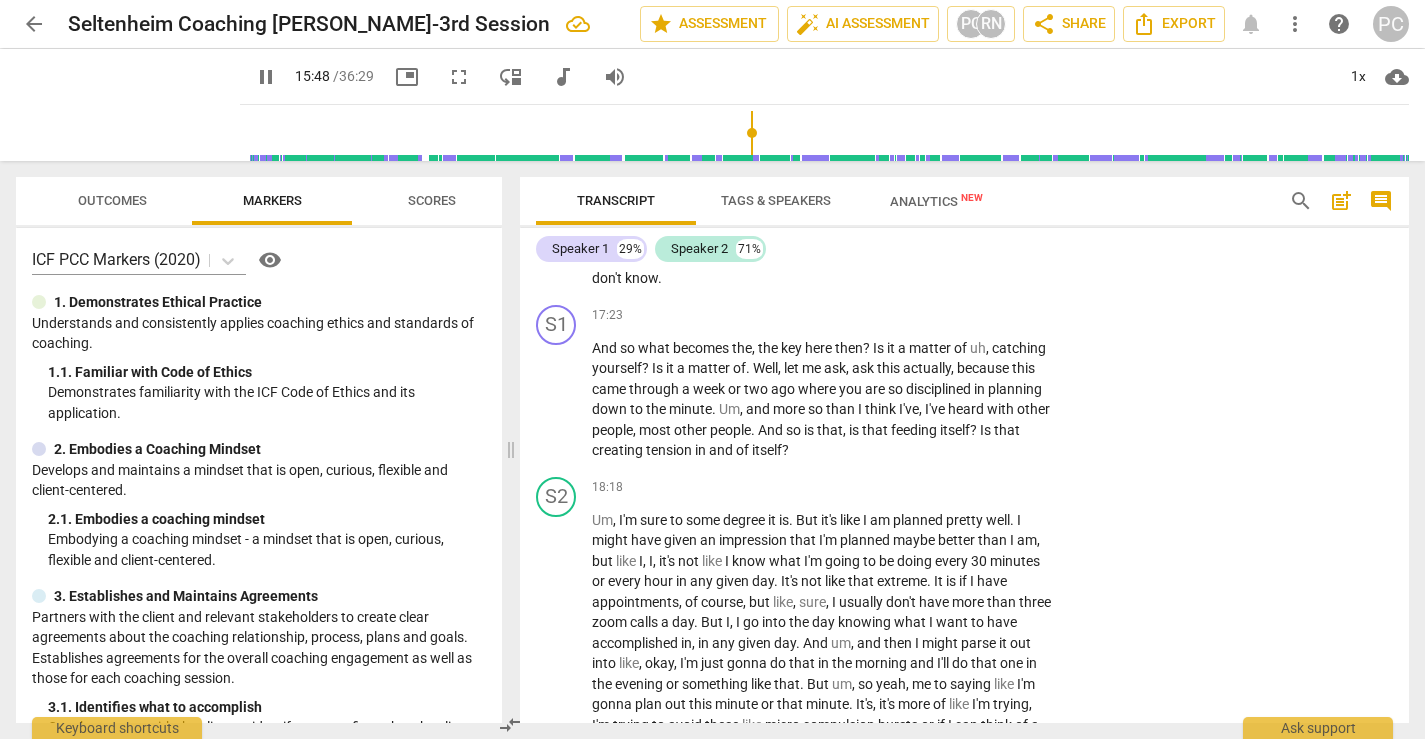scroll, scrollTop: 6804, scrollLeft: 0, axis: vertical 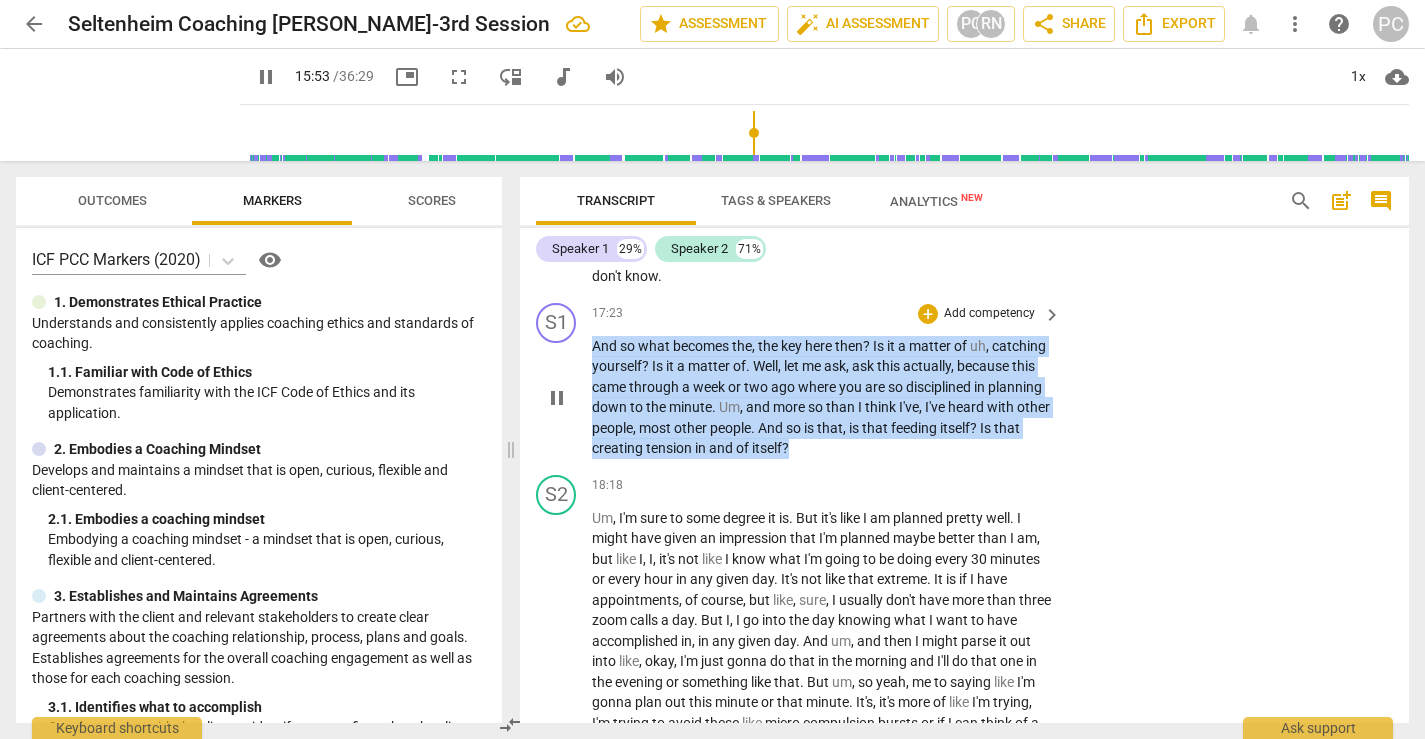 drag, startPoint x: 594, startPoint y: 371, endPoint x: 997, endPoint y: 480, distance: 417.48053 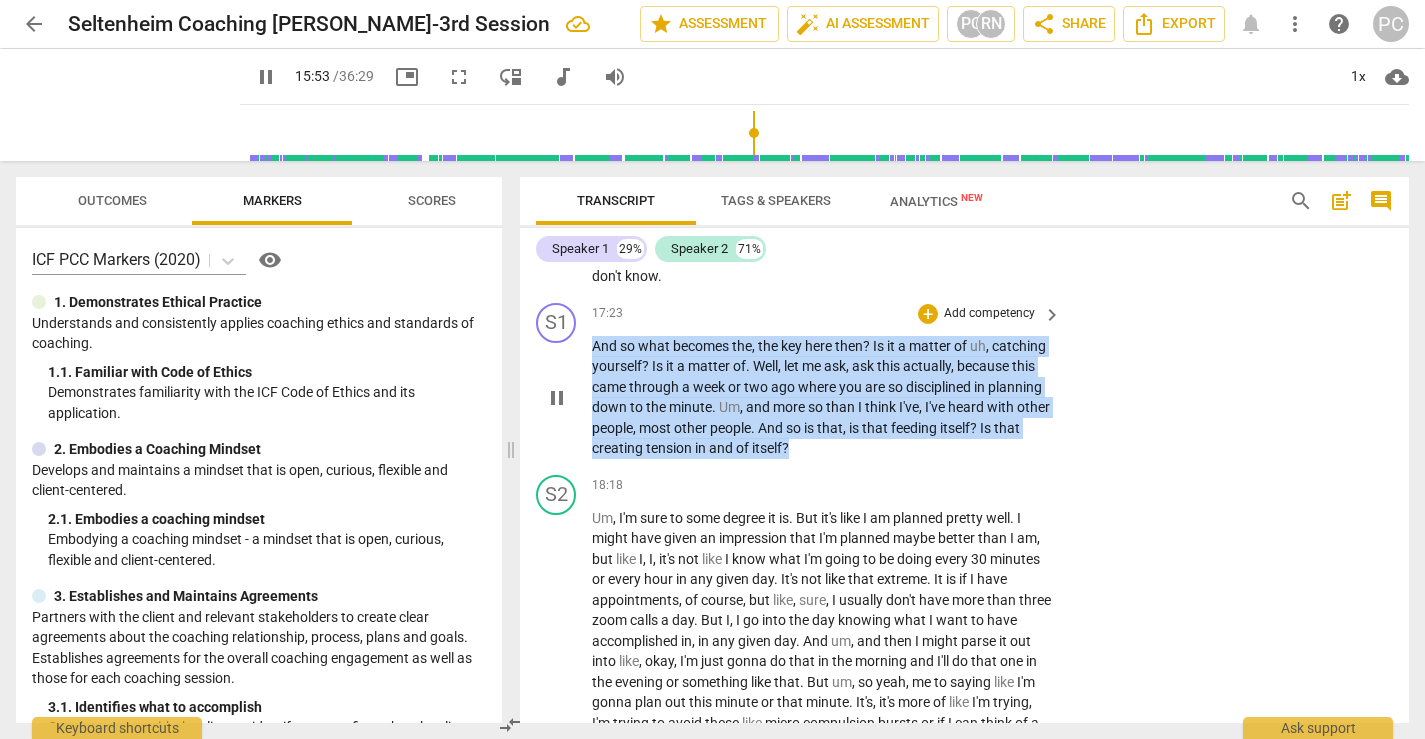 click on "And   so   what   becomes   the ,   the   key   here   then ?   Is   it   a   matter   of   uh ,   catching   yourself ?   Is   it   a   matter   of .   Well ,   let   me   ask ,   ask   this   actually ,   because   this   came   through   a   week   or   two   ago   where   you   are   so   disciplined   in   planning   down   to   the   minute .   Um ,   and   more   so   than   I   think   I've ,   I've   heard   with   other   people ,   most   other   people .   And   so   is   that ,   is   that   feeding   itself ?   Is   that   creating   tension   in   and   of   itself ?" at bounding box center (821, 397) 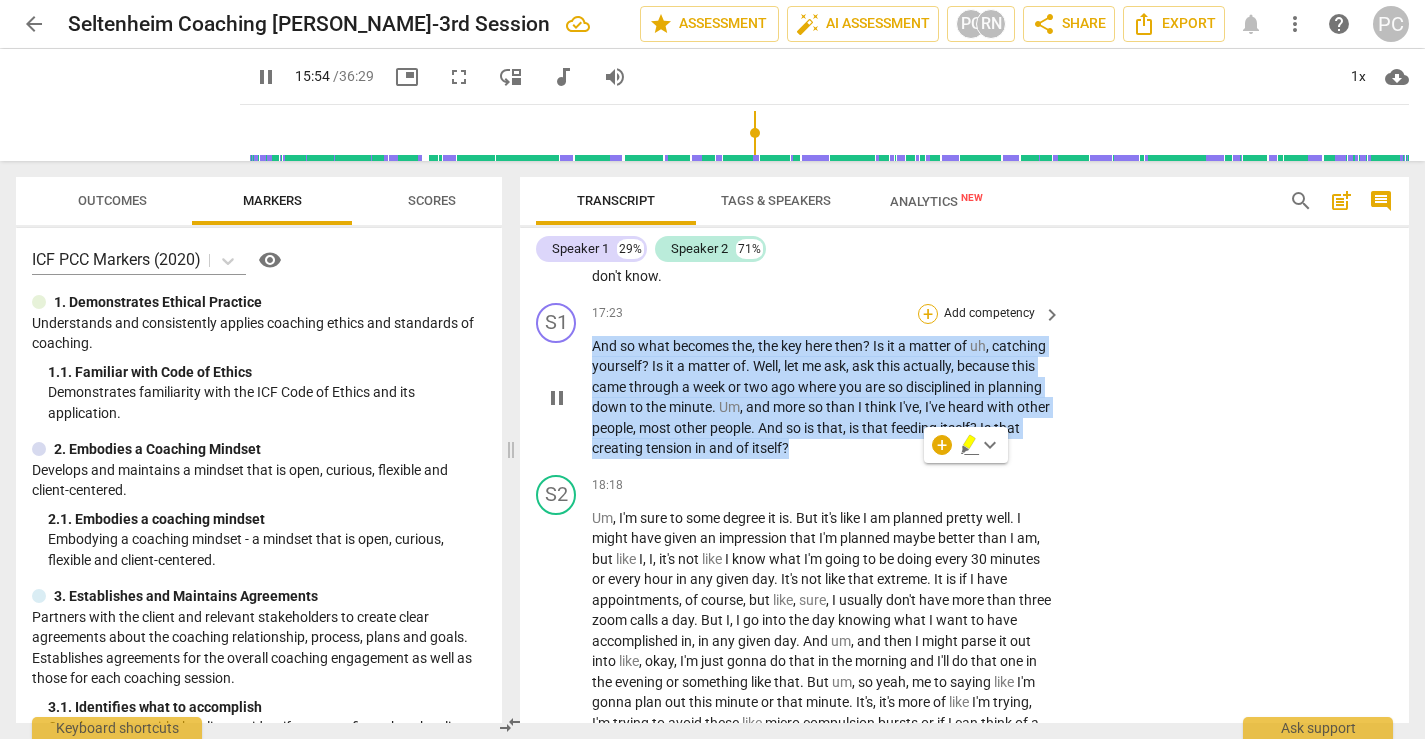 click on "+" at bounding box center [928, 314] 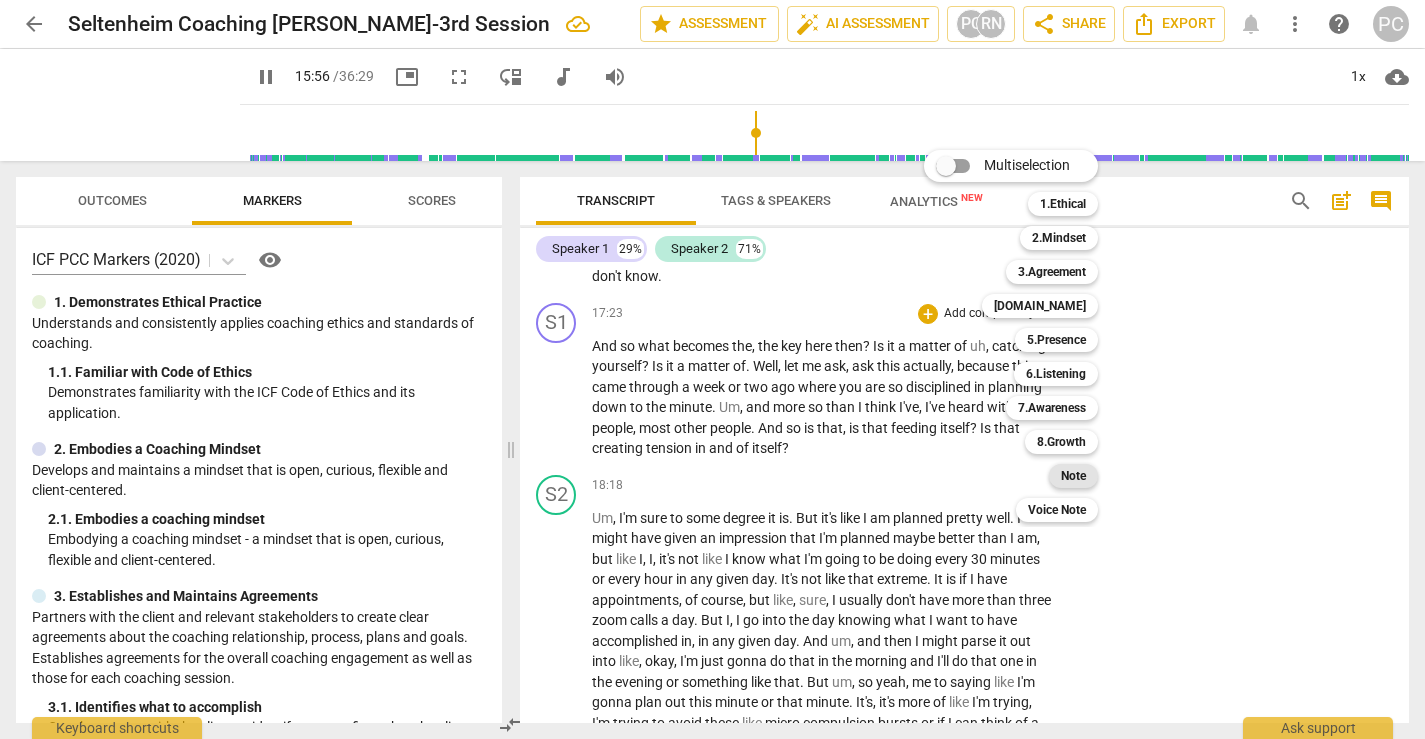click on "Note" at bounding box center [1073, 476] 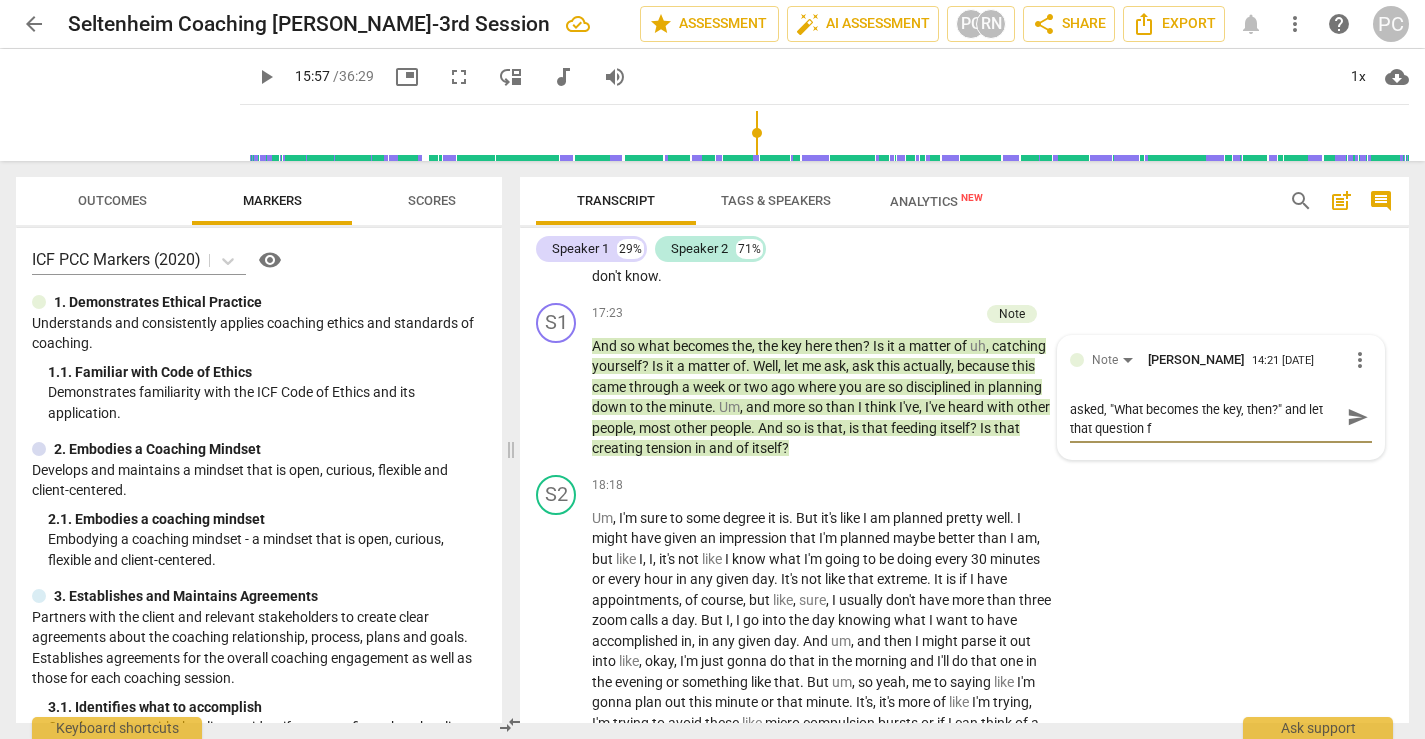 scroll, scrollTop: 0, scrollLeft: 0, axis: both 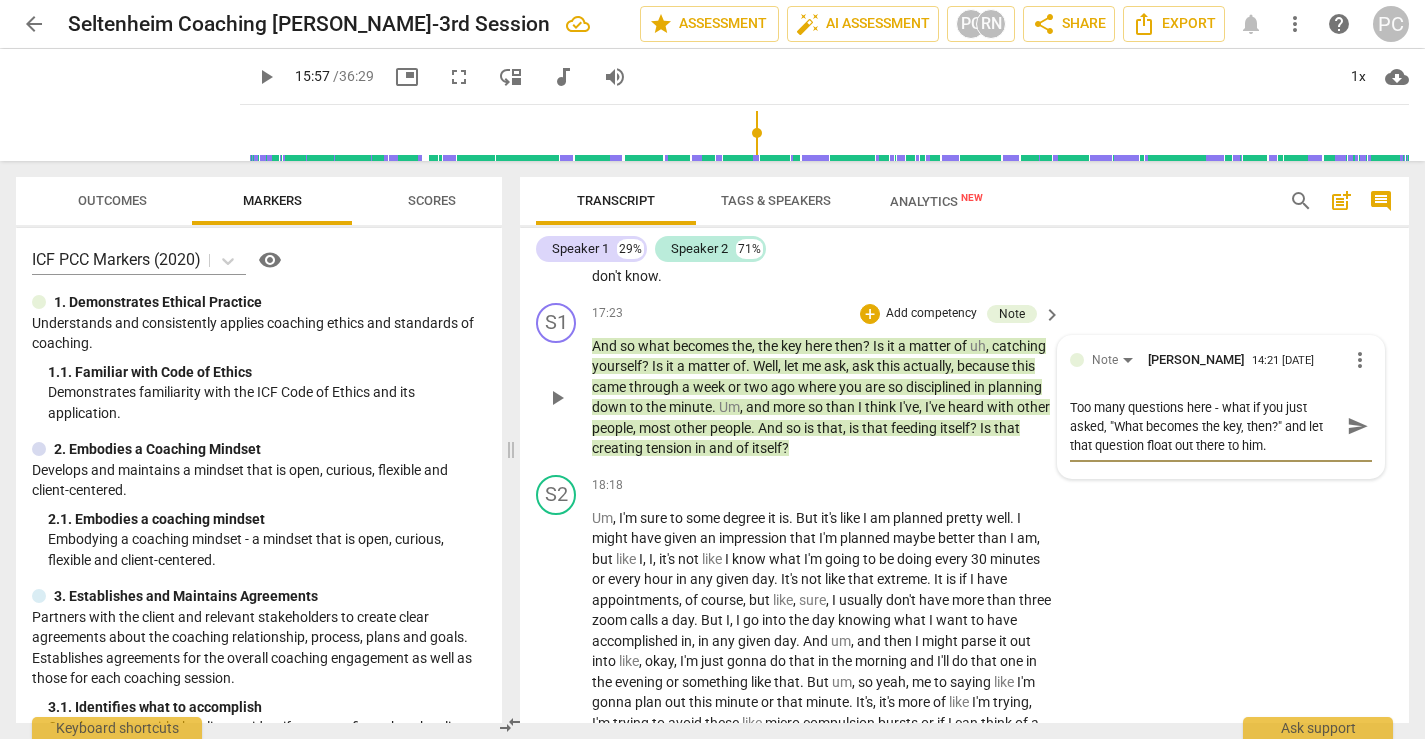 click on "Too many questions here - what if you just asked, "What becomes the key, then?" and let that question float out there to him." at bounding box center (1205, 426) 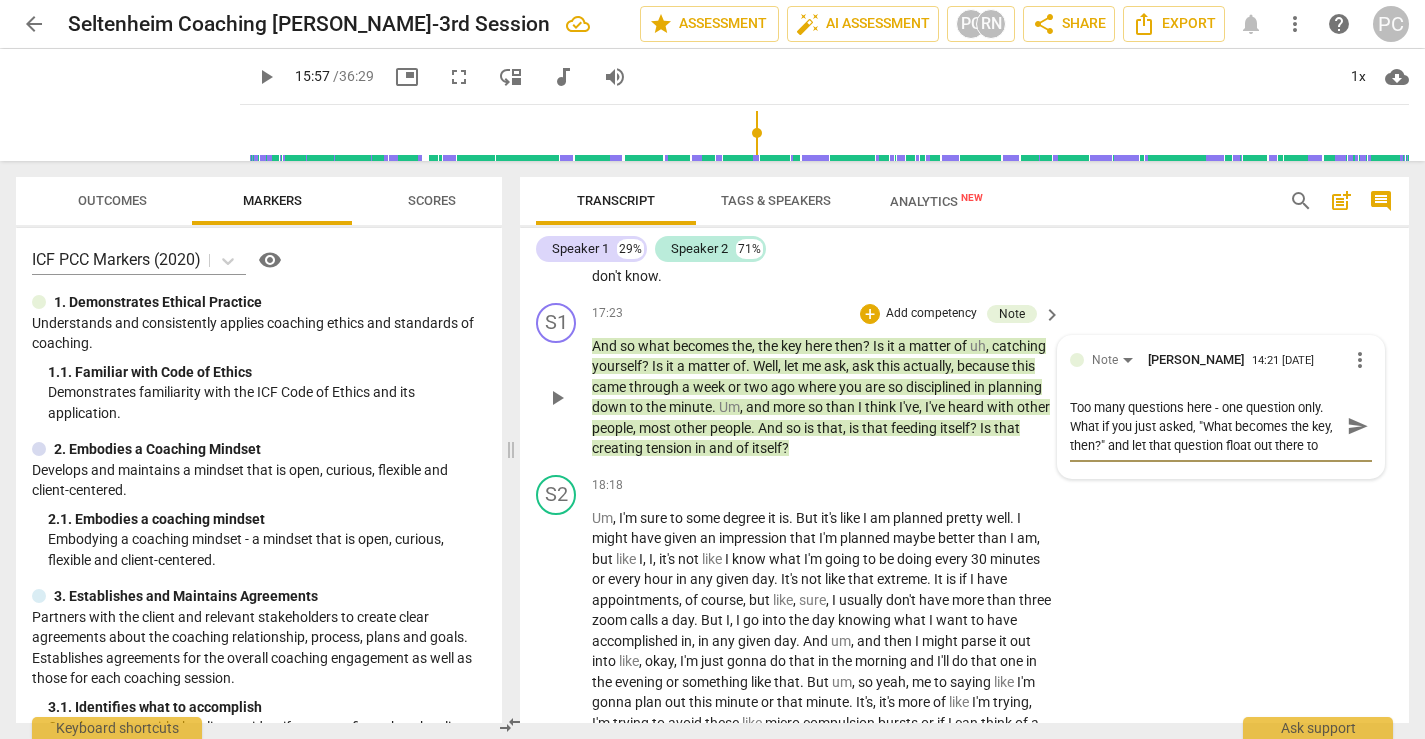 click on "send" at bounding box center [1358, 426] 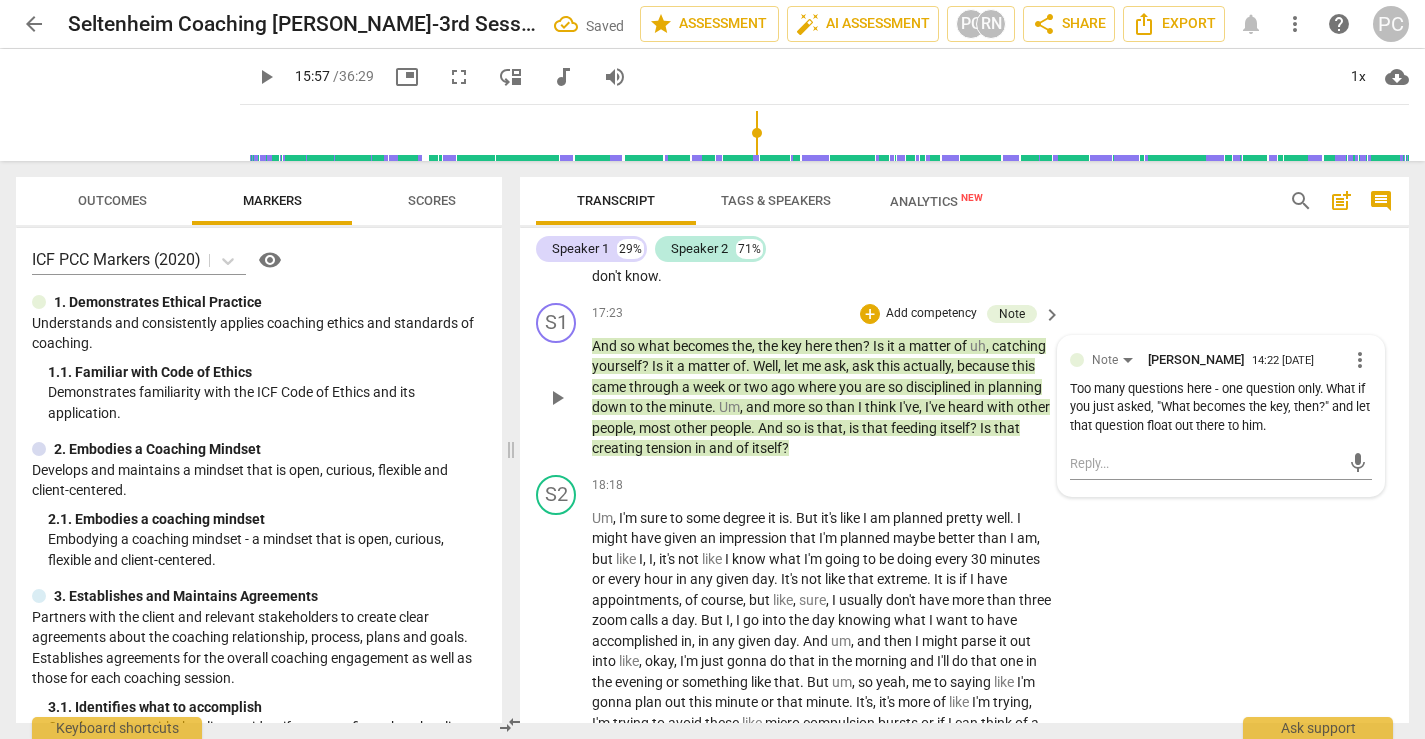 click on "play_arrow" at bounding box center [557, 398] 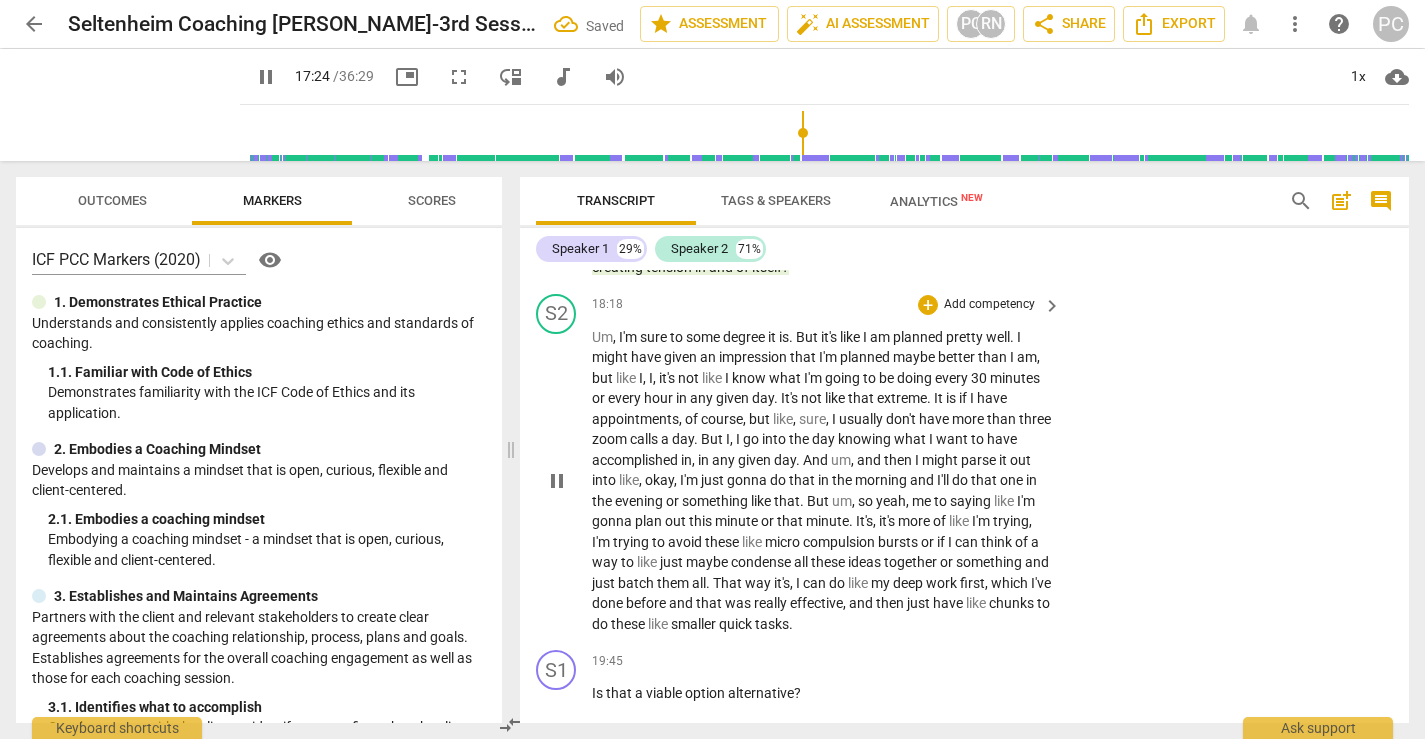 scroll, scrollTop: 6987, scrollLeft: 0, axis: vertical 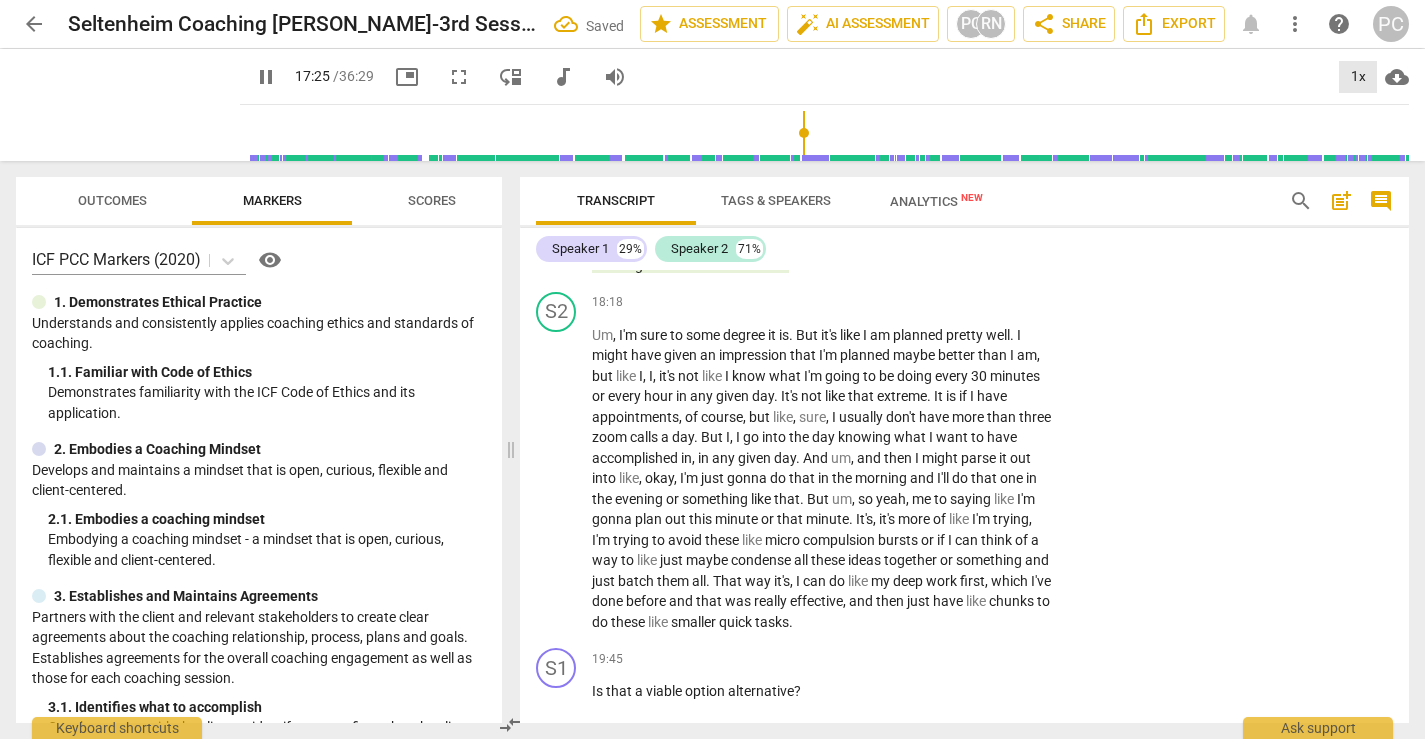 click on "1x" at bounding box center (1358, 77) 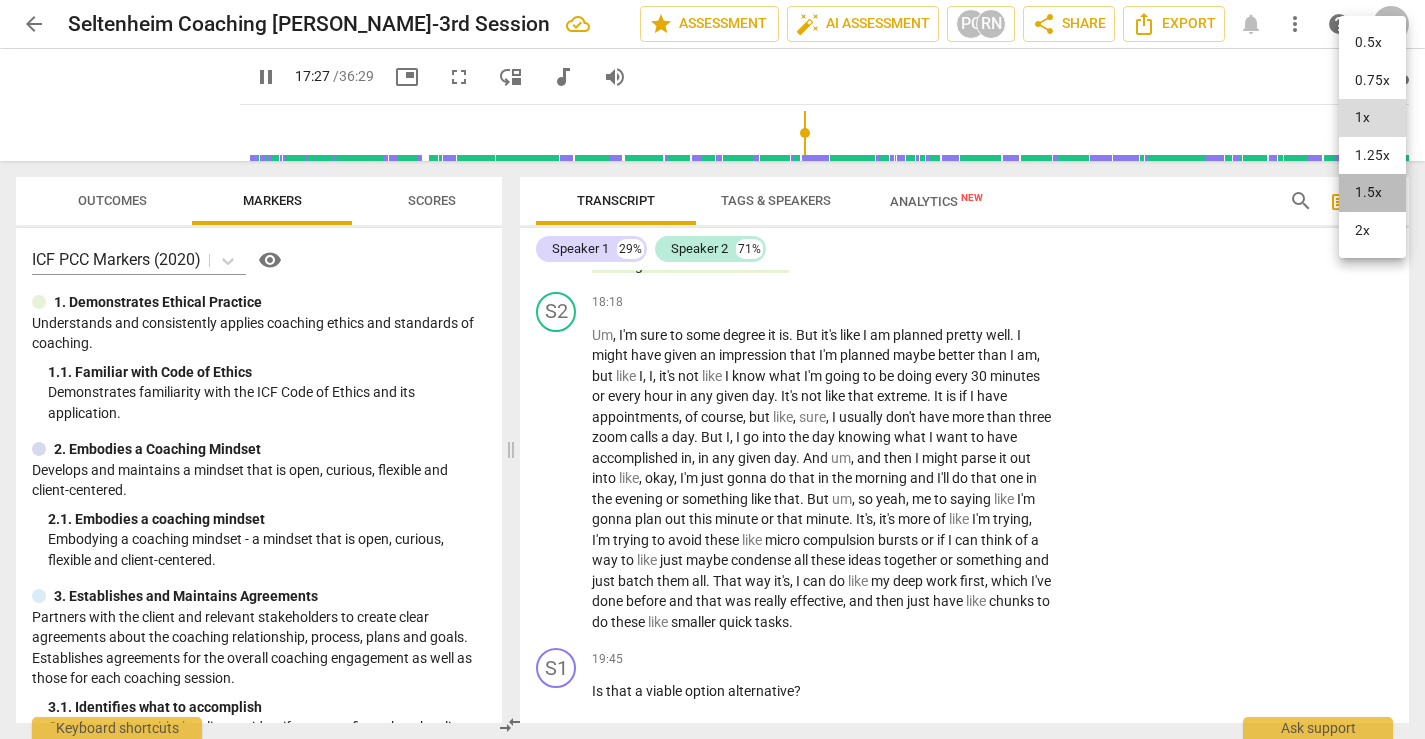 click on "1.5x" at bounding box center [1372, 193] 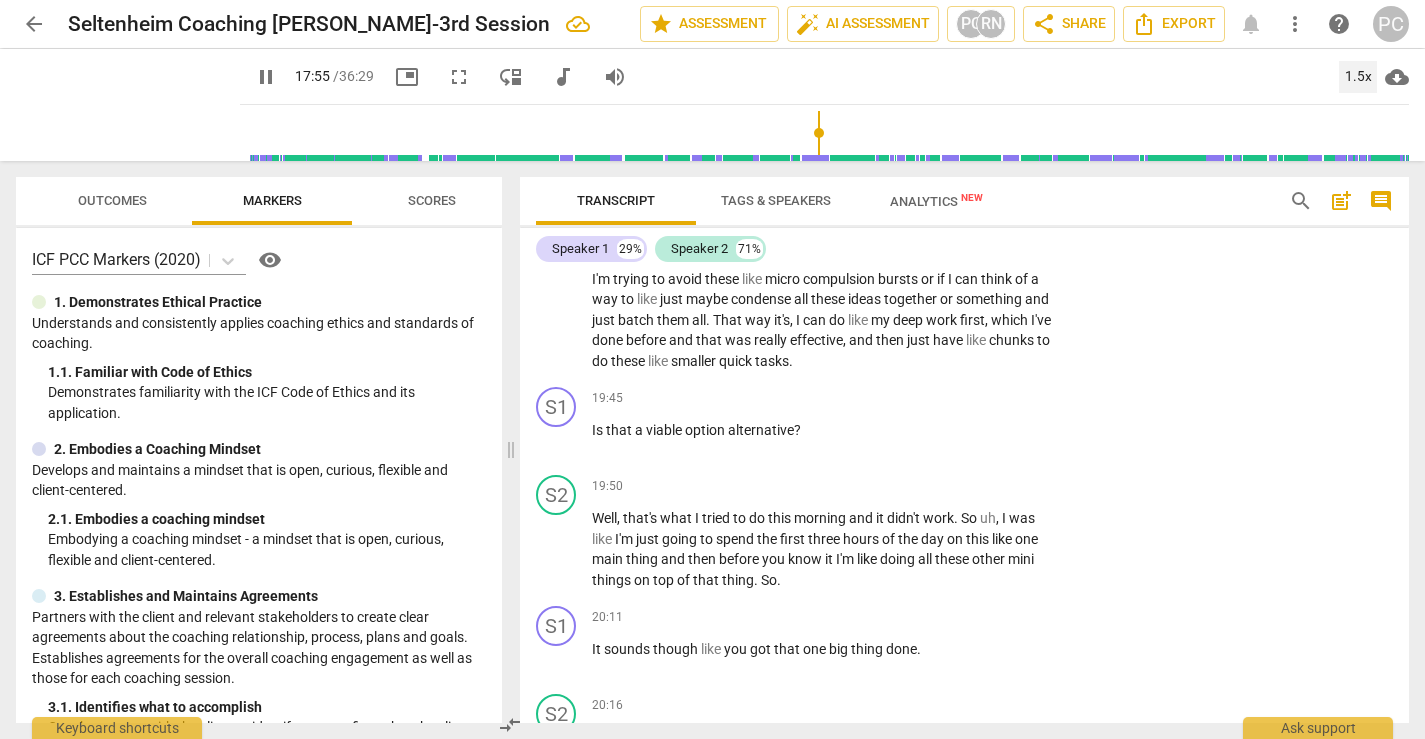 scroll, scrollTop: 7249, scrollLeft: 0, axis: vertical 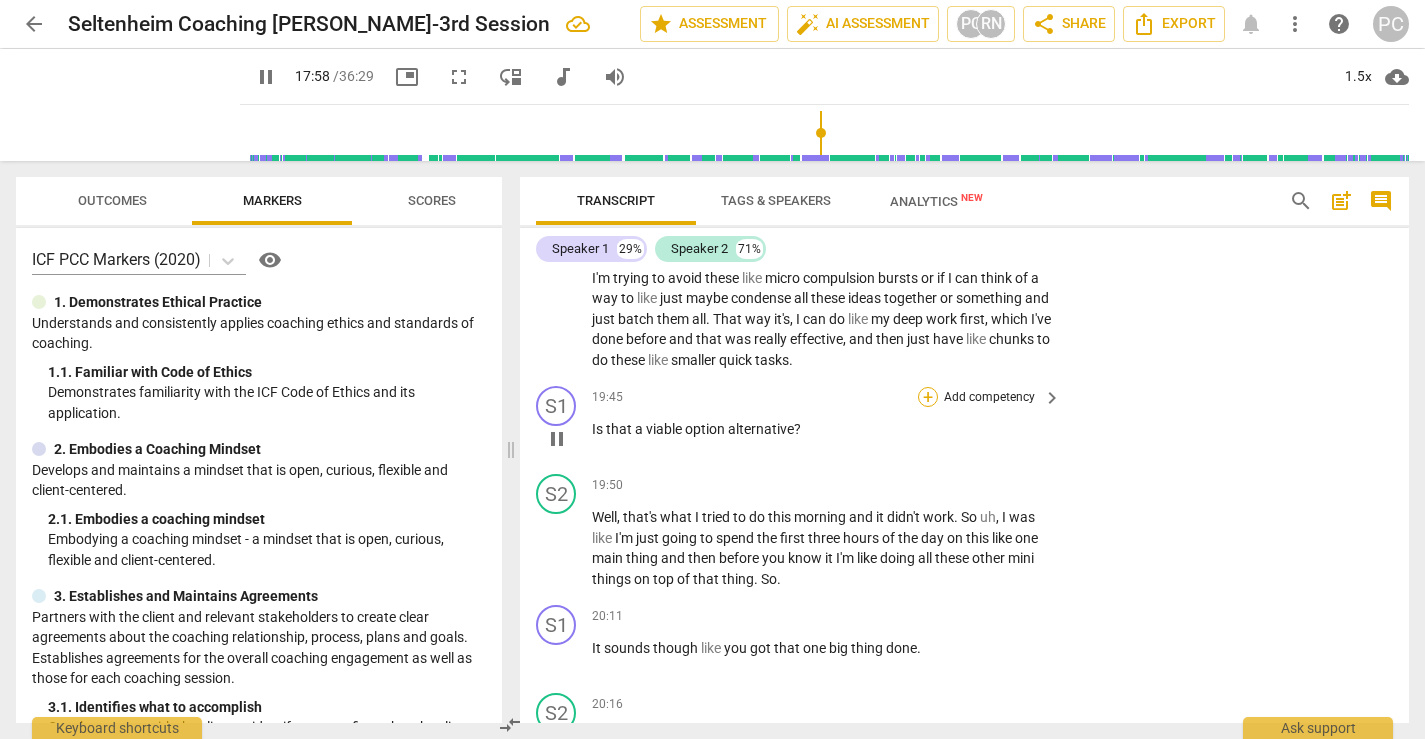click on "+" at bounding box center (928, 397) 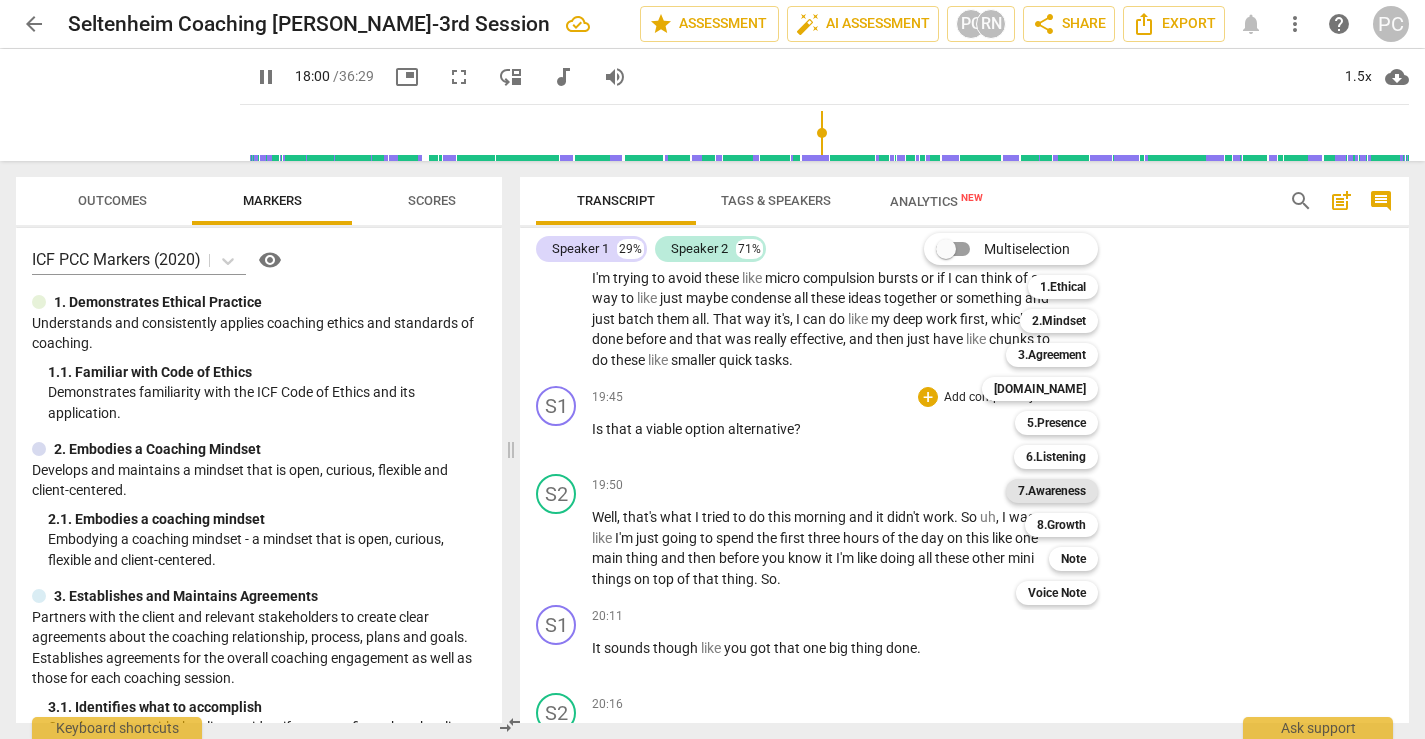 click on "7.Awareness" at bounding box center (1052, 491) 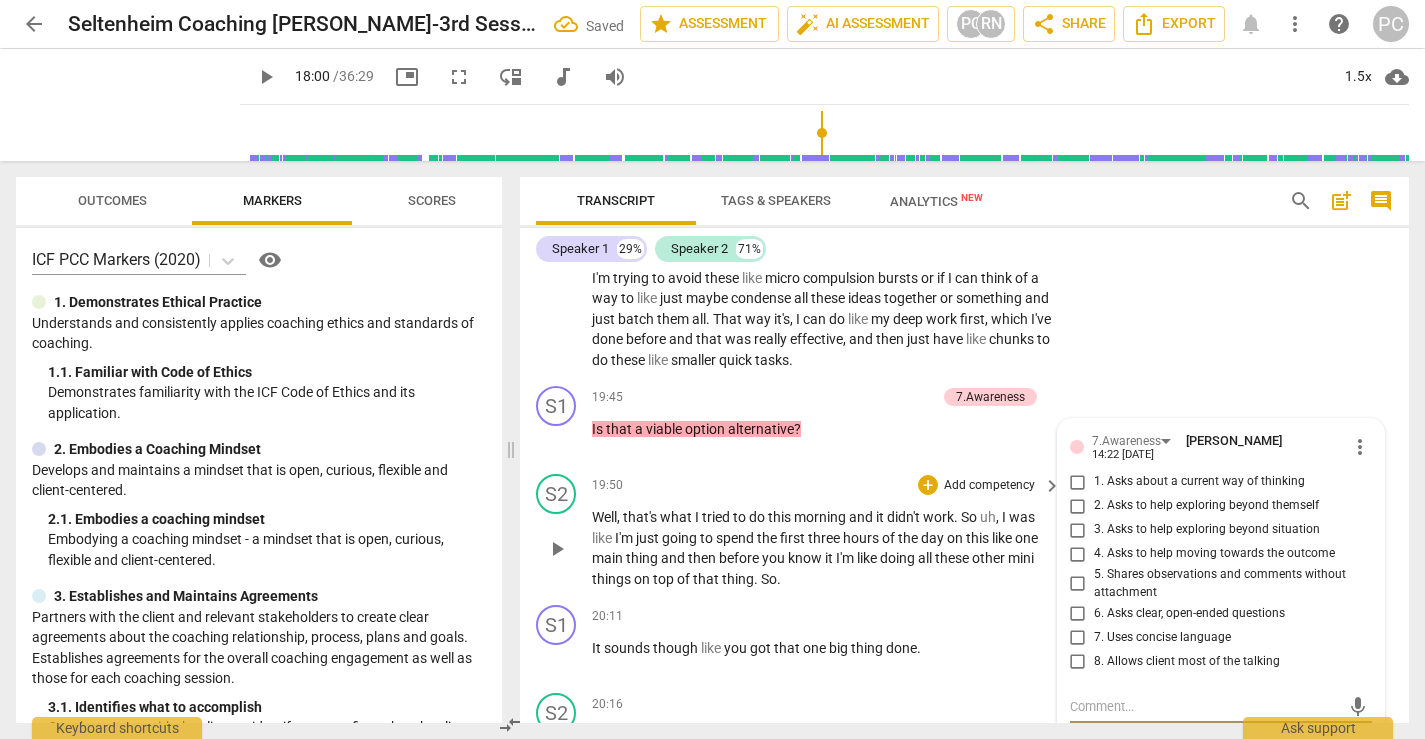 scroll, scrollTop: 7263, scrollLeft: 0, axis: vertical 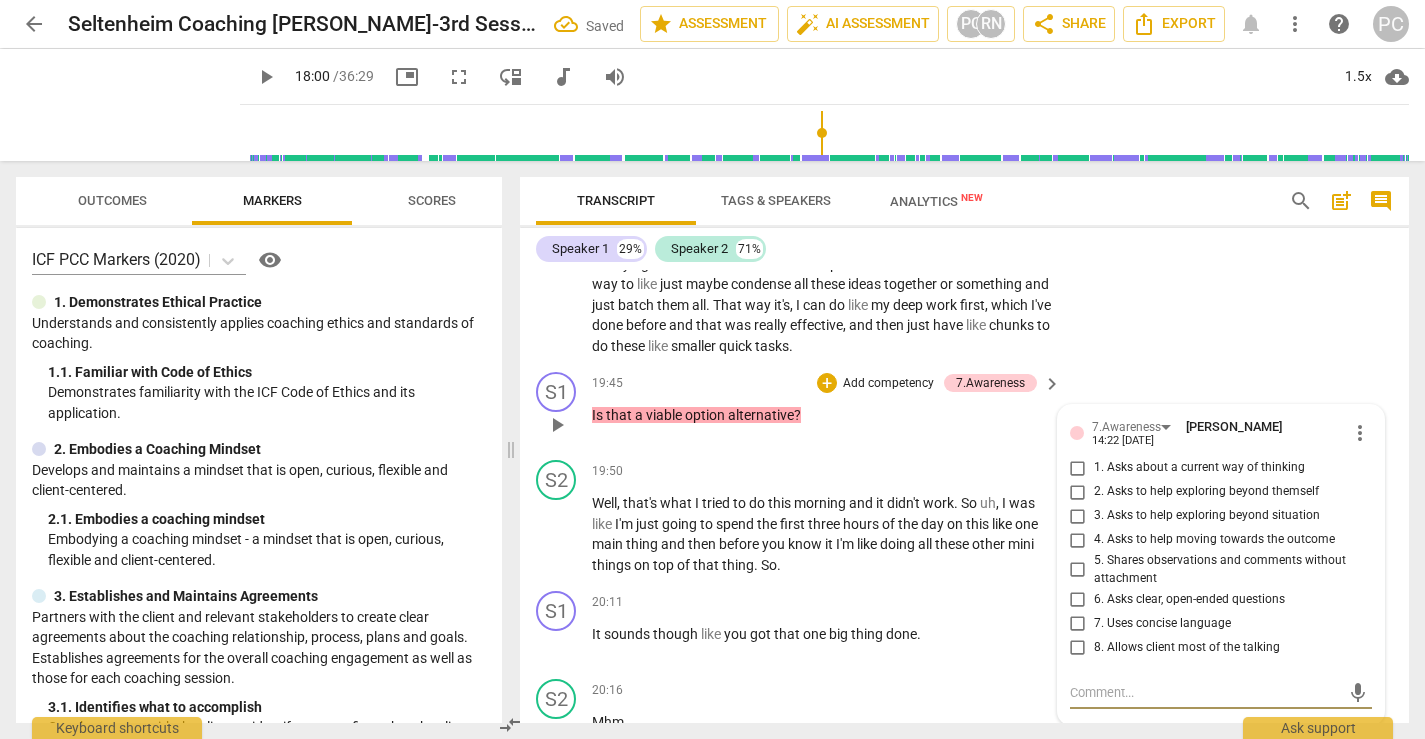 click on "1. Asks about a current way of thinking" at bounding box center (1078, 468) 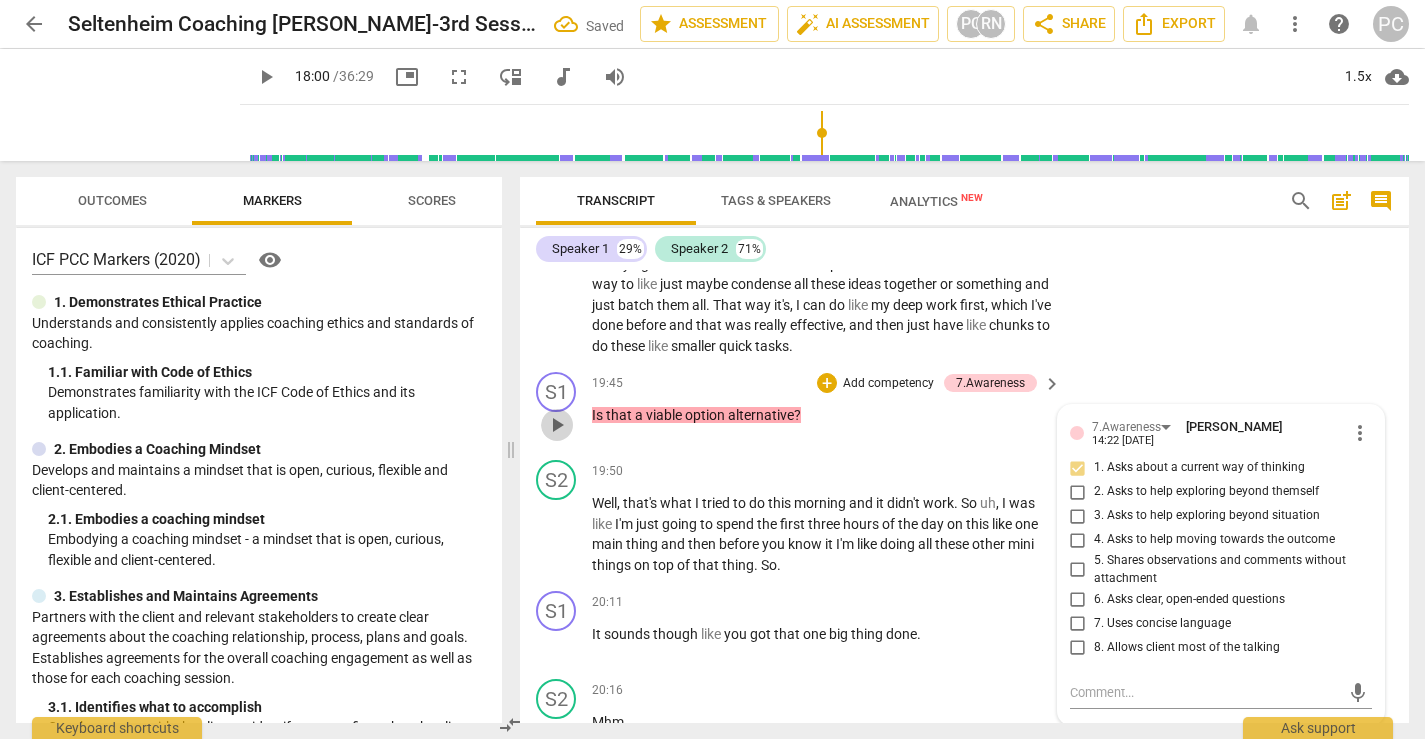 click on "play_arrow" at bounding box center [557, 425] 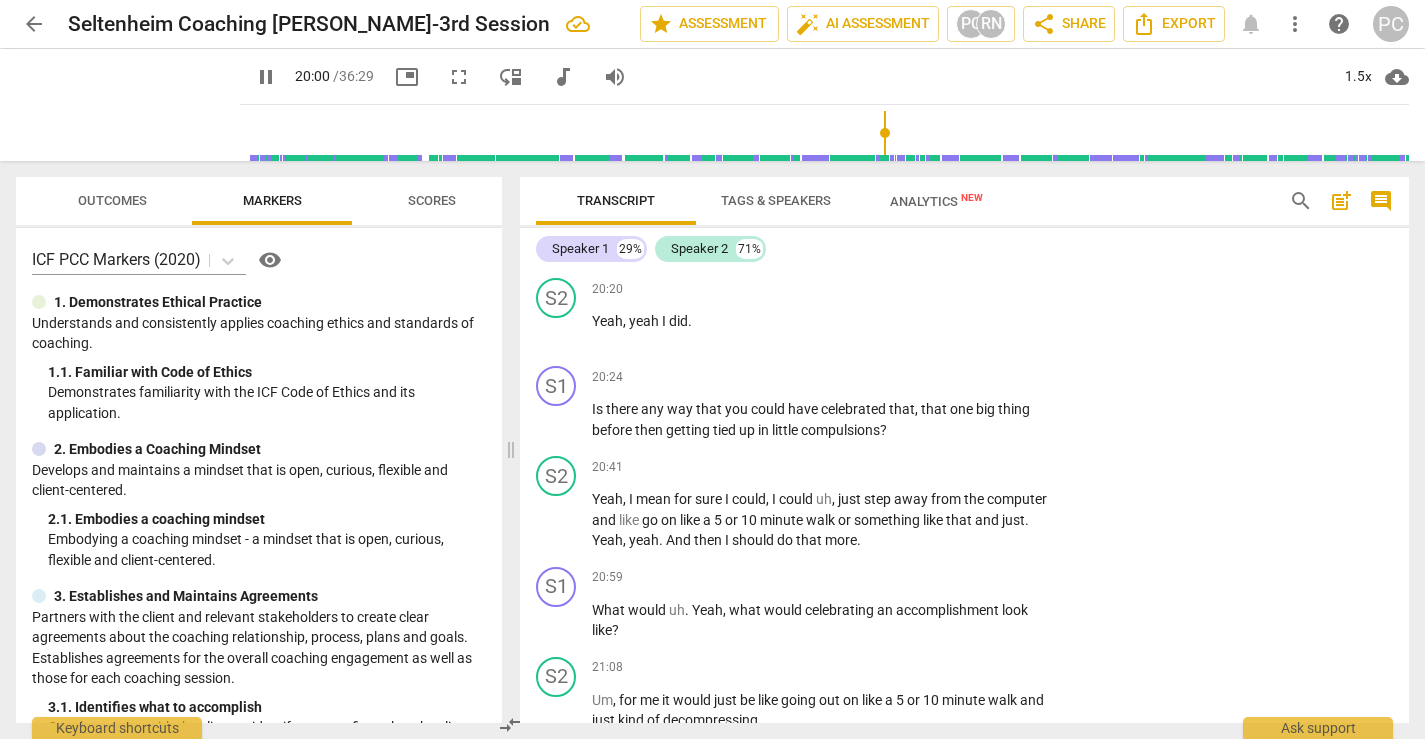 scroll, scrollTop: 7843, scrollLeft: 0, axis: vertical 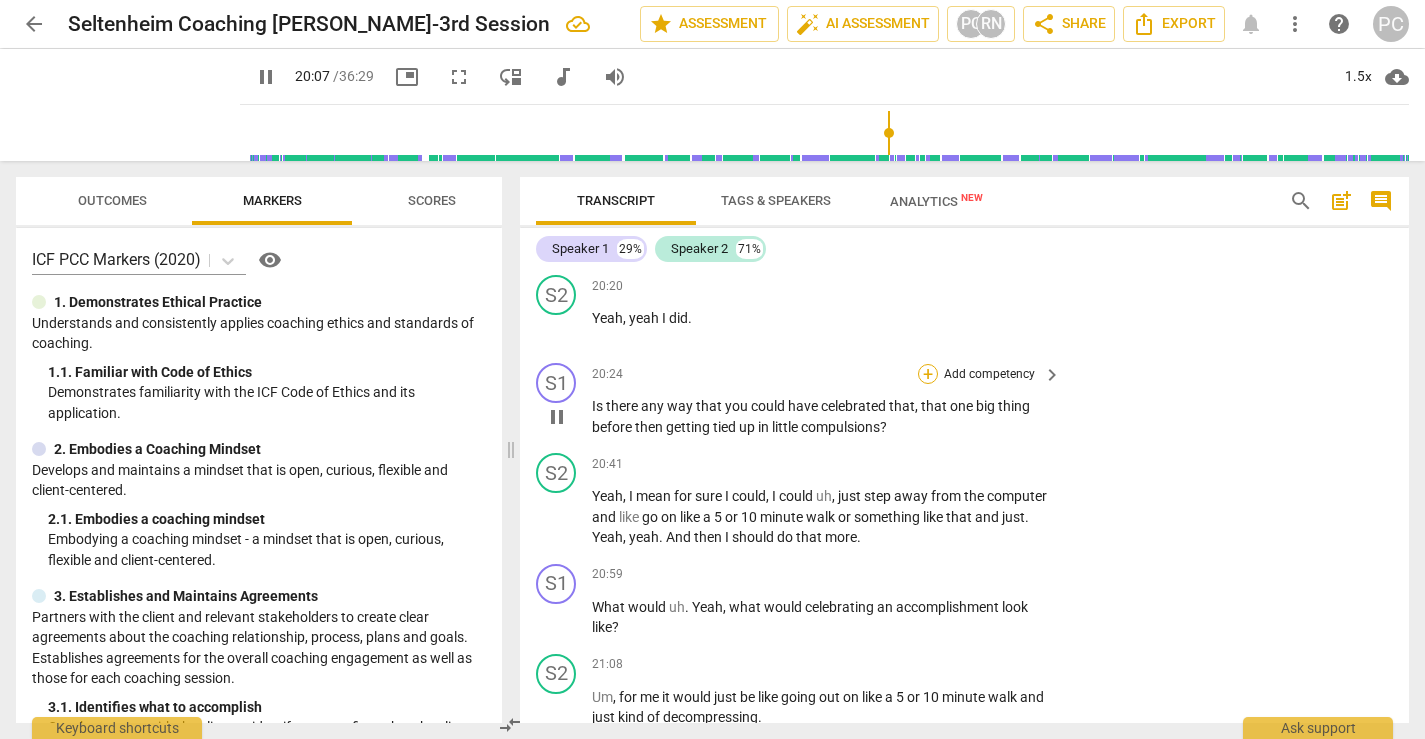click on "+" at bounding box center [928, 374] 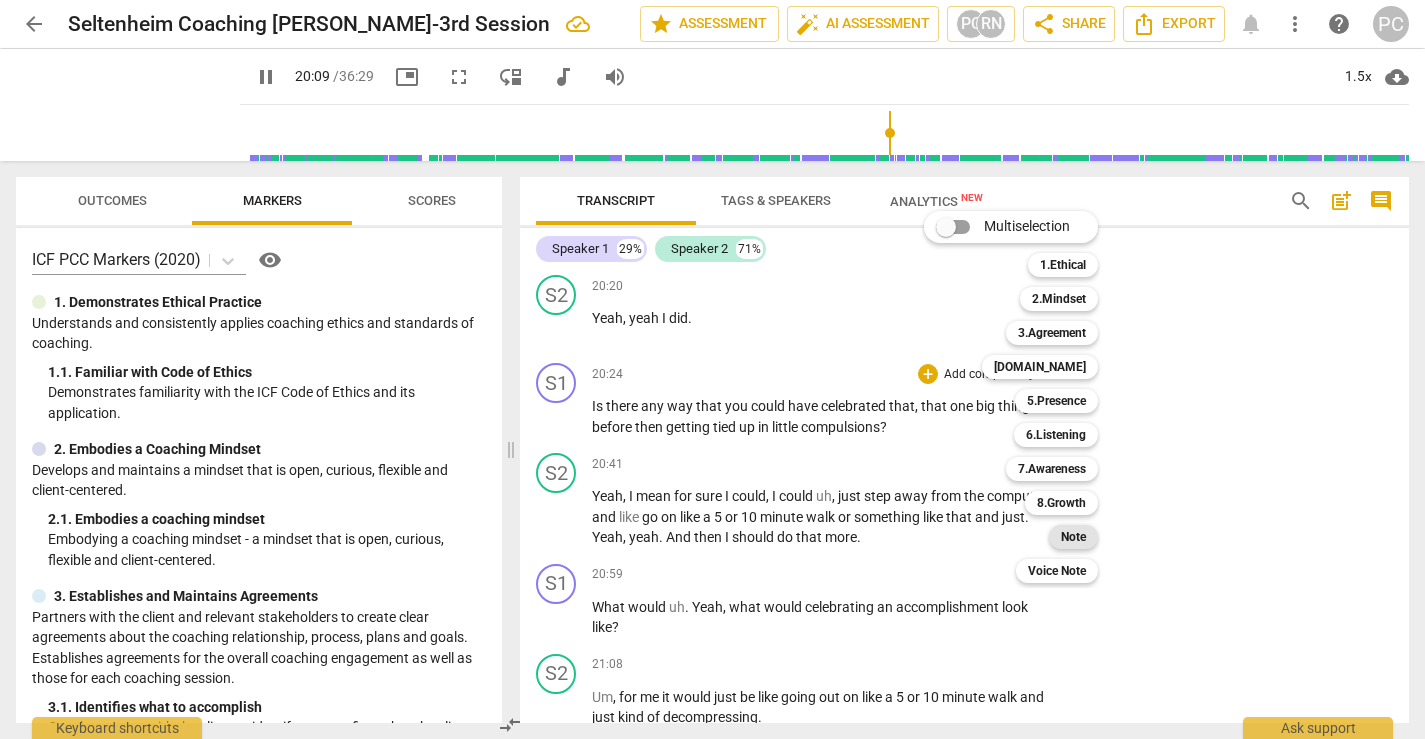 click on "Note" at bounding box center (1073, 537) 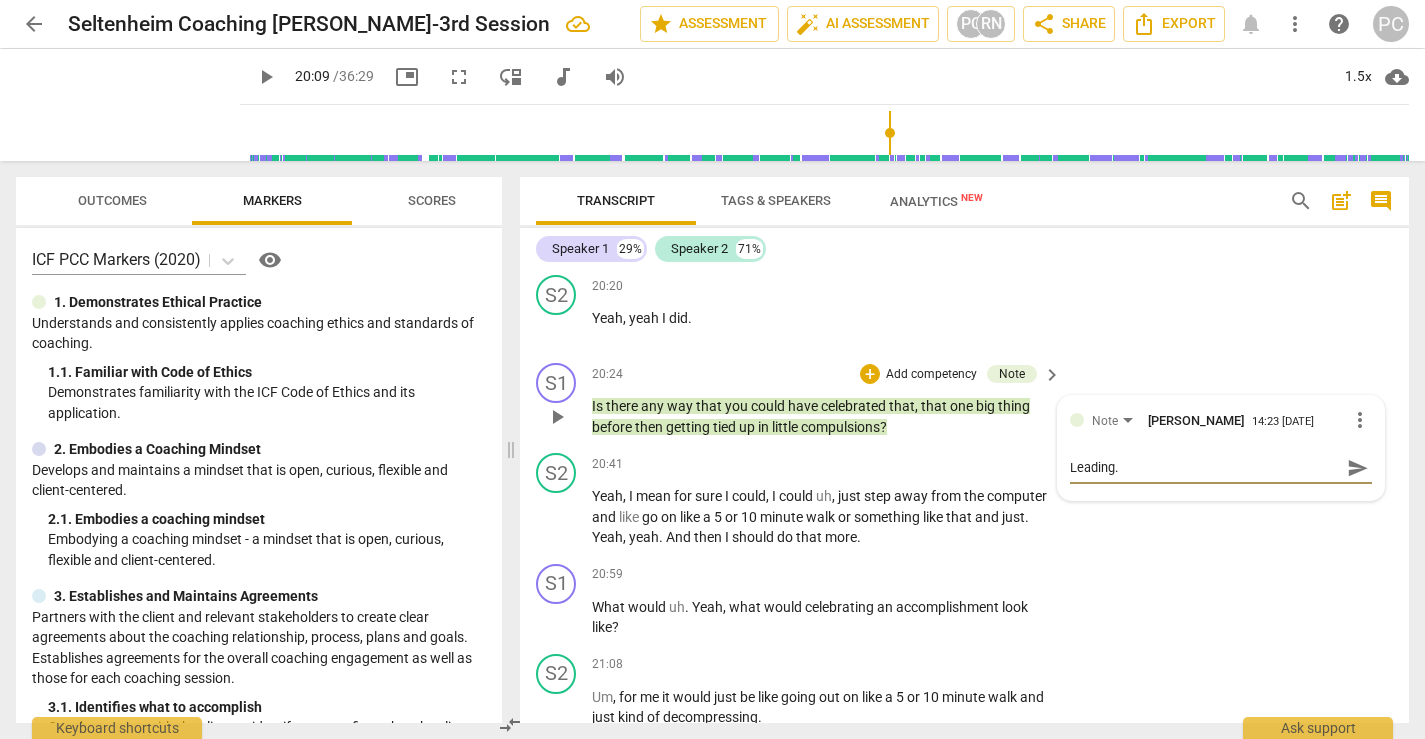 click on "send" at bounding box center [1358, 468] 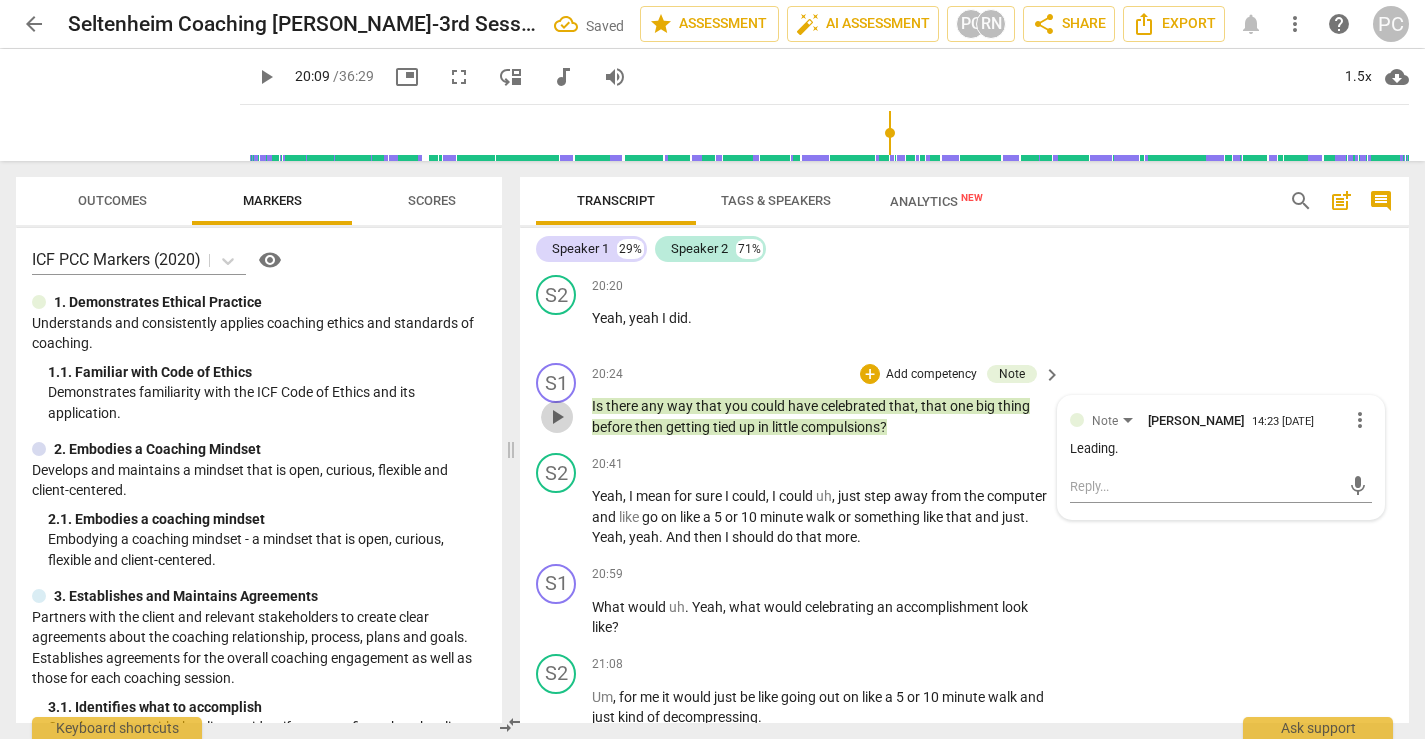 click on "play_arrow" at bounding box center (557, 417) 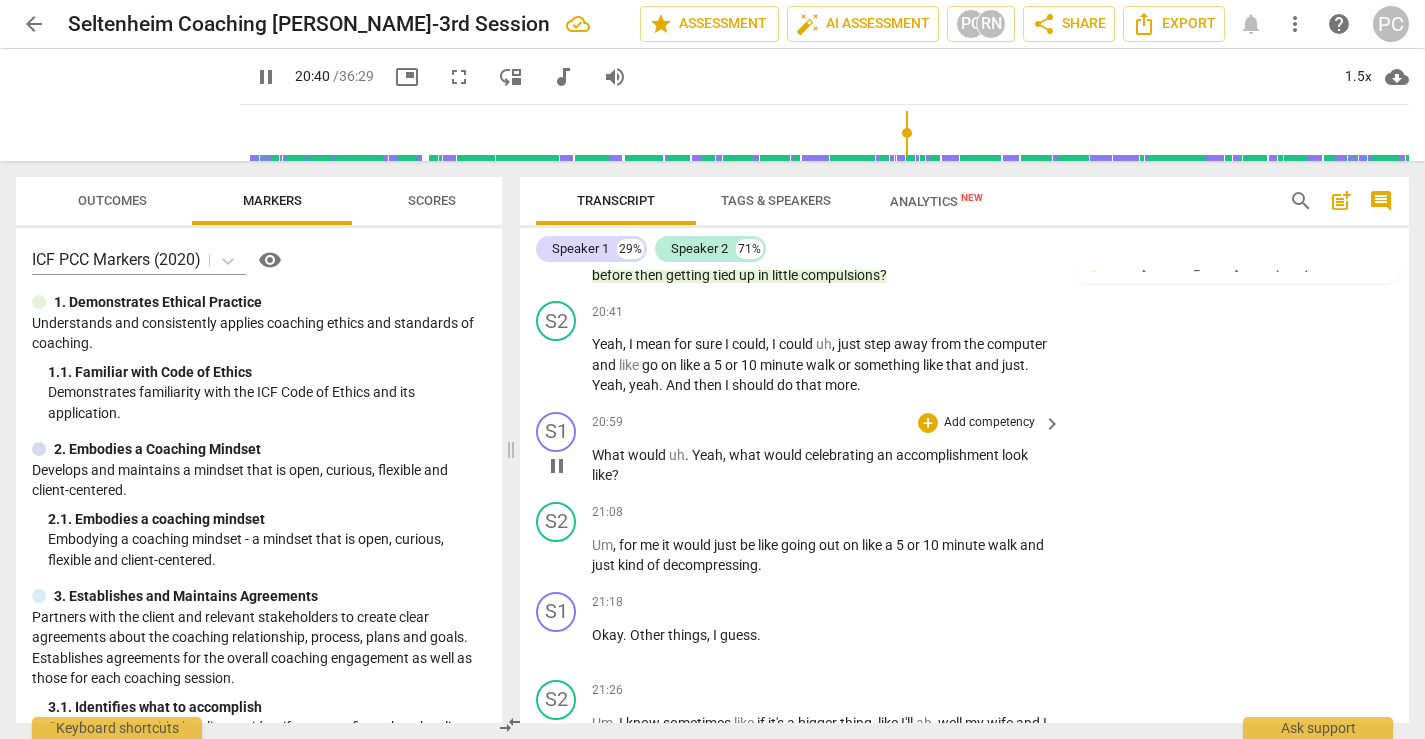 scroll, scrollTop: 8019, scrollLeft: 0, axis: vertical 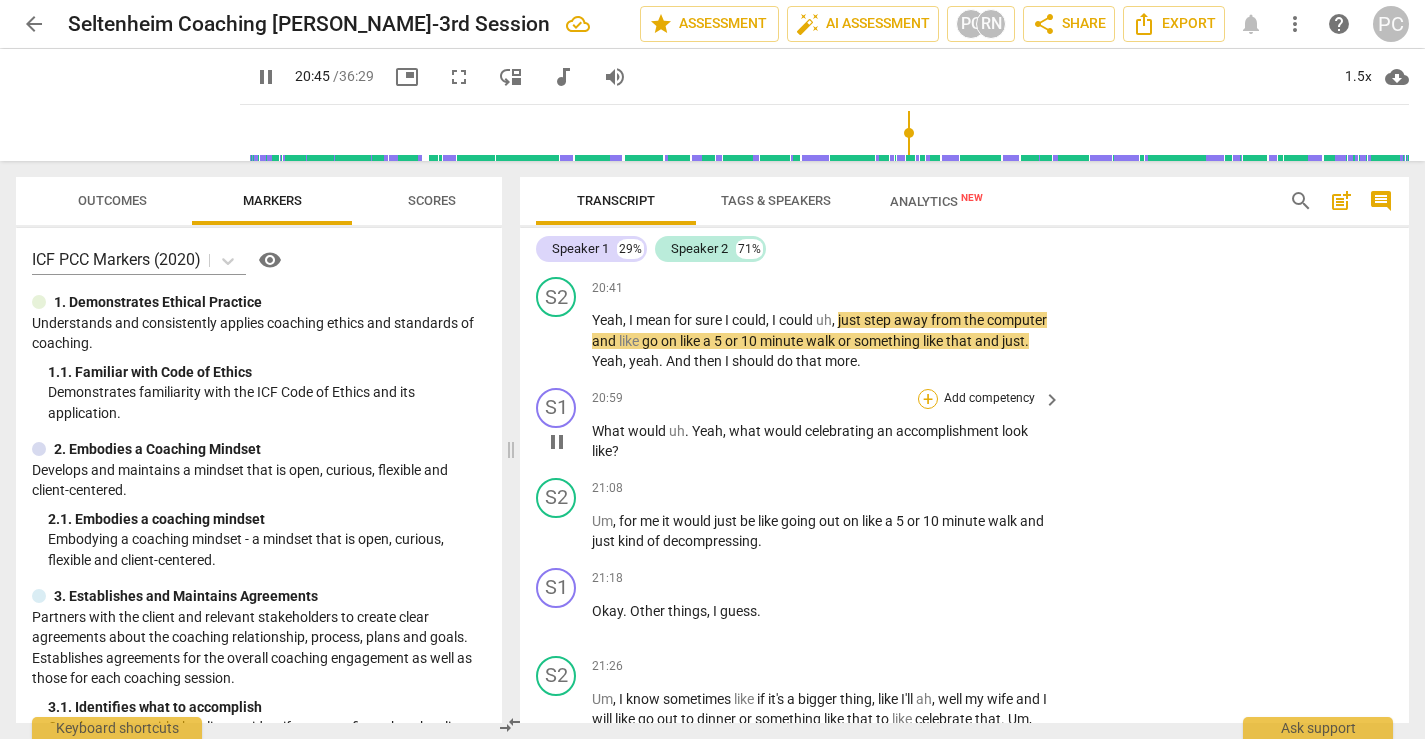 click on "+" at bounding box center [928, 399] 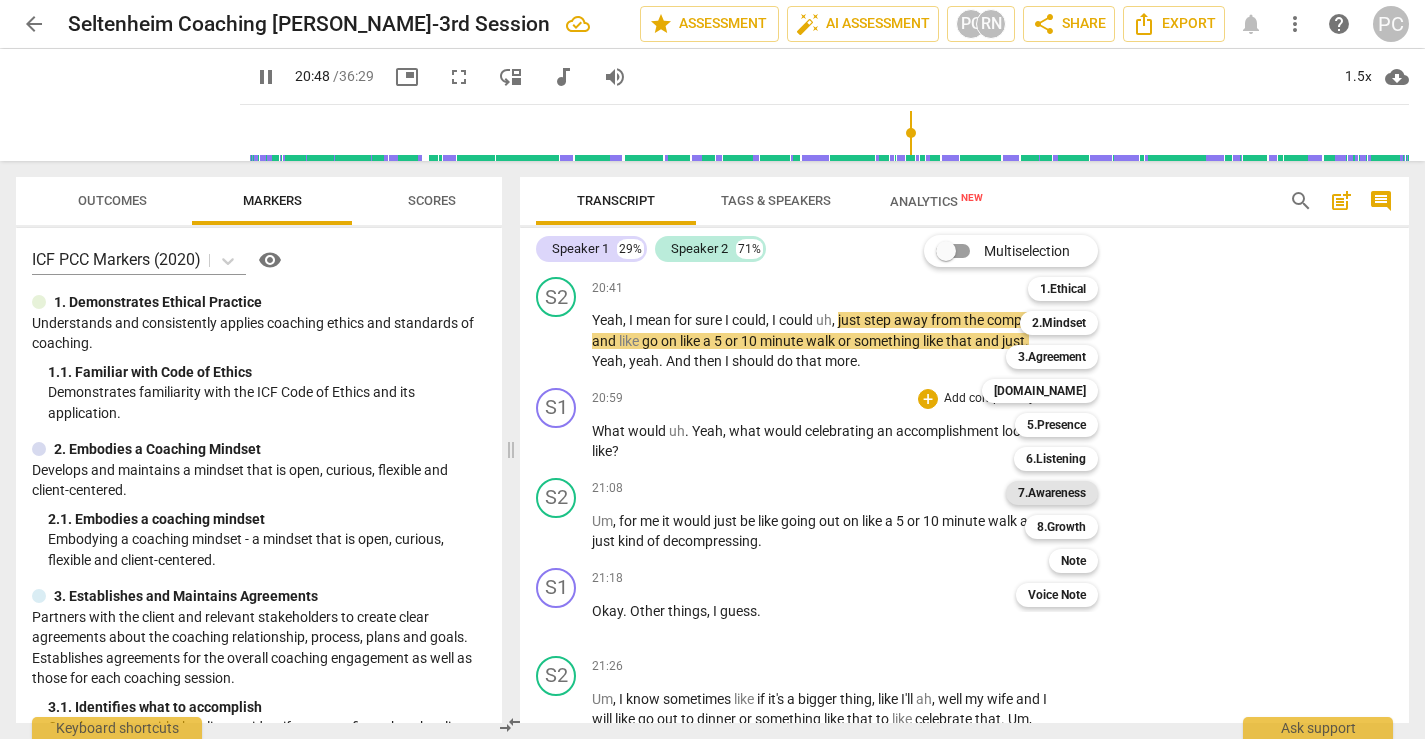 click on "7.Awareness" at bounding box center [1052, 493] 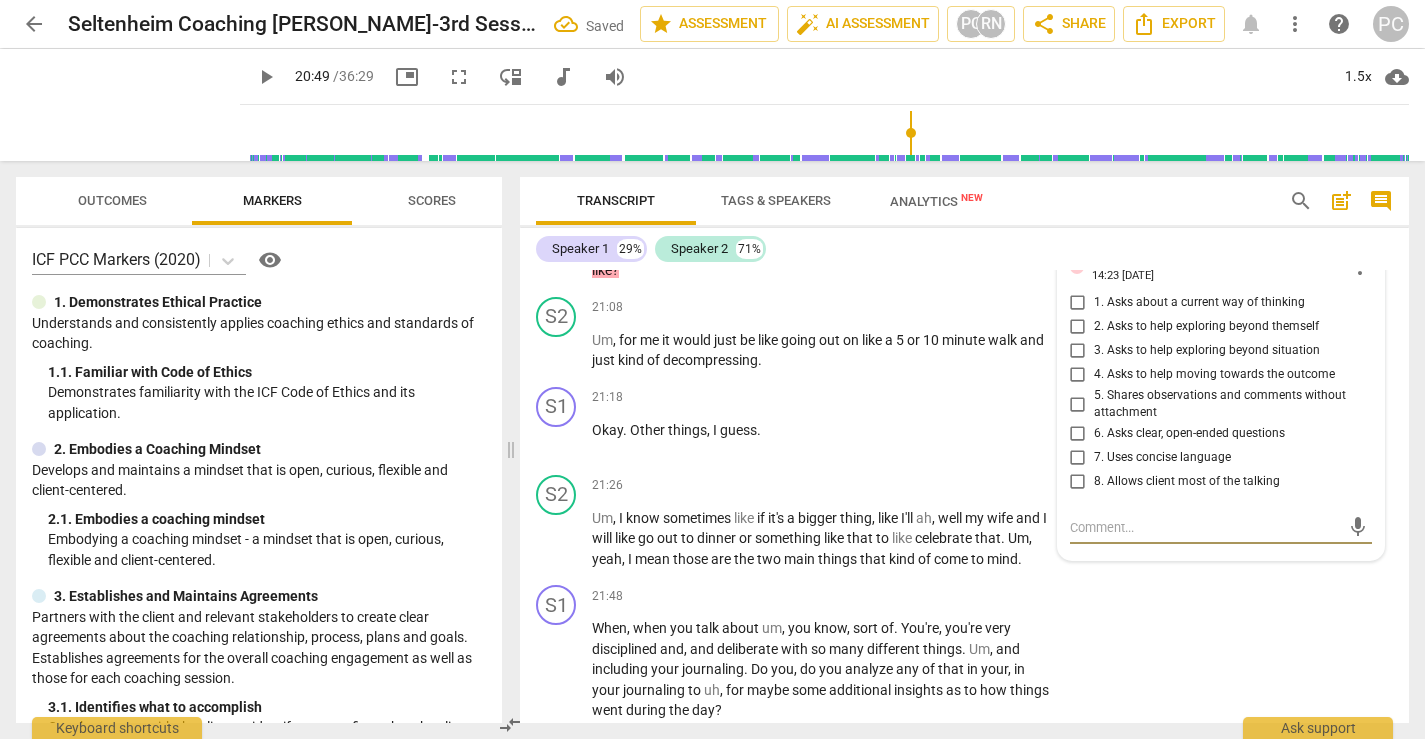 scroll, scrollTop: 8193, scrollLeft: 0, axis: vertical 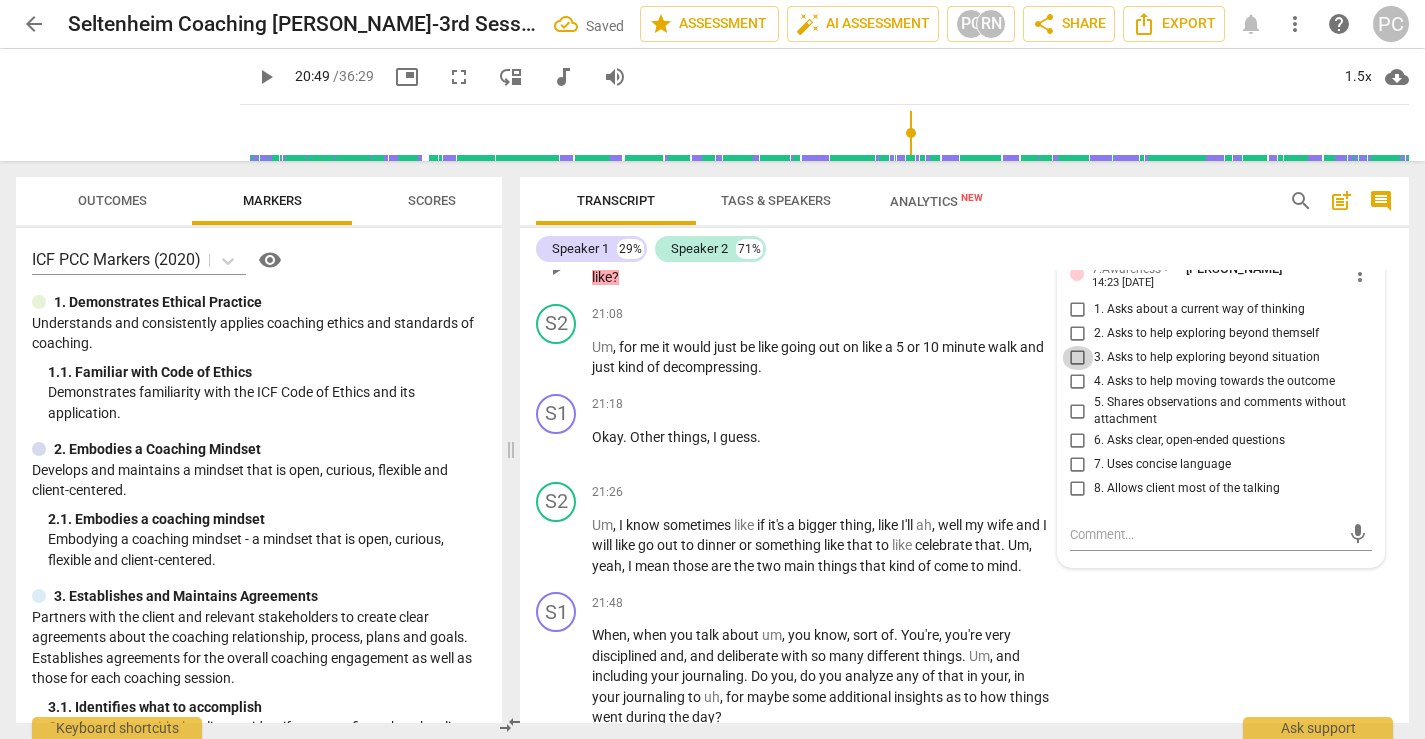 click on "3. Asks to help exploring beyond situation" at bounding box center [1078, 358] 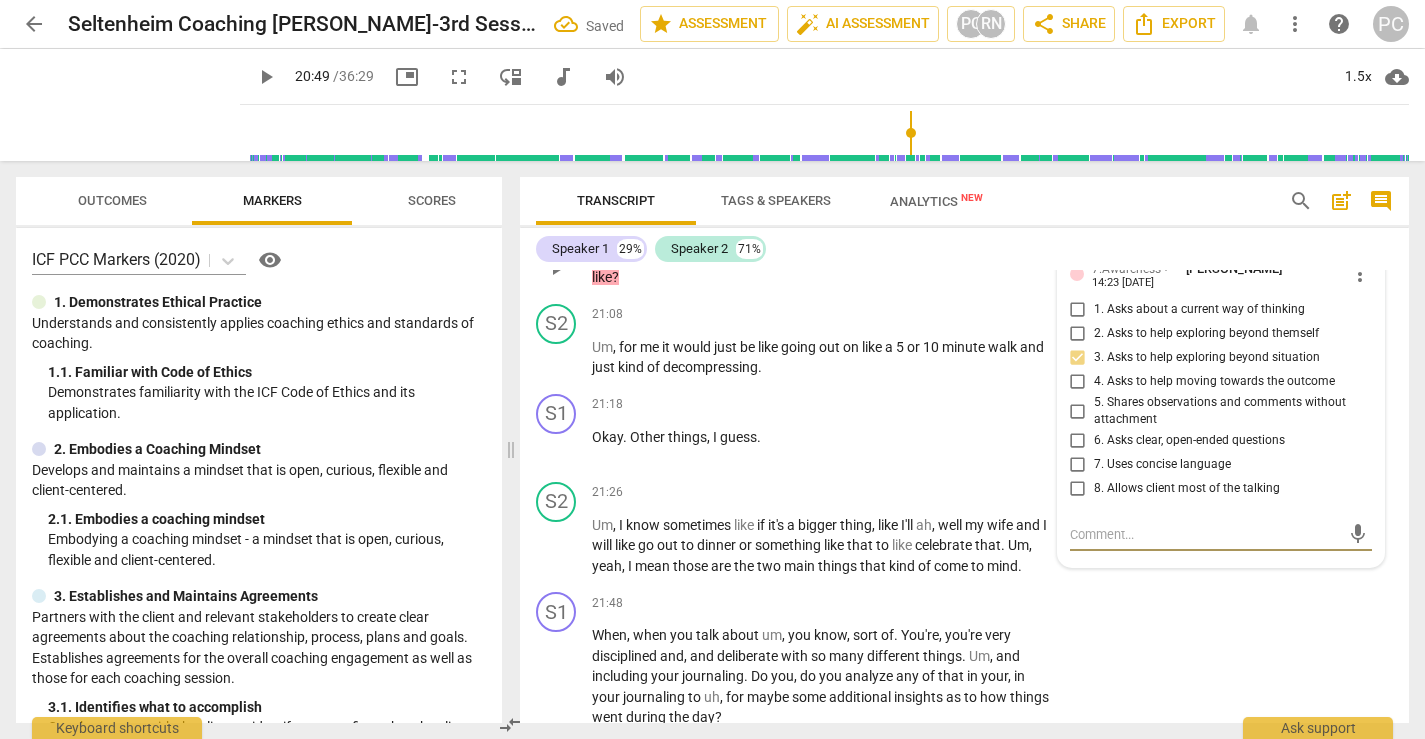 click at bounding box center [1205, 534] 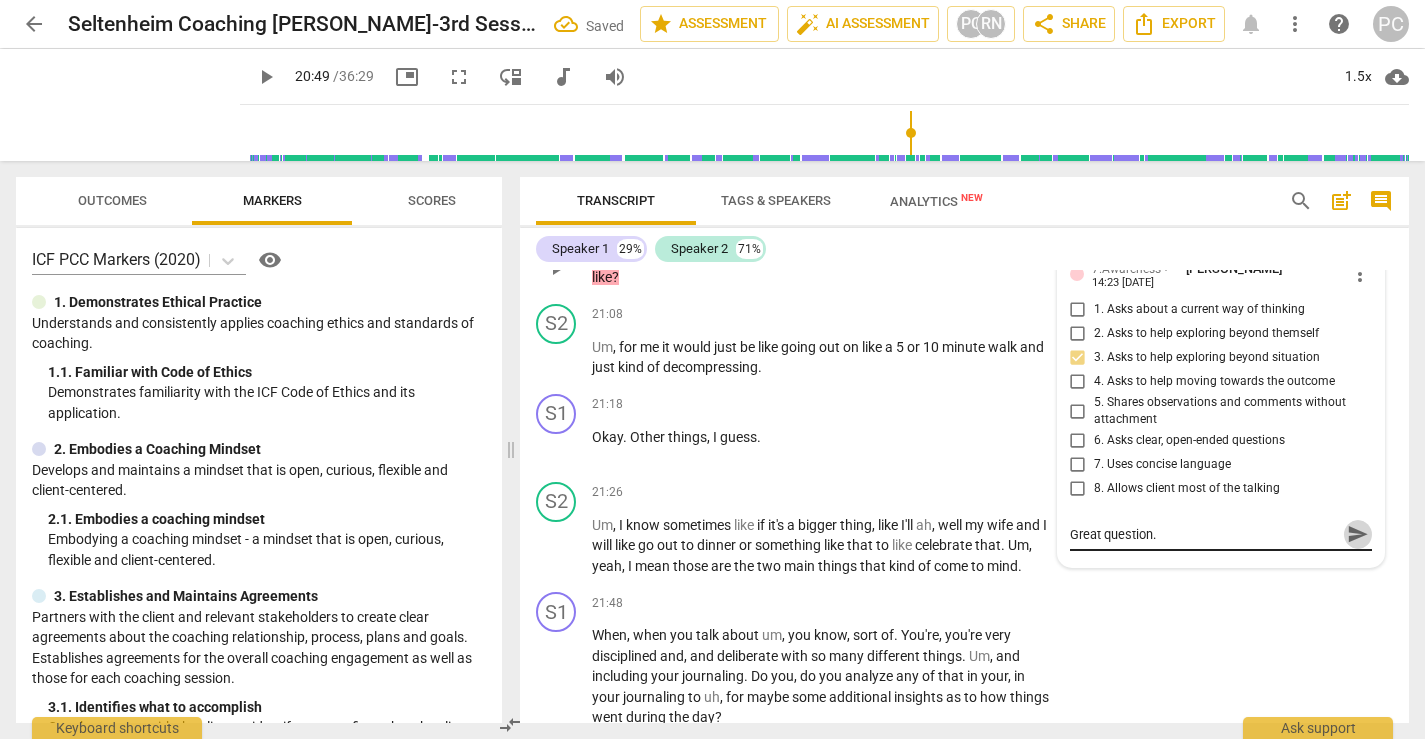 click on "send" at bounding box center (1358, 535) 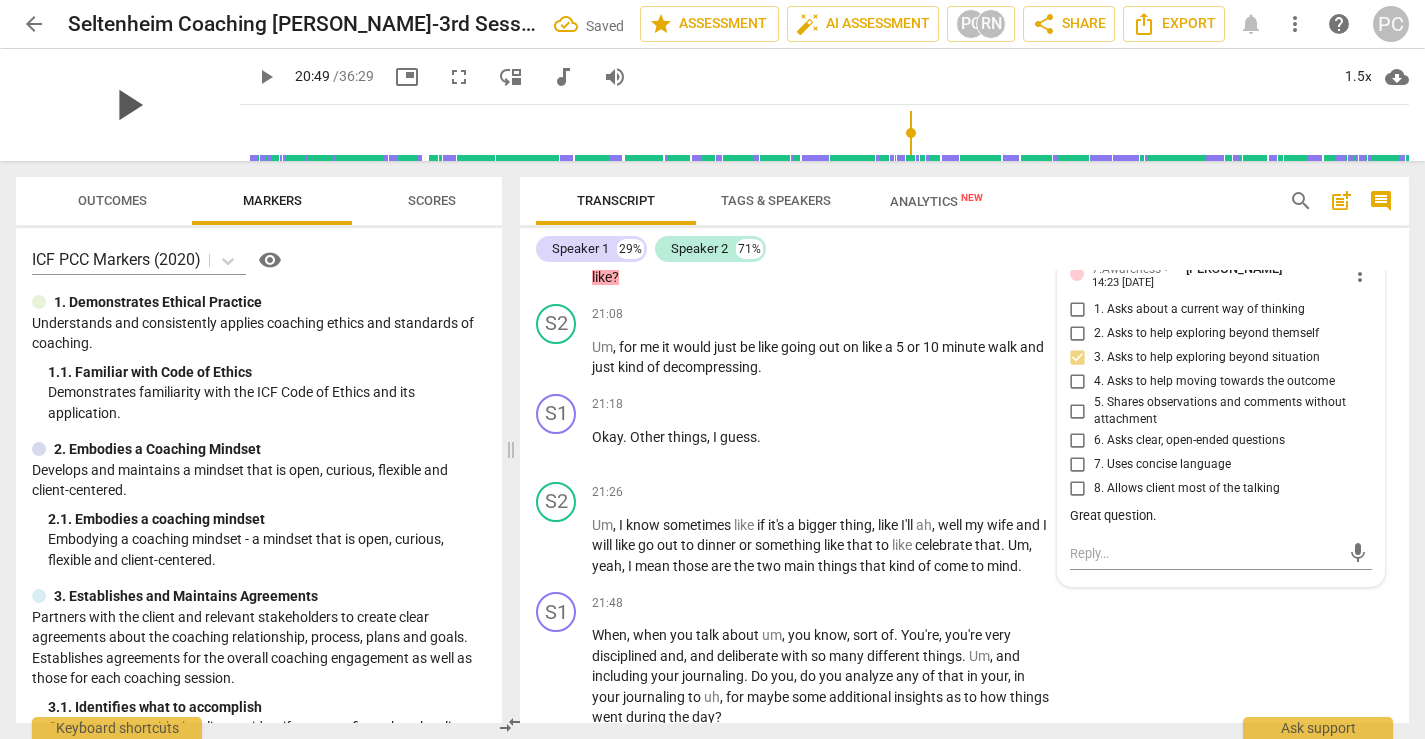 click on "play_arrow" at bounding box center [128, 105] 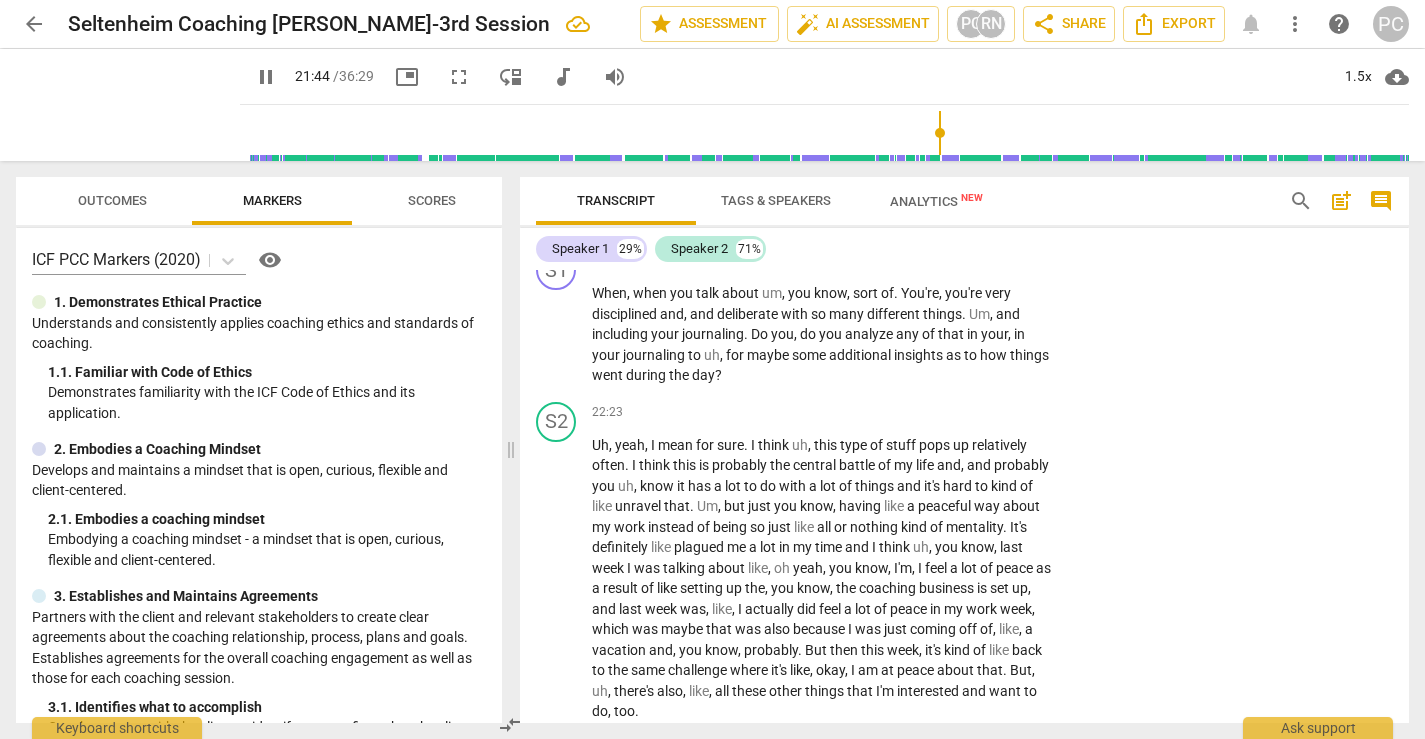 scroll, scrollTop: 8541, scrollLeft: 0, axis: vertical 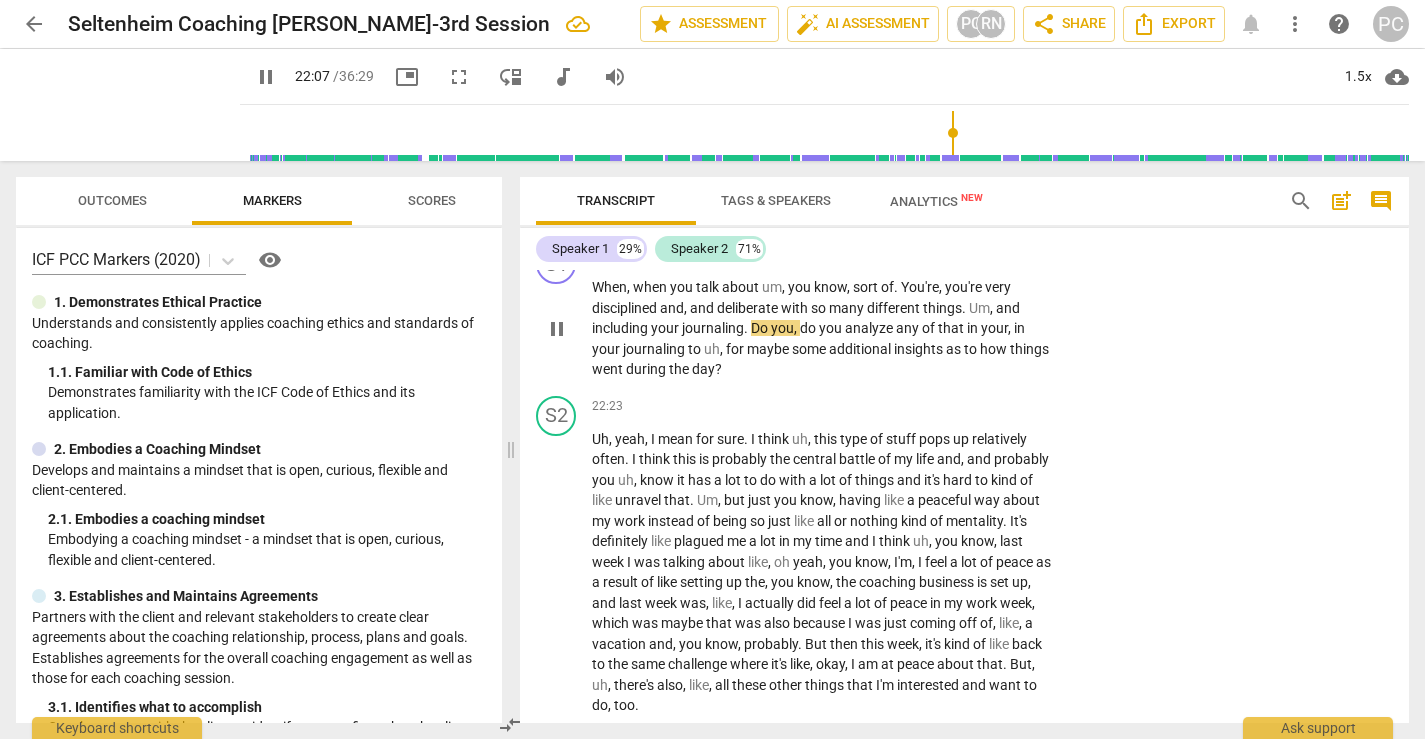 click on "+" at bounding box center [928, 255] 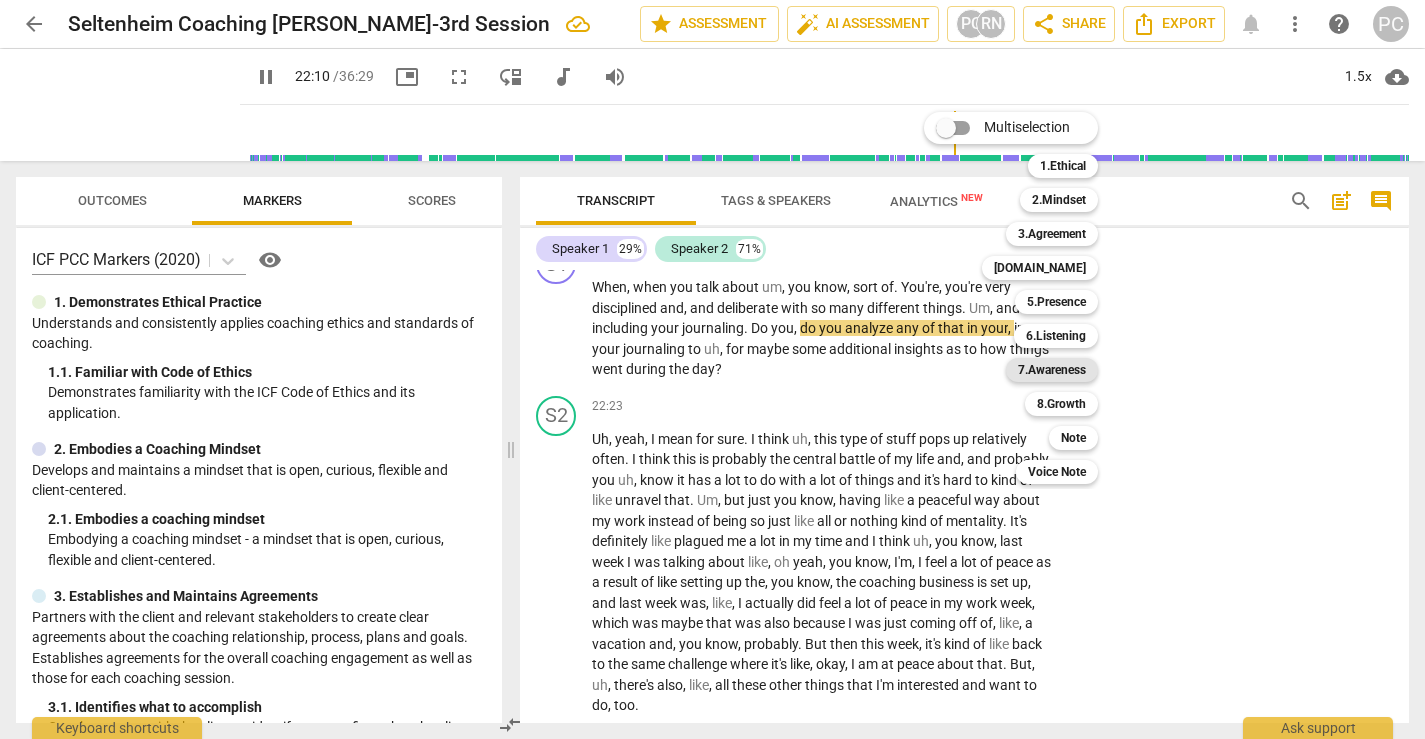 click on "7.Awareness" at bounding box center (1052, 370) 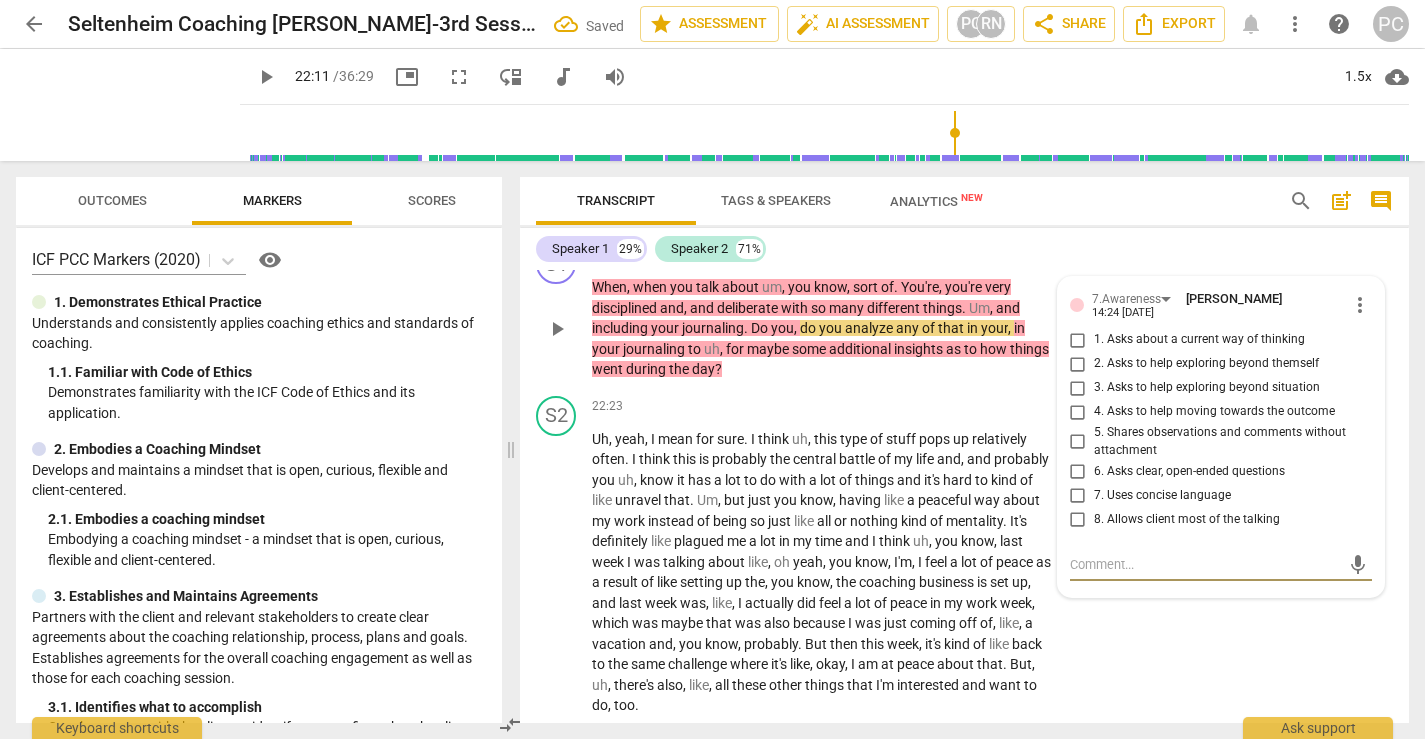 click on "3. Asks to help exploring beyond situation" at bounding box center [1078, 388] 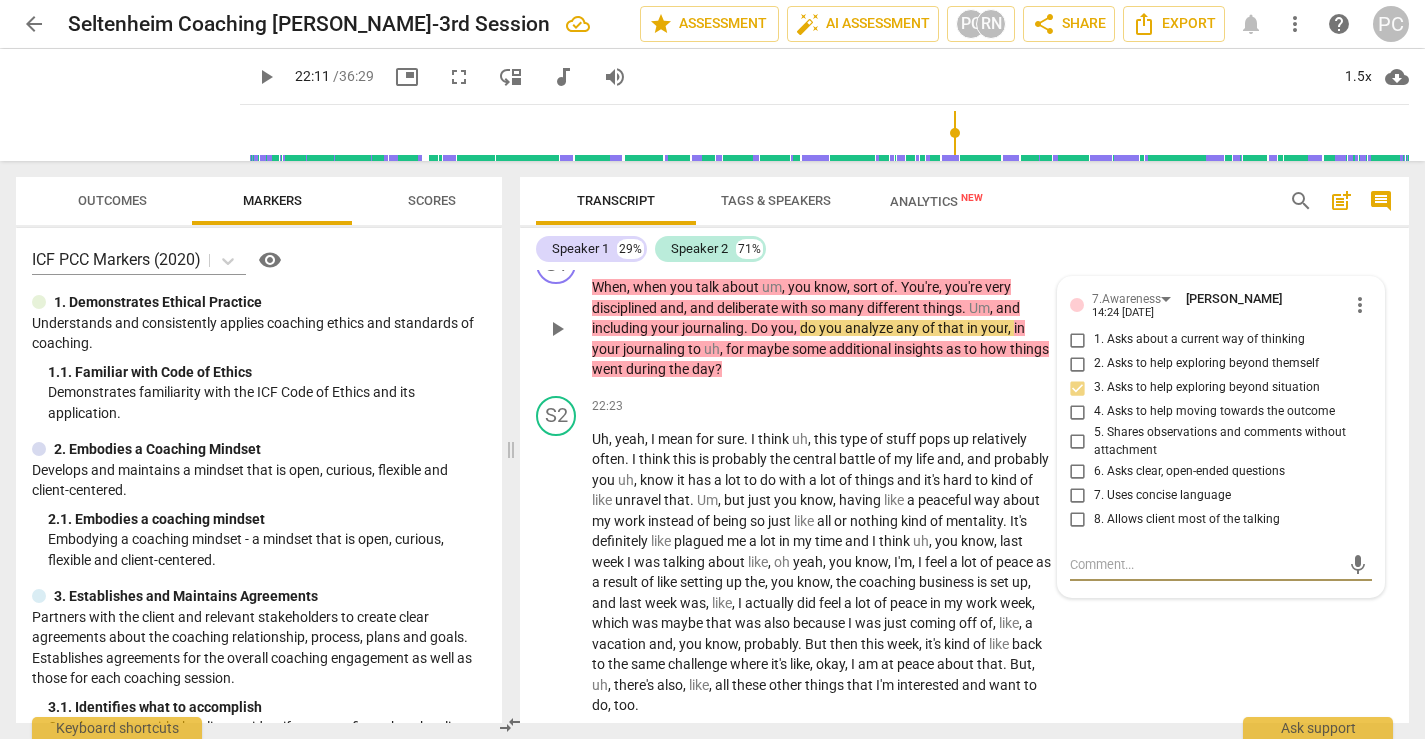 click at bounding box center (1205, 564) 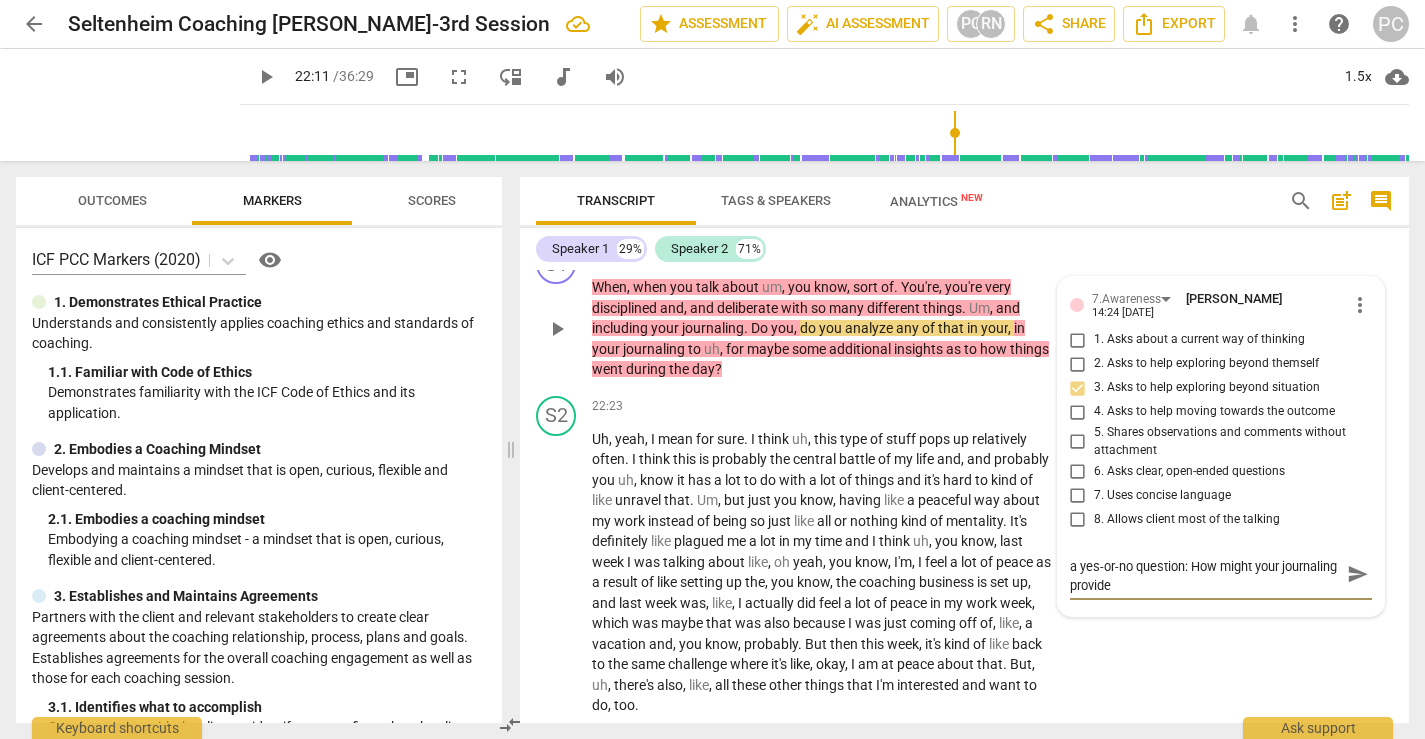 scroll, scrollTop: 0, scrollLeft: 0, axis: both 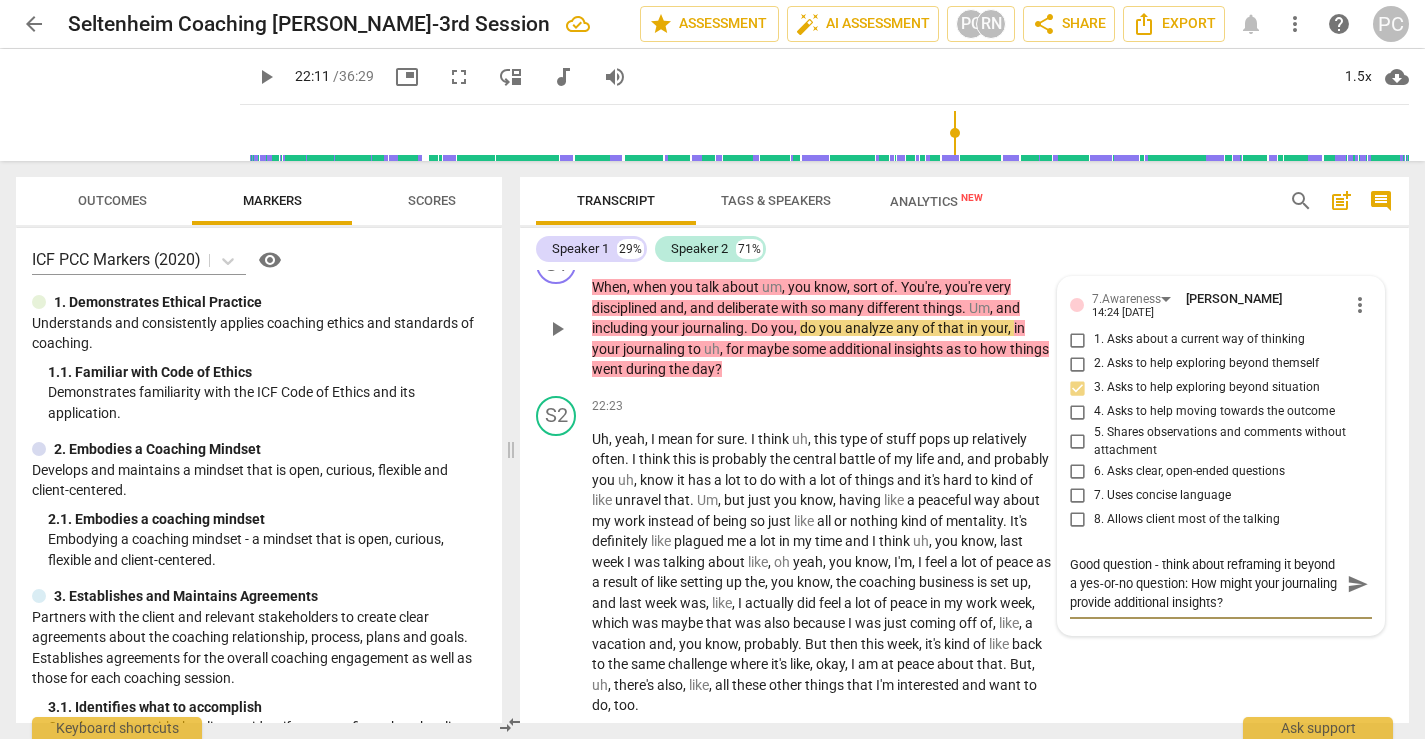 click on "send" at bounding box center (1358, 584) 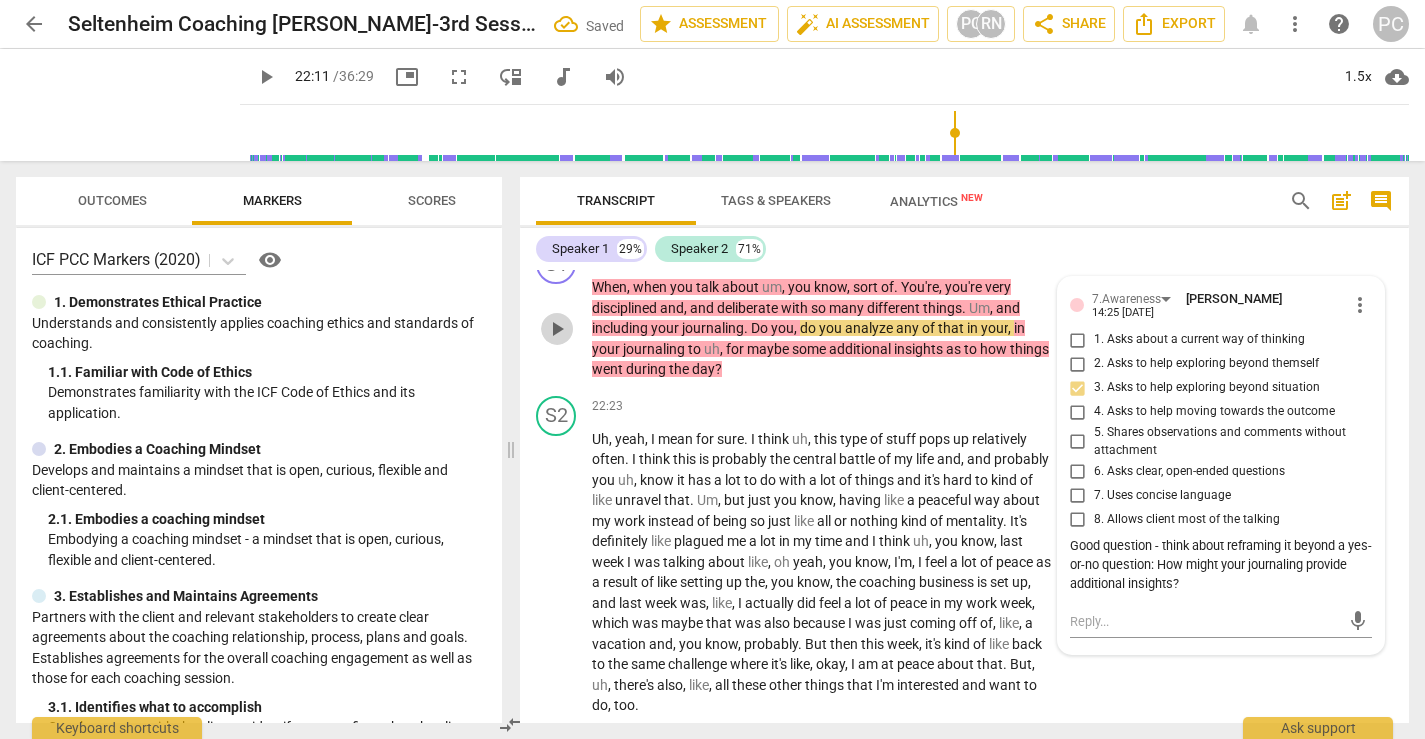 click on "play_arrow" at bounding box center (557, 329) 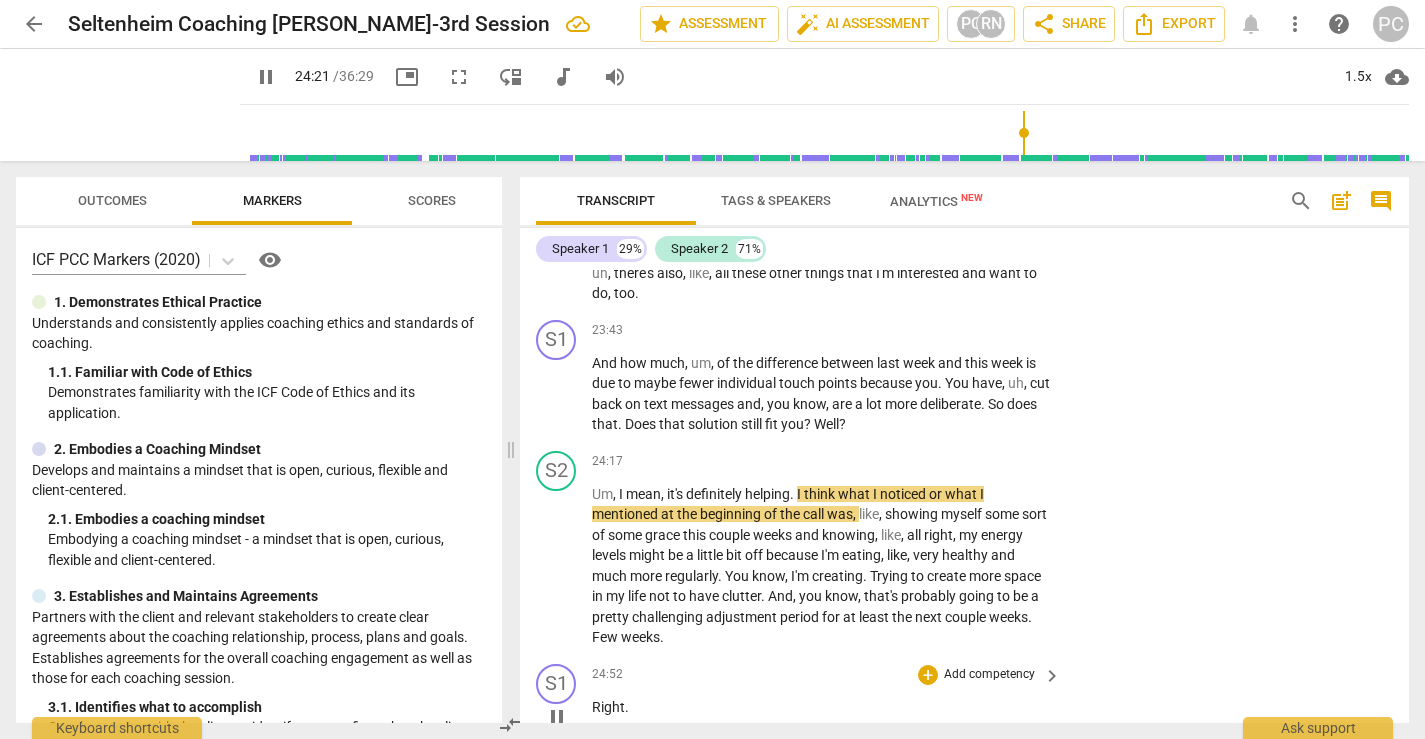 scroll, scrollTop: 8905, scrollLeft: 0, axis: vertical 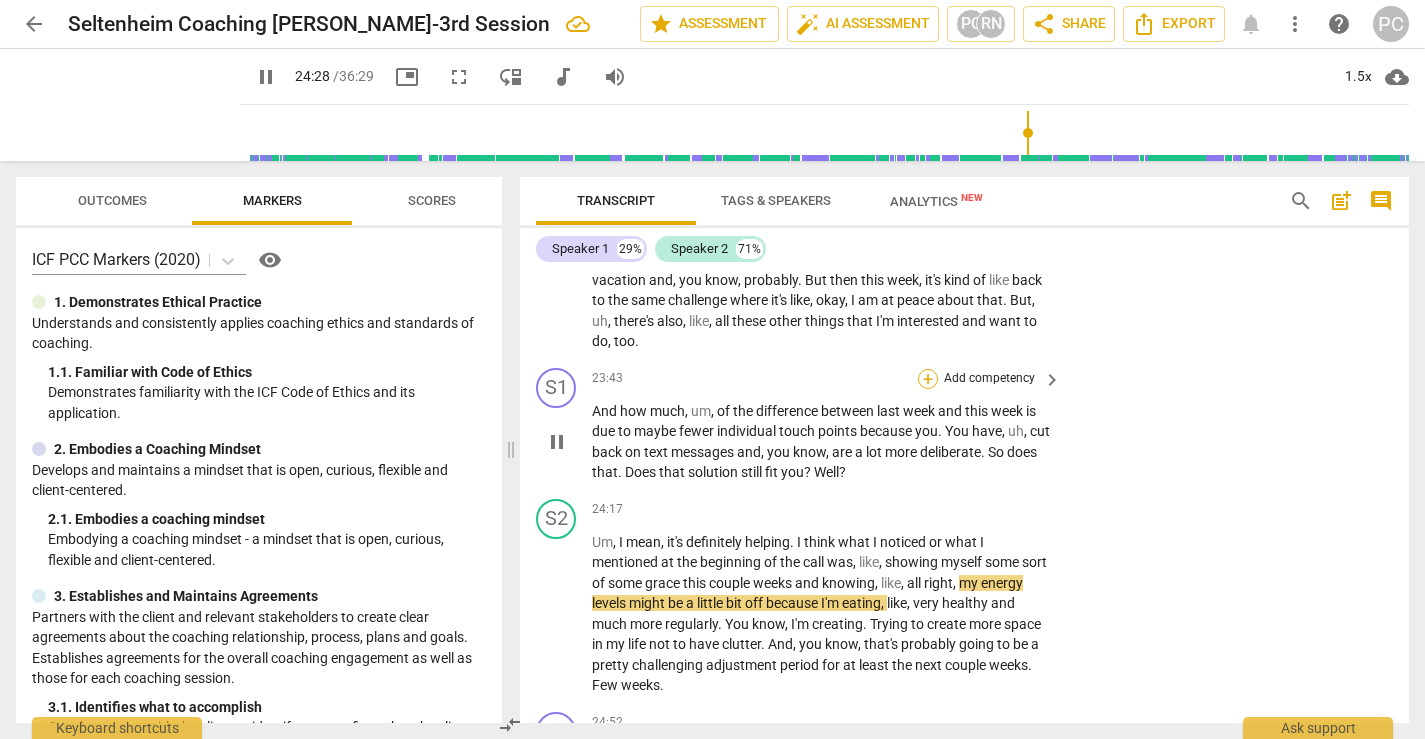 click on "+" at bounding box center [928, 379] 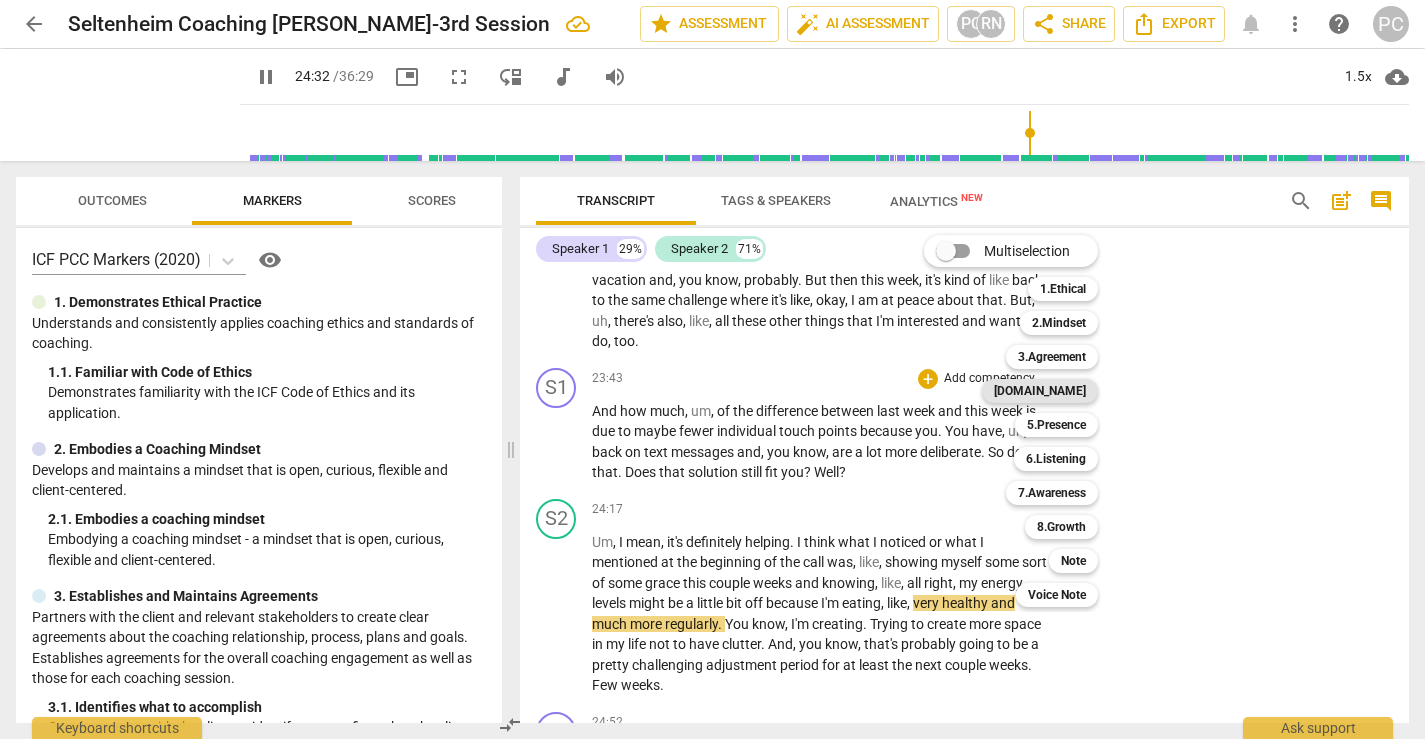click on "[DOMAIN_NAME]" at bounding box center (1040, 391) 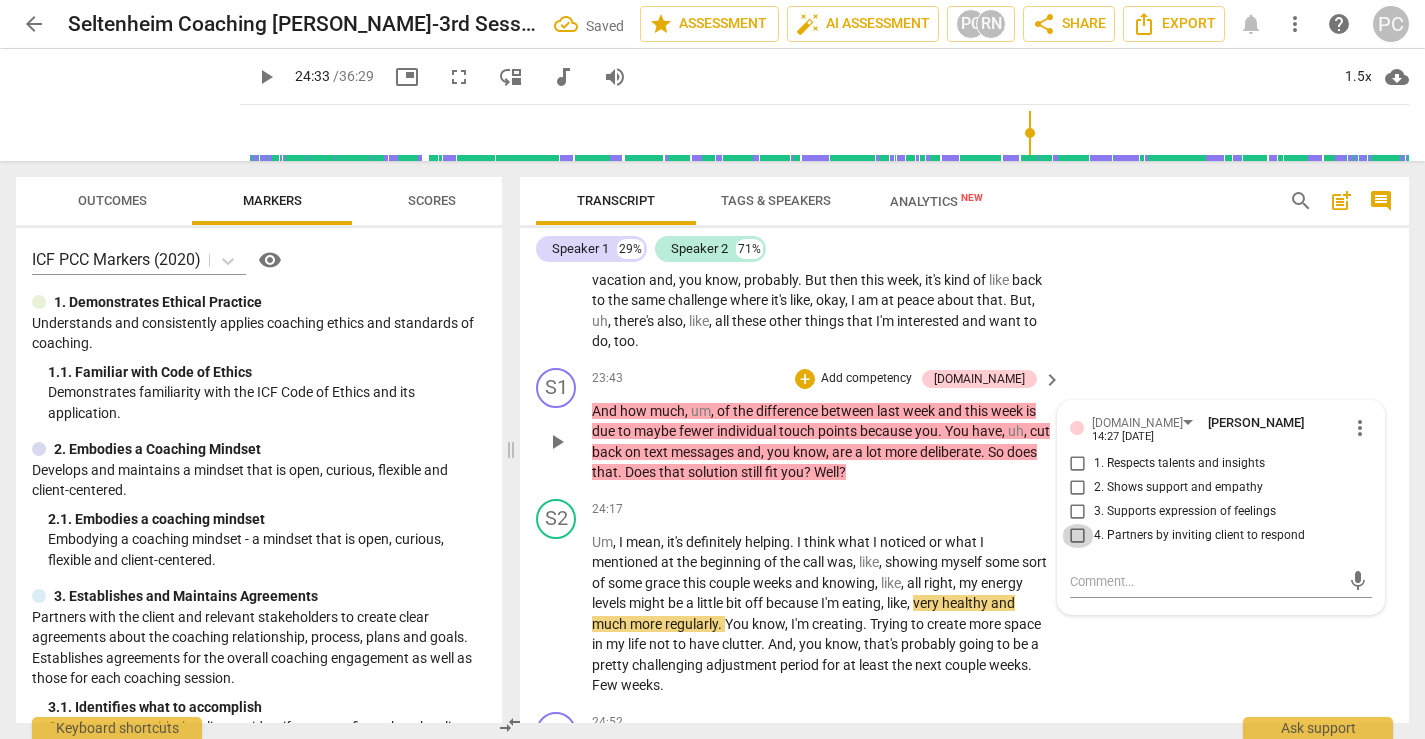 click on "4. Partners by inviting client to respond" at bounding box center (1078, 536) 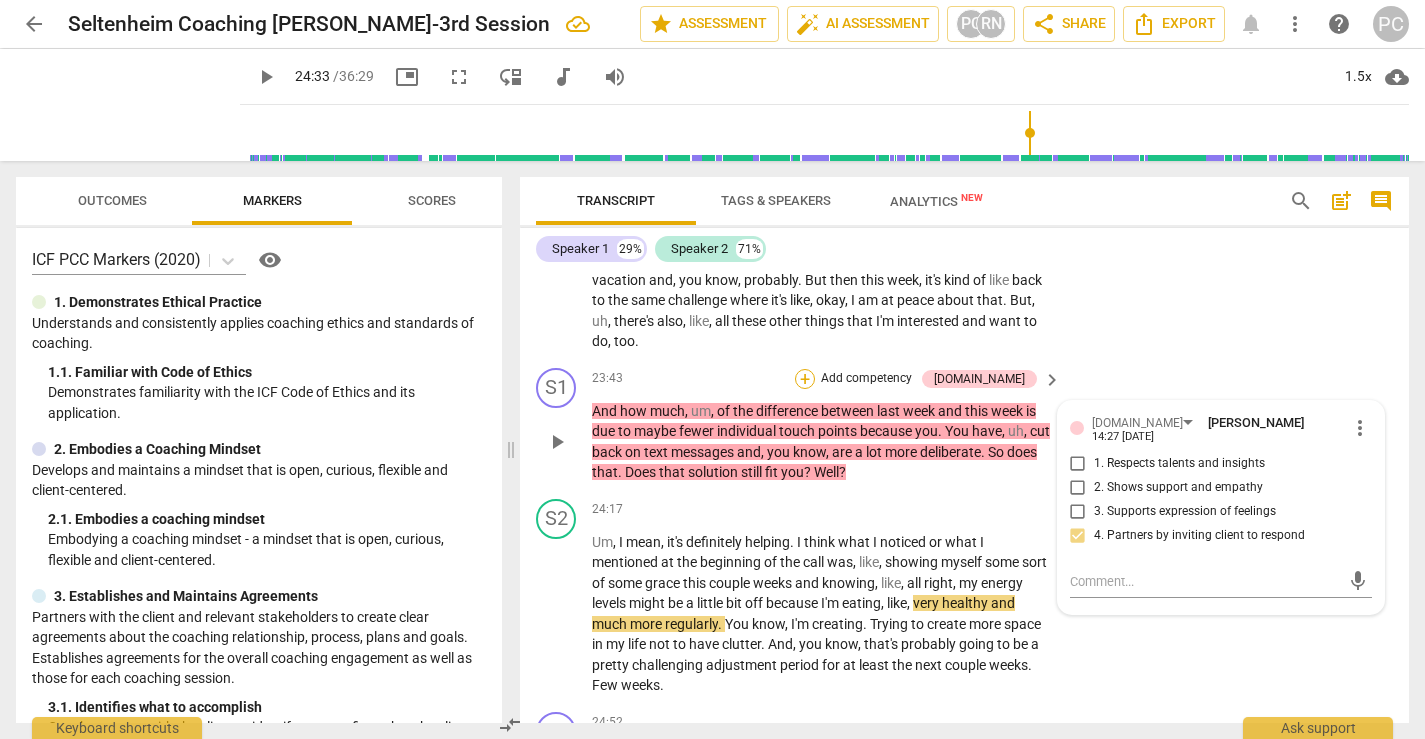click on "+" at bounding box center (805, 379) 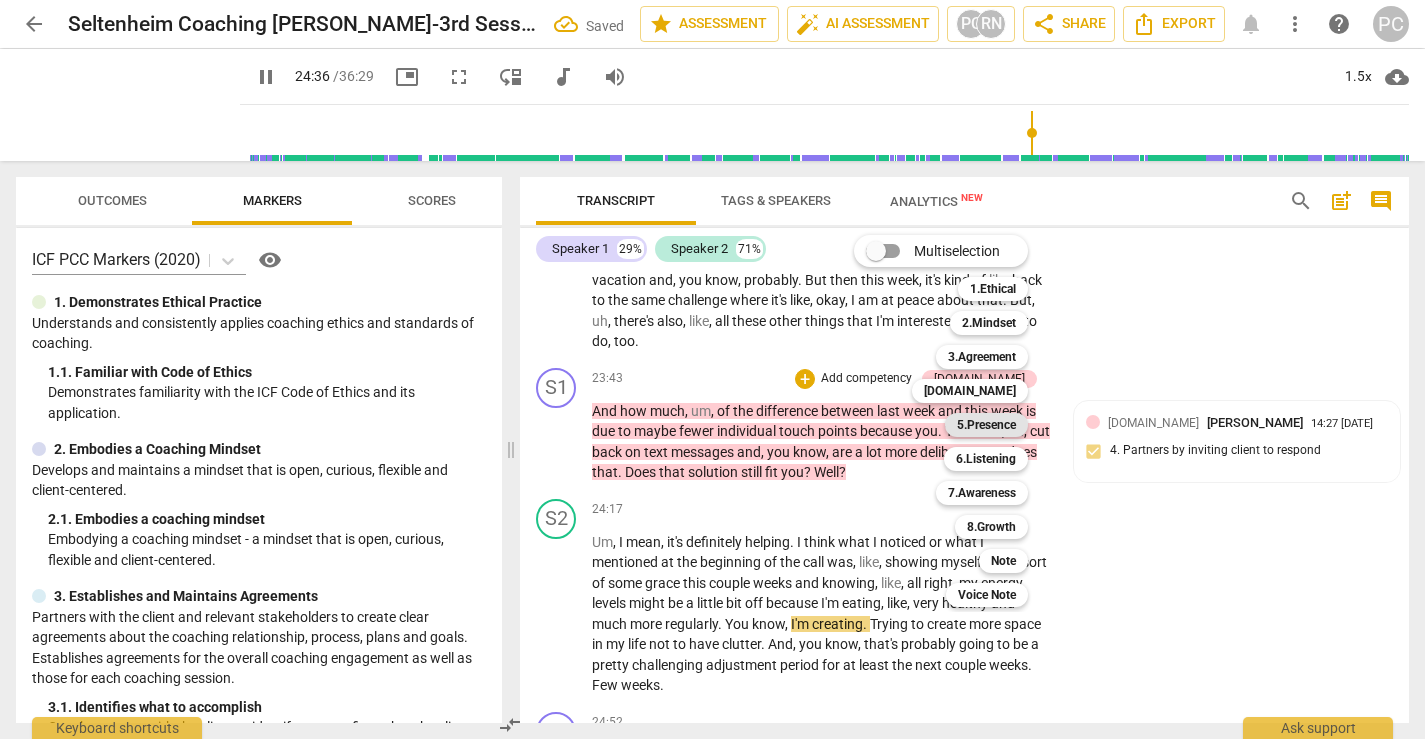 click on "5.Presence" at bounding box center [986, 425] 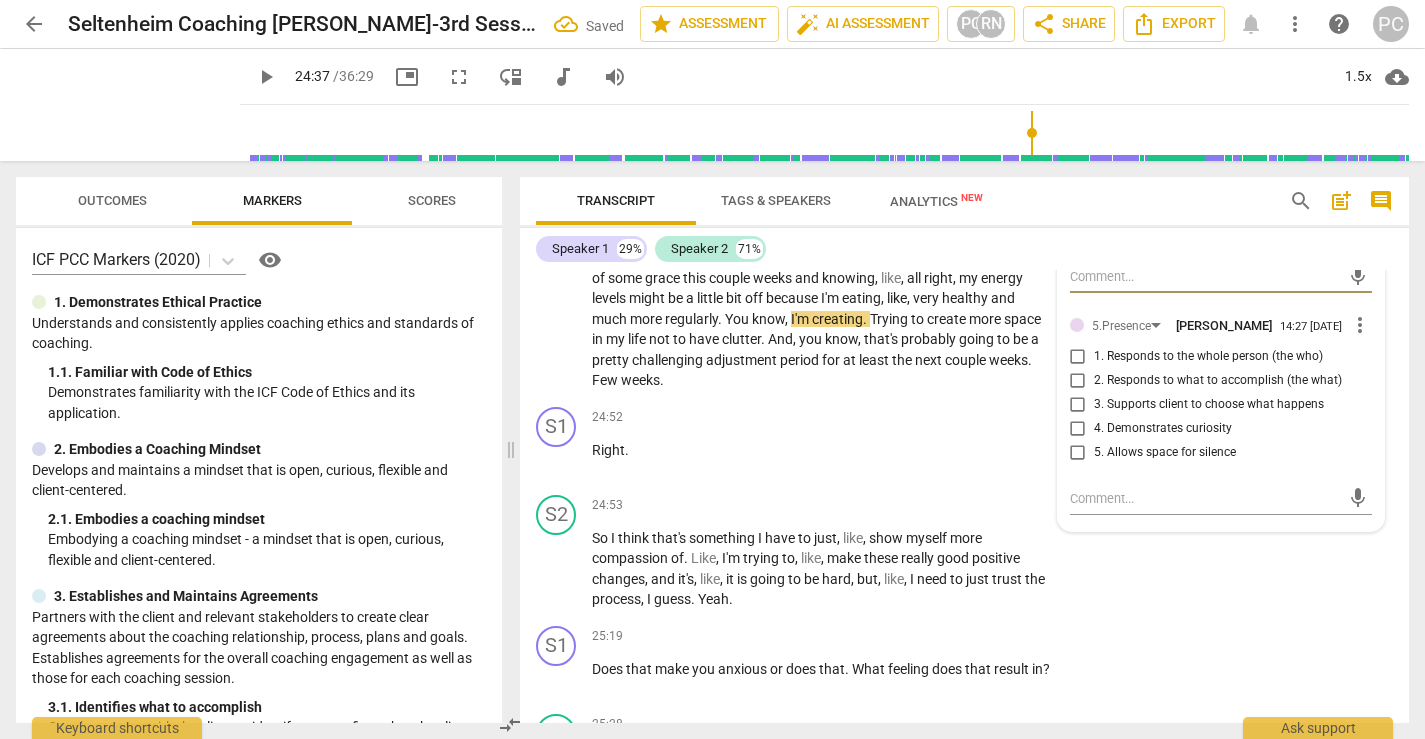scroll, scrollTop: 9211, scrollLeft: 0, axis: vertical 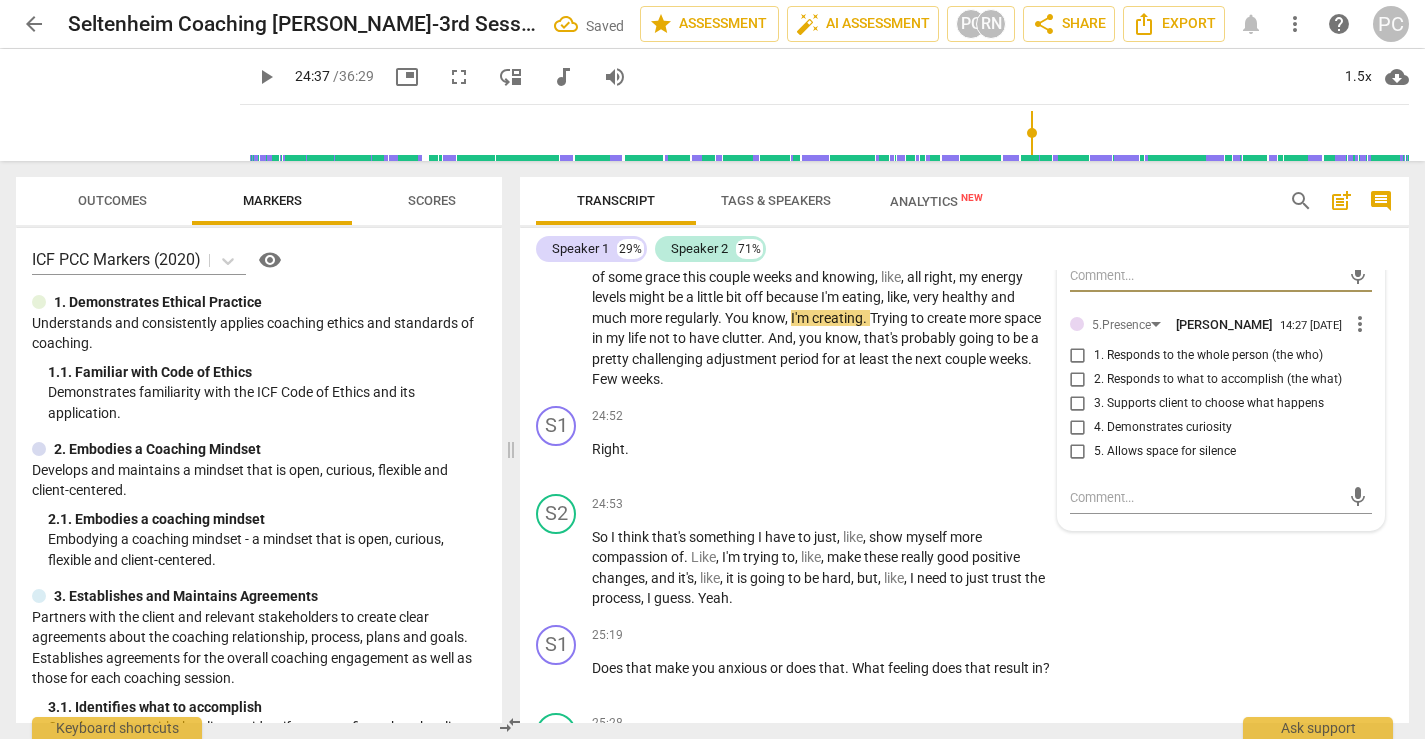 click on "4. Demonstrates curiosity" at bounding box center [1078, 428] 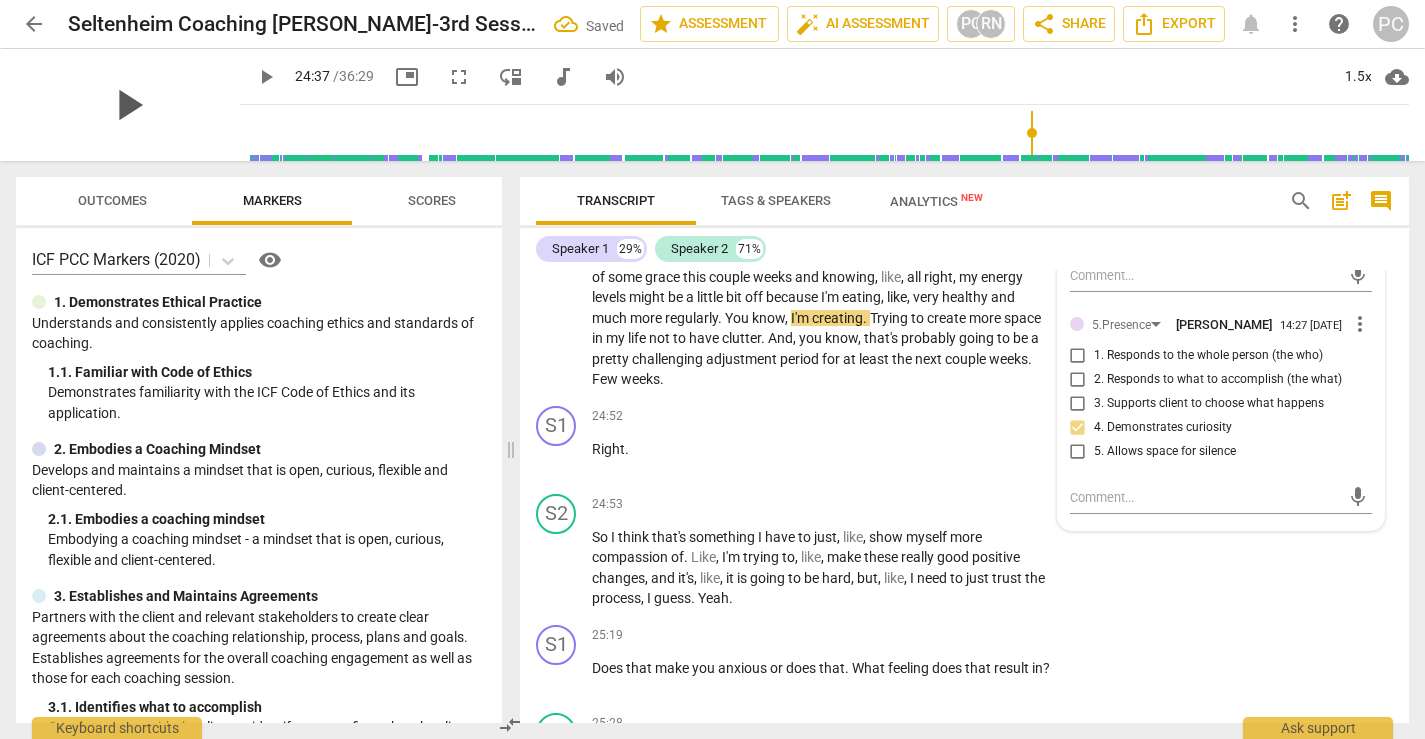 click on "play_arrow" at bounding box center [128, 105] 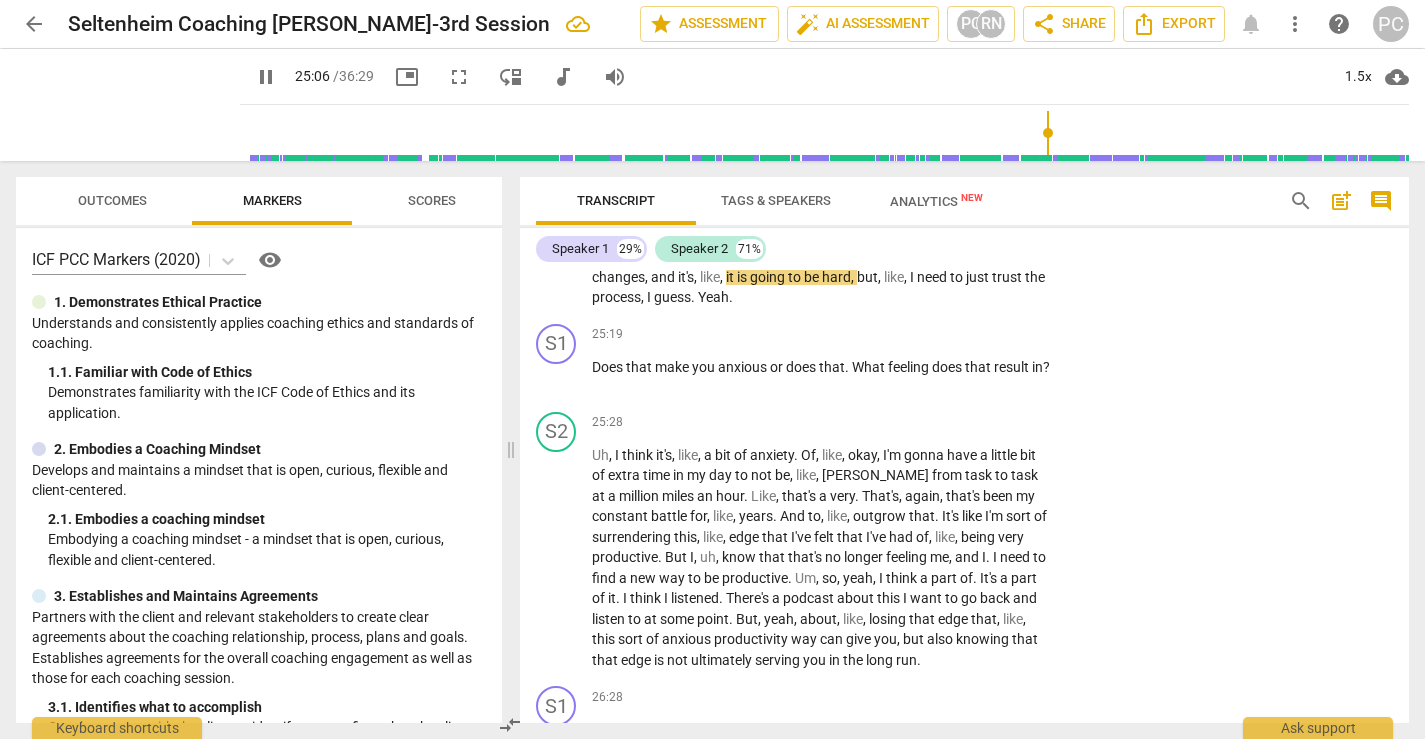 scroll, scrollTop: 9513, scrollLeft: 0, axis: vertical 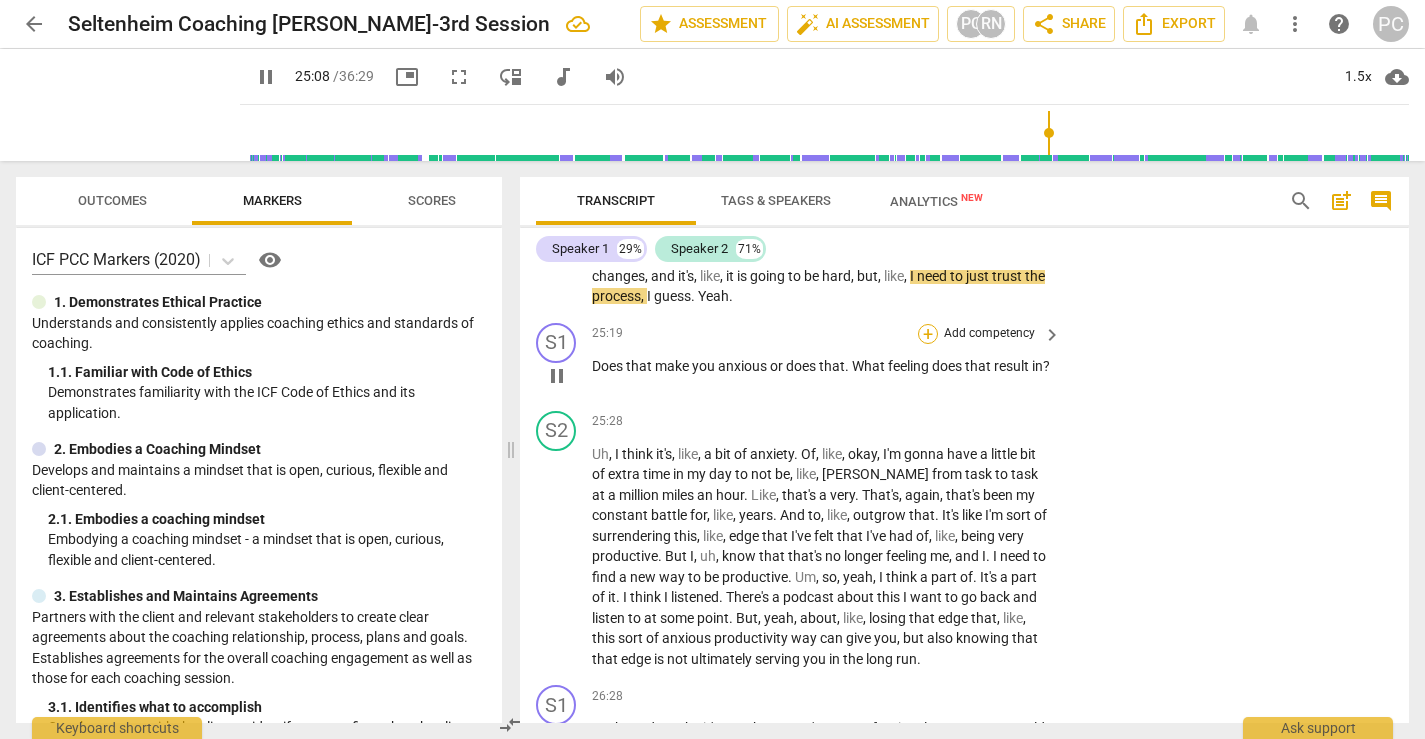 click on "+" at bounding box center (928, 334) 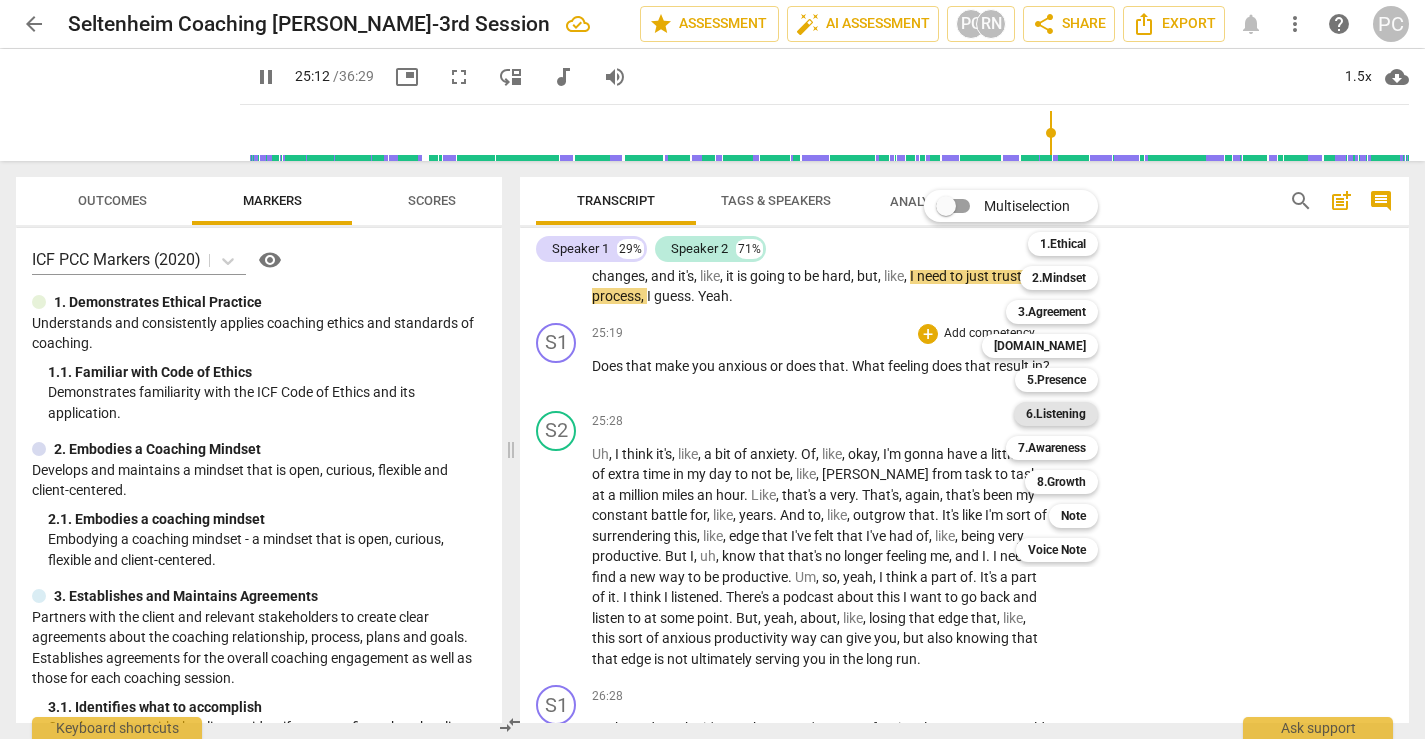 click on "6.Listening" at bounding box center [1056, 414] 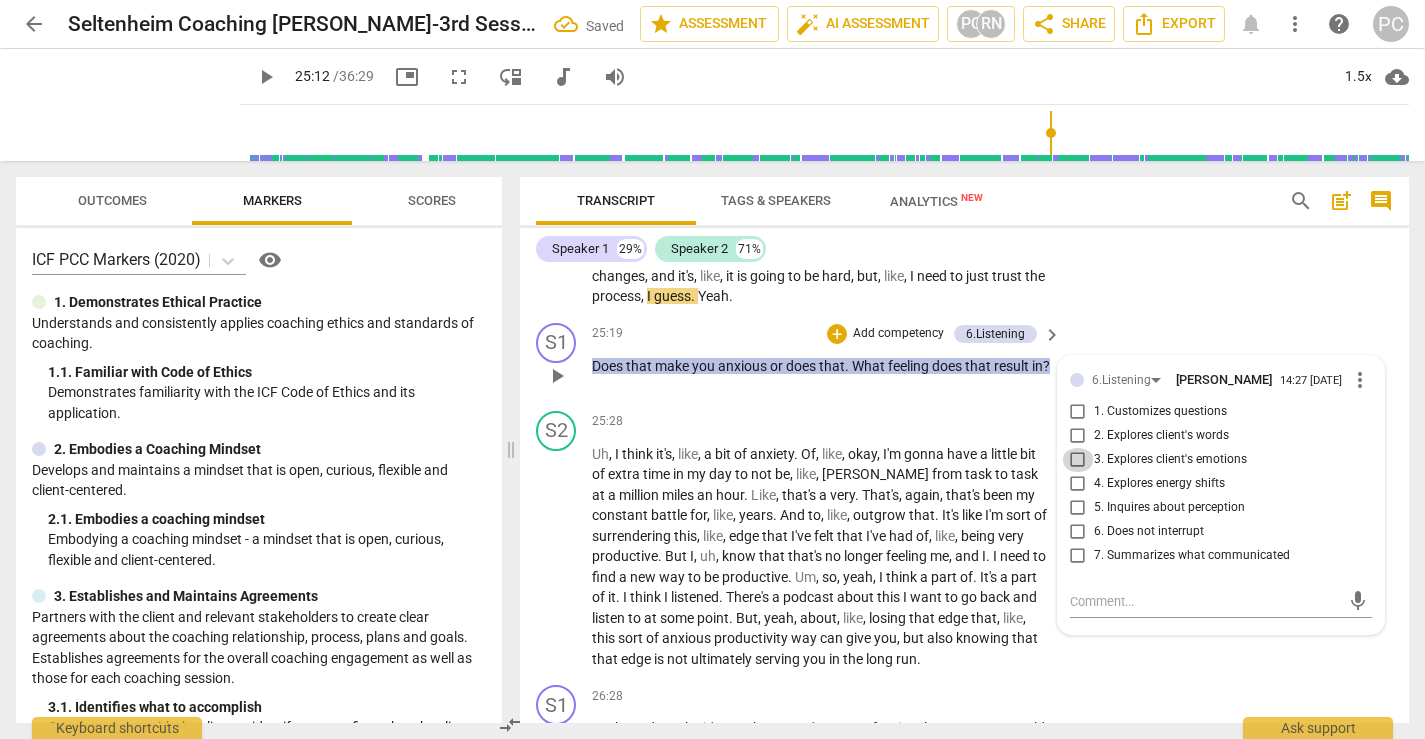 click on "3. Explores client's emotions" at bounding box center [1078, 460] 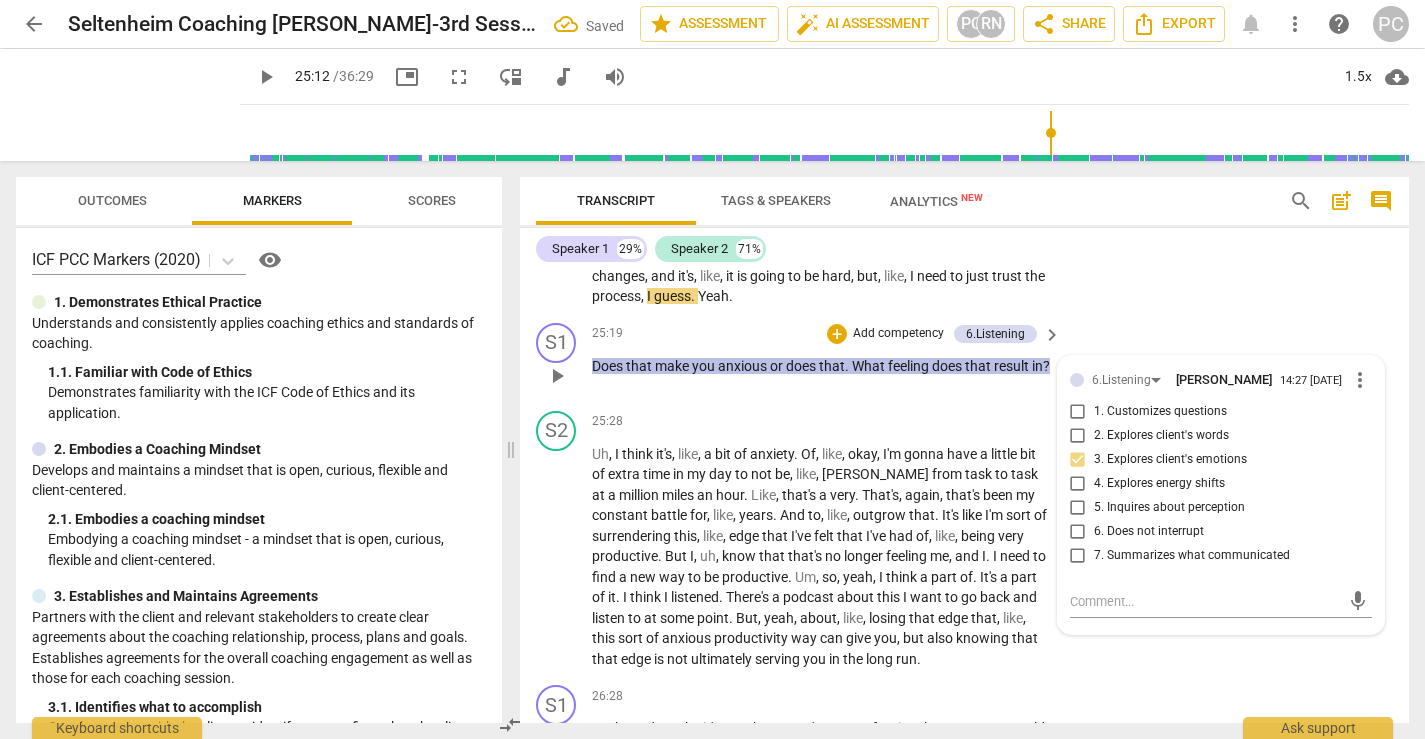 click on "play_arrow" at bounding box center [557, 376] 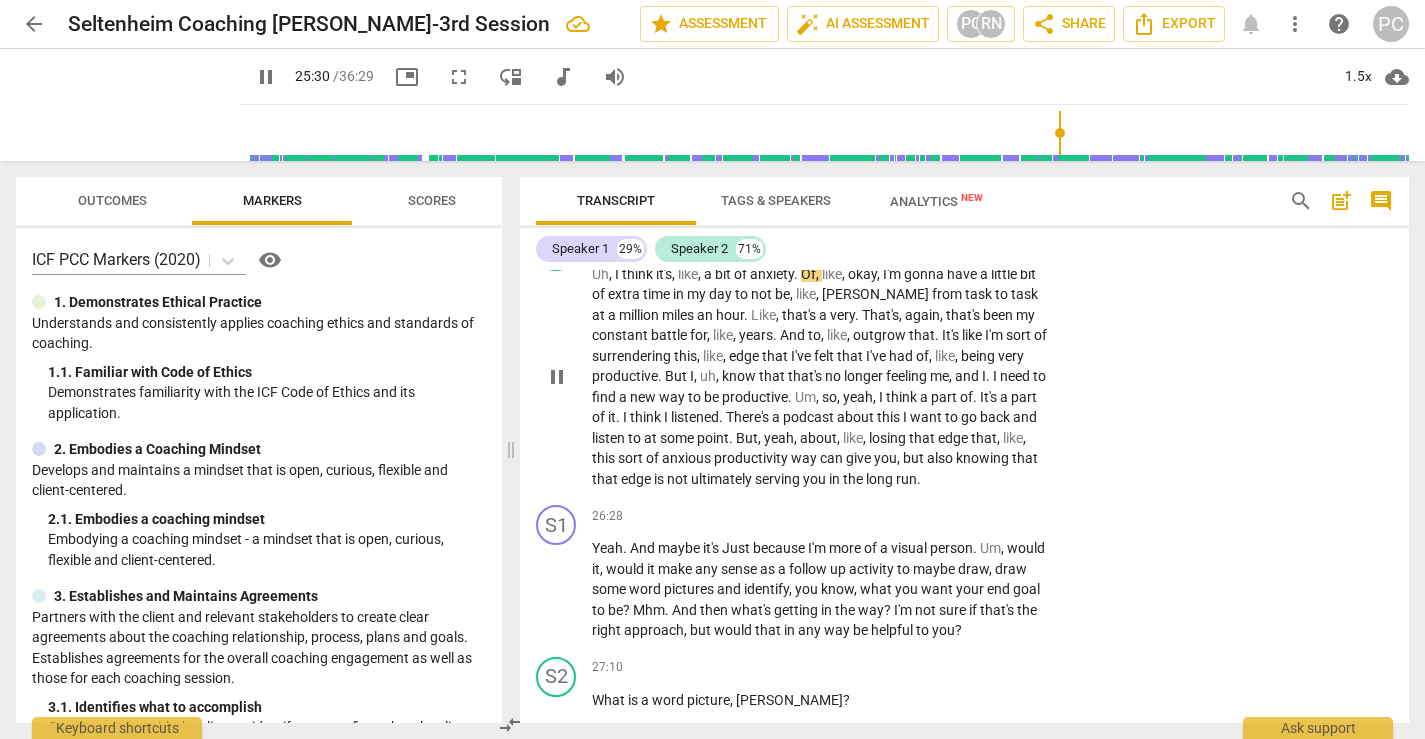 scroll, scrollTop: 9695, scrollLeft: 0, axis: vertical 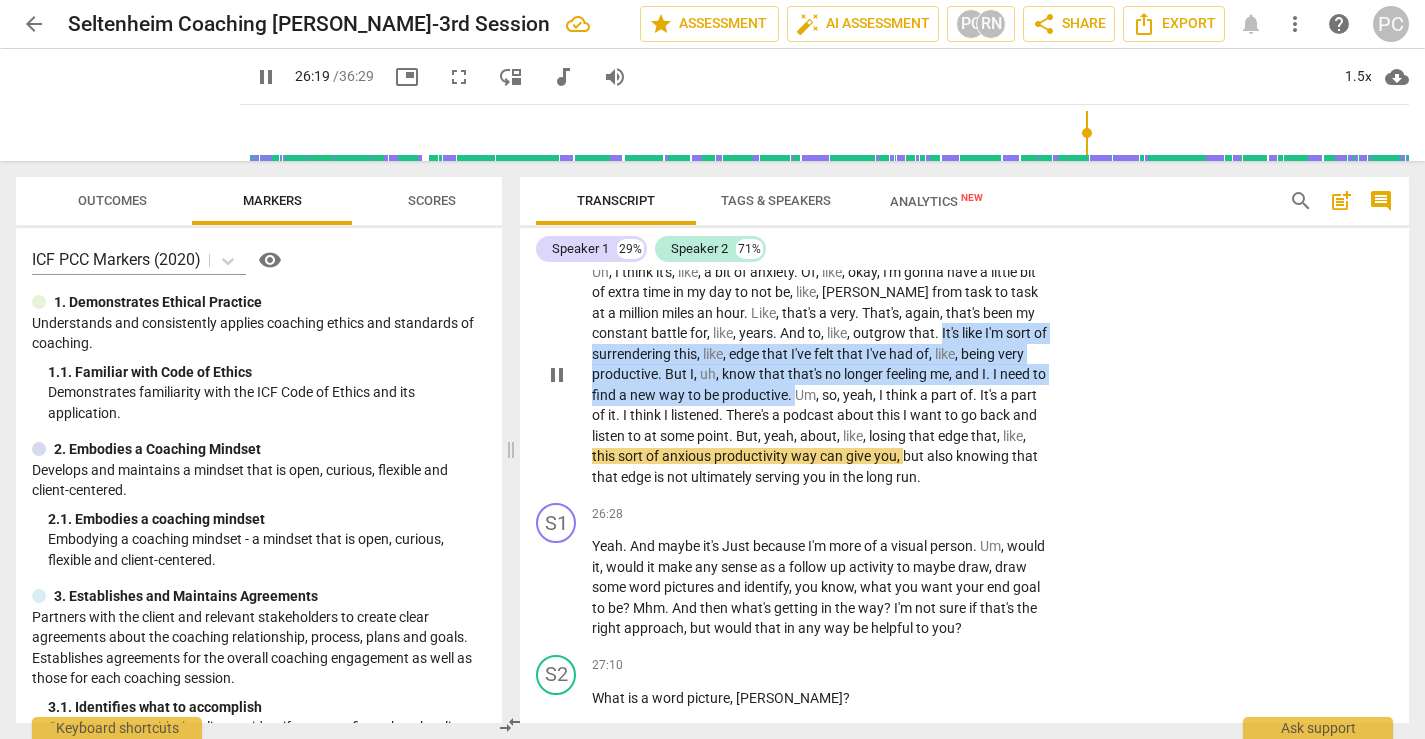 drag, startPoint x: 941, startPoint y: 376, endPoint x: 797, endPoint y: 445, distance: 159.6778 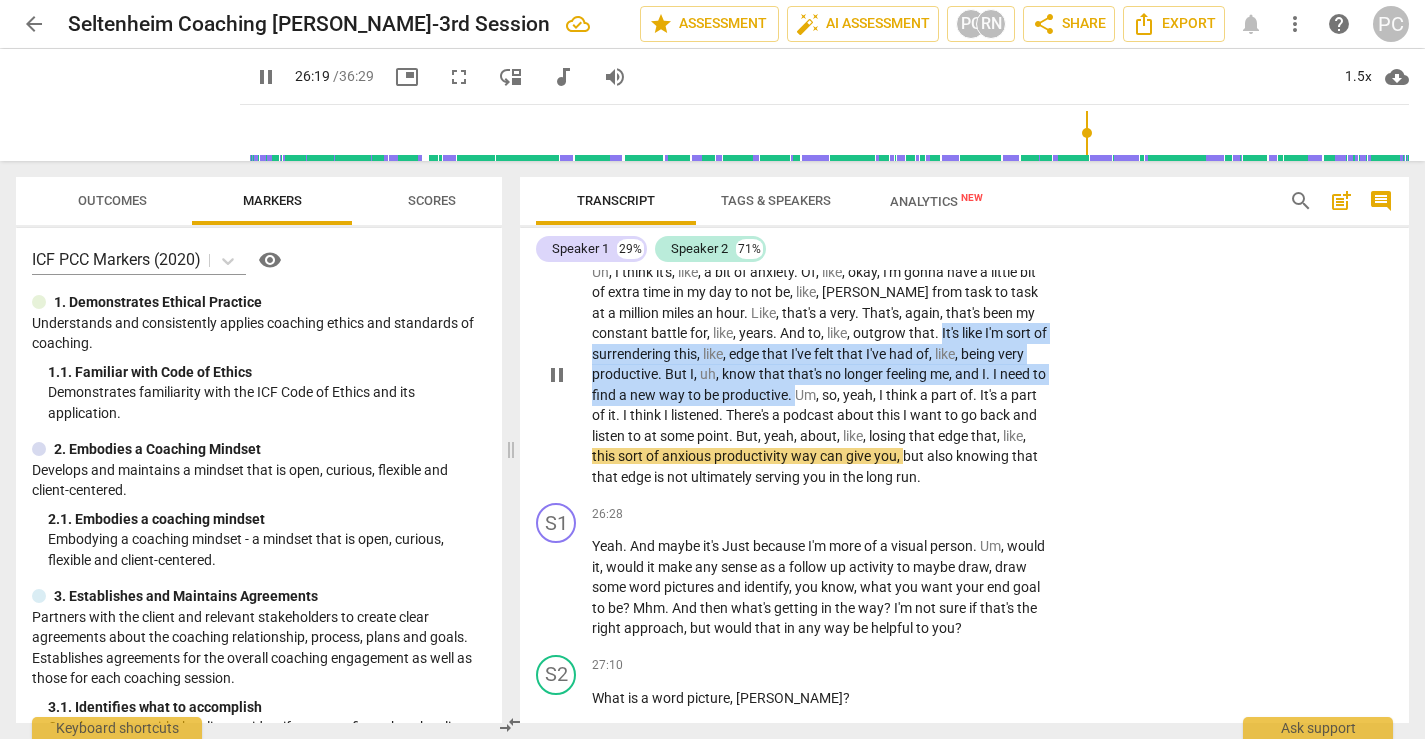 click on "Uh ,   I   think   it's ,   like ,   a   bit   of   anxiety .   Of ,   like ,   okay ,   I'm   gonna   have   a   little   bit   of   extra   time   in   my   day   to   not   be ,   like ,   [PERSON_NAME]   from   task   to   task   at   a   million   miles   an   hour .   Like ,   that's   a   very .   That's ,   again ,   that's   been   my   constant   battle   for ,   like ,   years .   And   to ,   like ,   outgrow   that .   It's   like   I'm   sort   of   surrendering   this ,   like ,   edge   that   I've   felt   that   I've   had   of ,   like ,   being   very   productive .   But   I ,   uh ,   know   that   that's   no   longer   feeling   me ,   and   I .   I   need   to   find   a   new   way   to   be   productive .   Um ,   so ,   yeah ,   I   think   a   part   of .   It's   a   part   of   it .   I   think   I   listened .   There's   a   podcast   about   this   I   want   to   go   back   and   listen   to   at   some   point .   But ,   yeah ,   about ,   like ,   losing   that   edge   that ," at bounding box center [821, 375] 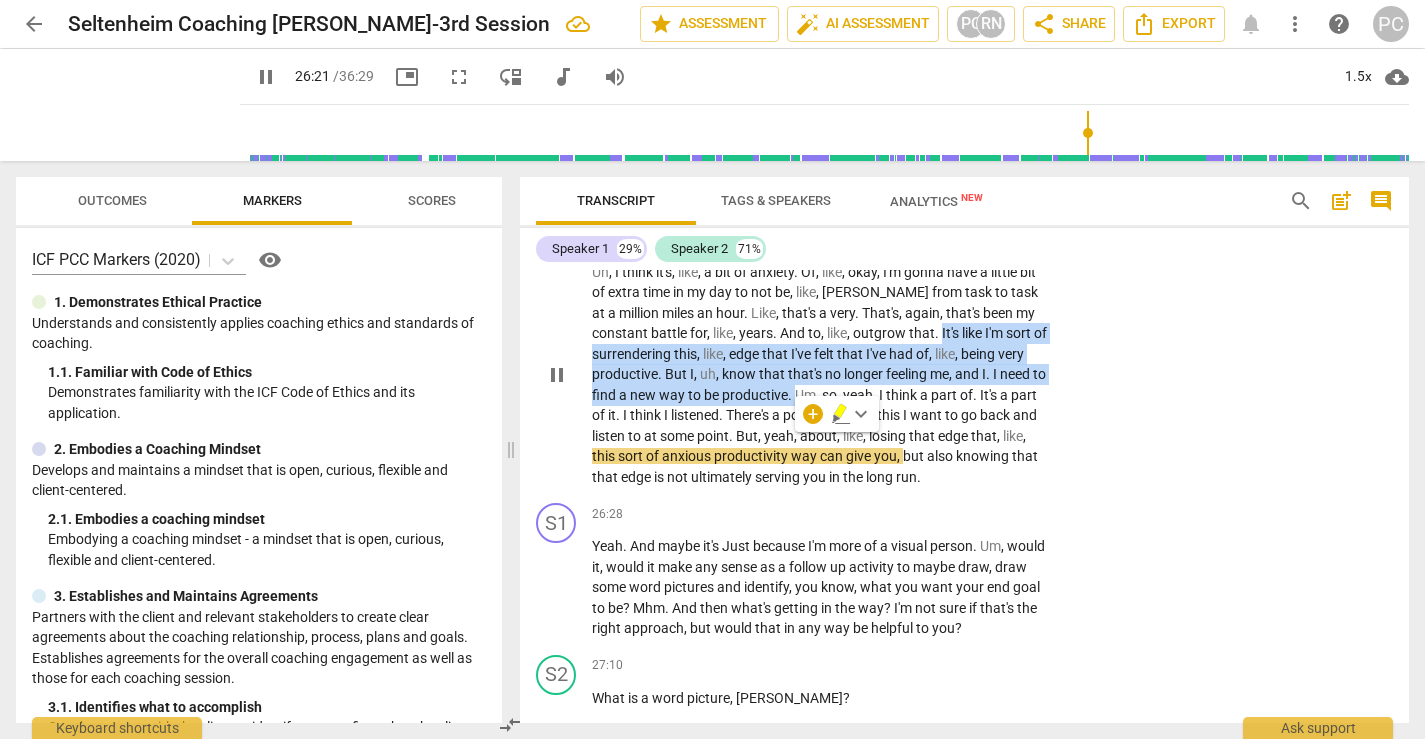 click on "+" at bounding box center (928, 240) 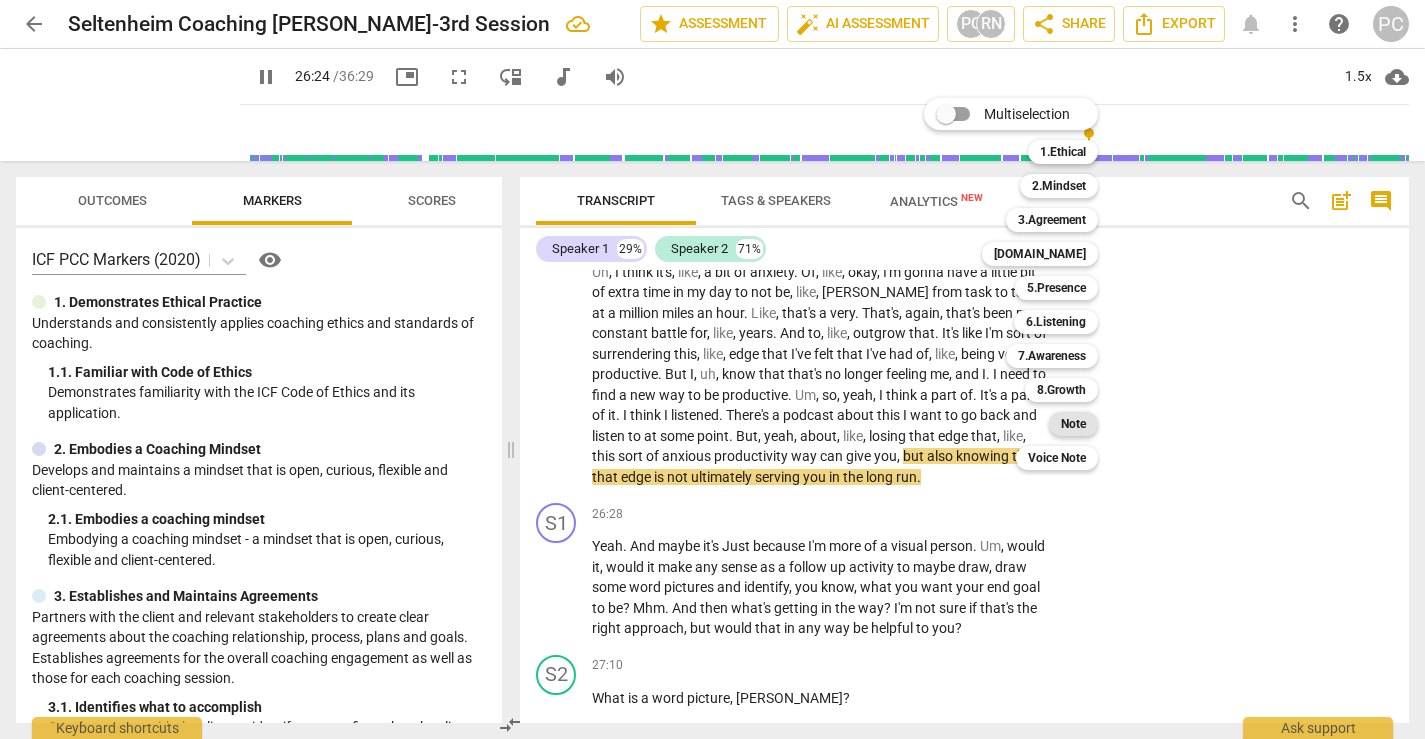 click on "Note" at bounding box center (1073, 424) 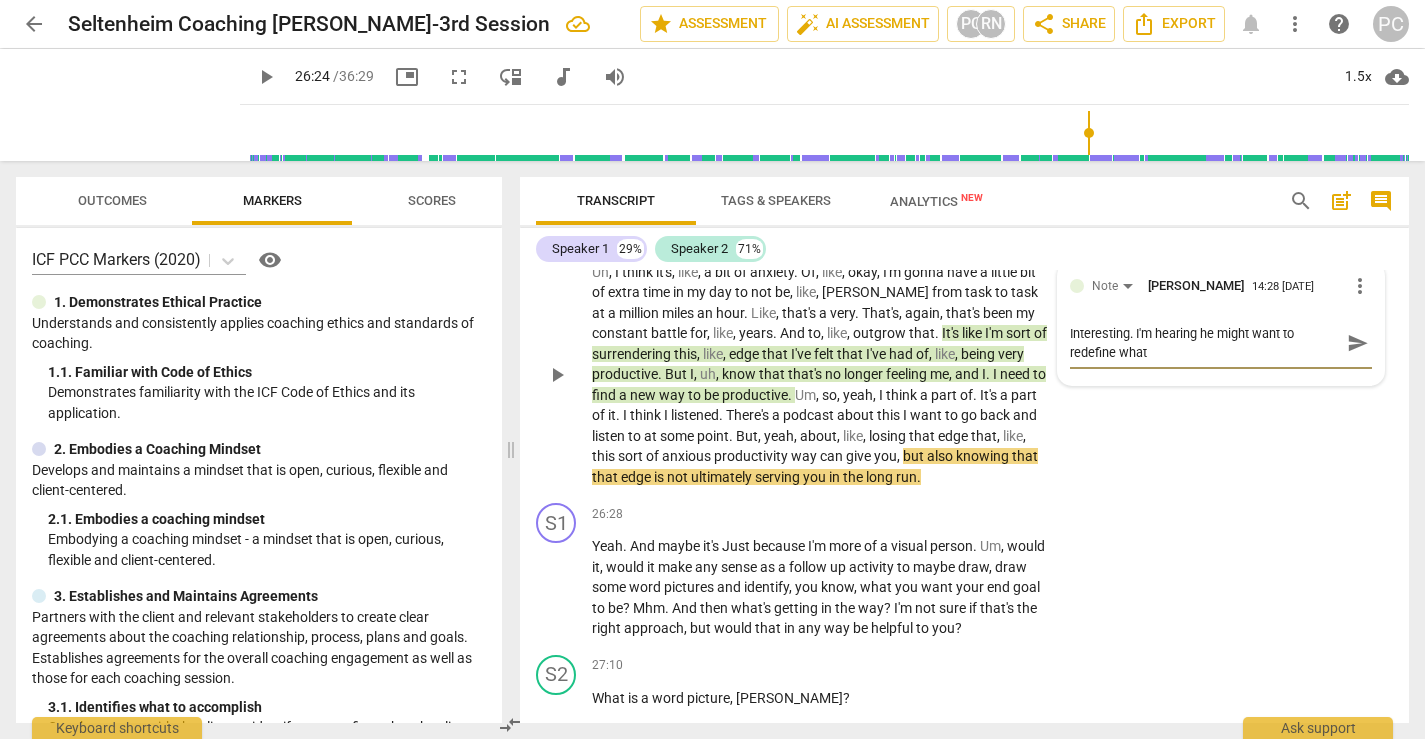scroll, scrollTop: 0, scrollLeft: 0, axis: both 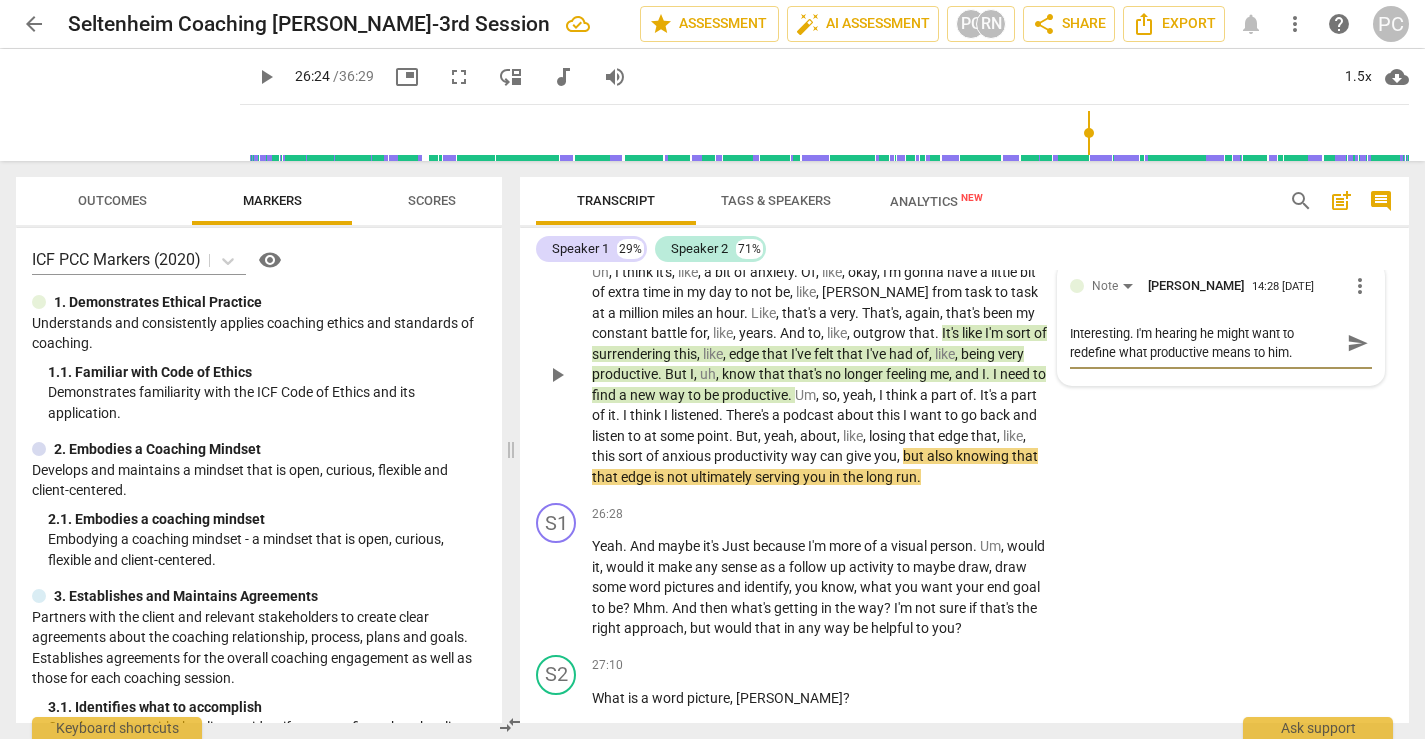 click on "send" at bounding box center (1358, 343) 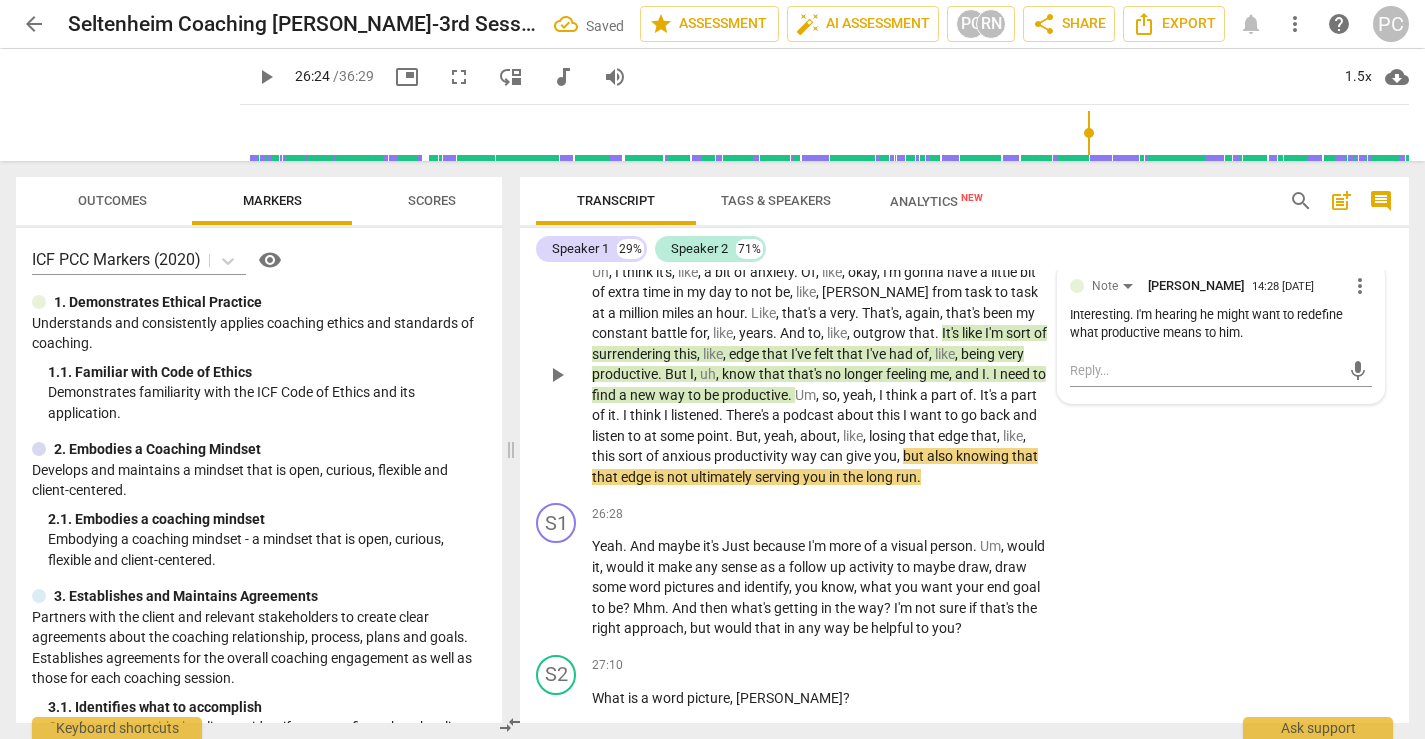click on "play_arrow" at bounding box center (557, 375) 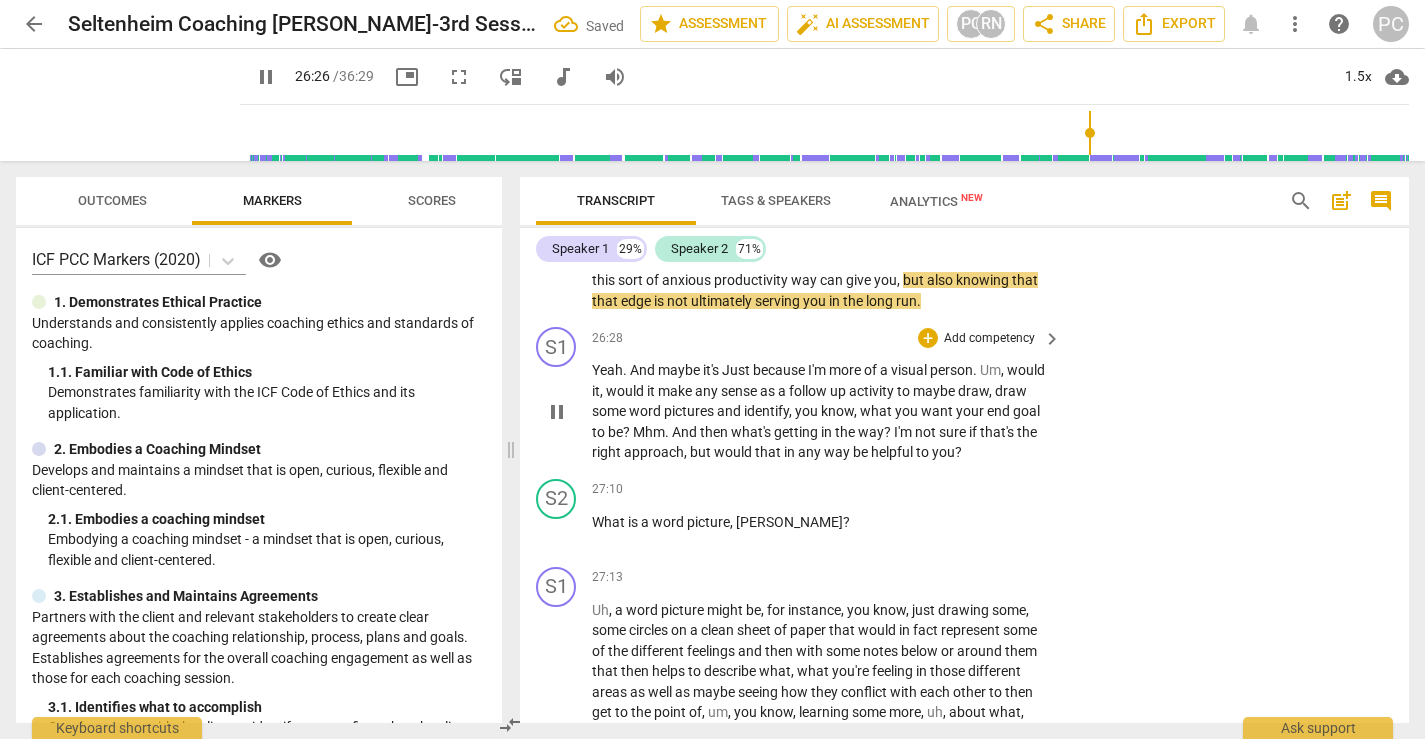 scroll, scrollTop: 9880, scrollLeft: 0, axis: vertical 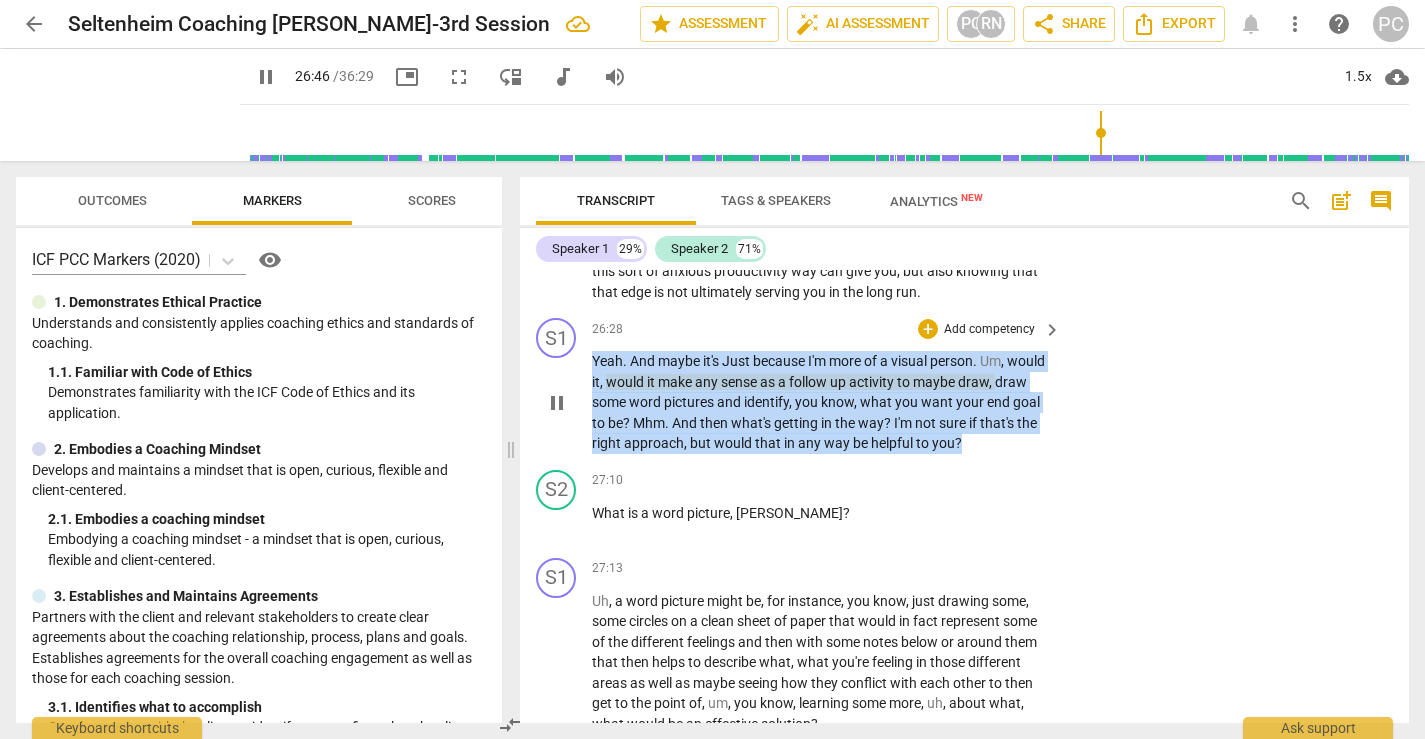 drag, startPoint x: 593, startPoint y: 407, endPoint x: 1018, endPoint y: 498, distance: 434.63318 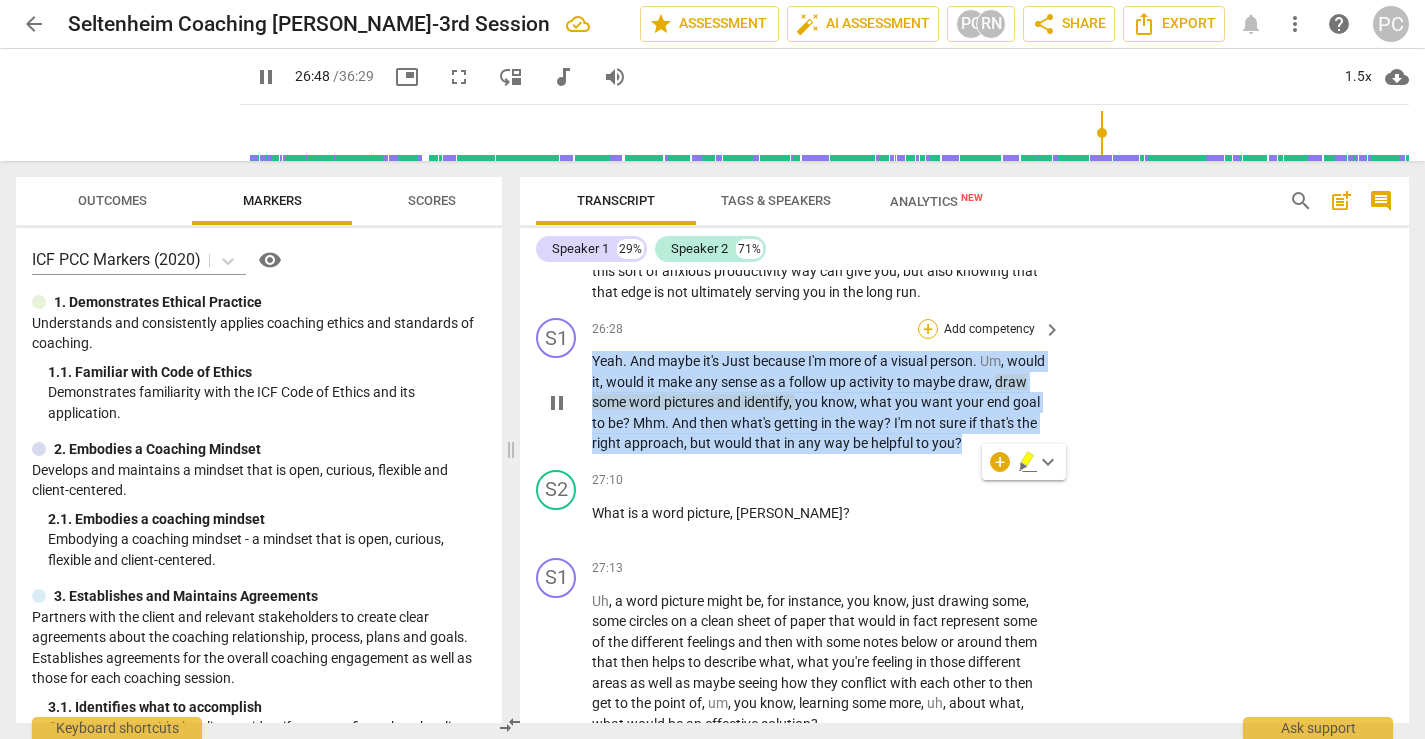 click on "+" at bounding box center [928, 329] 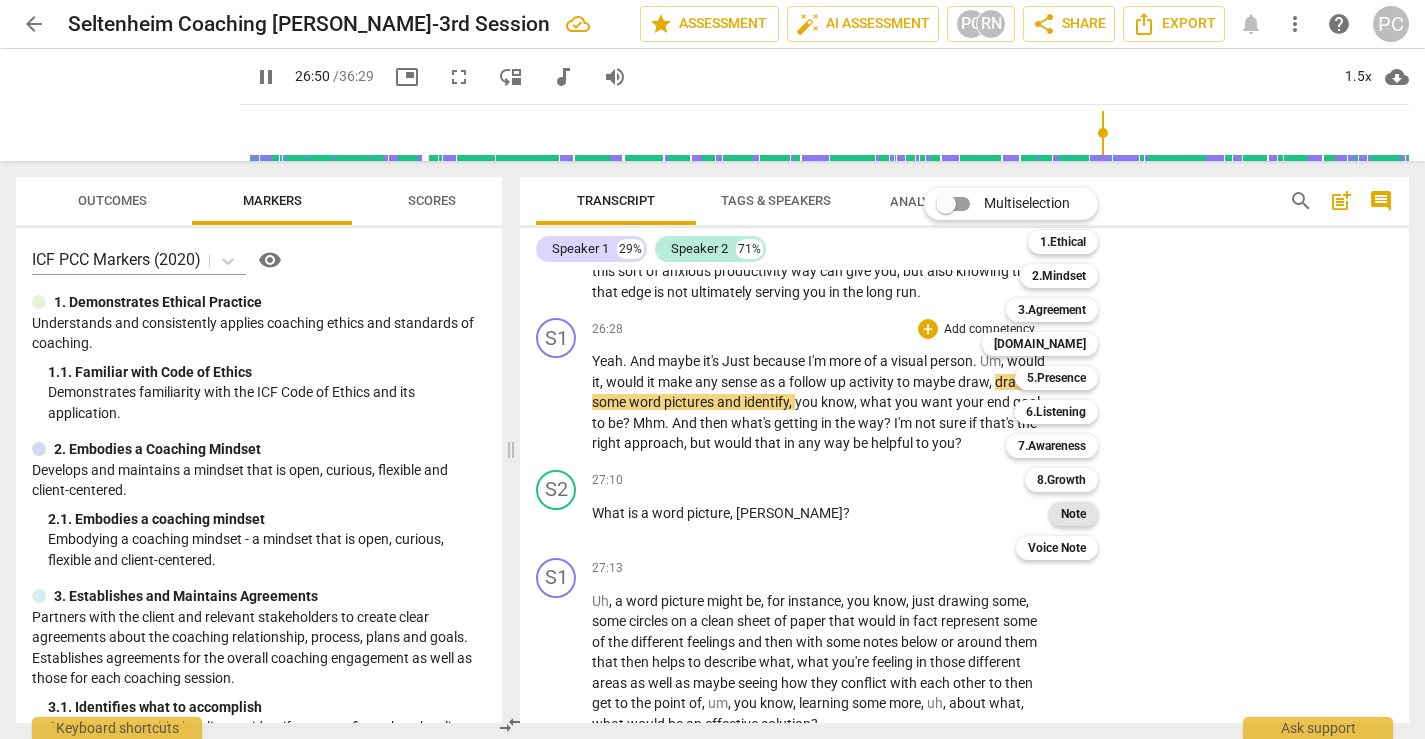 click on "Note" at bounding box center [1073, 514] 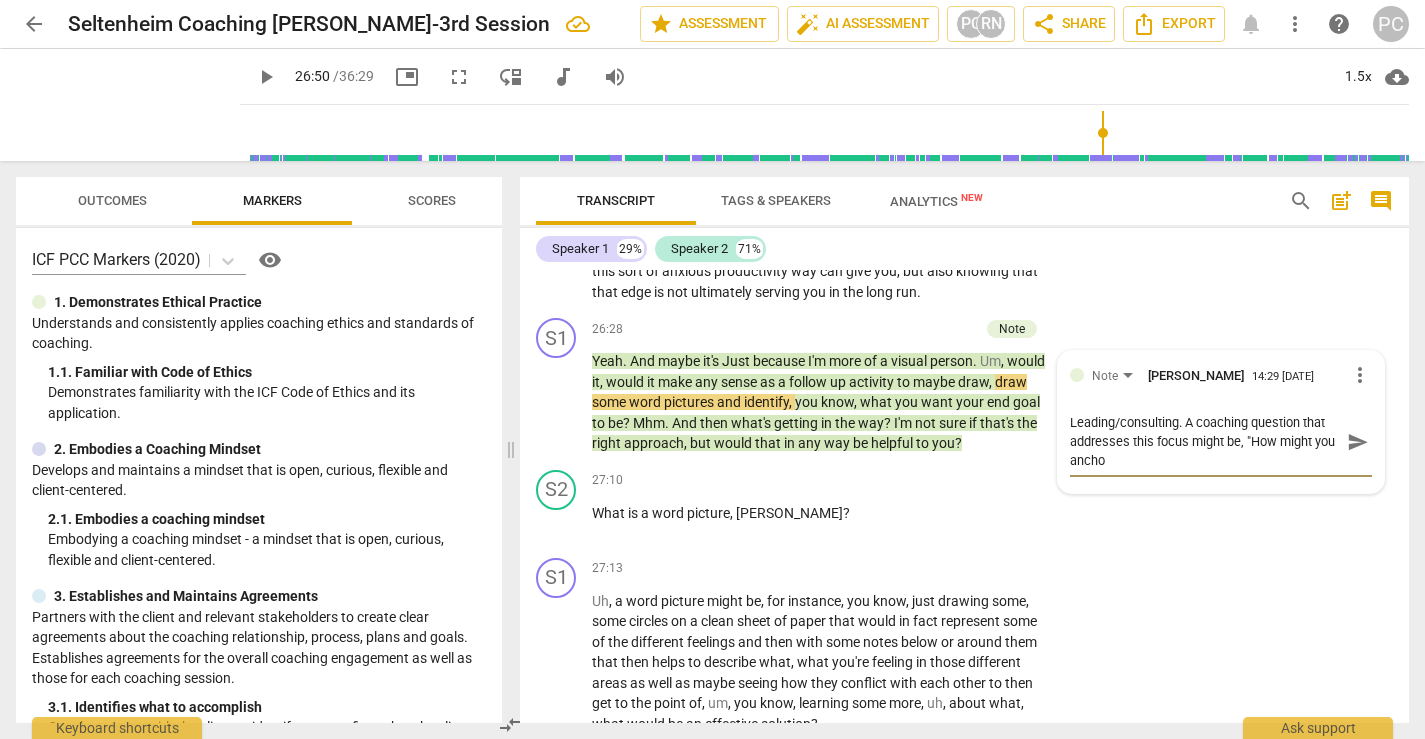 scroll, scrollTop: 0, scrollLeft: 0, axis: both 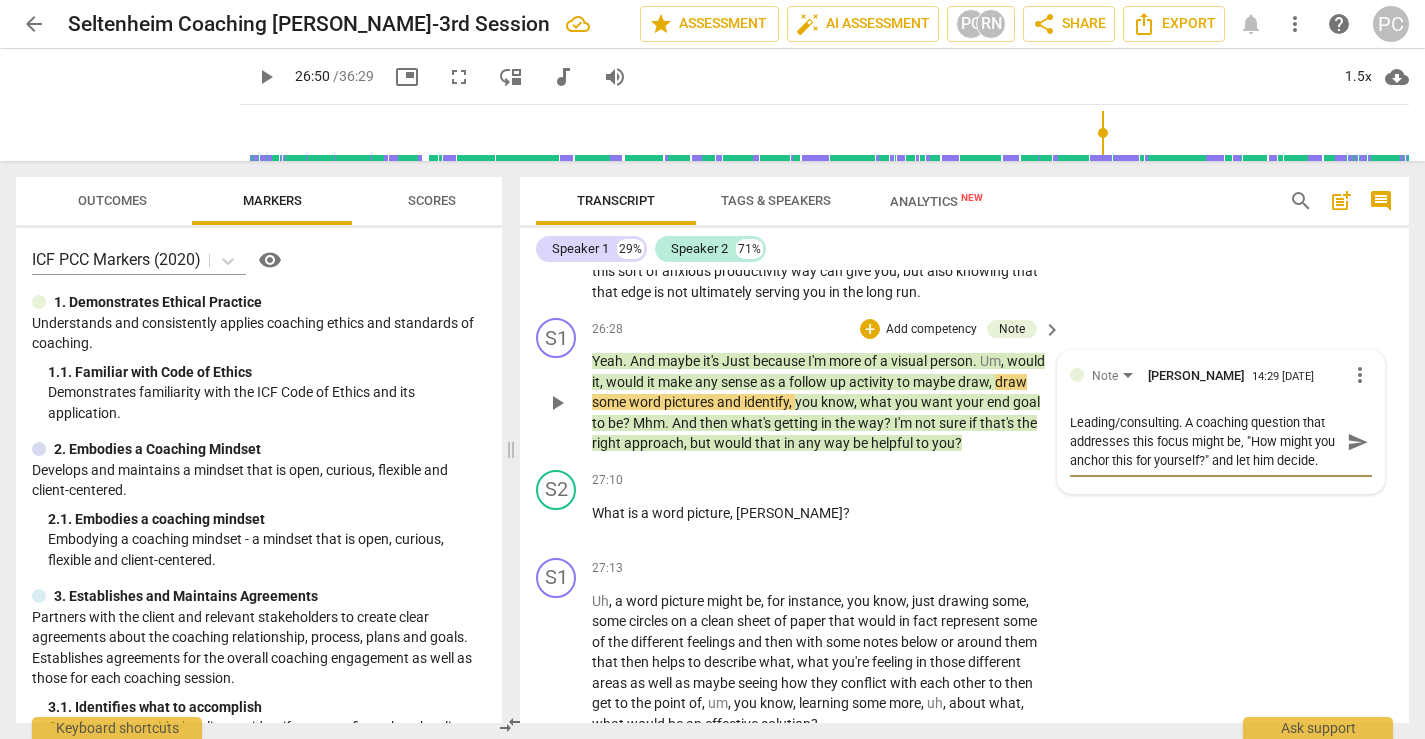 click on "send" at bounding box center (1358, 442) 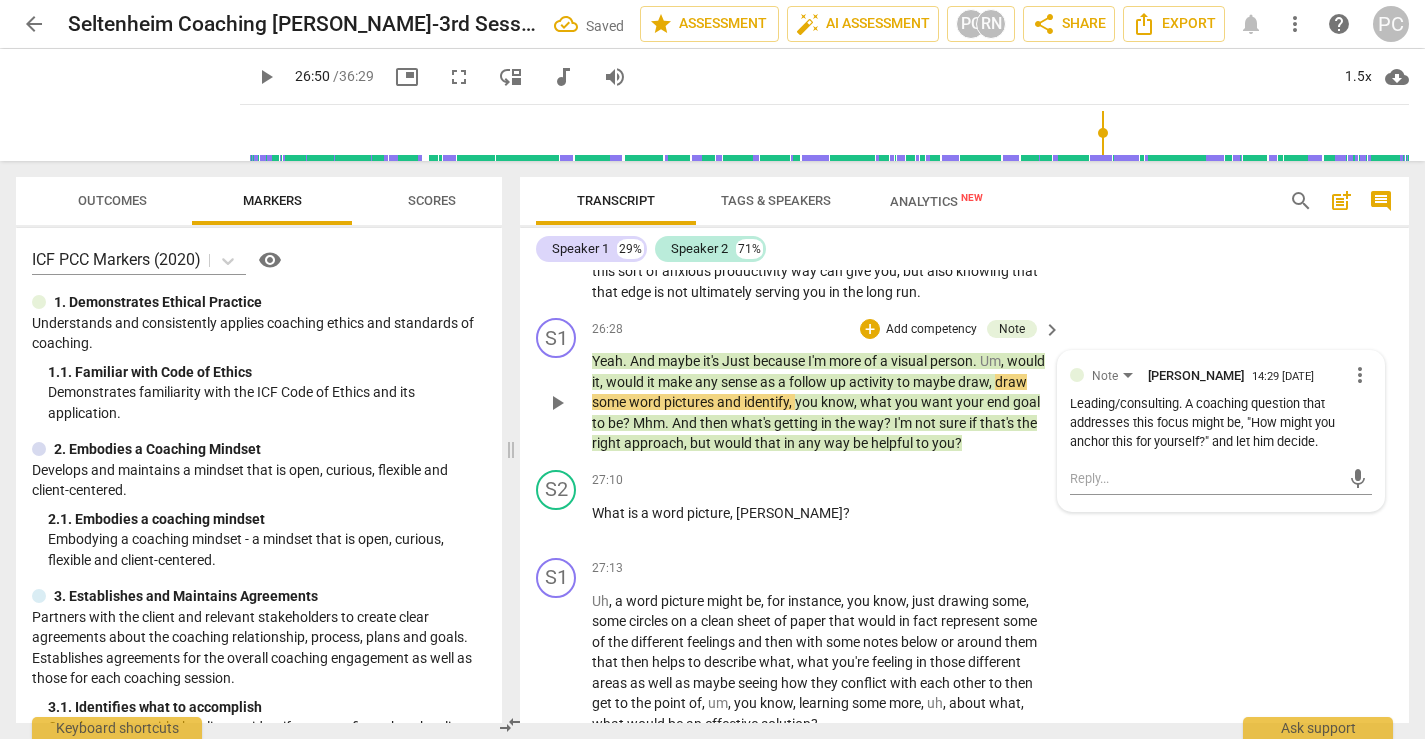 click on "play_arrow" at bounding box center (557, 403) 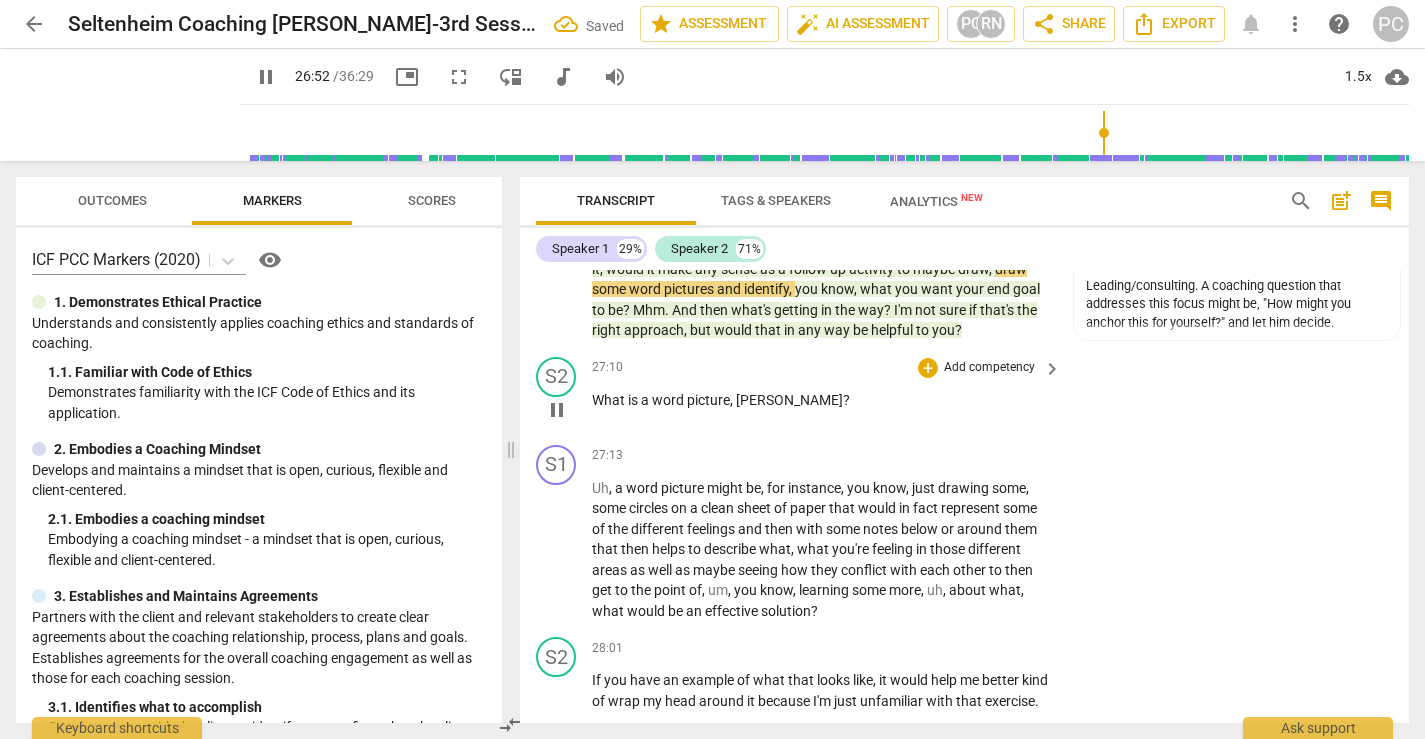scroll, scrollTop: 9997, scrollLeft: 0, axis: vertical 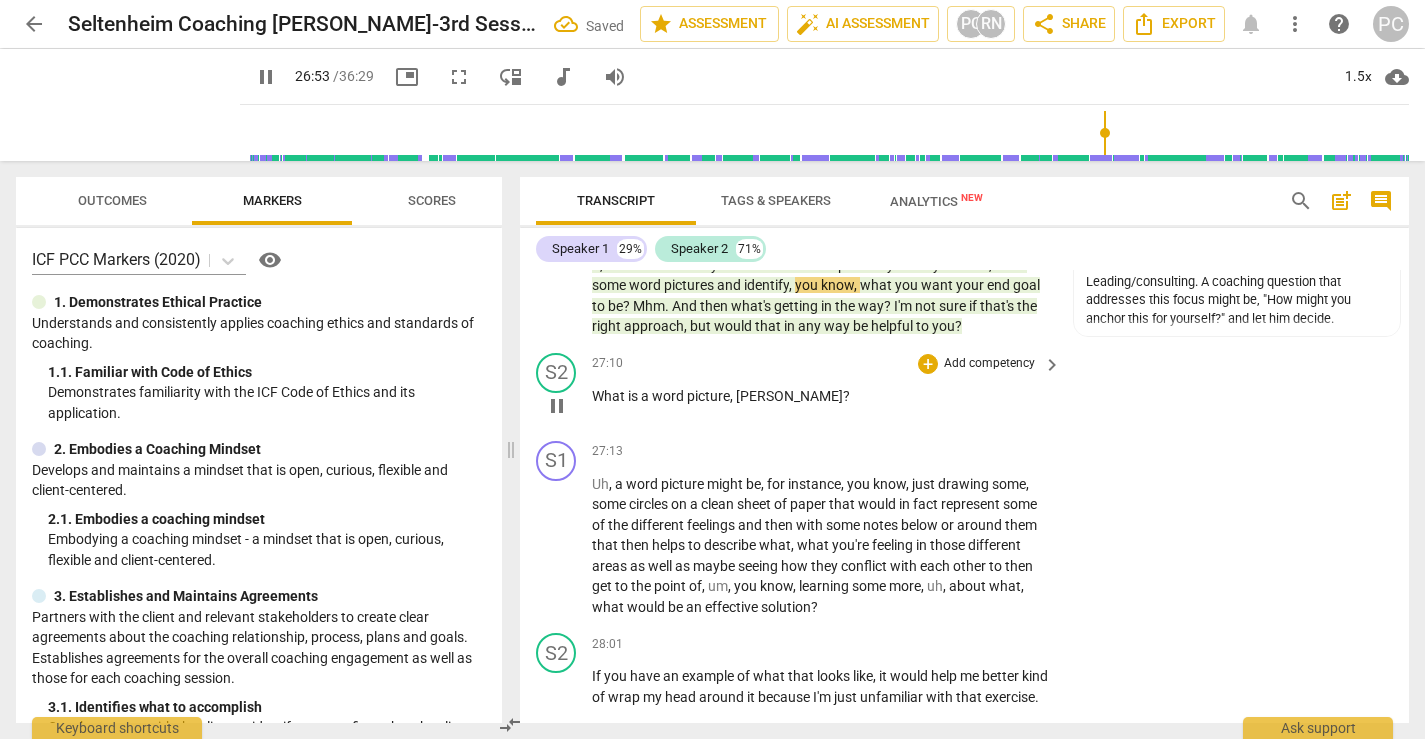 click on "pause" at bounding box center [557, 406] 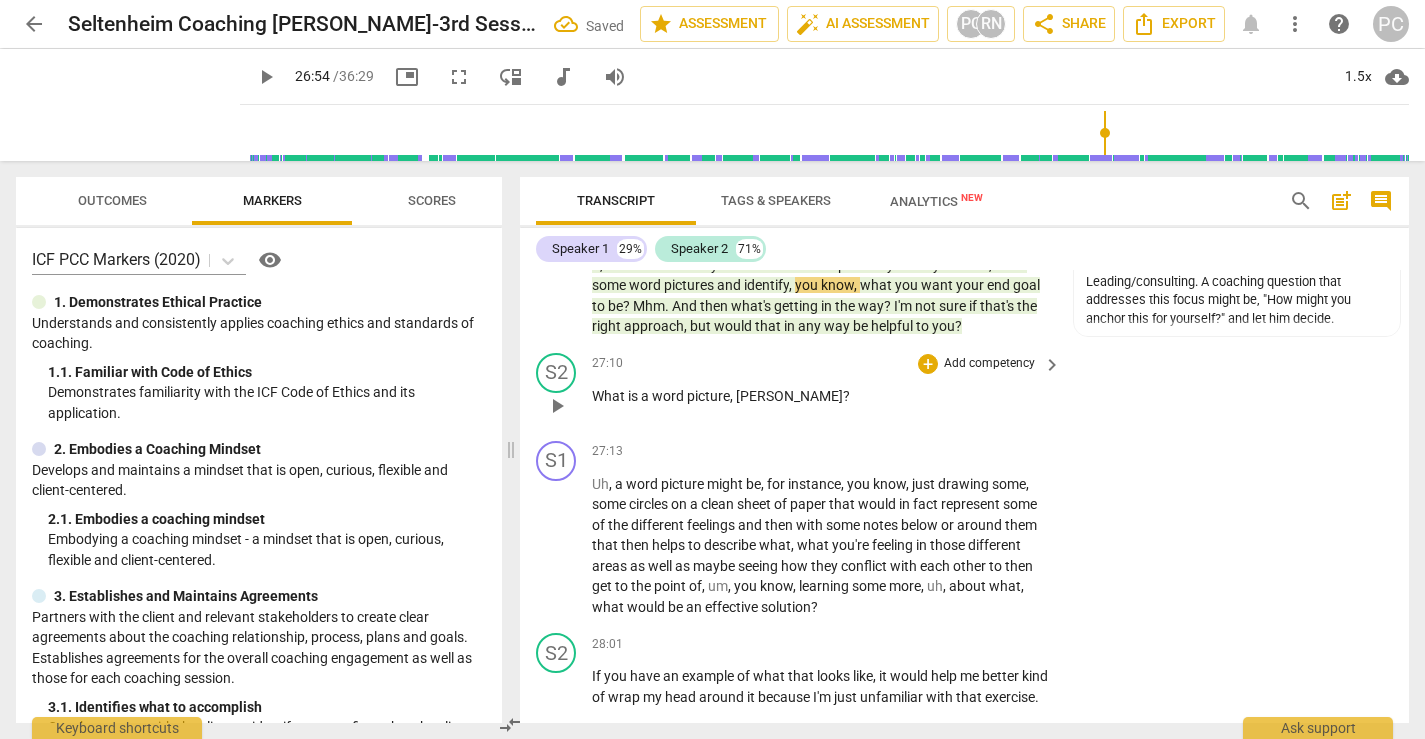 click on "play_arrow" at bounding box center (557, 406) 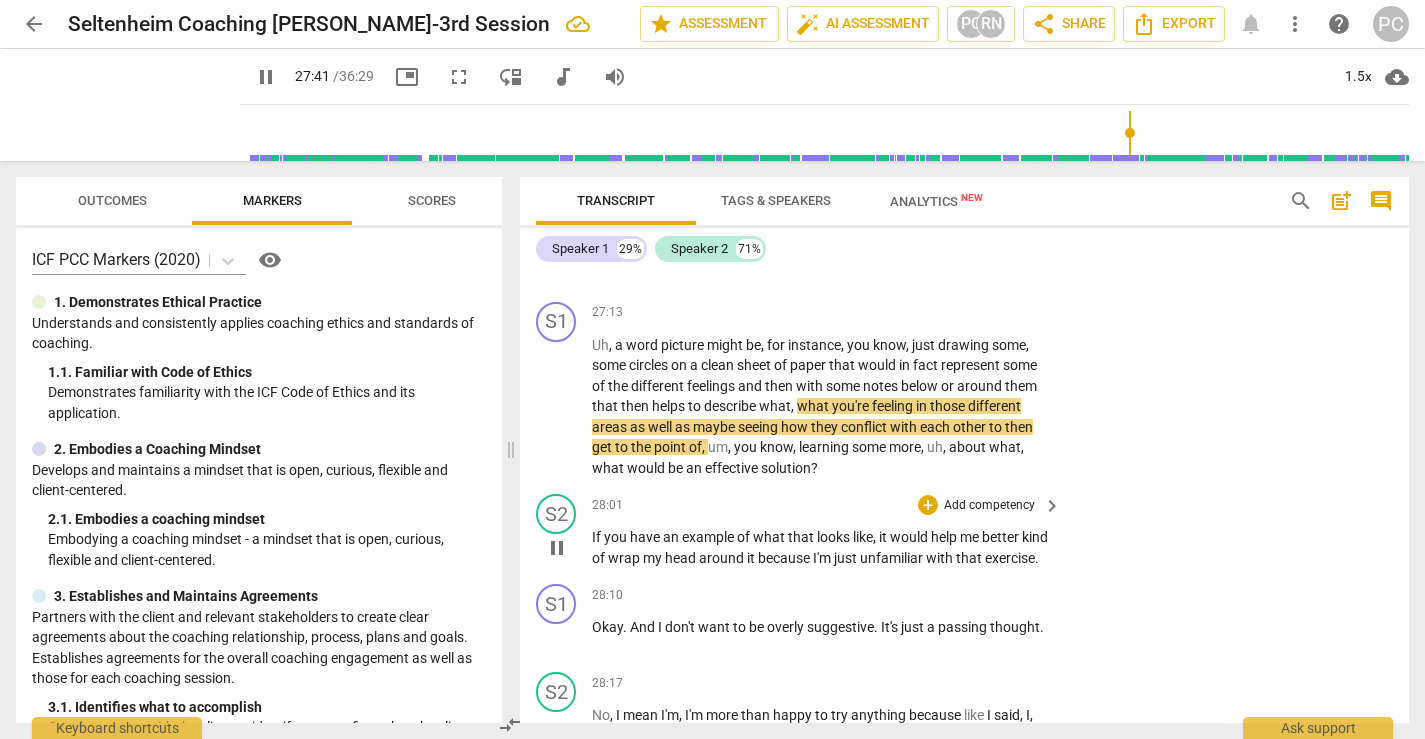 scroll, scrollTop: 10135, scrollLeft: 0, axis: vertical 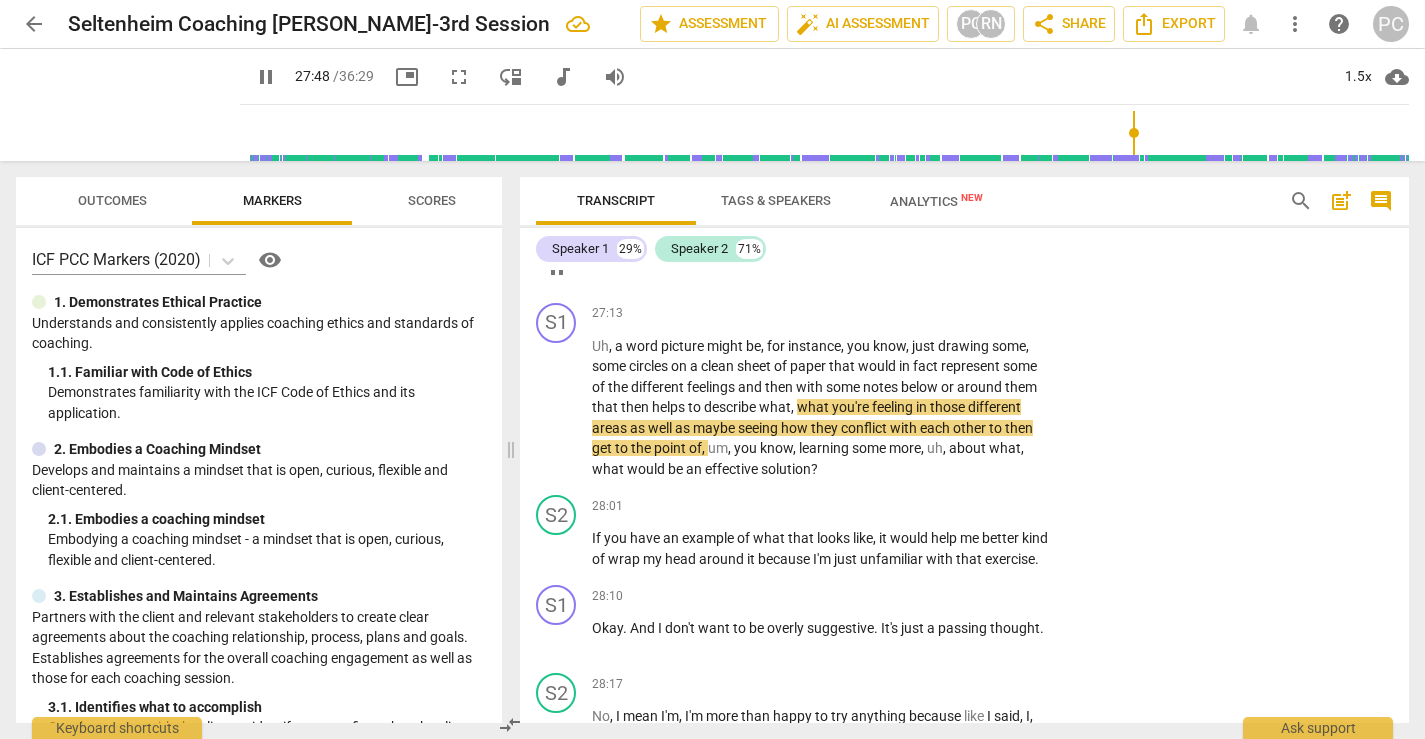 drag, startPoint x: 593, startPoint y: 303, endPoint x: 898, endPoint y: 324, distance: 305.7221 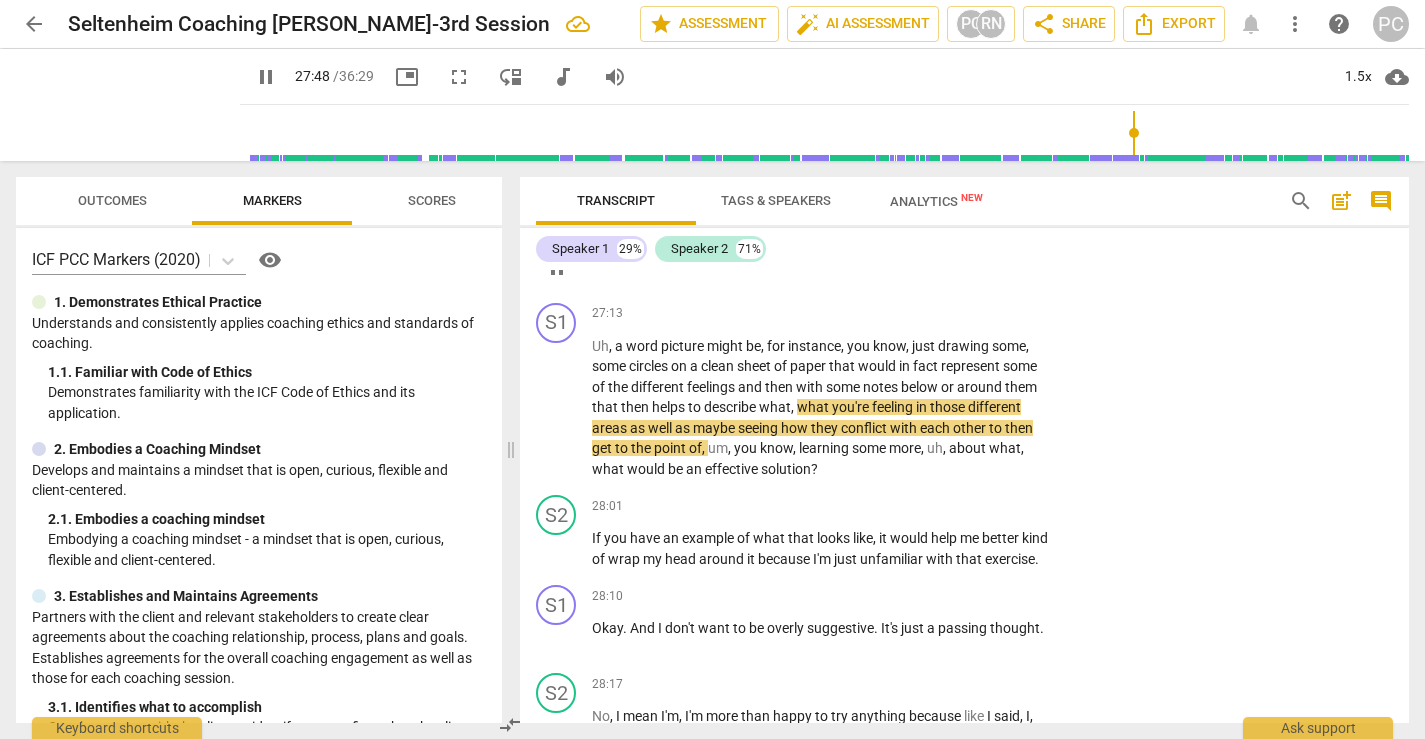 click on "27:10 + Add competency keyboard_arrow_right What   is   a   word   picture ,   [PERSON_NAME] ?" at bounding box center [827, 251] 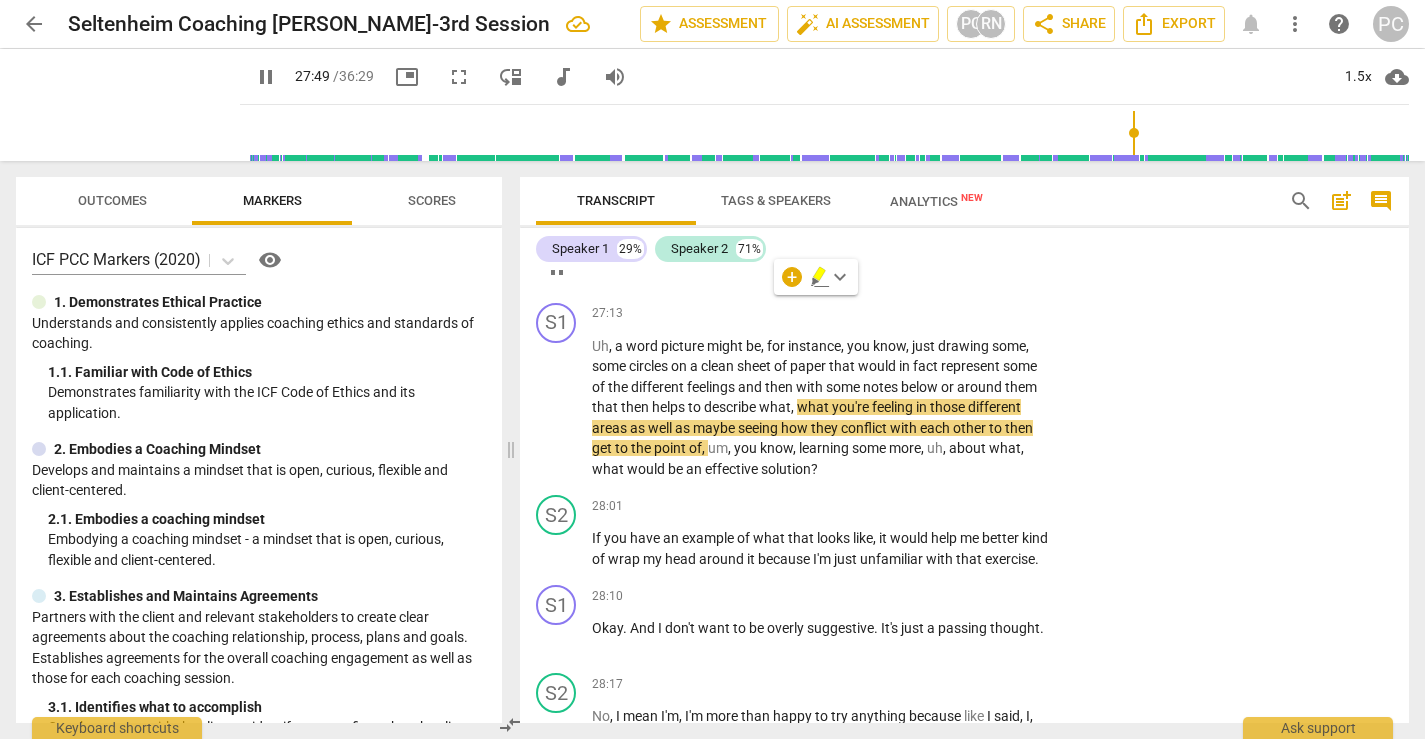 click on "27:10 + Add competency keyboard_arrow_right What   is   a   word   picture ,   [PERSON_NAME] ?" at bounding box center (827, 251) 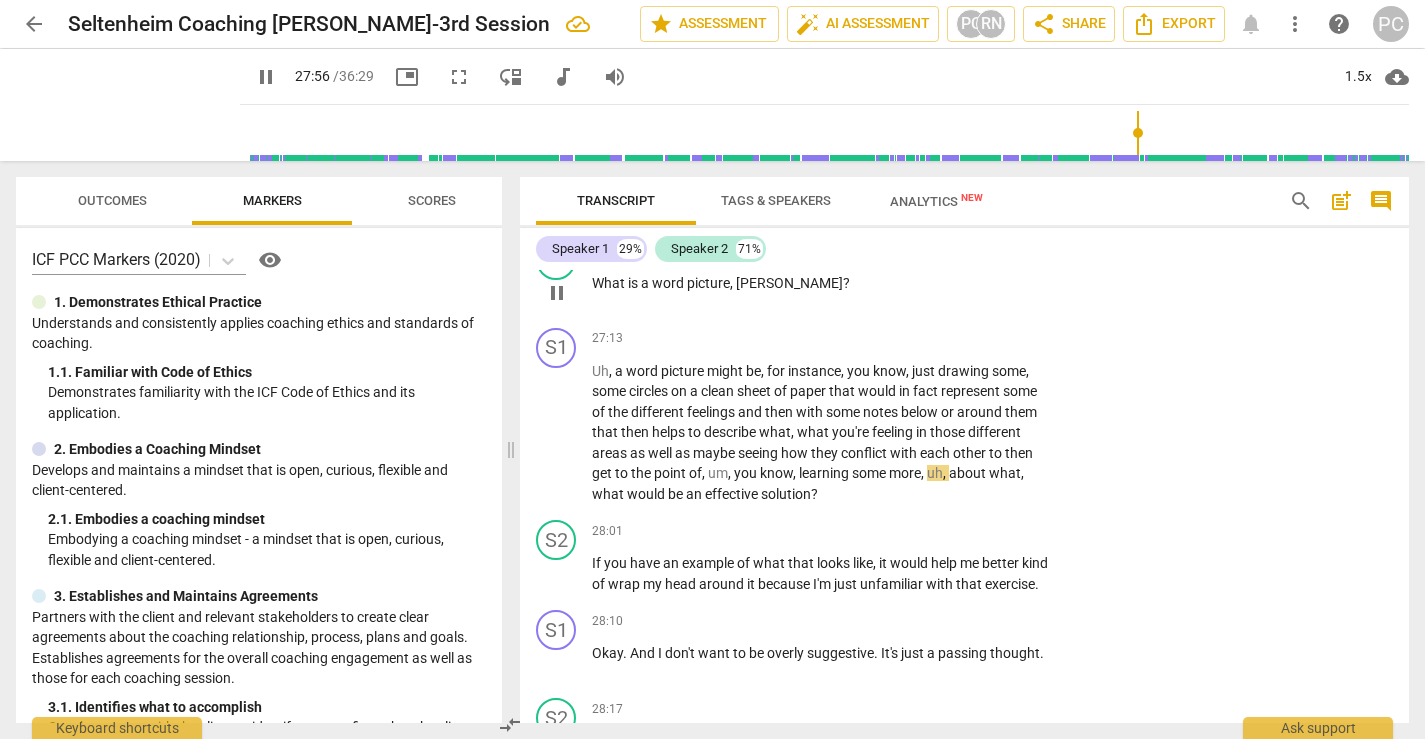 scroll, scrollTop: 10094, scrollLeft: 0, axis: vertical 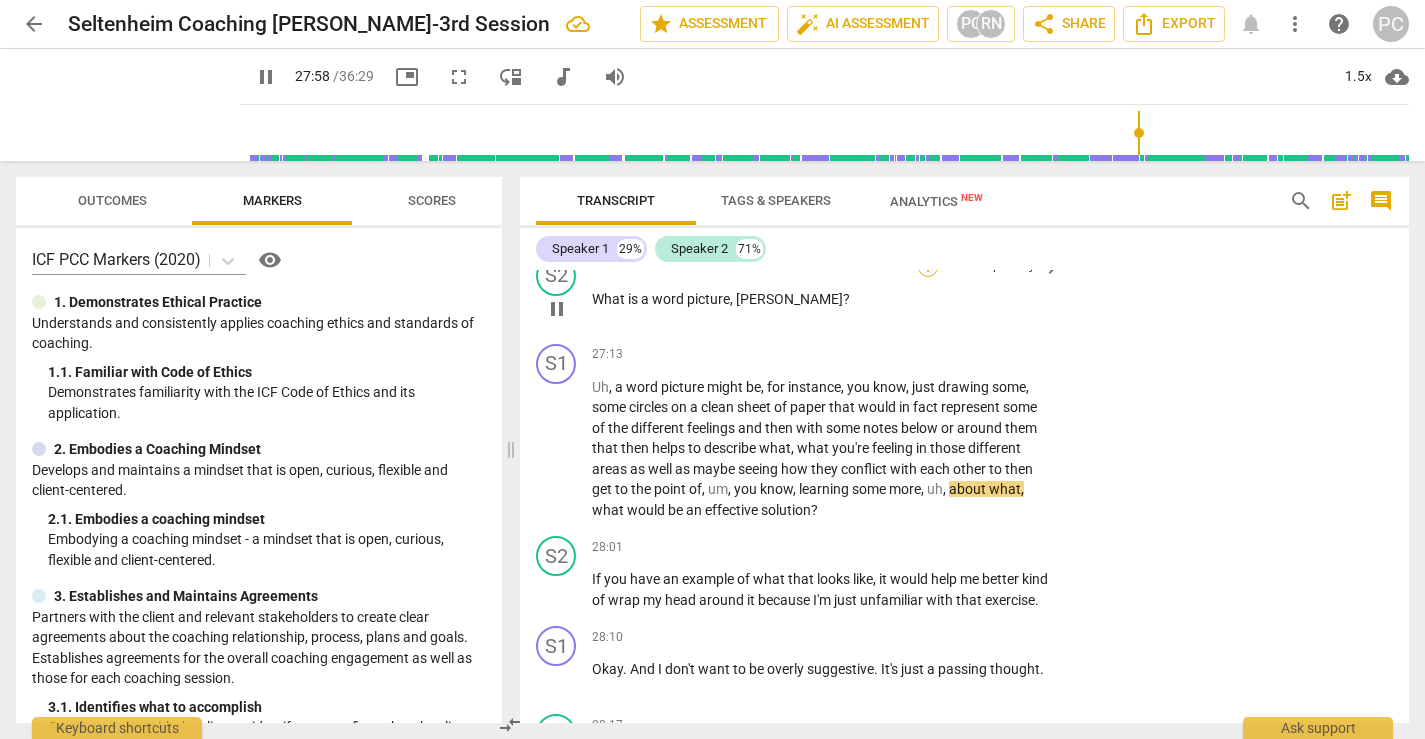 click on "+" at bounding box center [928, 267] 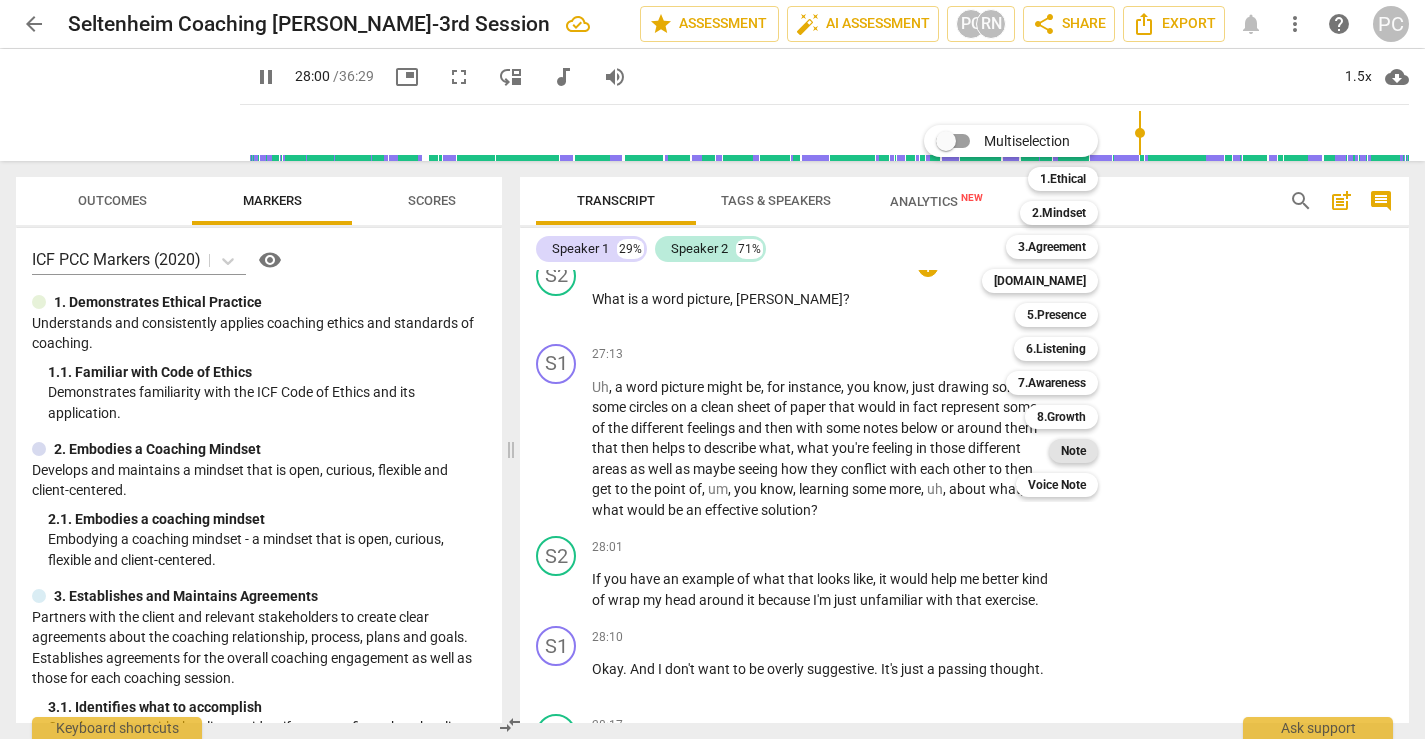 click on "Note" at bounding box center (1073, 451) 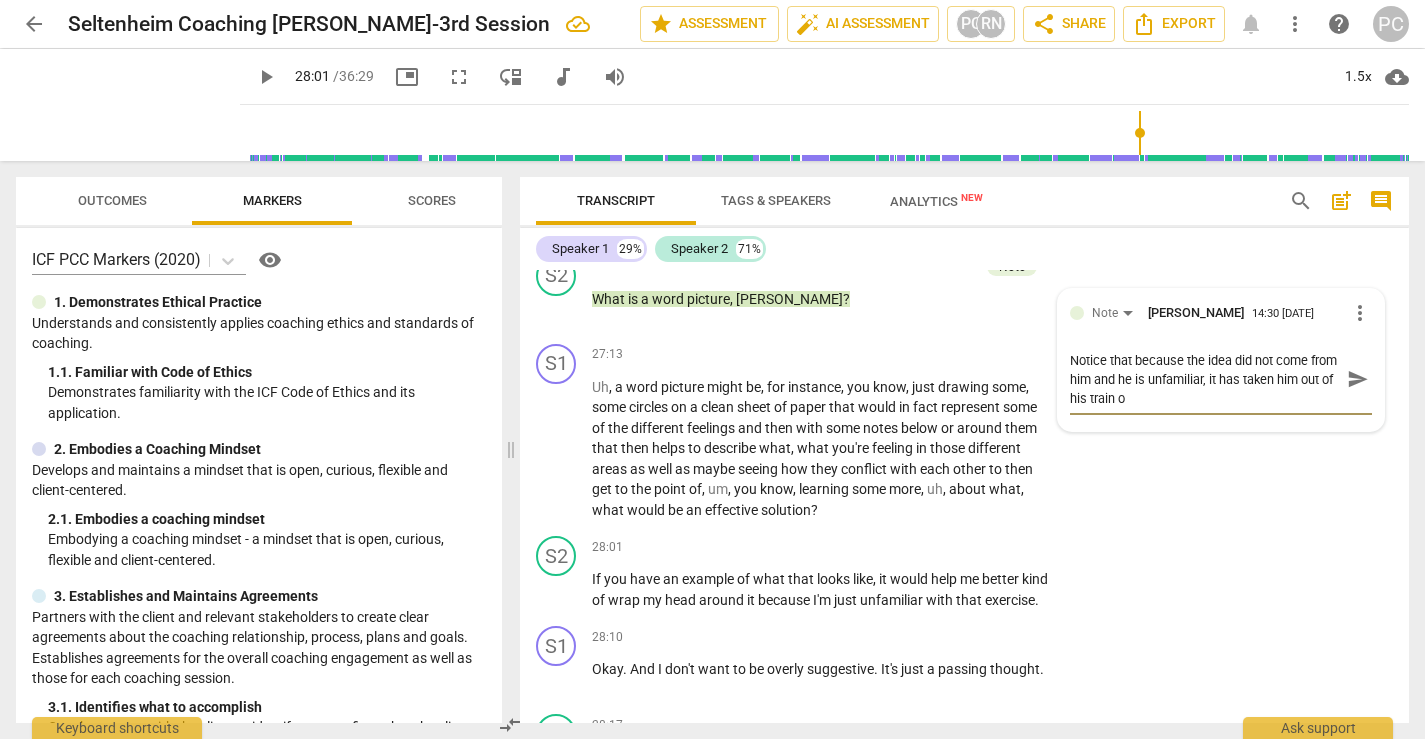 scroll, scrollTop: 0, scrollLeft: 0, axis: both 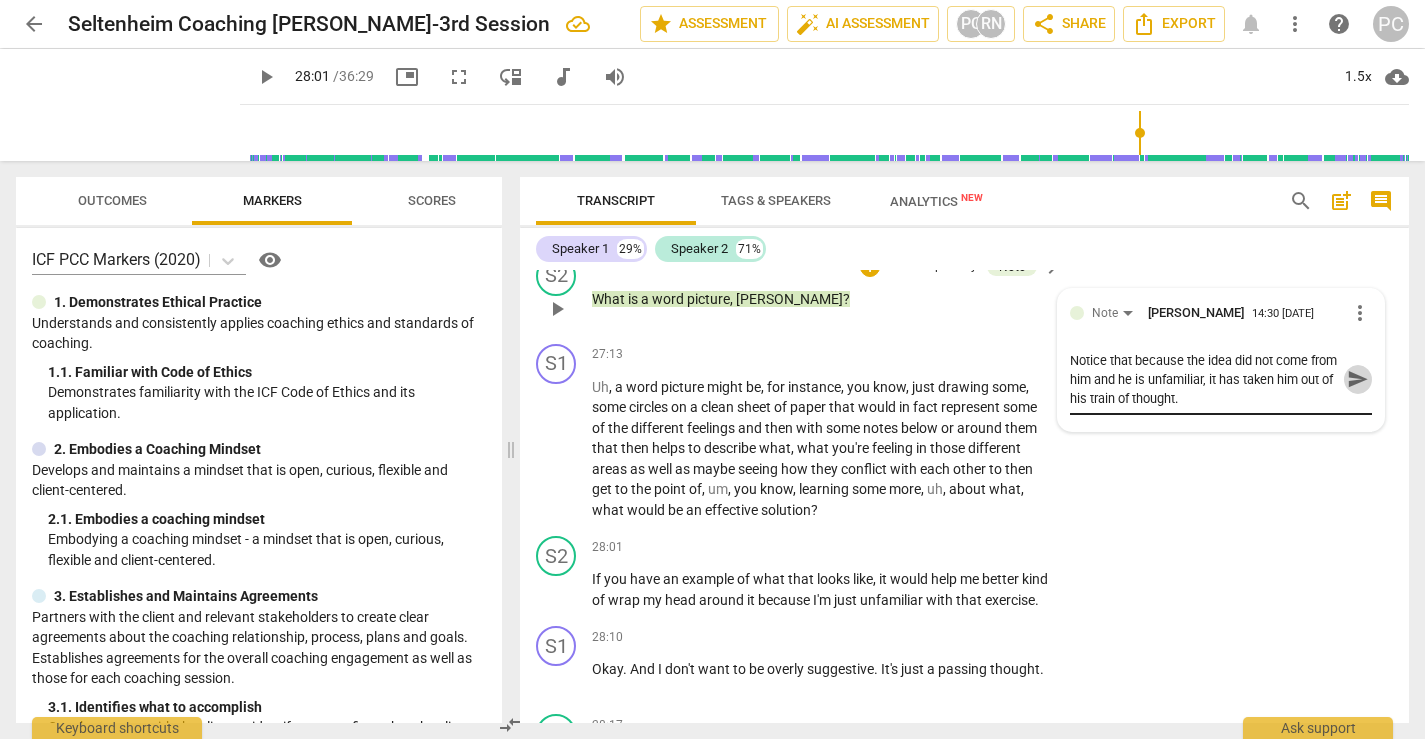 click on "send" at bounding box center (1358, 379) 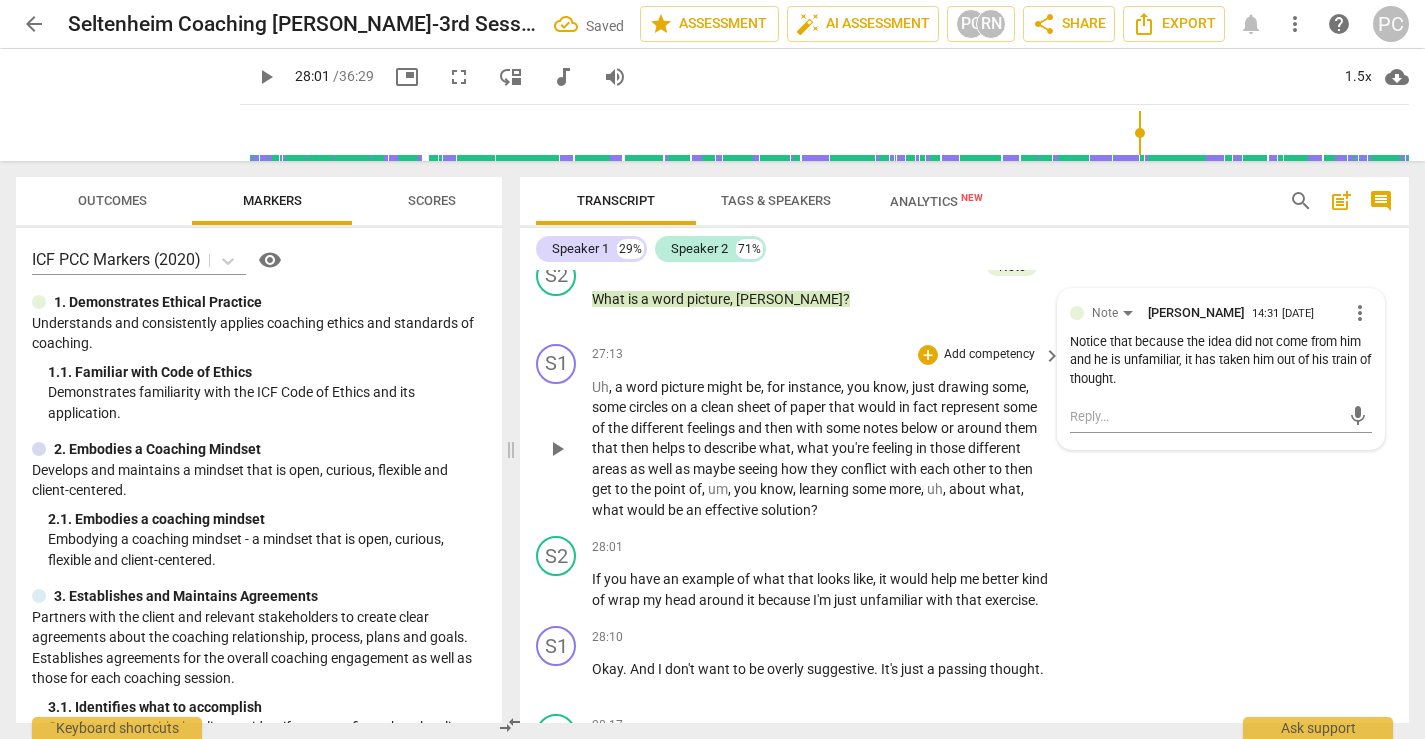 click on "play_arrow pause" at bounding box center [566, 449] 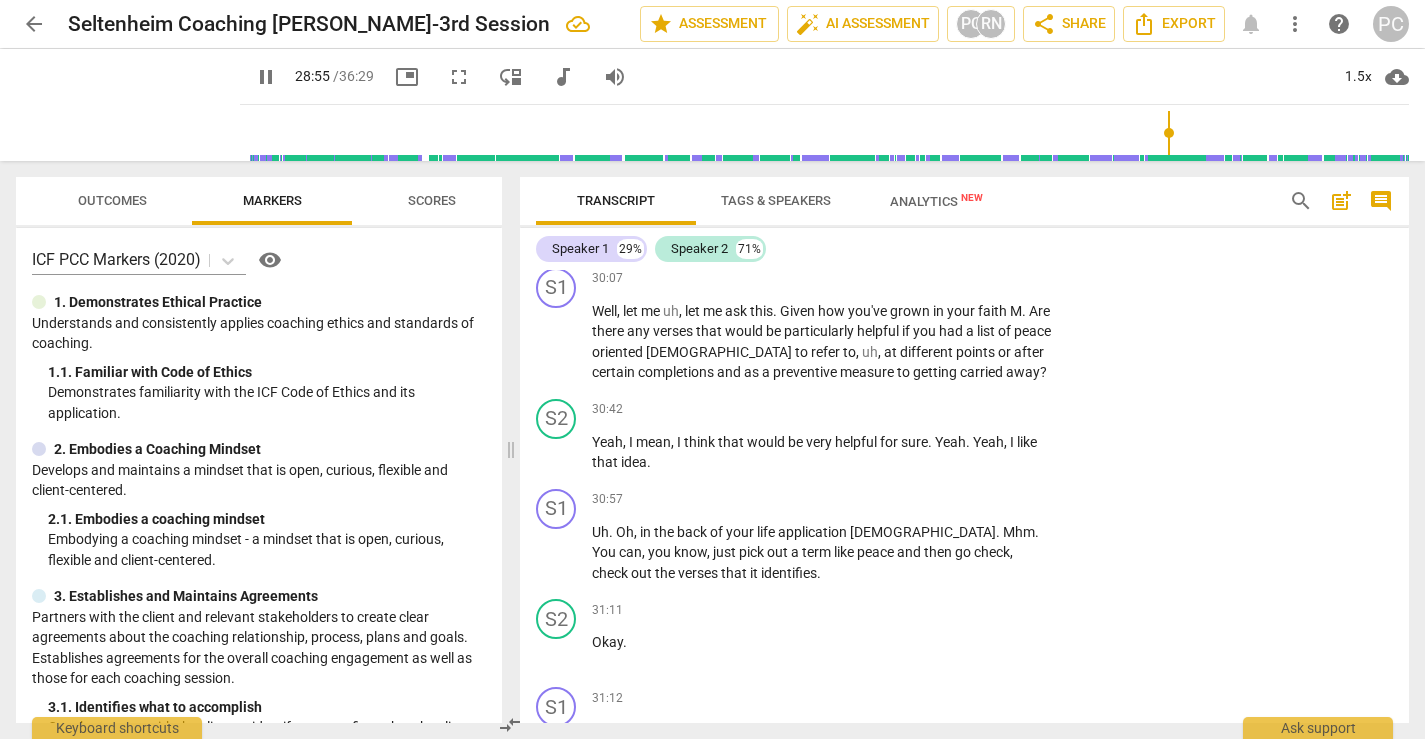 scroll, scrollTop: 11026, scrollLeft: 0, axis: vertical 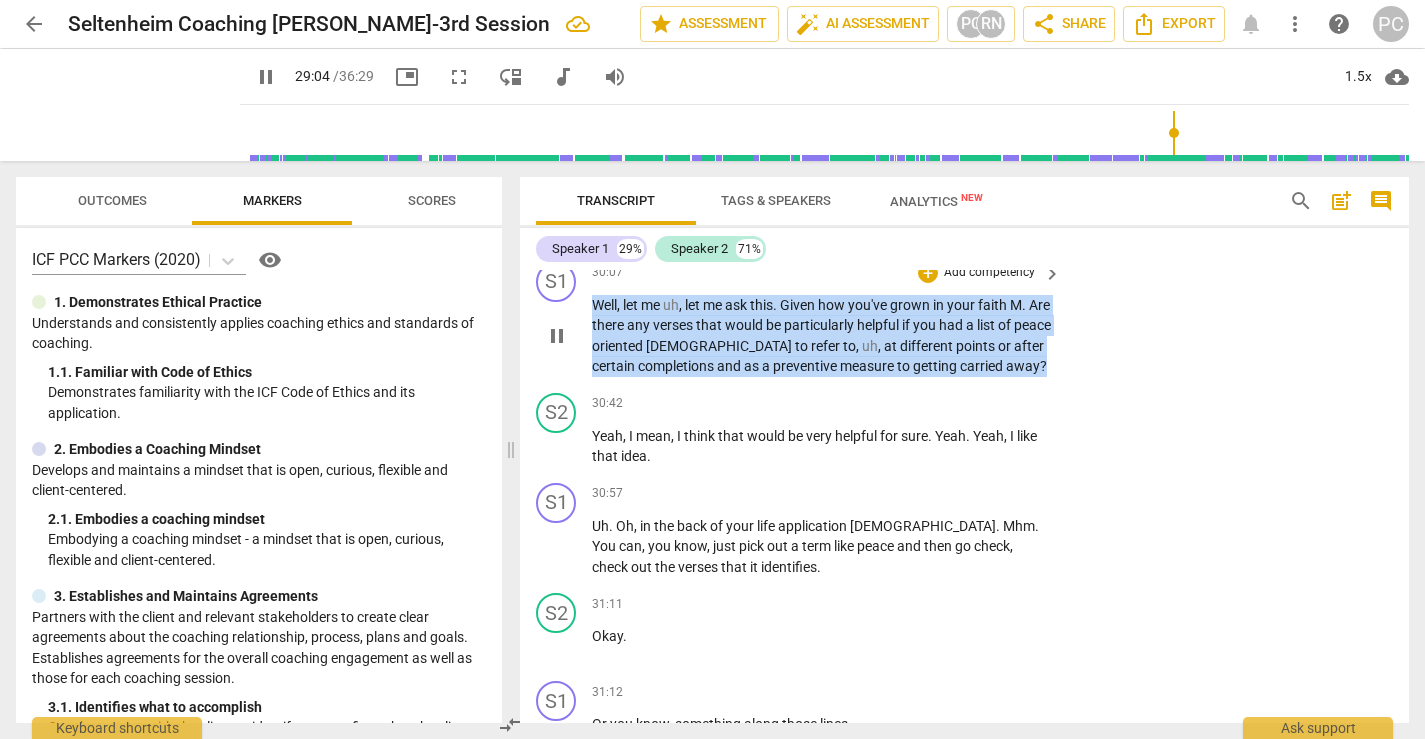 drag, startPoint x: 594, startPoint y: 370, endPoint x: 687, endPoint y: 450, distance: 122.67436 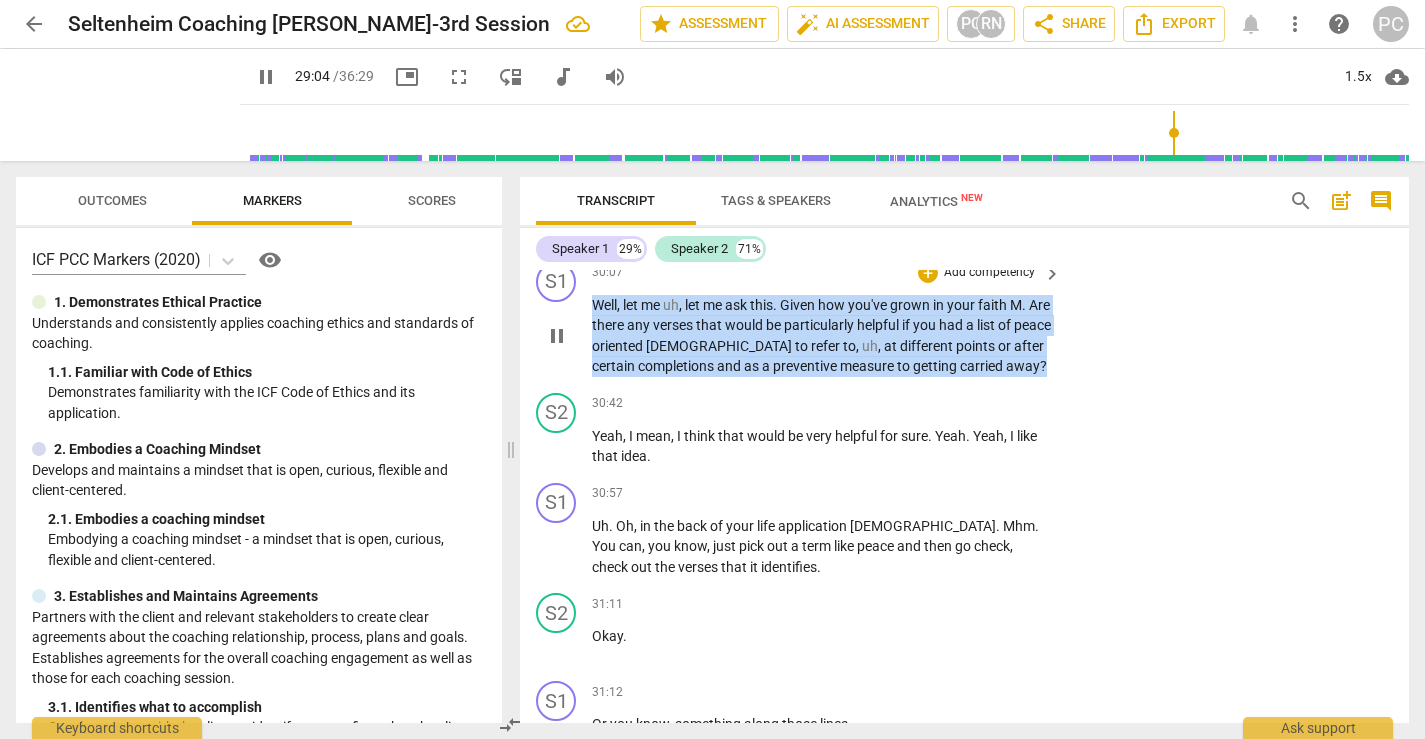 click on "Well ,   let   me   uh ,   let   me   ask   this .   Given   how   you've   grown   in   your   faith   M .   Are   there   any   verses   that   would   be   particularly   helpful   if   you   had   a   list   of   peace   oriented   scriptures   to   refer   to ,   uh ,   at   different   points   or   after   certain   completions   and   as   a   preventive   measure   to   getting   carried   away ?" at bounding box center (821, 336) 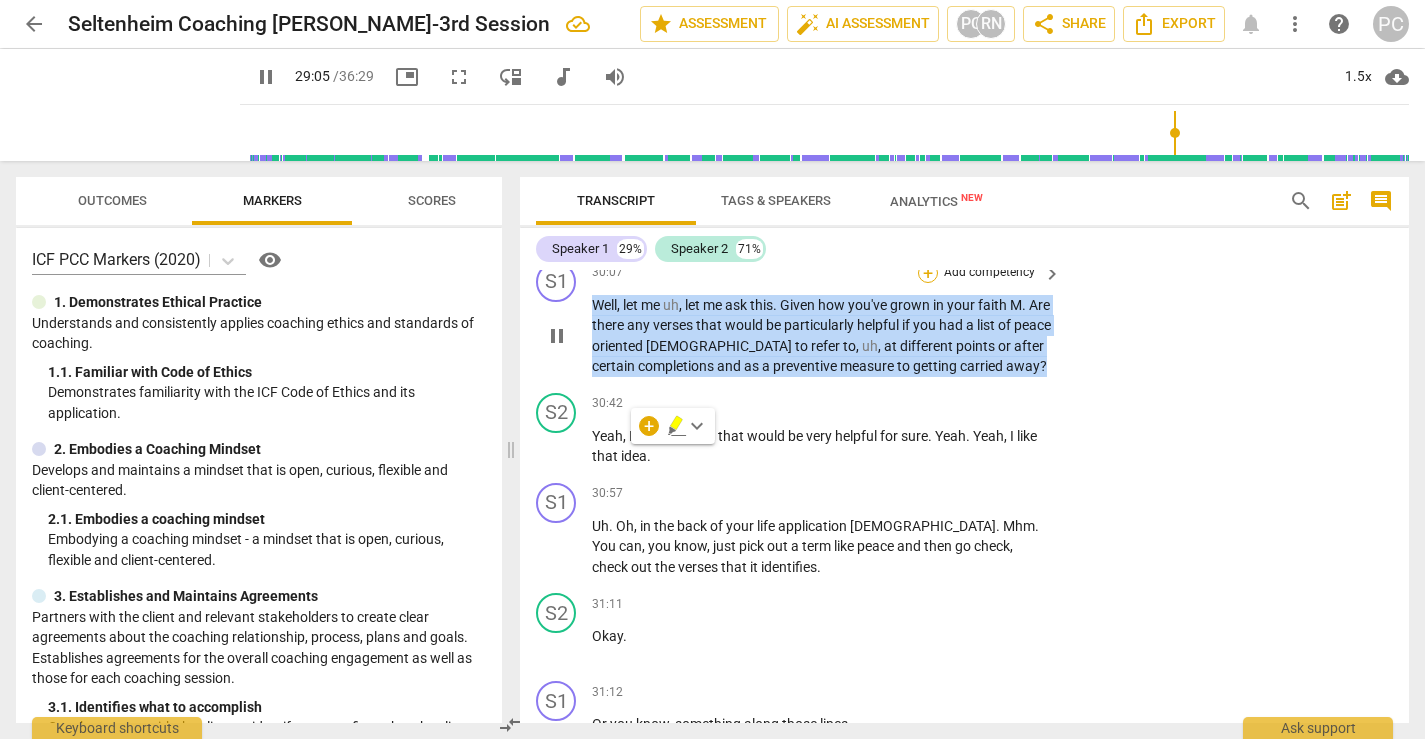 click on "+" at bounding box center [928, 273] 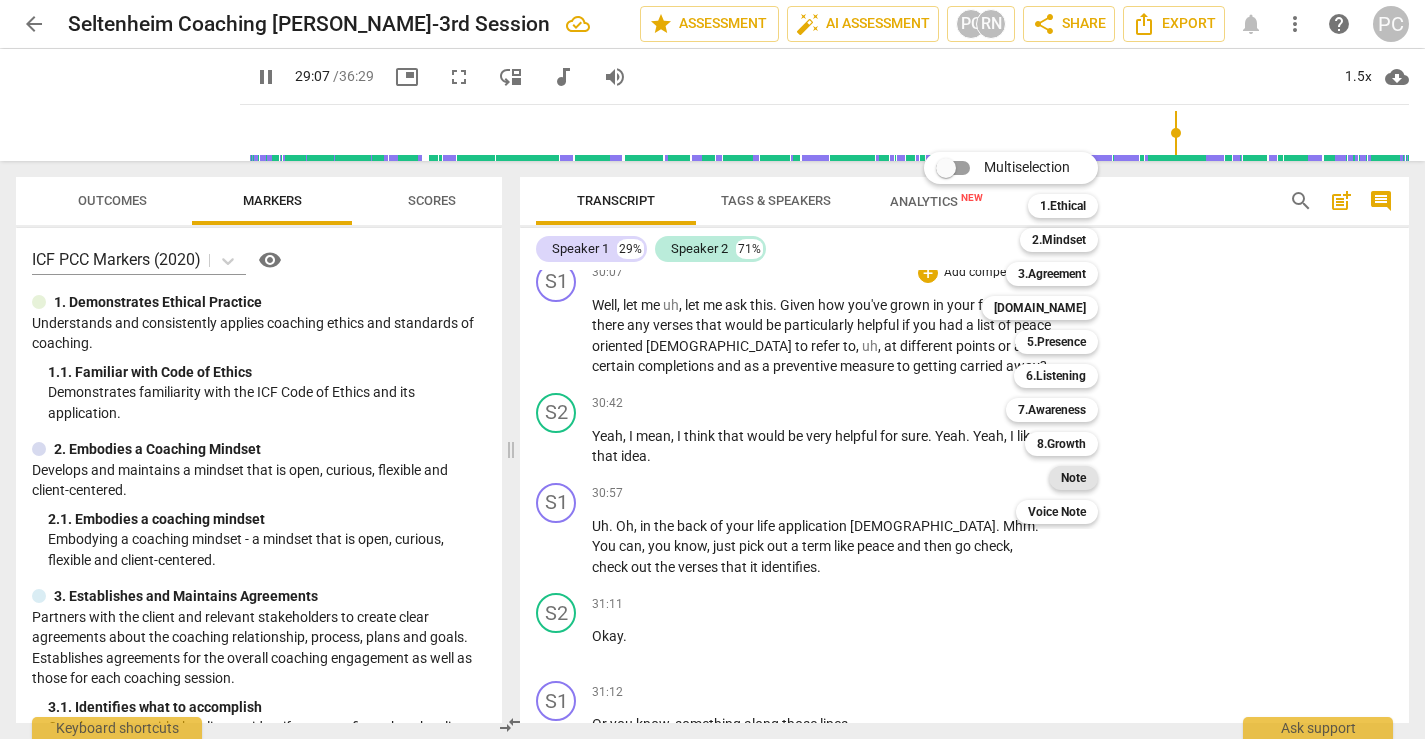 click on "Note" at bounding box center (1073, 478) 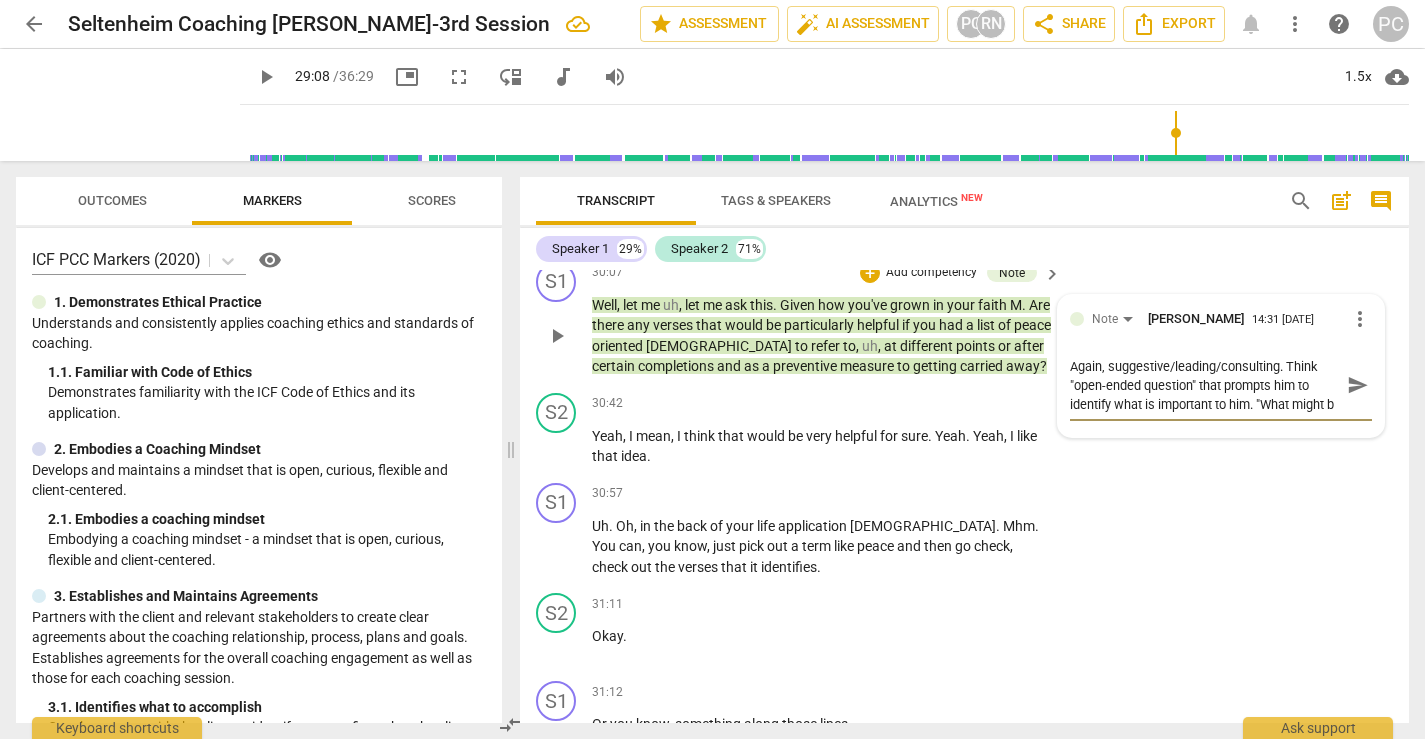 scroll, scrollTop: 17, scrollLeft: 0, axis: vertical 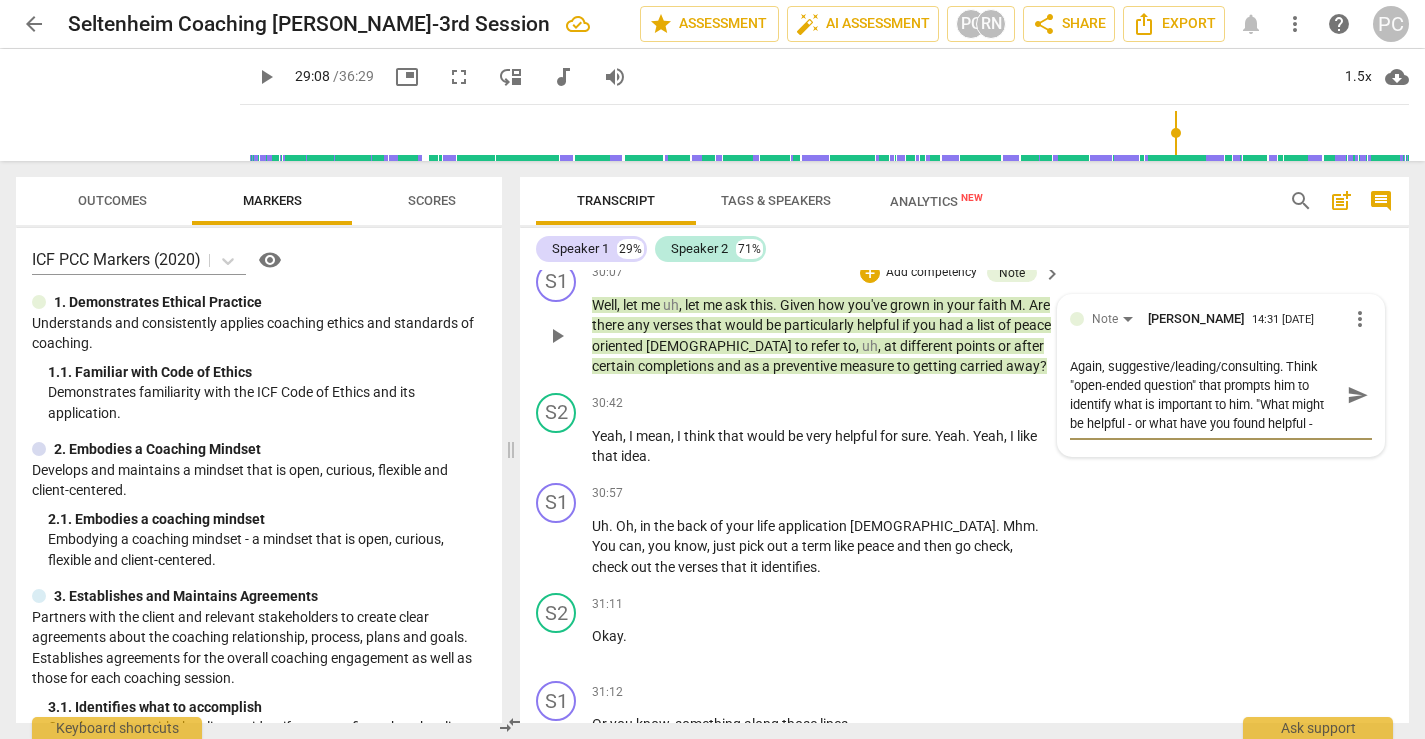 click on "Again, suggestive/leading/consulting. Think "open-ended question" that prompts him to identify what is important to him. "What might be helpful - or what have you found helpful -" at bounding box center [1205, 395] 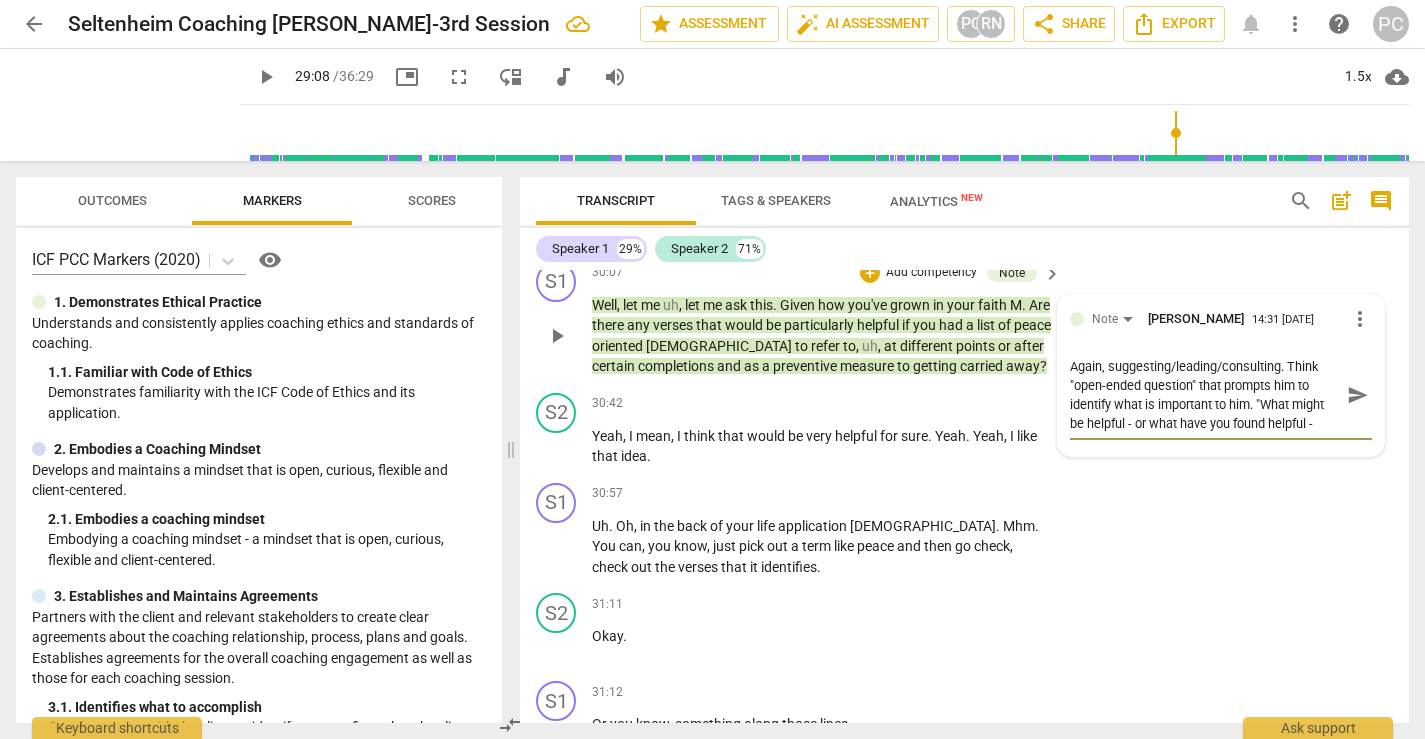 click on "Again, suggesting/leading/consulting. Think "open-ended question" that prompts him to identify what is important to him. "What might be helpful - or what have you found helpful -" at bounding box center (1205, 395) 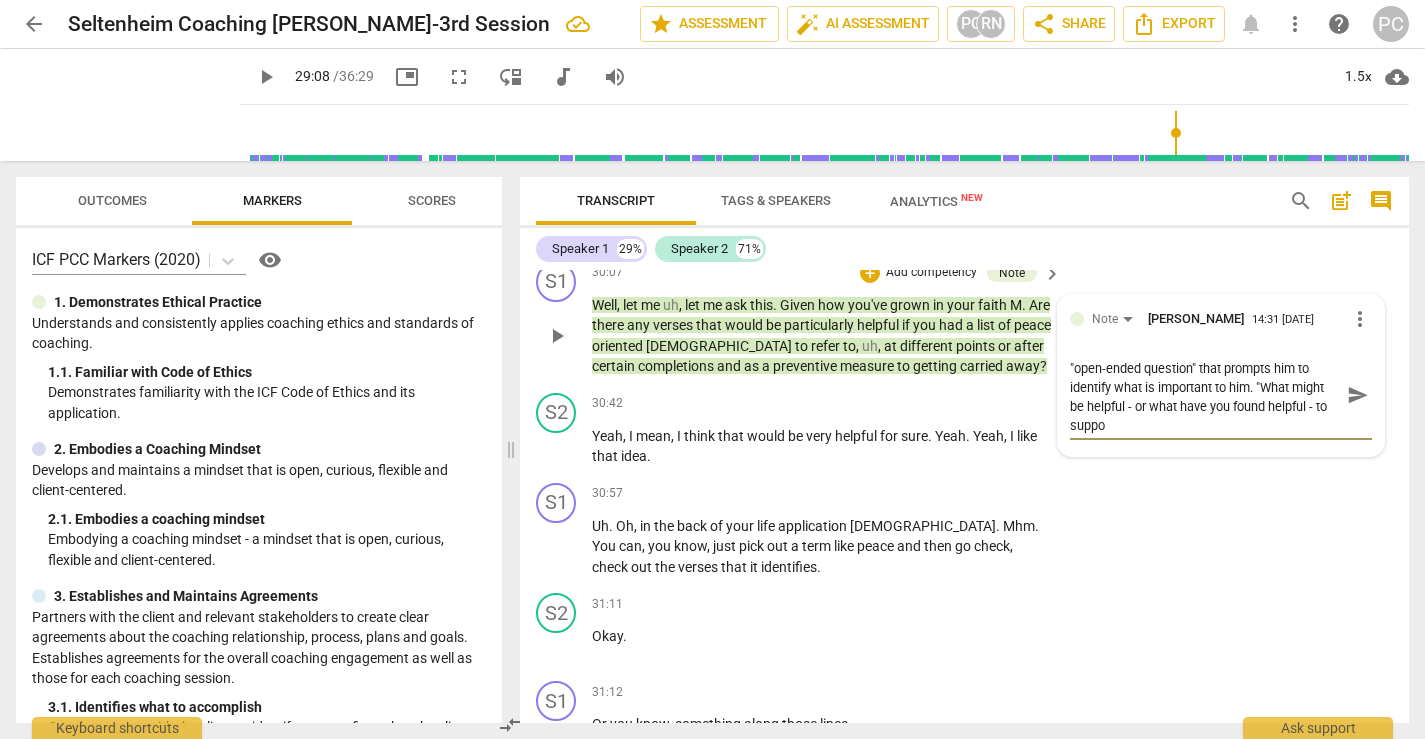 scroll, scrollTop: 0, scrollLeft: 0, axis: both 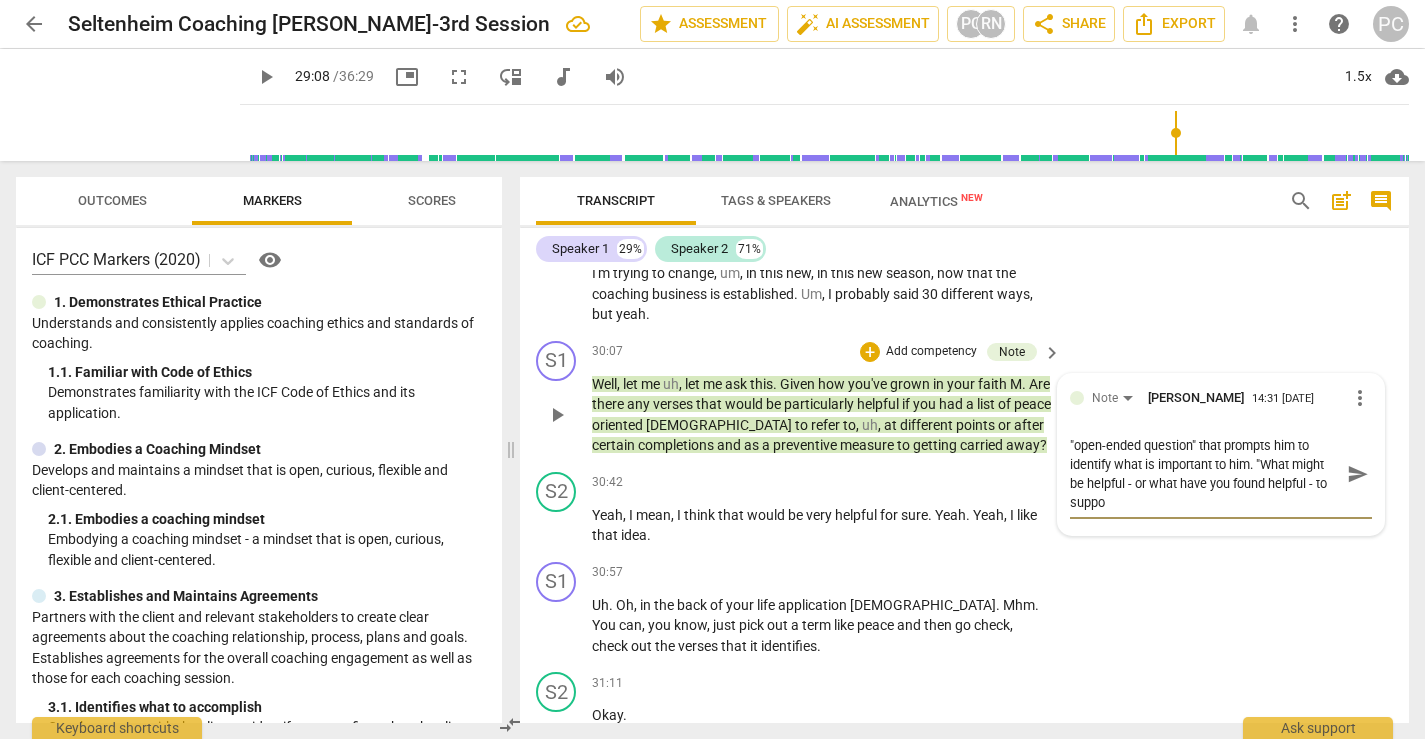 drag, startPoint x: 1171, startPoint y: 563, endPoint x: 1119, endPoint y: 563, distance: 52 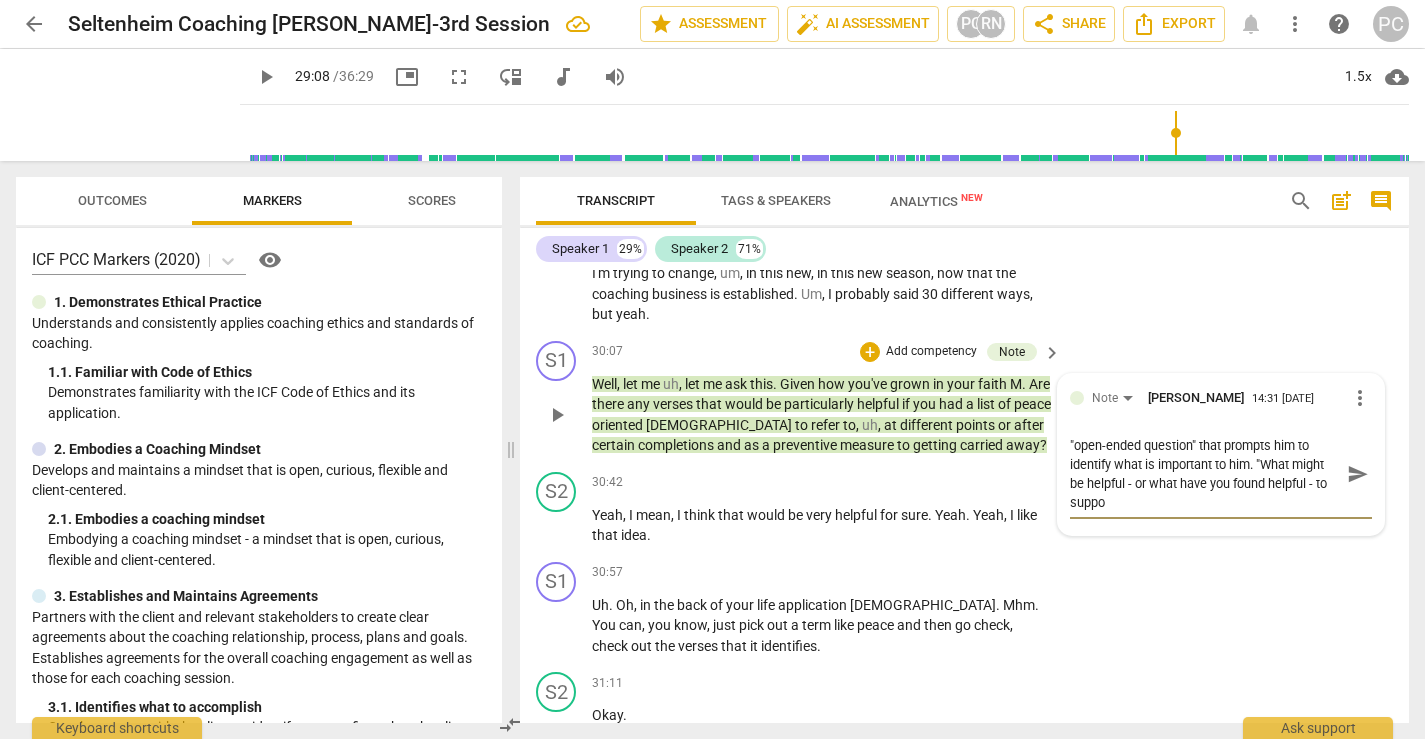 click on "Again, suggesting/leading/consulting. Think "open-ended question" that prompts him to identify what is important to him. "What might be helpful - or what have you found helpful - to suppo" at bounding box center [1205, 474] 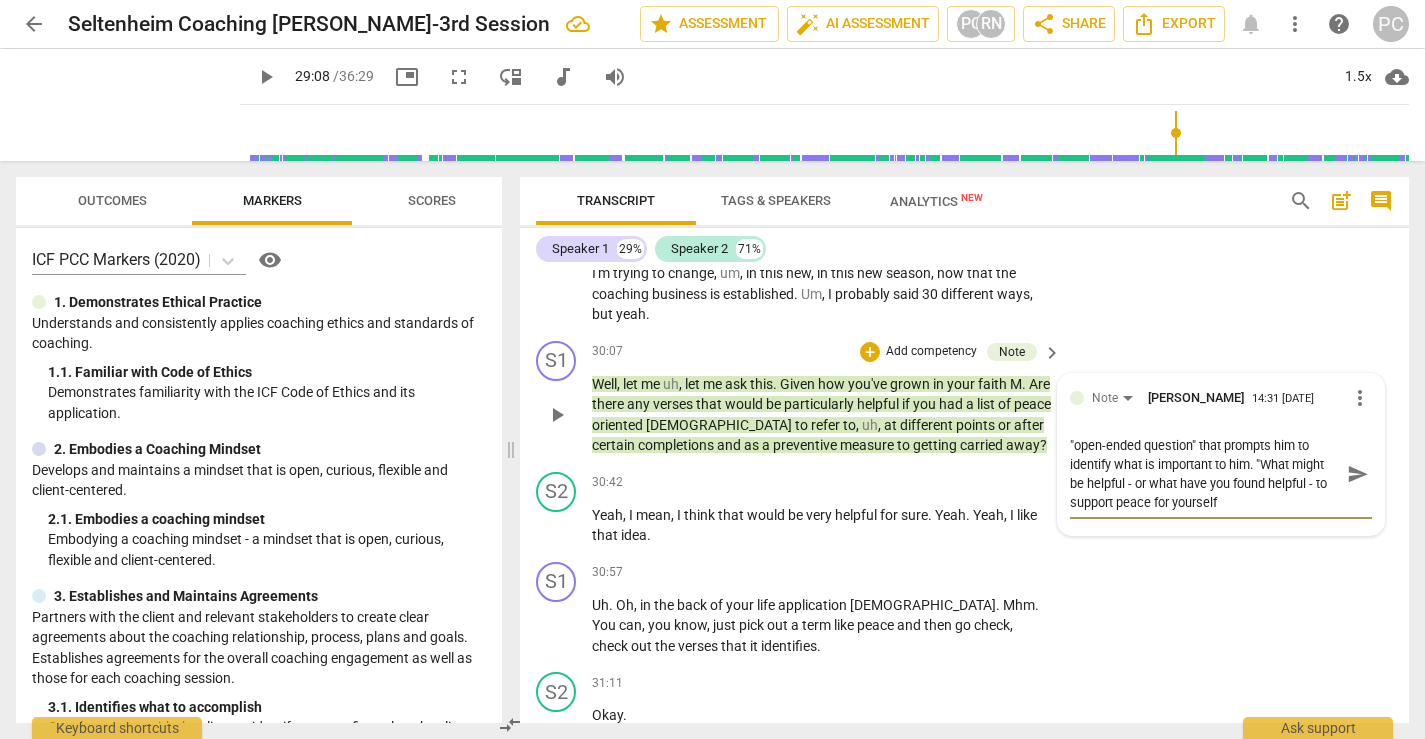 scroll, scrollTop: 0, scrollLeft: 0, axis: both 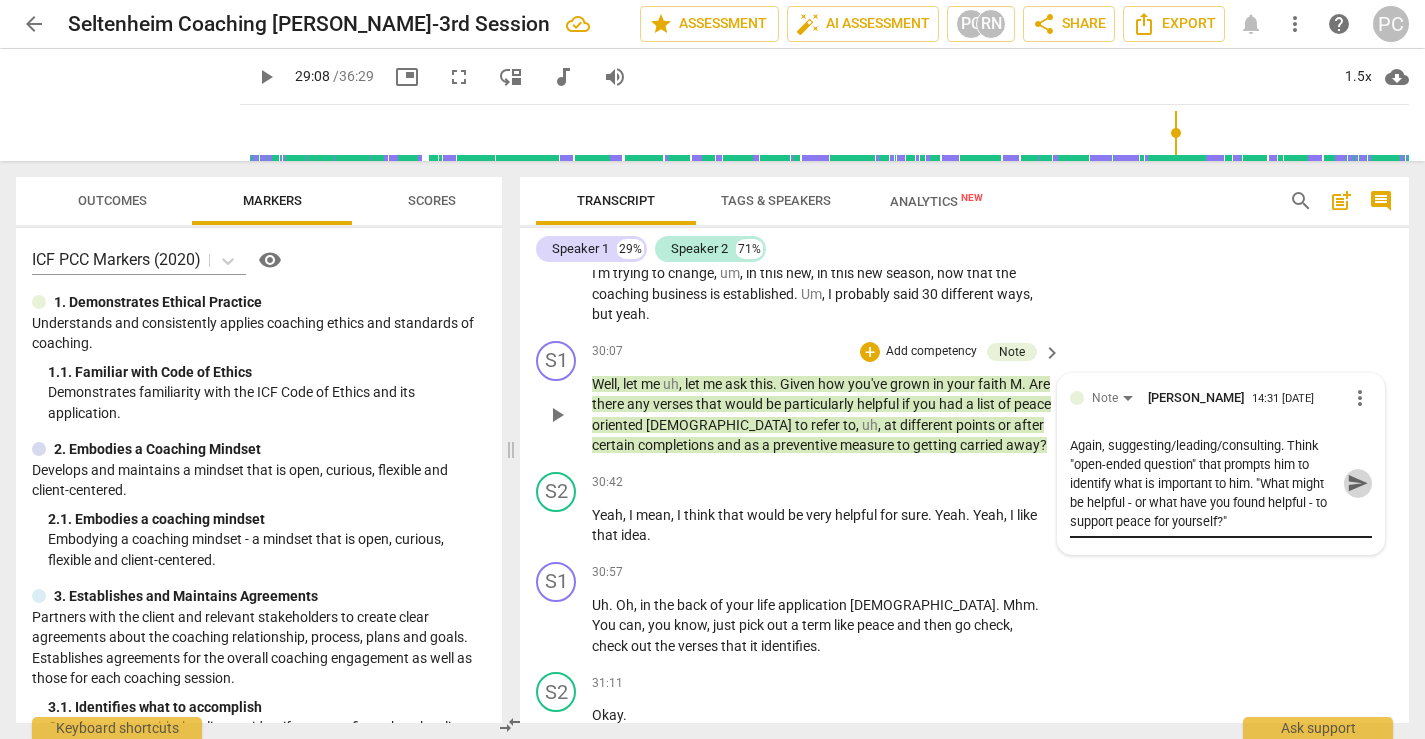 click on "send" at bounding box center [1358, 483] 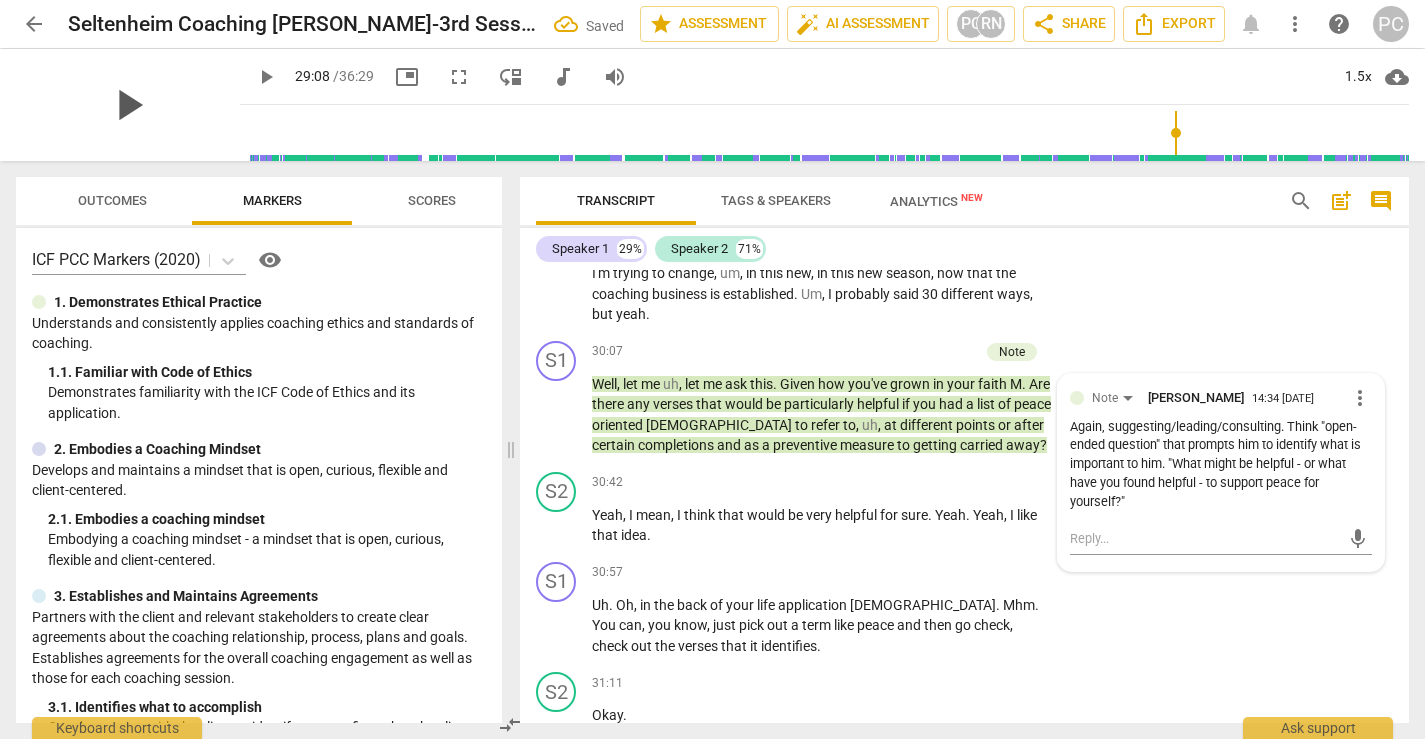 click on "play_arrow" at bounding box center [128, 105] 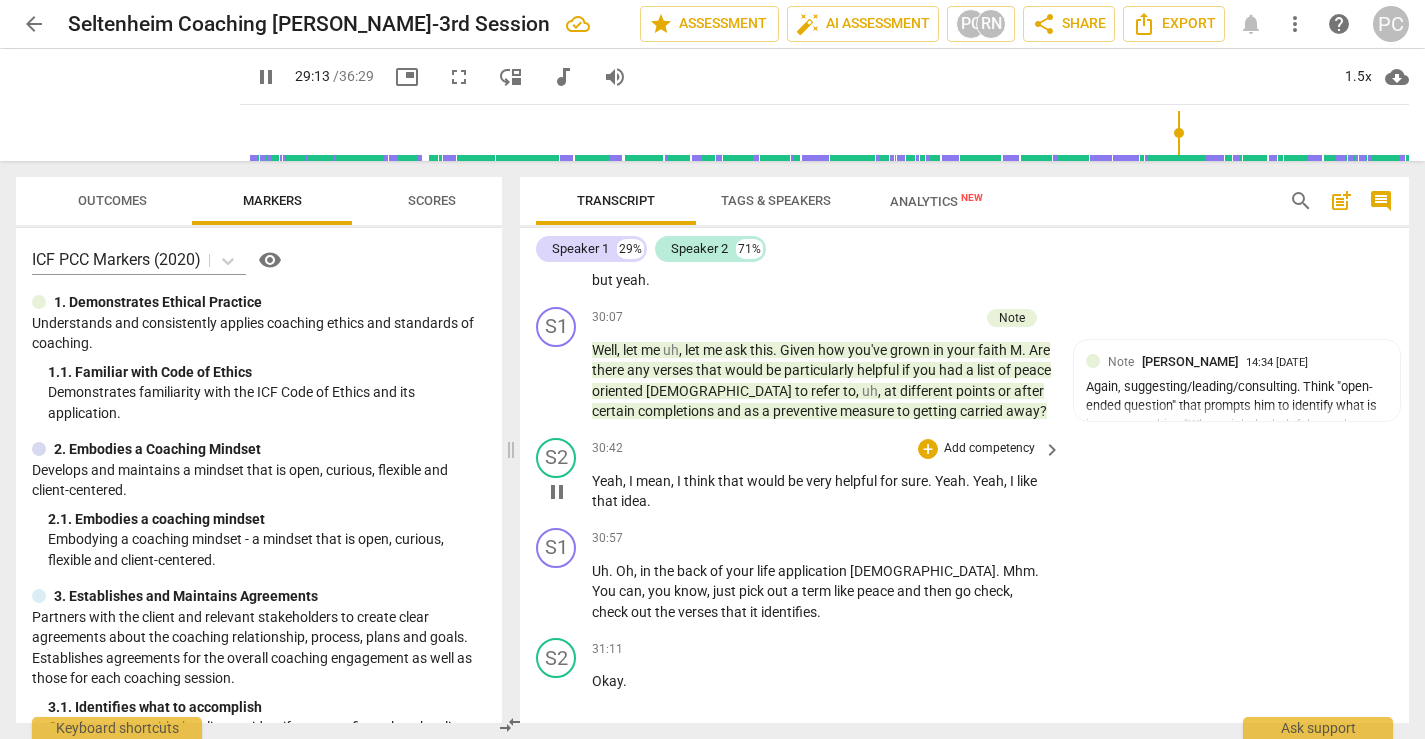 scroll, scrollTop: 10982, scrollLeft: 0, axis: vertical 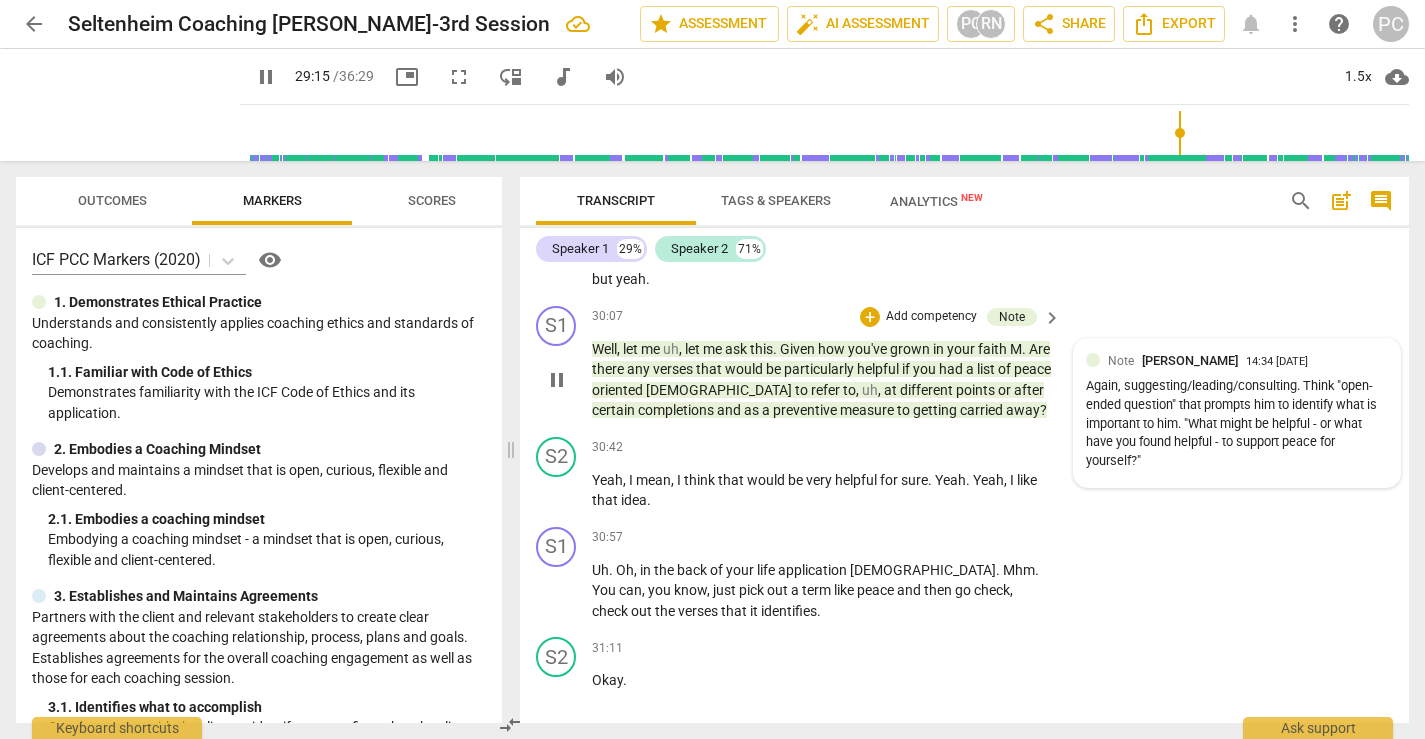 click on "Again, suggesting/leading/consulting. Think "open-ended question" that prompts him to identify what is important to him. "What might be helpful - or what have you found helpful - to support peace for yourself?"" at bounding box center (1237, 424) 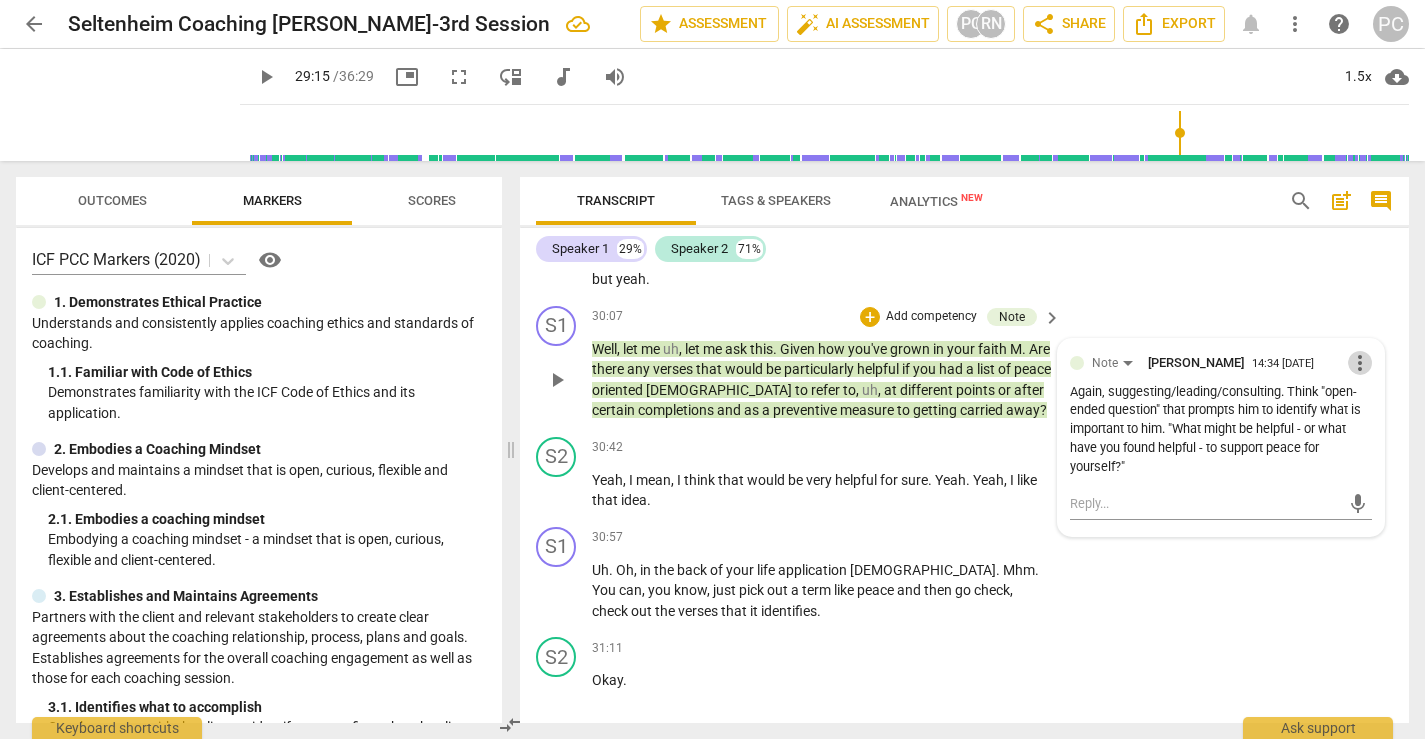 click on "more_vert" at bounding box center [1360, 363] 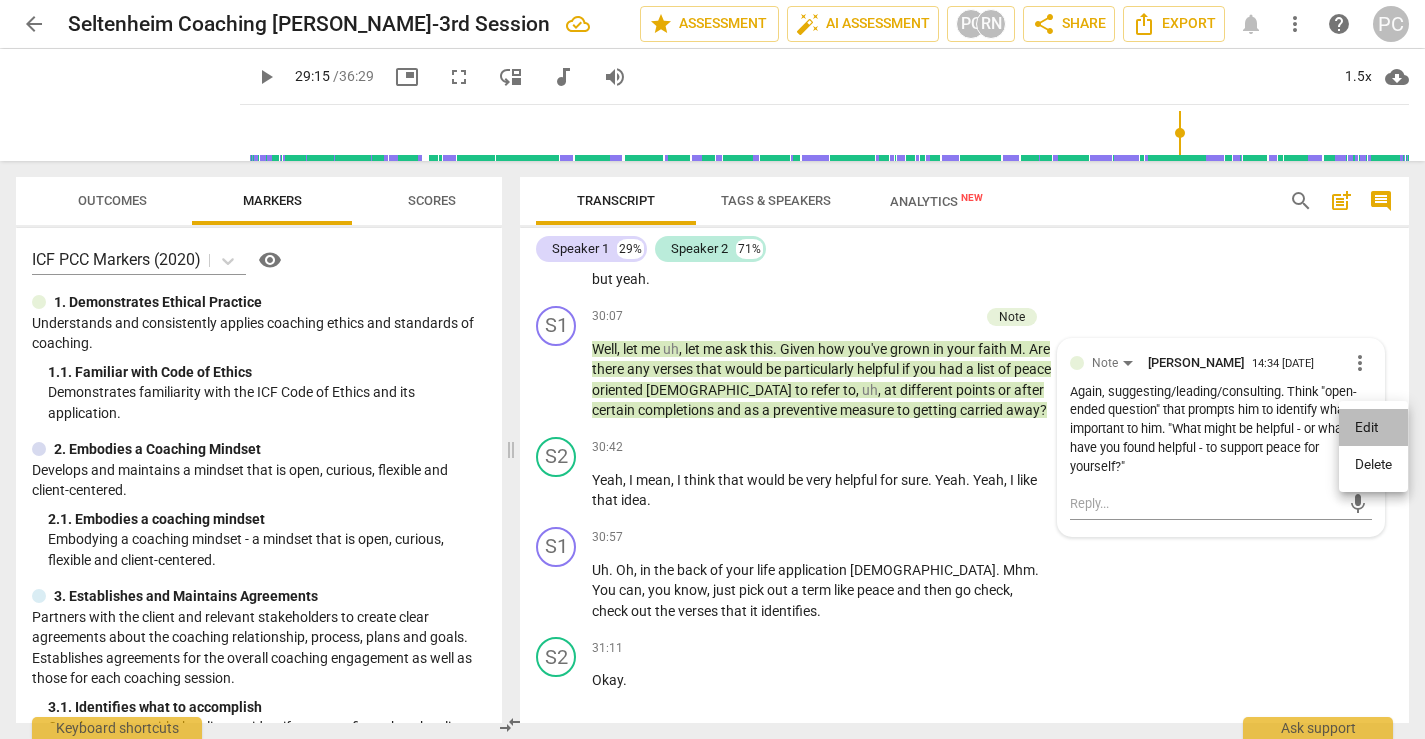 click on "Edit" at bounding box center [1373, 428] 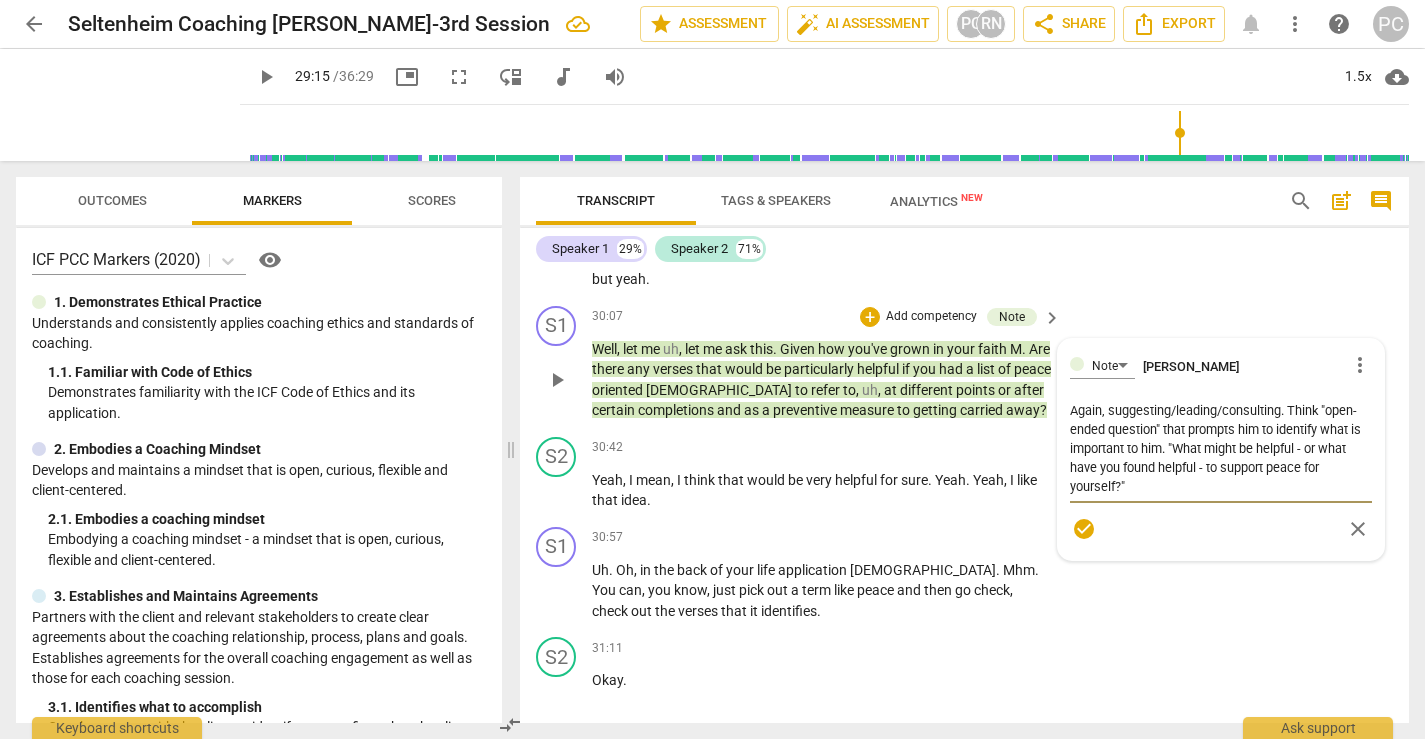 drag, startPoint x: 1113, startPoint y: 549, endPoint x: 1069, endPoint y: 549, distance: 44 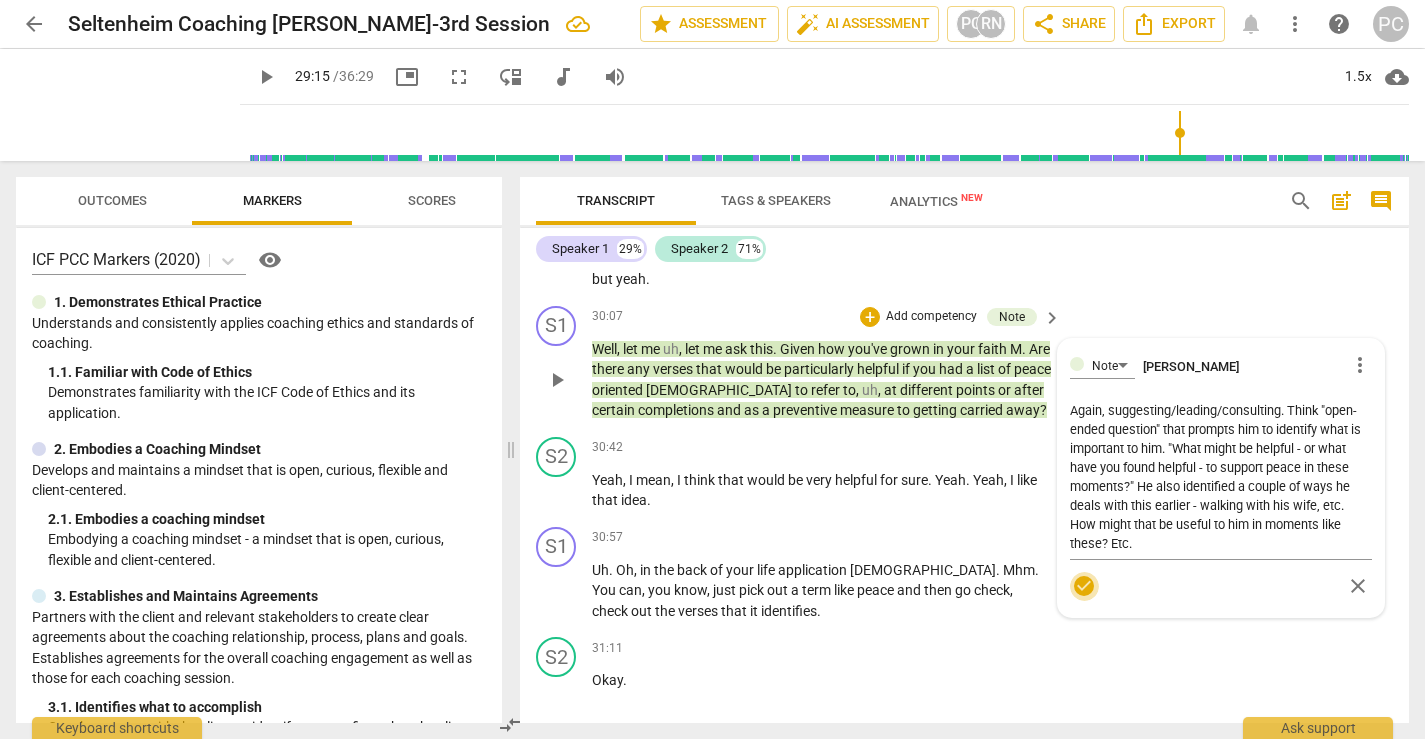 click on "check_circle" at bounding box center (1084, 586) 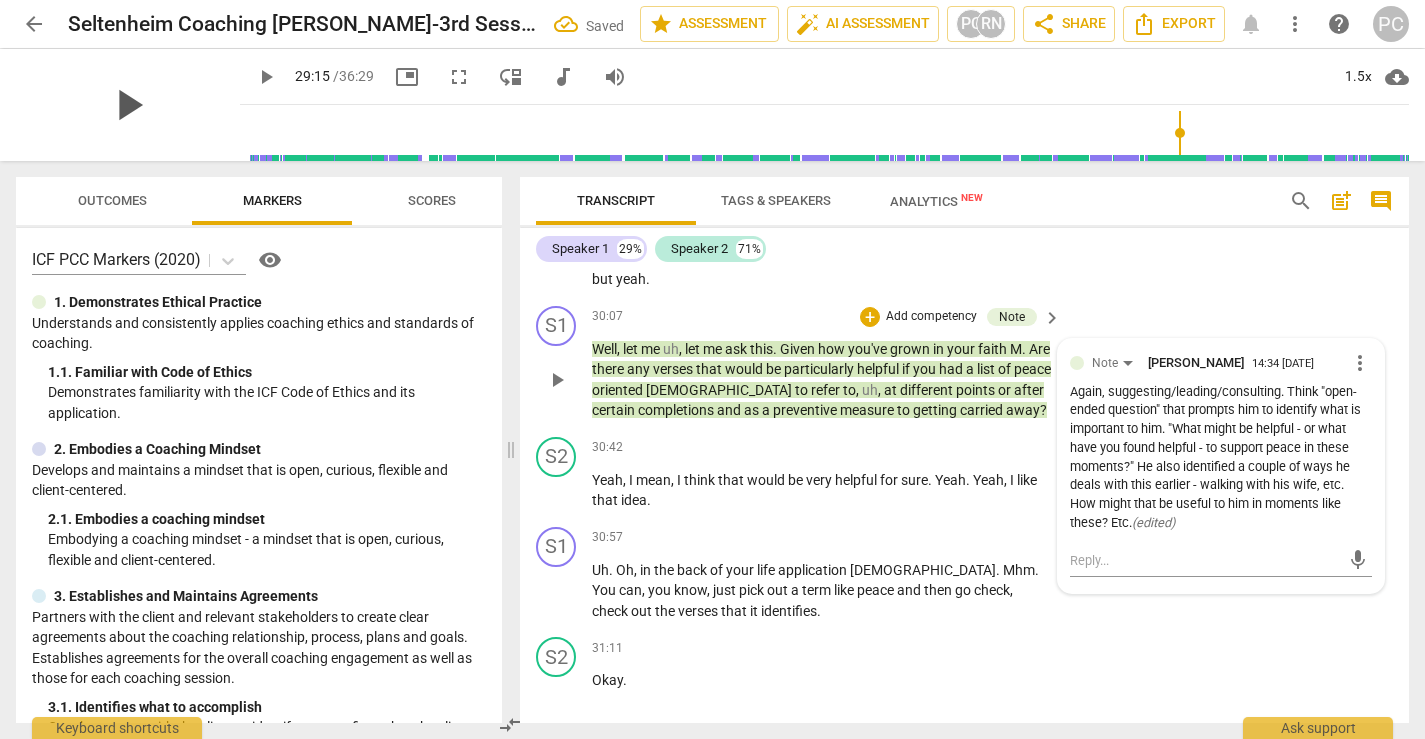 click on "play_arrow" at bounding box center (128, 105) 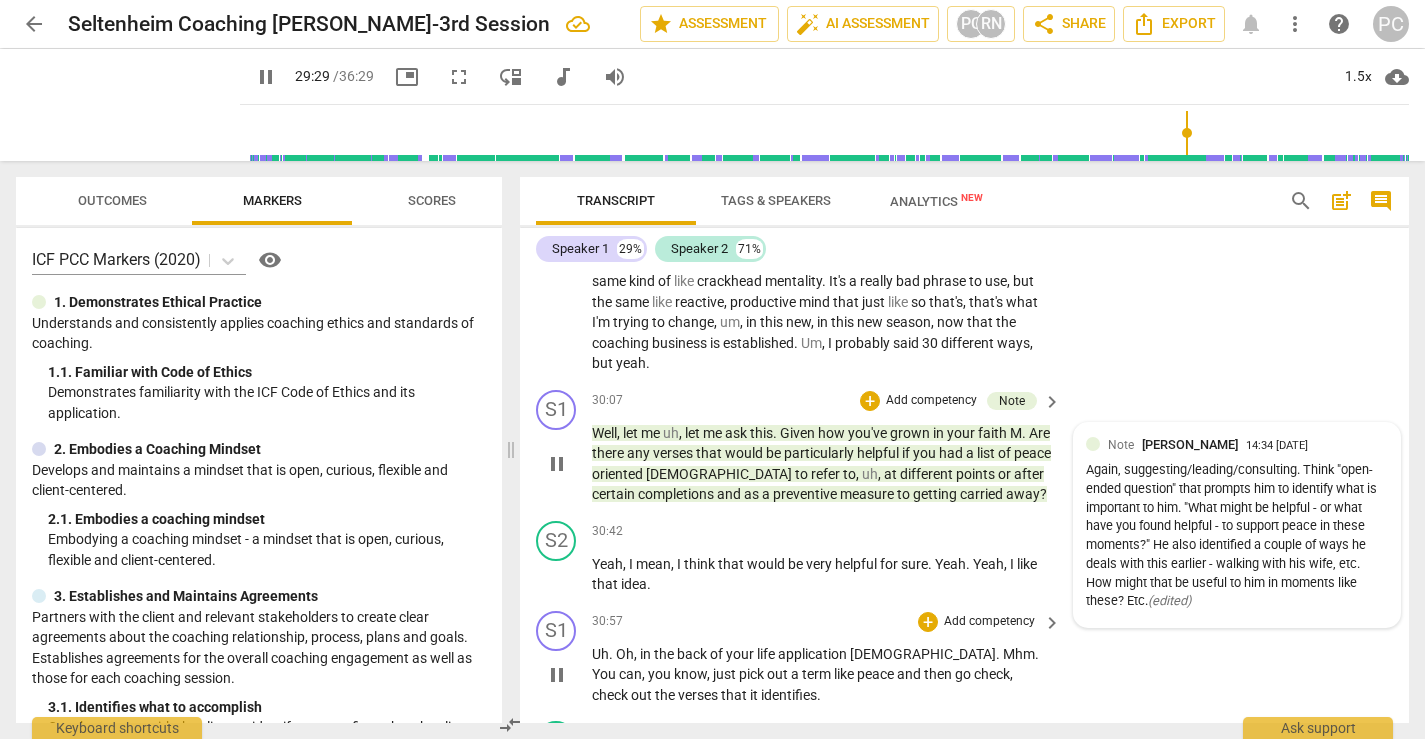 scroll, scrollTop: 10899, scrollLeft: 0, axis: vertical 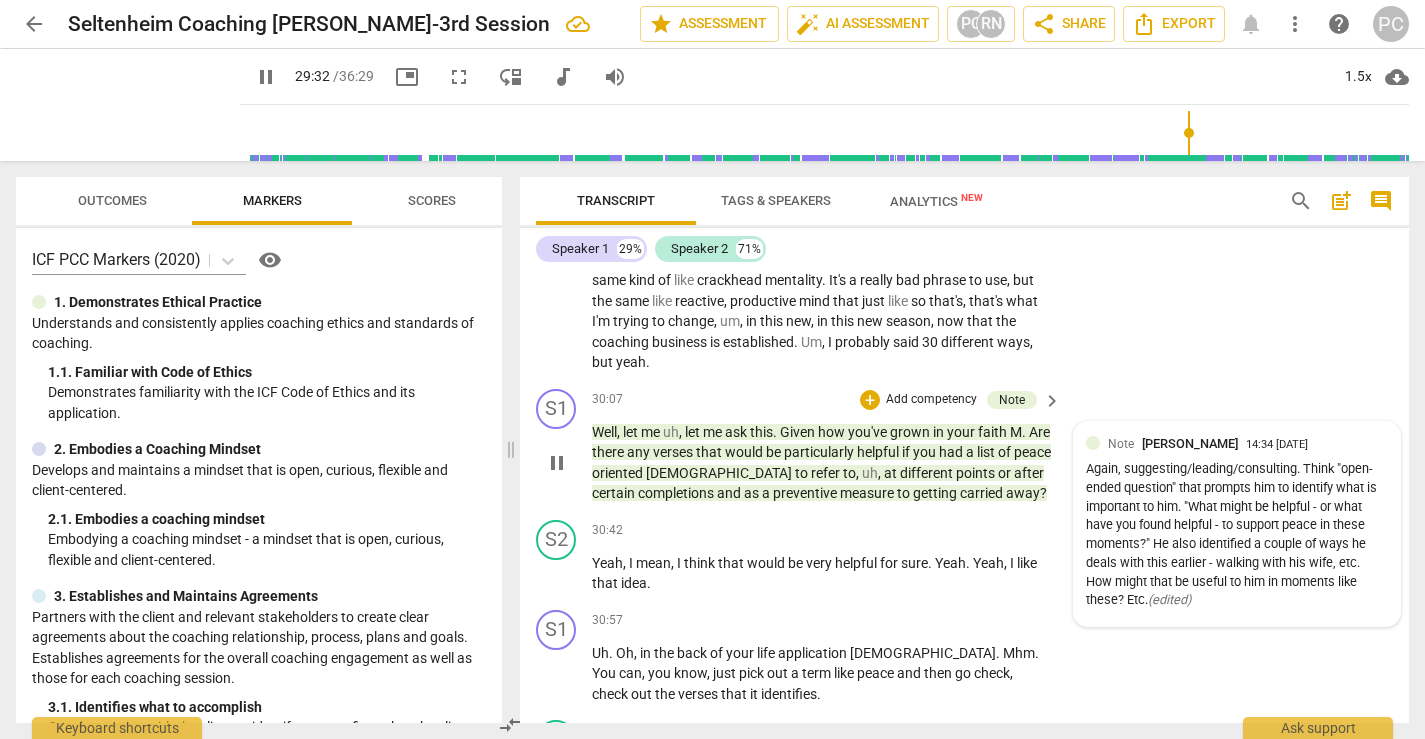 click on "pause" at bounding box center (557, 463) 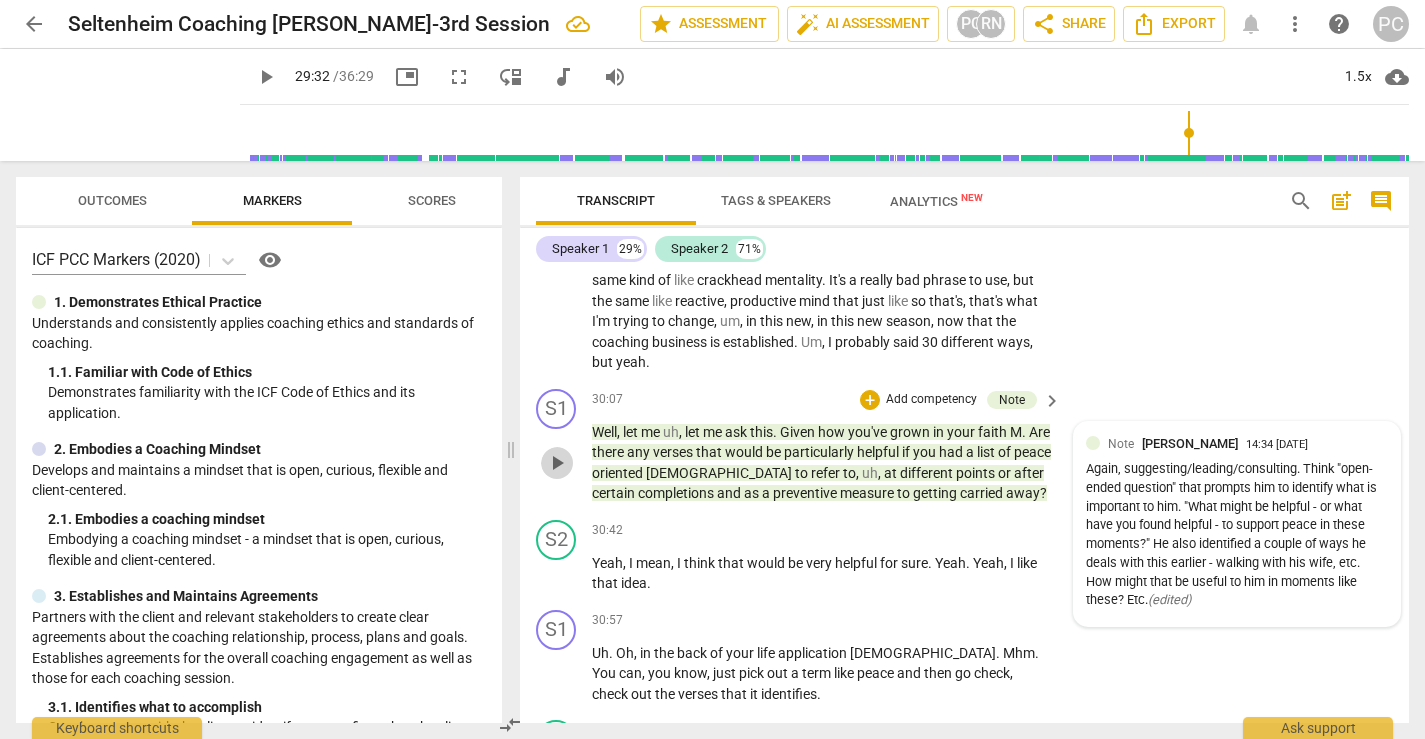 click on "play_arrow" at bounding box center (557, 463) 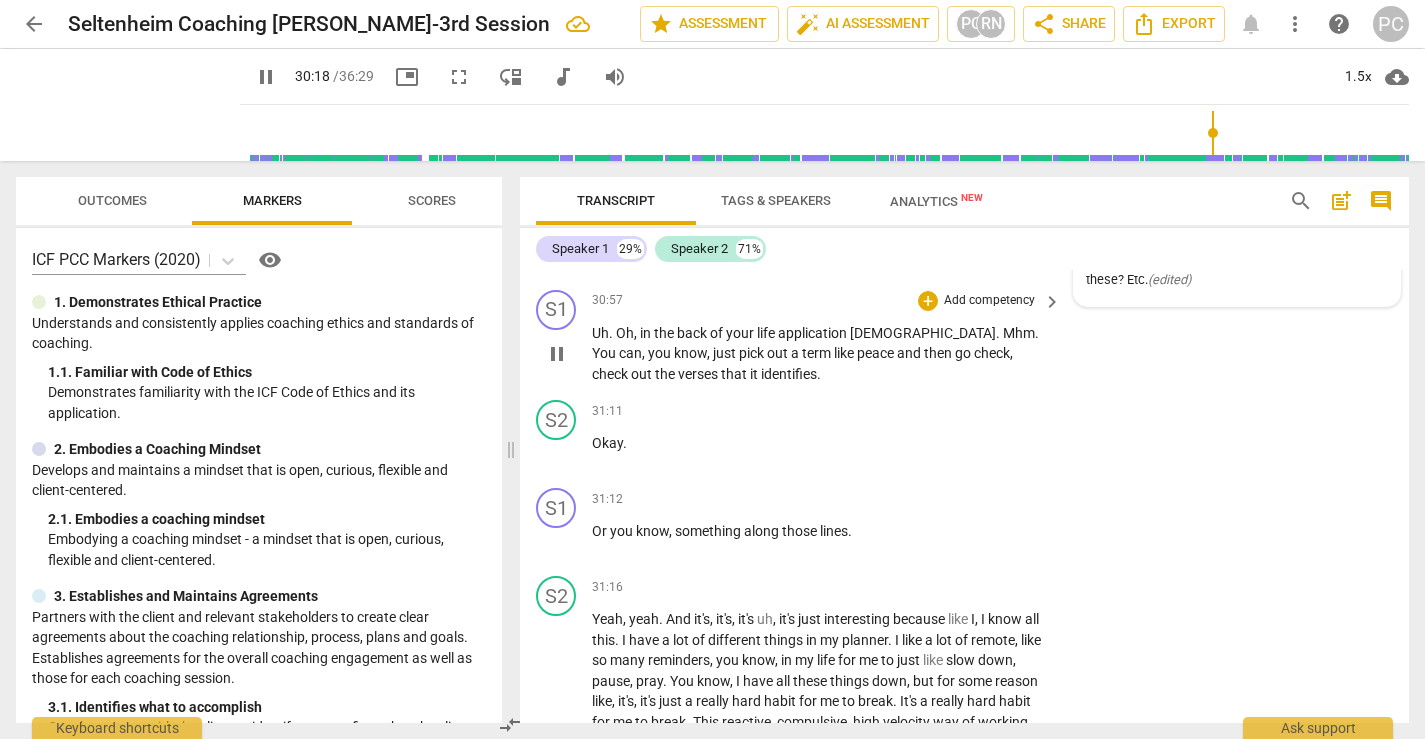 scroll, scrollTop: 11224, scrollLeft: 0, axis: vertical 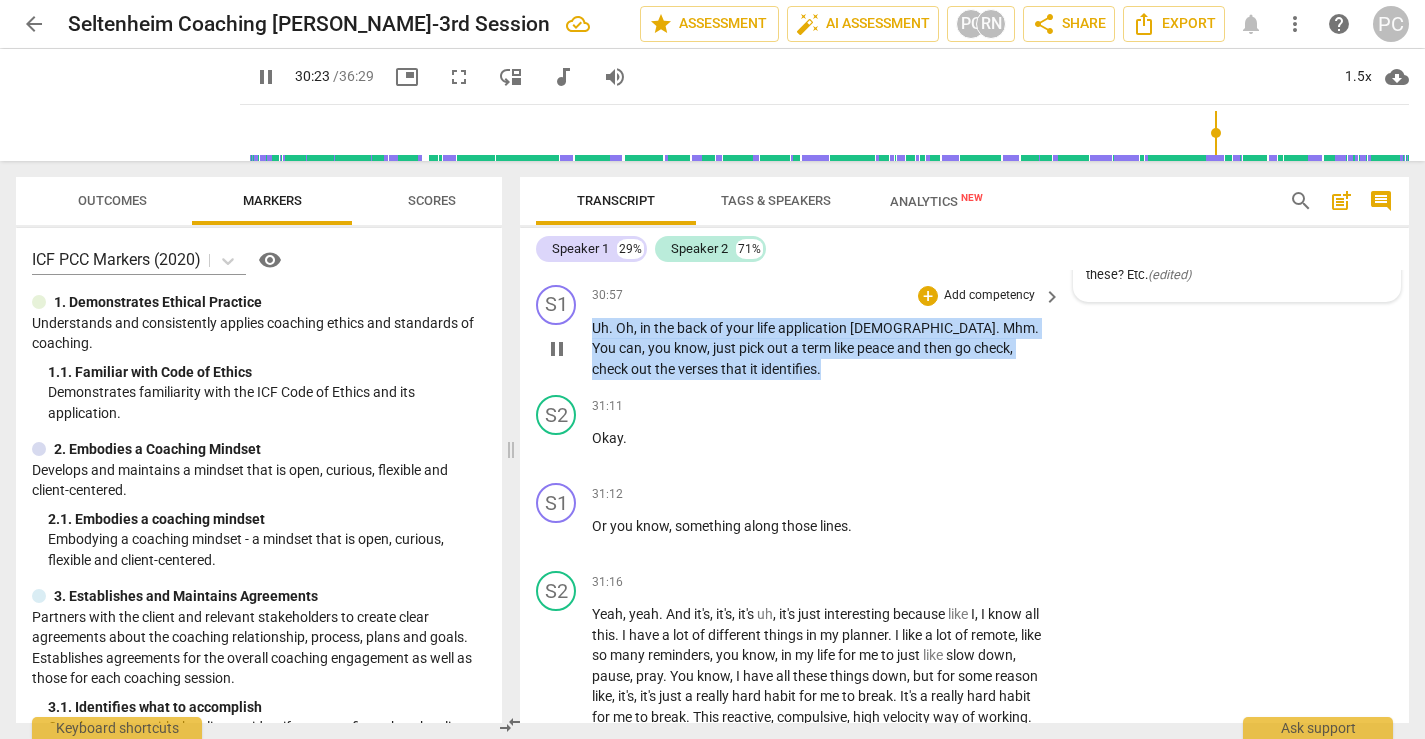 drag, startPoint x: 592, startPoint y: 413, endPoint x: 785, endPoint y: 438, distance: 194.61244 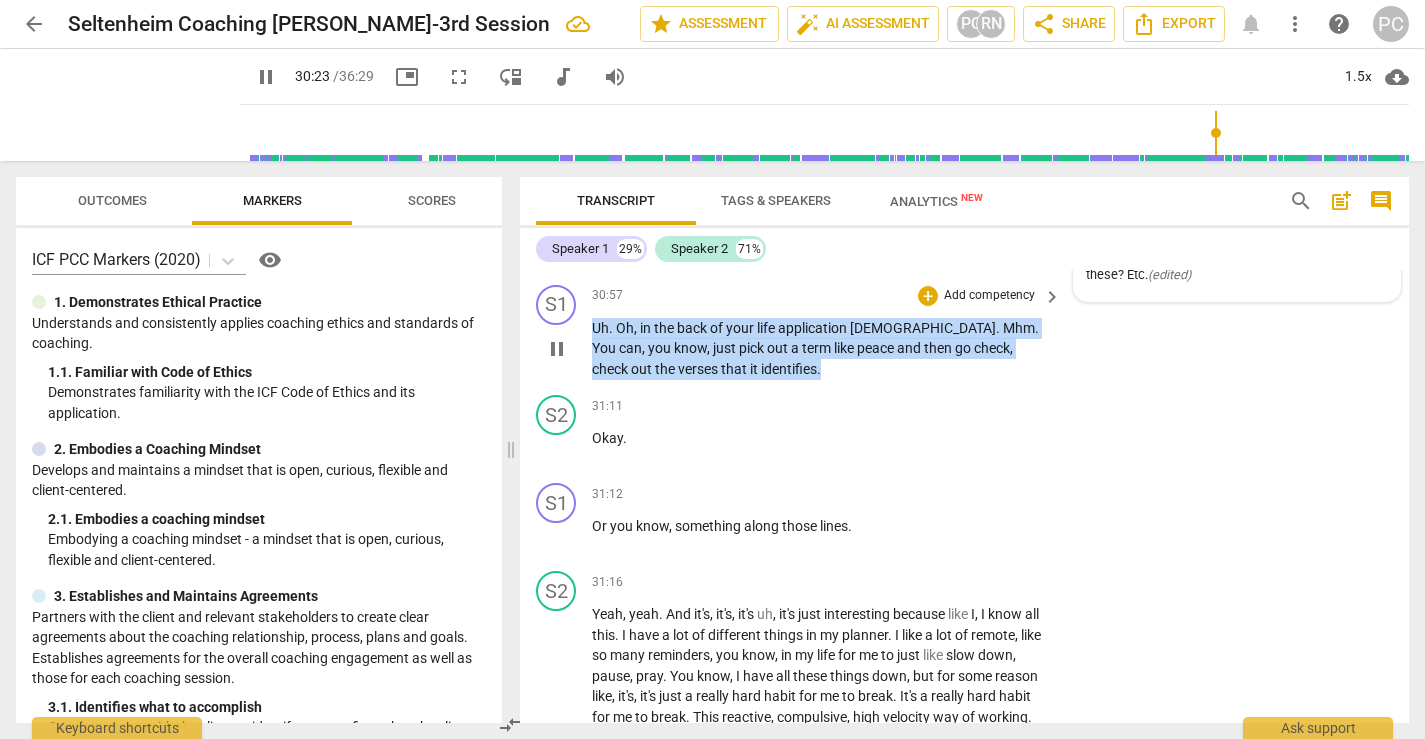 click on "Uh .   Oh ,   in   the   back   of   your   life   application   [DEMOGRAPHIC_DATA] .   Mhm .   You   can ,   you   know ,   just   pick   out   a   term   like   peace   and   then   go   check ,   check   out   the   verses   that   it   identifies ." at bounding box center (821, 349) 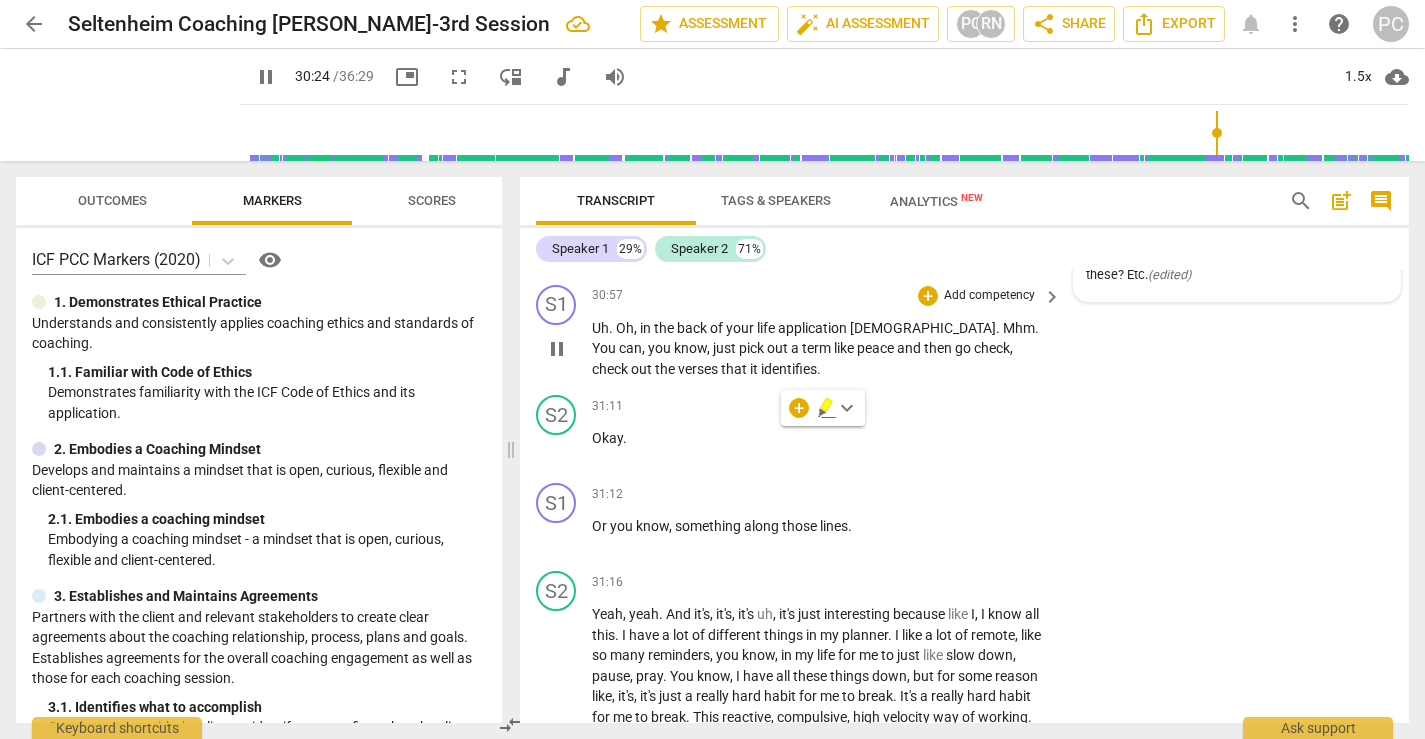 click on "Uh .   Oh ,   in   the   back   of   your   life   application   [DEMOGRAPHIC_DATA] .   Mhm .   You   can ,   you   know ,   just   pick   out   a   term   like   peace   and   then   go   check ,   check   out   the   verses   that   it   identifies ." at bounding box center (821, 349) 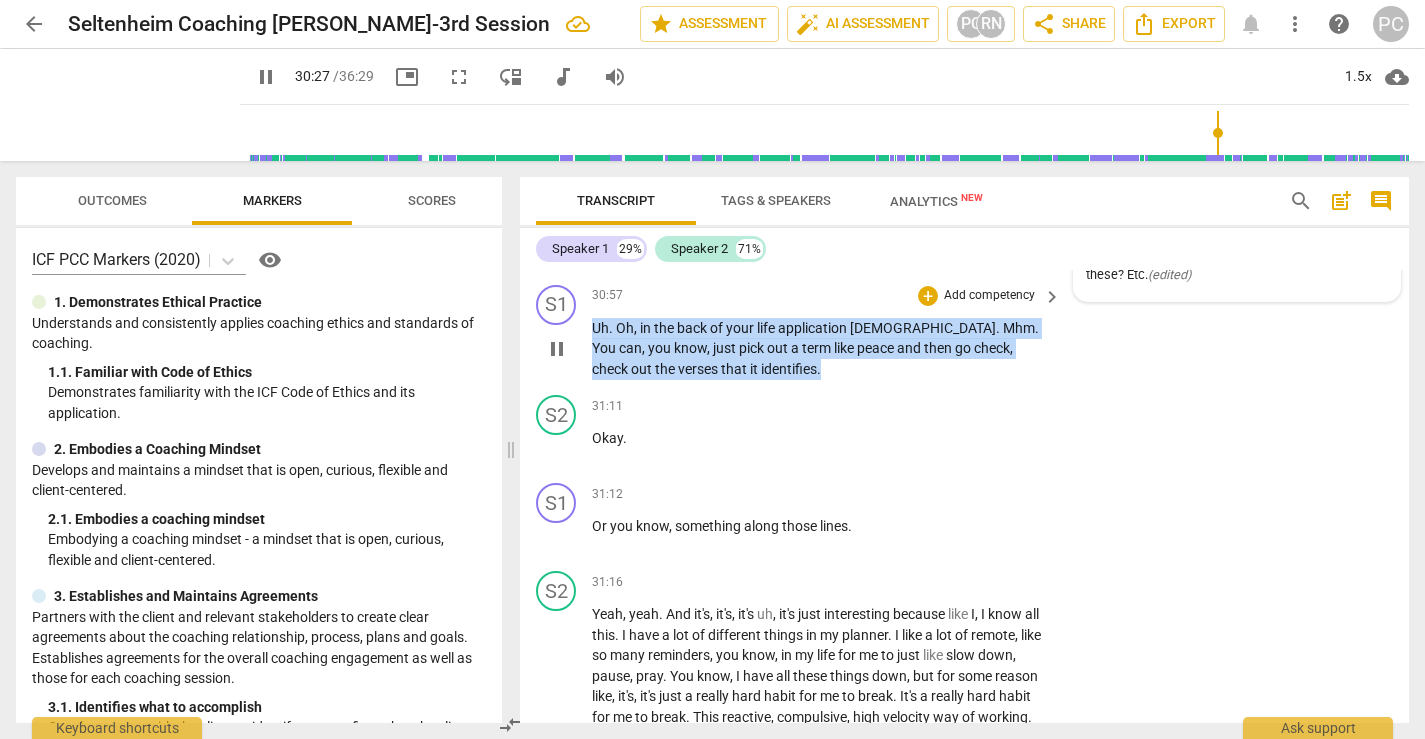 drag, startPoint x: 592, startPoint y: 412, endPoint x: 699, endPoint y: 453, distance: 114.58621 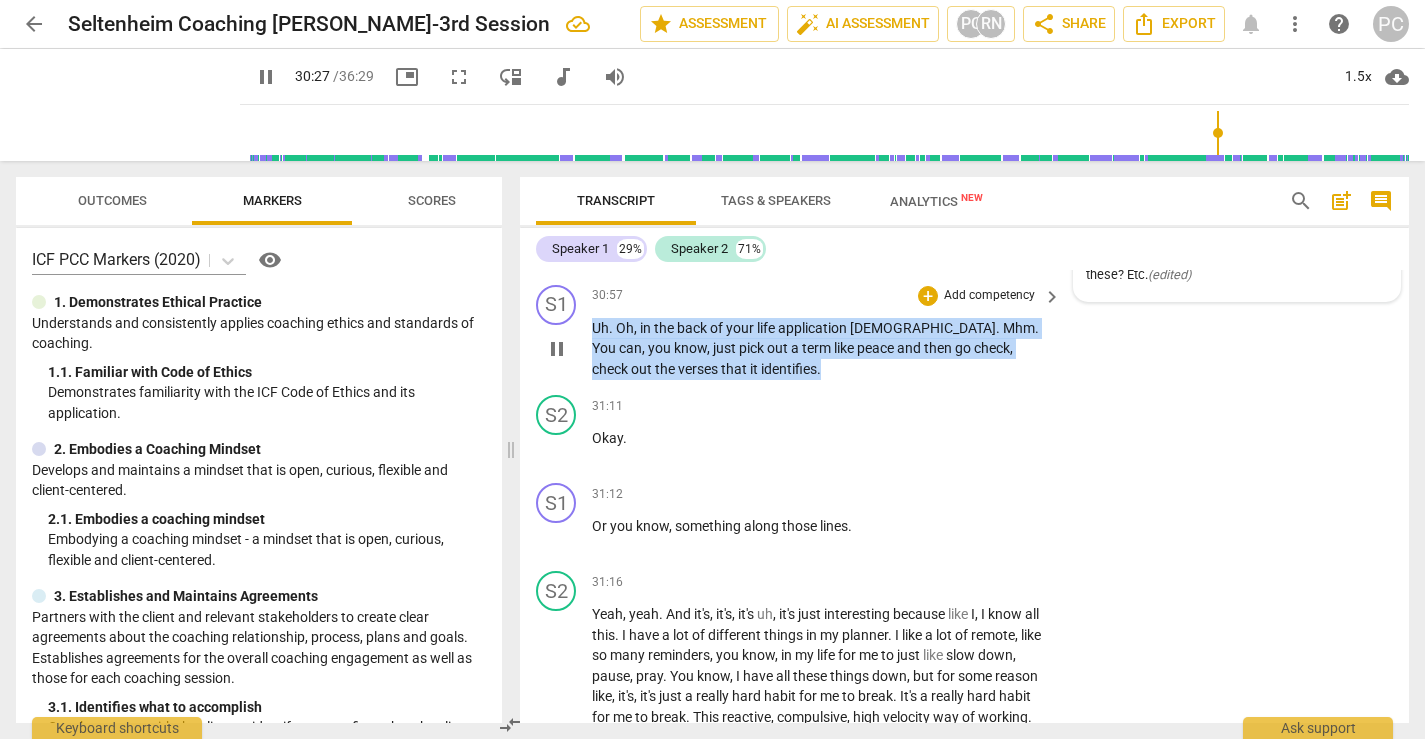 click on "Uh .   Oh ,   in   the   back   of   your   life   application   [DEMOGRAPHIC_DATA] .   Mhm .   You   can ,   you   know ,   just   pick   out   a   term   like   peace   and   then   go   check ,   check   out   the   verses   that   it   identifies ." at bounding box center (821, 349) 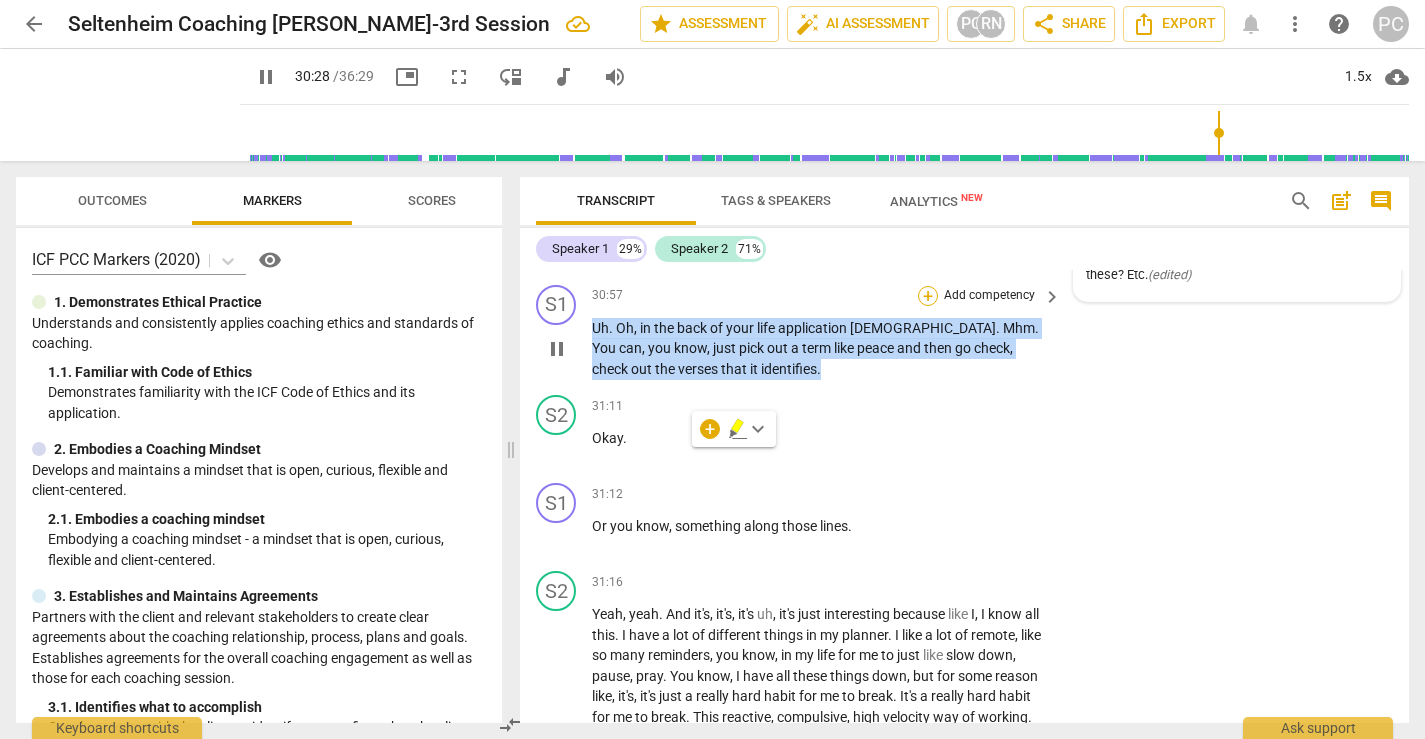 click on "+" at bounding box center [928, 296] 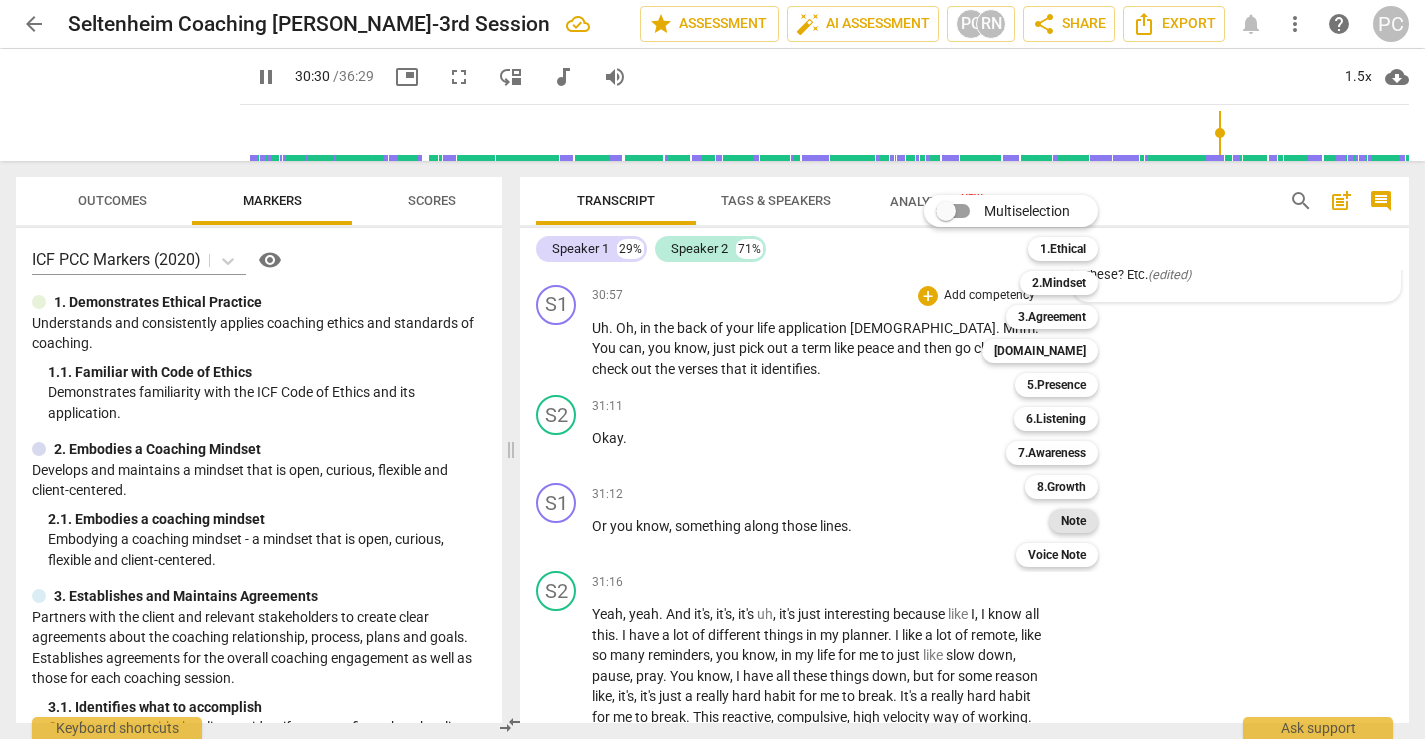 click on "Note" at bounding box center (1073, 521) 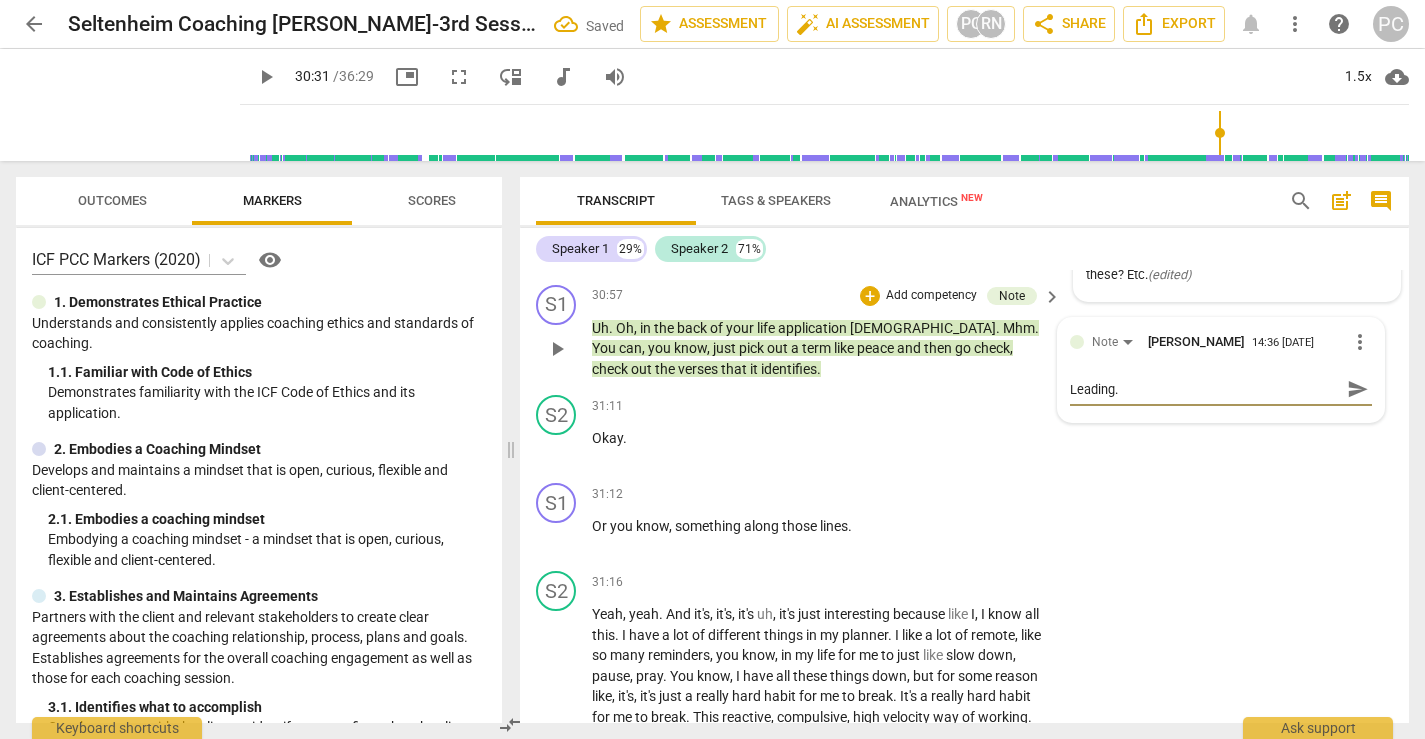click on "send" at bounding box center (1358, 389) 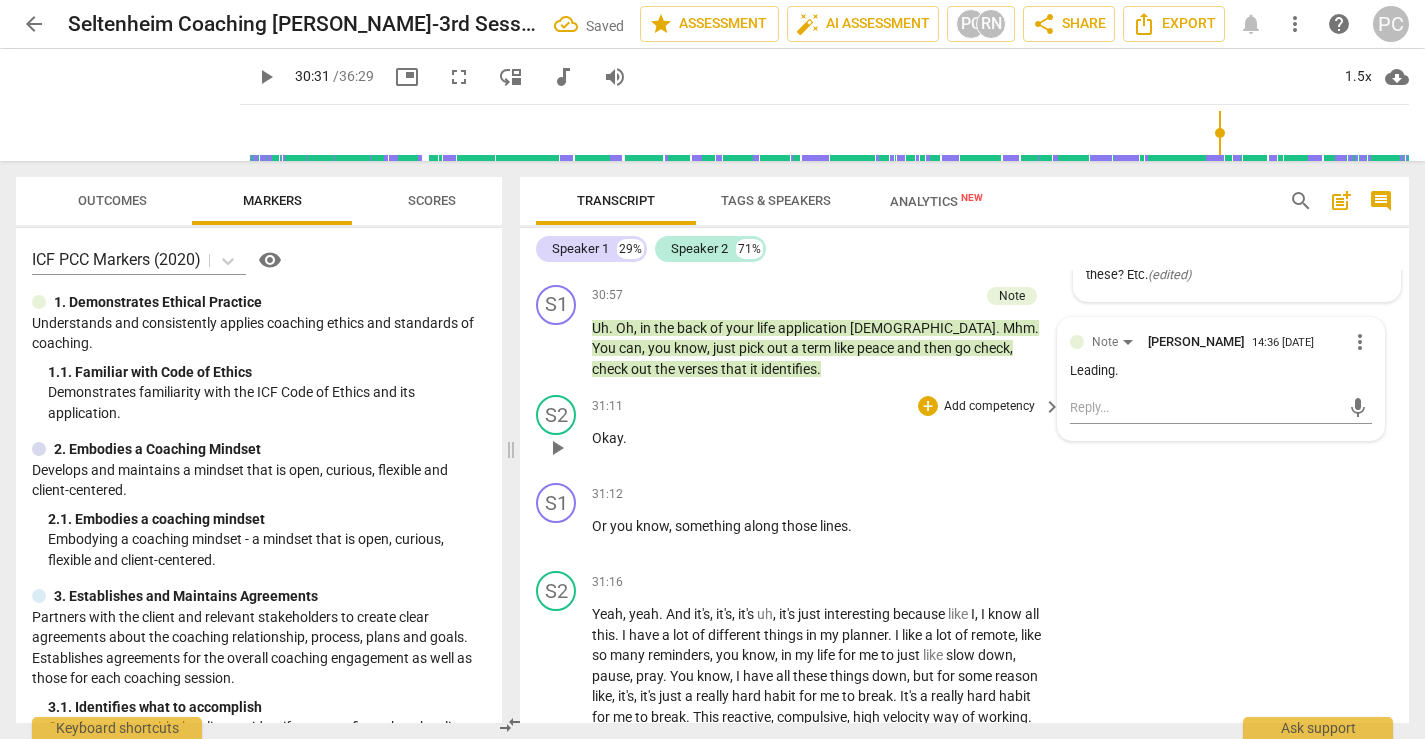 click on "play_arrow" at bounding box center (557, 448) 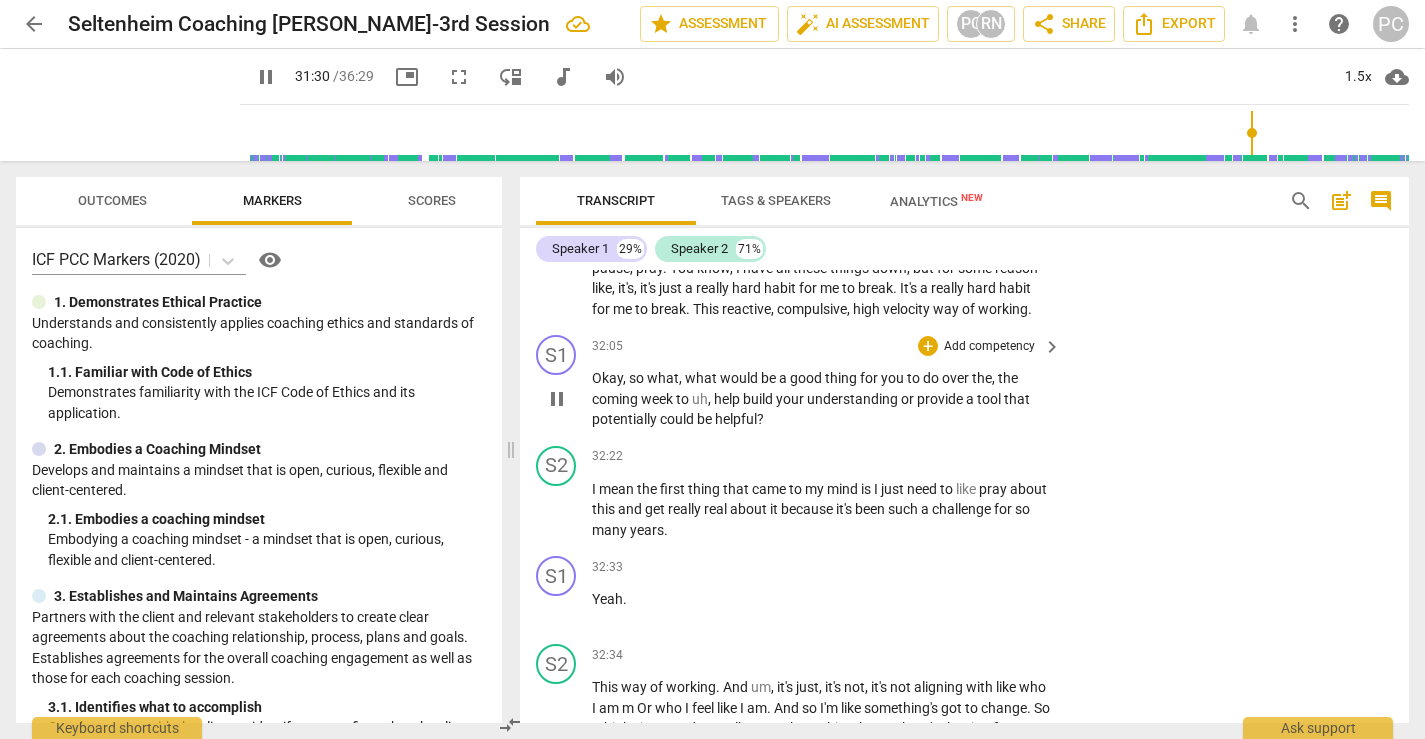 scroll, scrollTop: 11633, scrollLeft: 0, axis: vertical 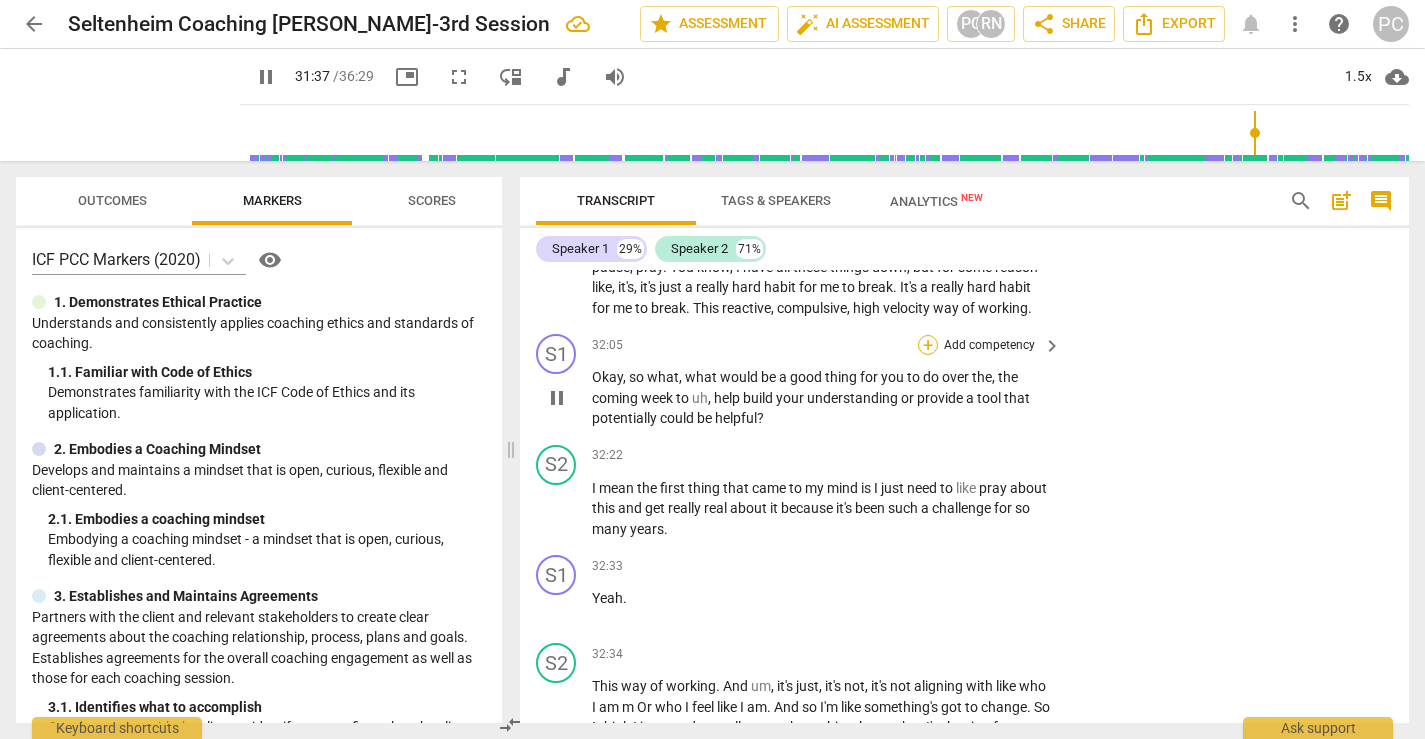 click on "+" at bounding box center [928, 345] 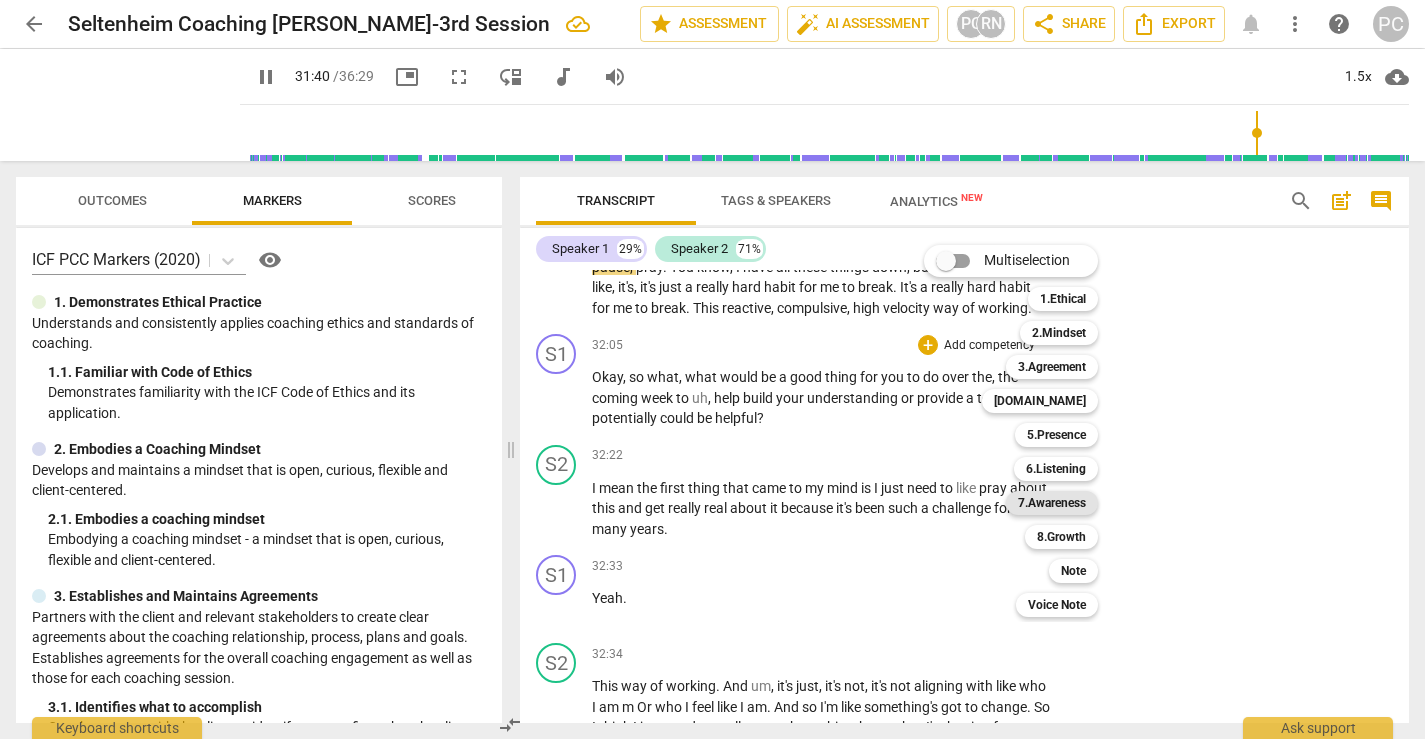click on "7.Awareness" at bounding box center [1052, 503] 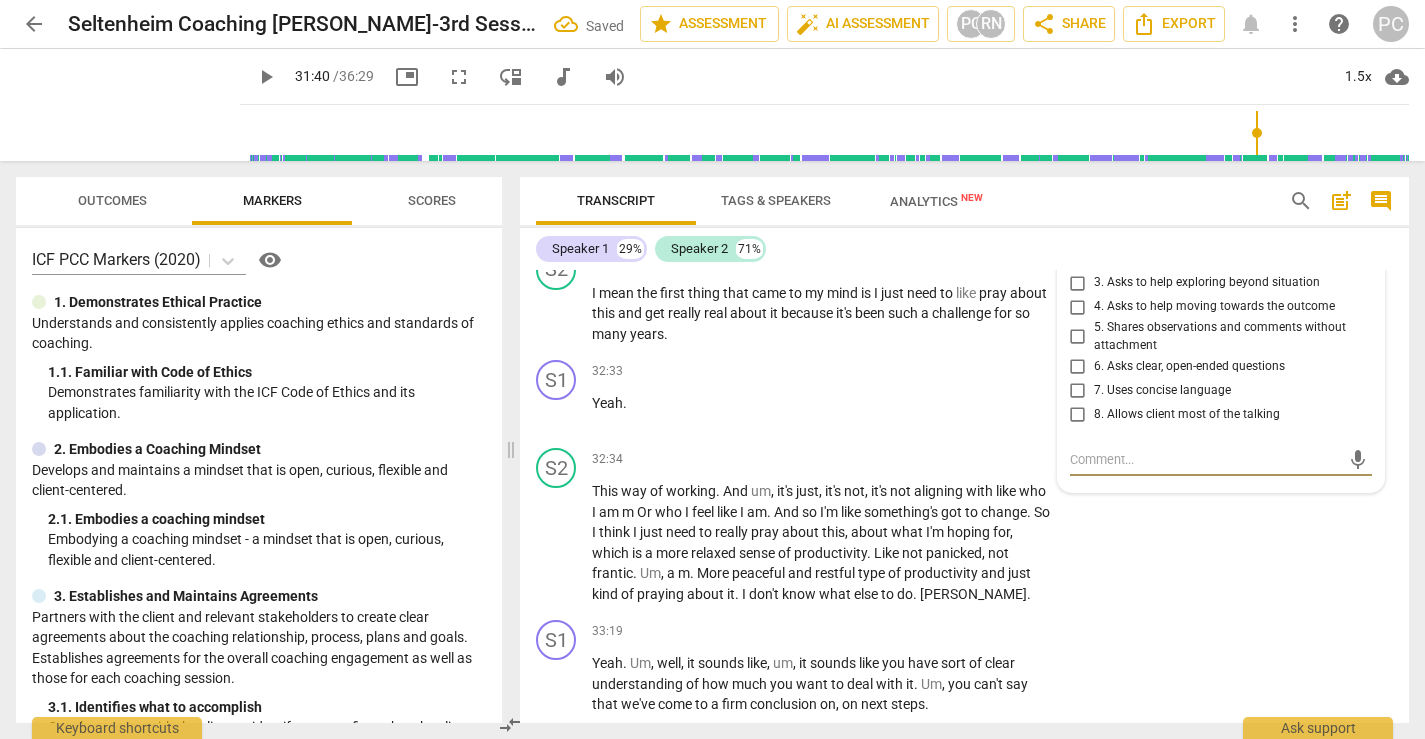 scroll, scrollTop: 11822, scrollLeft: 0, axis: vertical 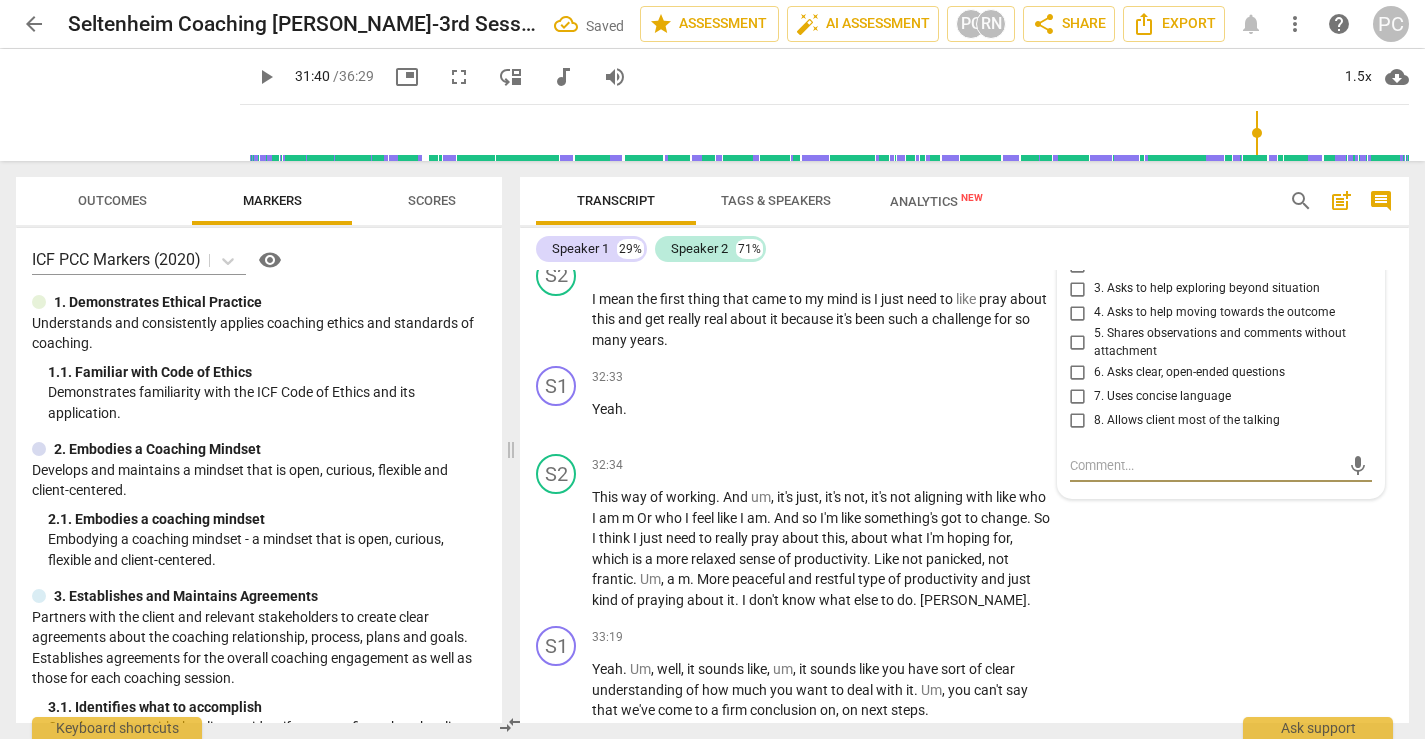 click on "4. Asks to help moving towards the outcome" at bounding box center [1078, 313] 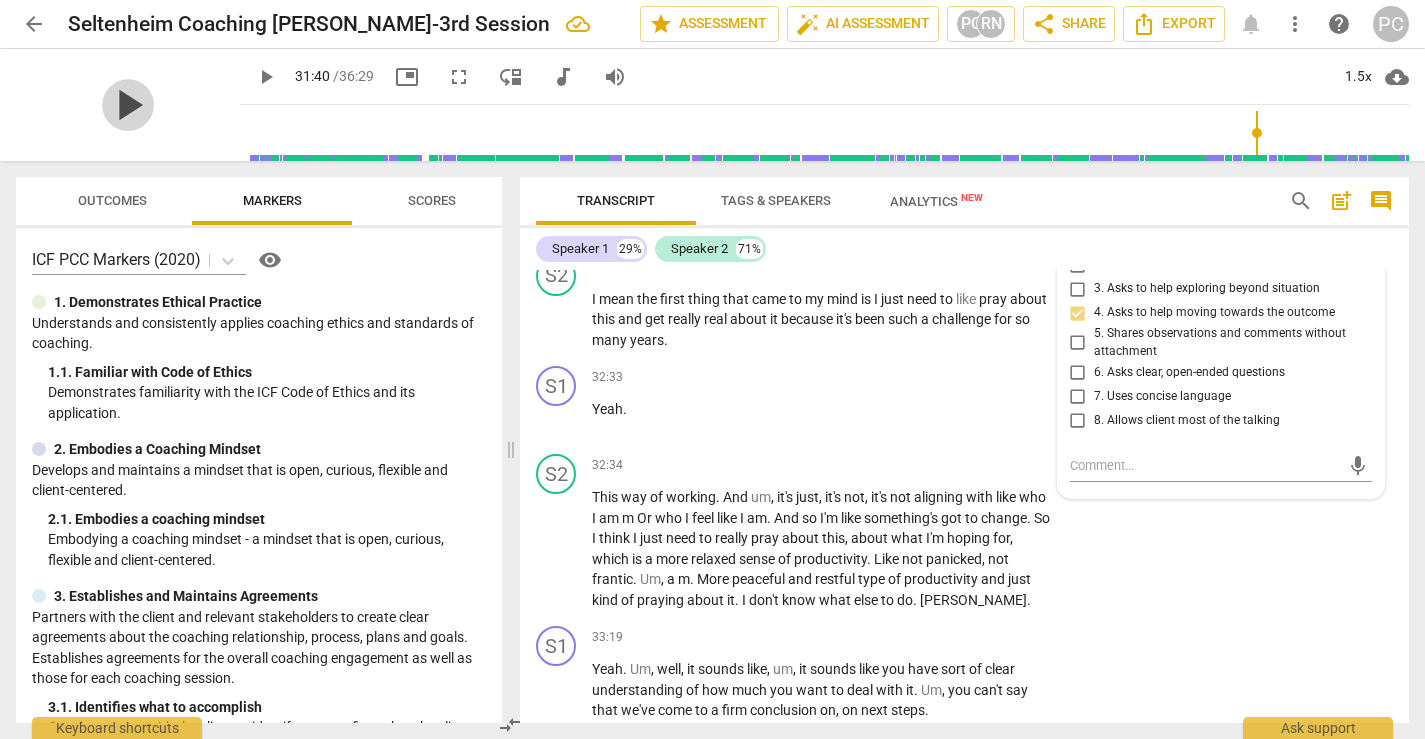 click on "play_arrow" at bounding box center (128, 105) 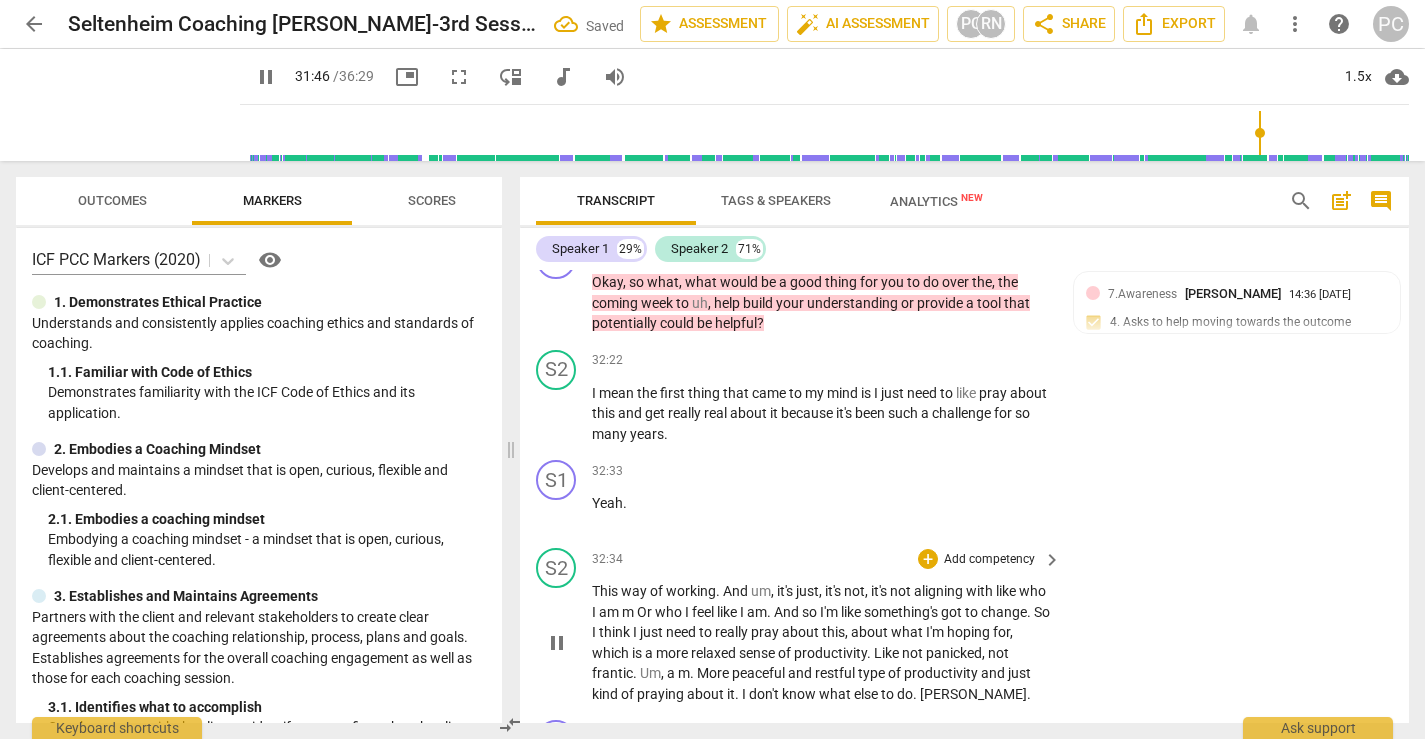 scroll, scrollTop: 11734, scrollLeft: 0, axis: vertical 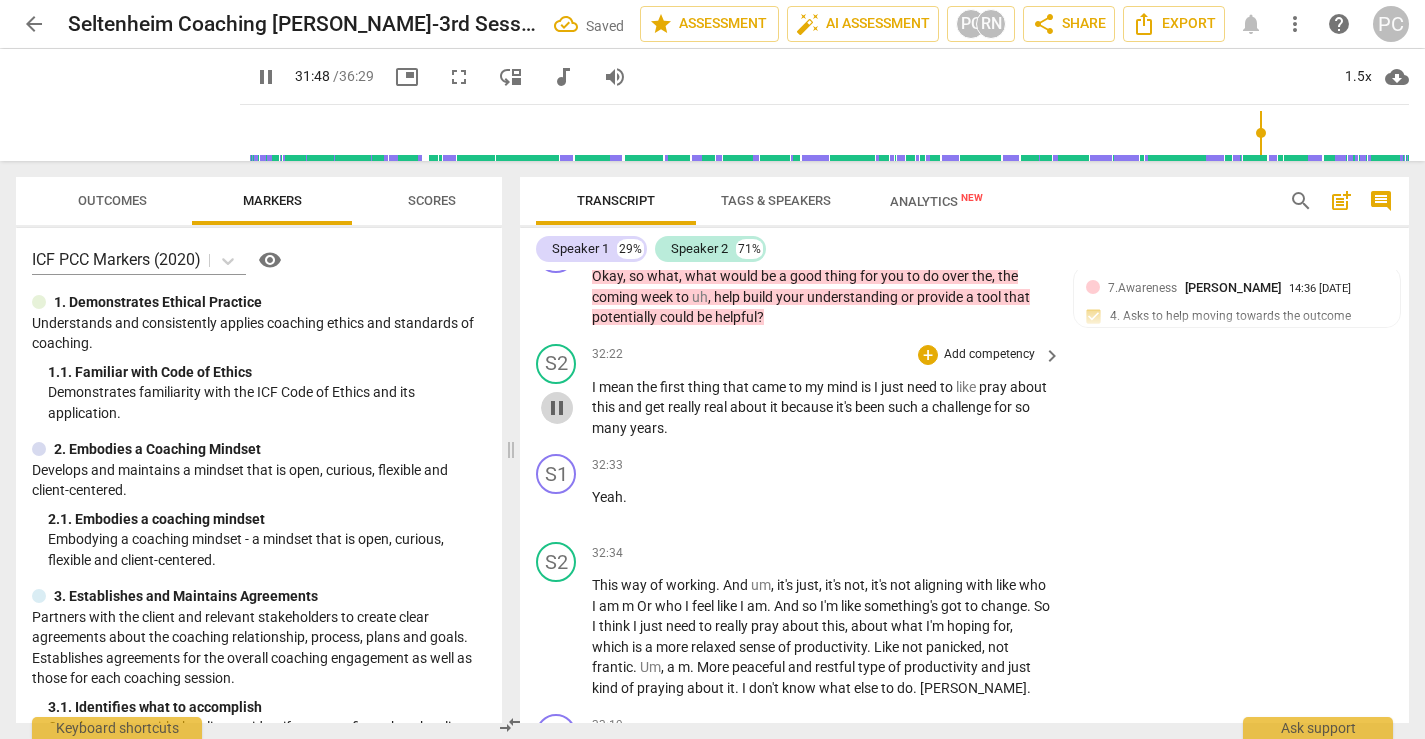 click on "pause" at bounding box center (557, 408) 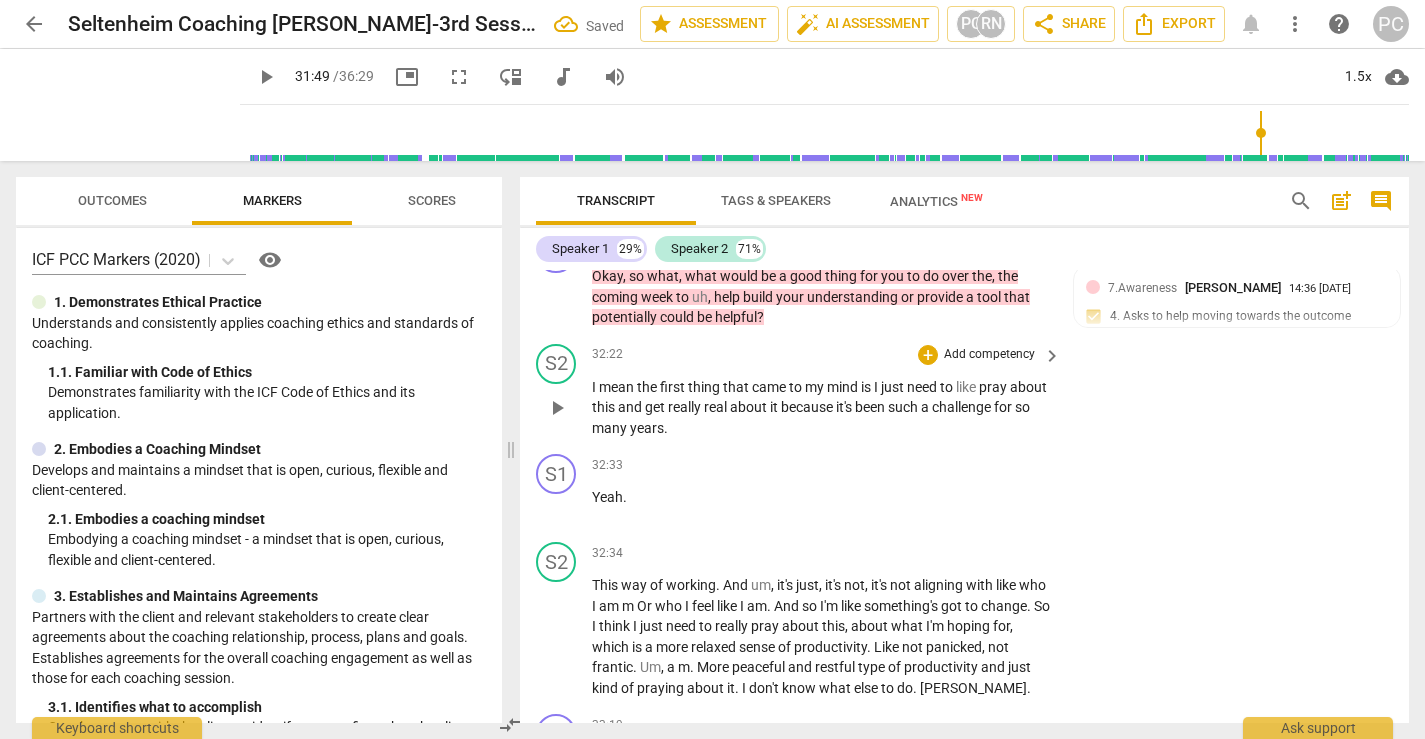 click on "play_arrow" at bounding box center [557, 408] 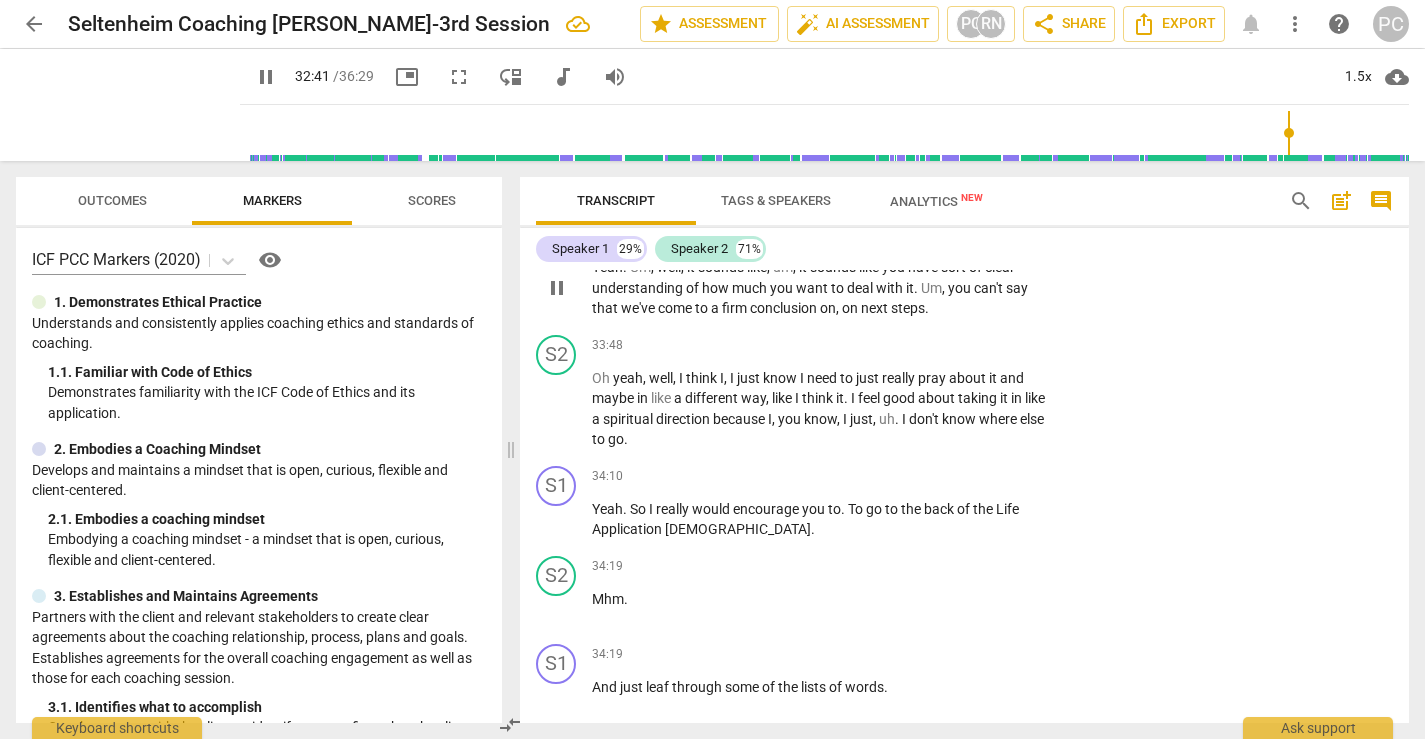 scroll, scrollTop: 12227, scrollLeft: 0, axis: vertical 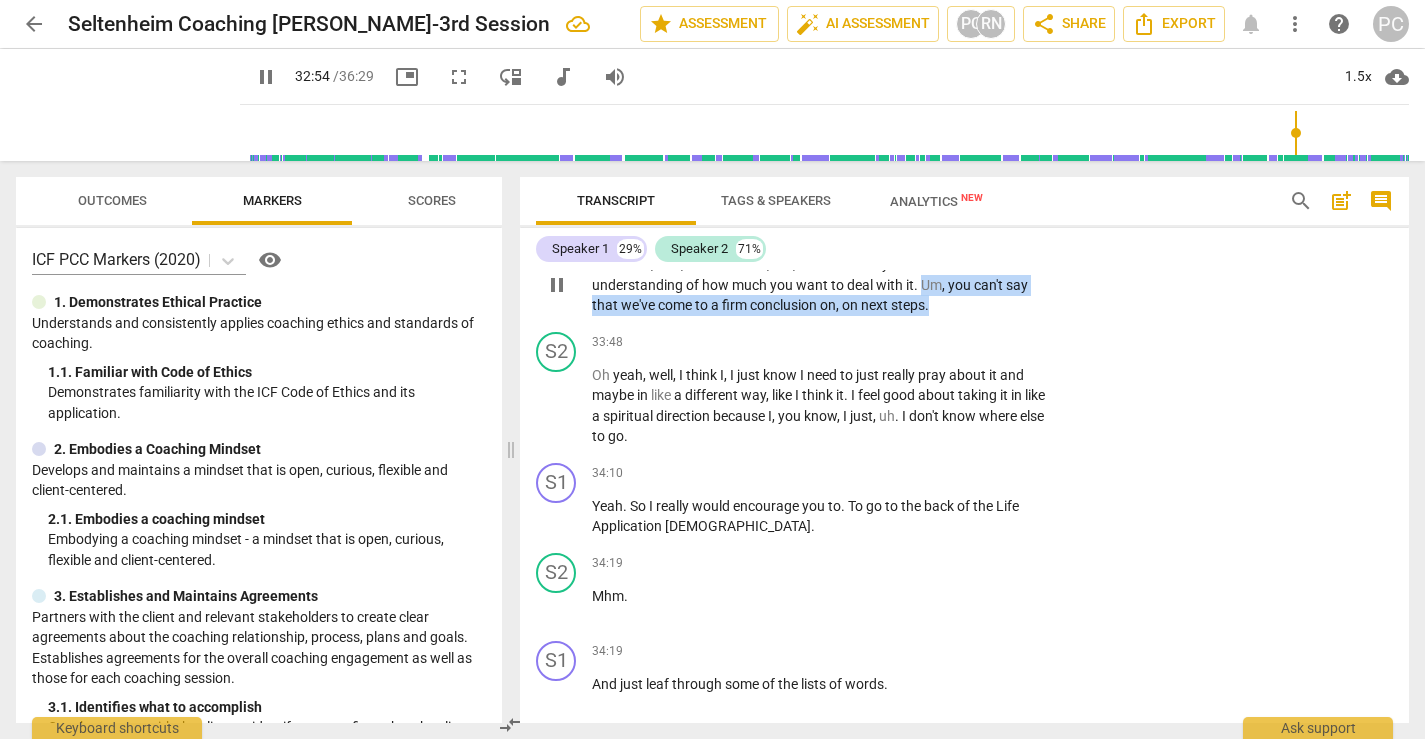 drag, startPoint x: 921, startPoint y: 386, endPoint x: 947, endPoint y: 423, distance: 45.221676 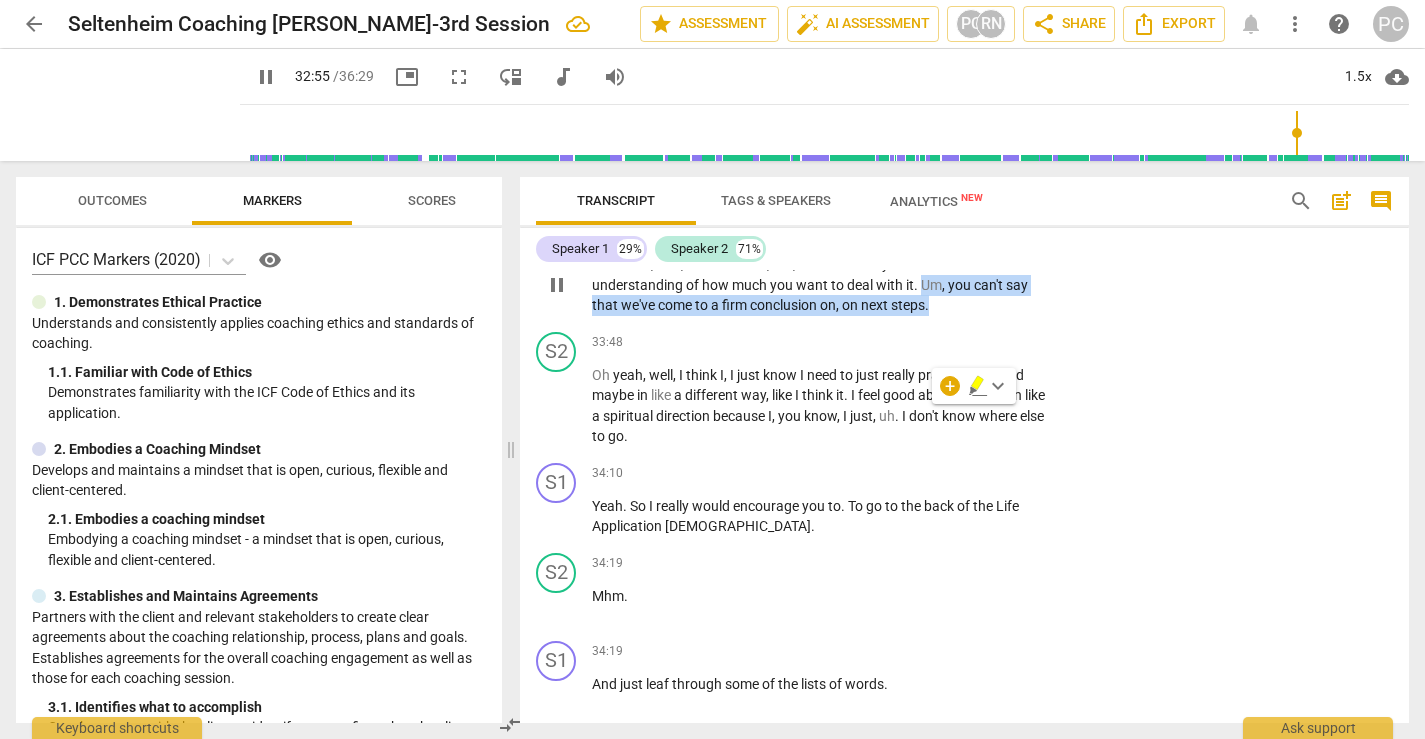 click on "+" at bounding box center [928, 232] 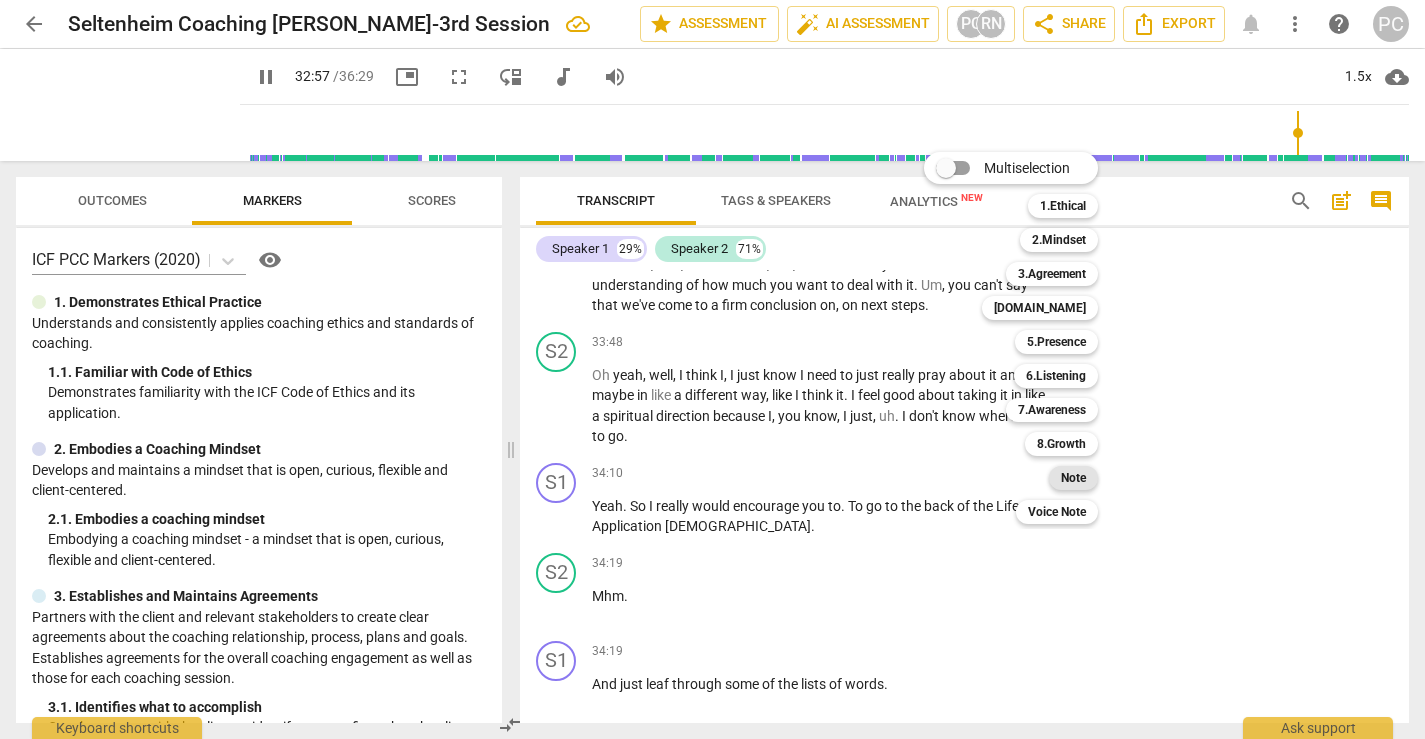 click on "Note" at bounding box center [1073, 478] 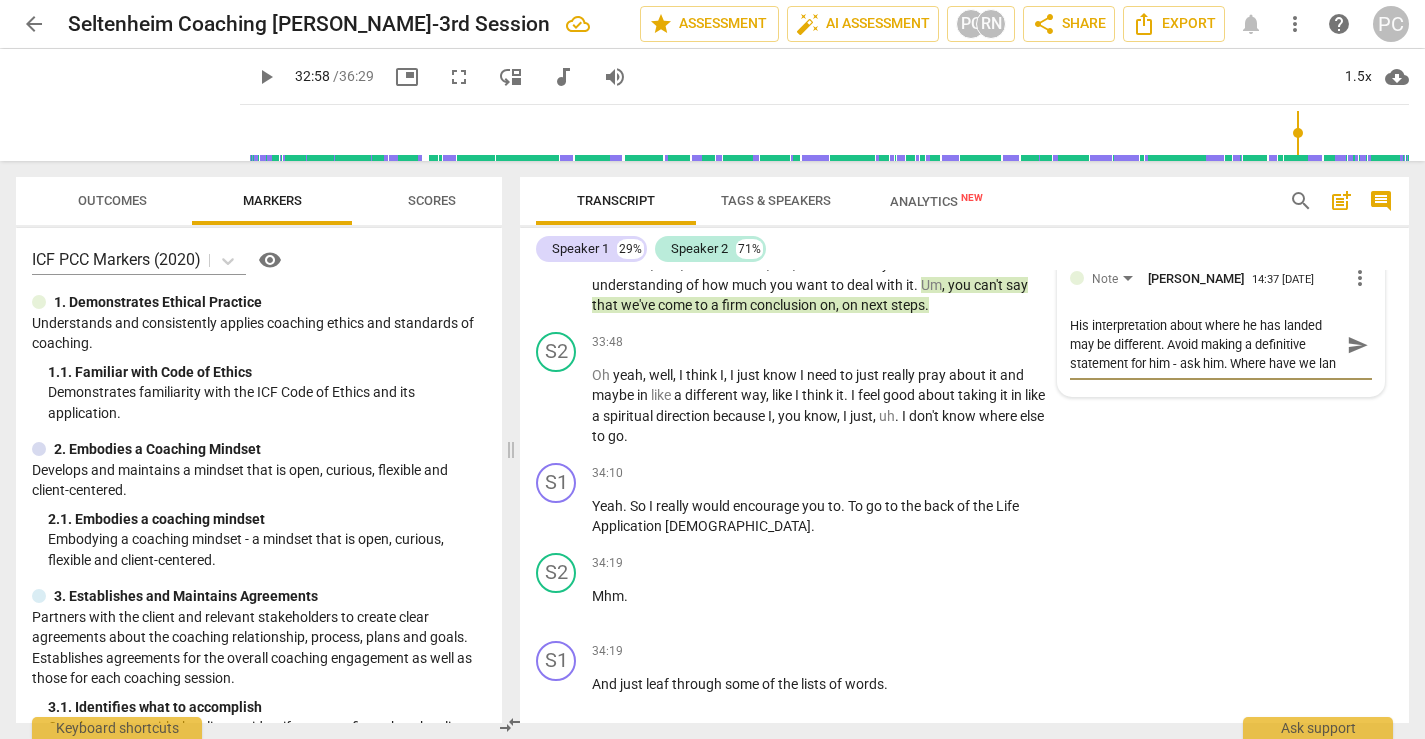 scroll, scrollTop: 17, scrollLeft: 0, axis: vertical 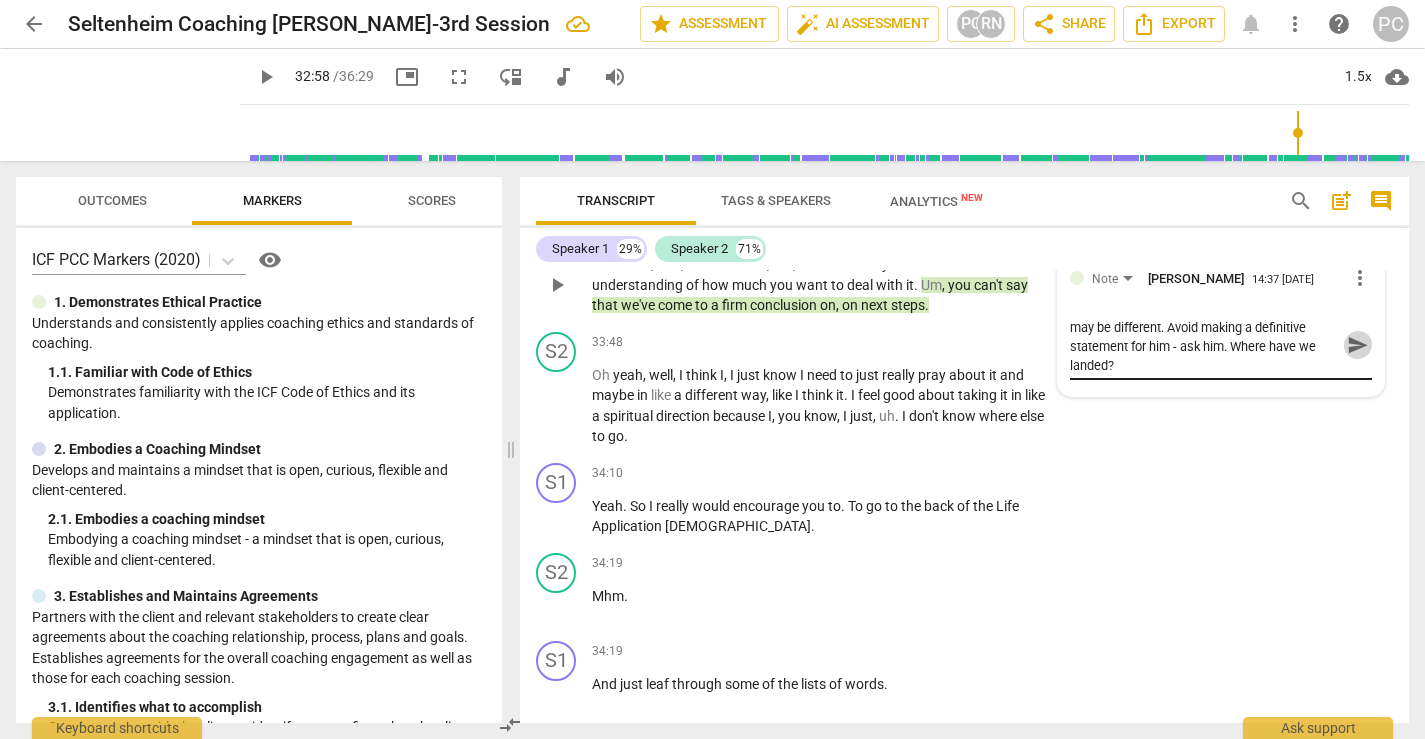 click on "send" at bounding box center [1358, 345] 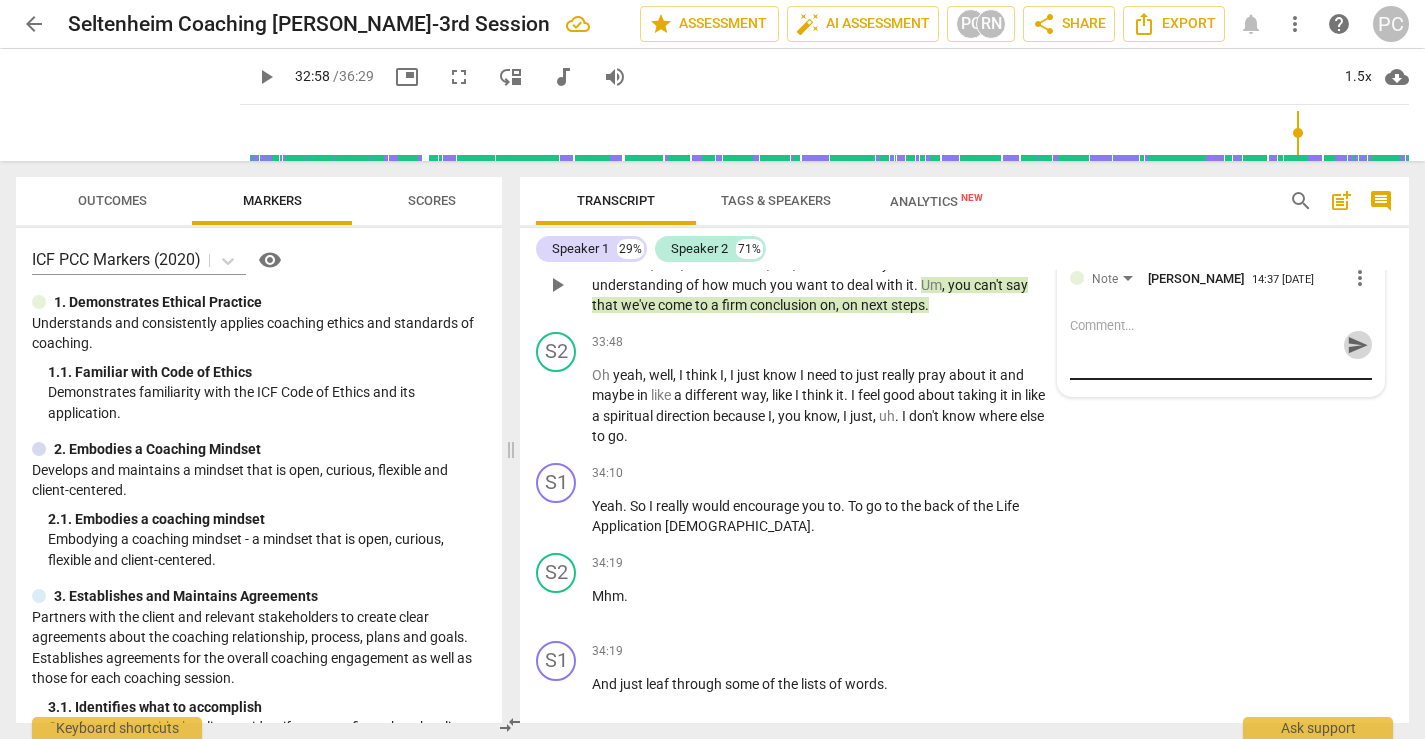 scroll, scrollTop: 0, scrollLeft: 0, axis: both 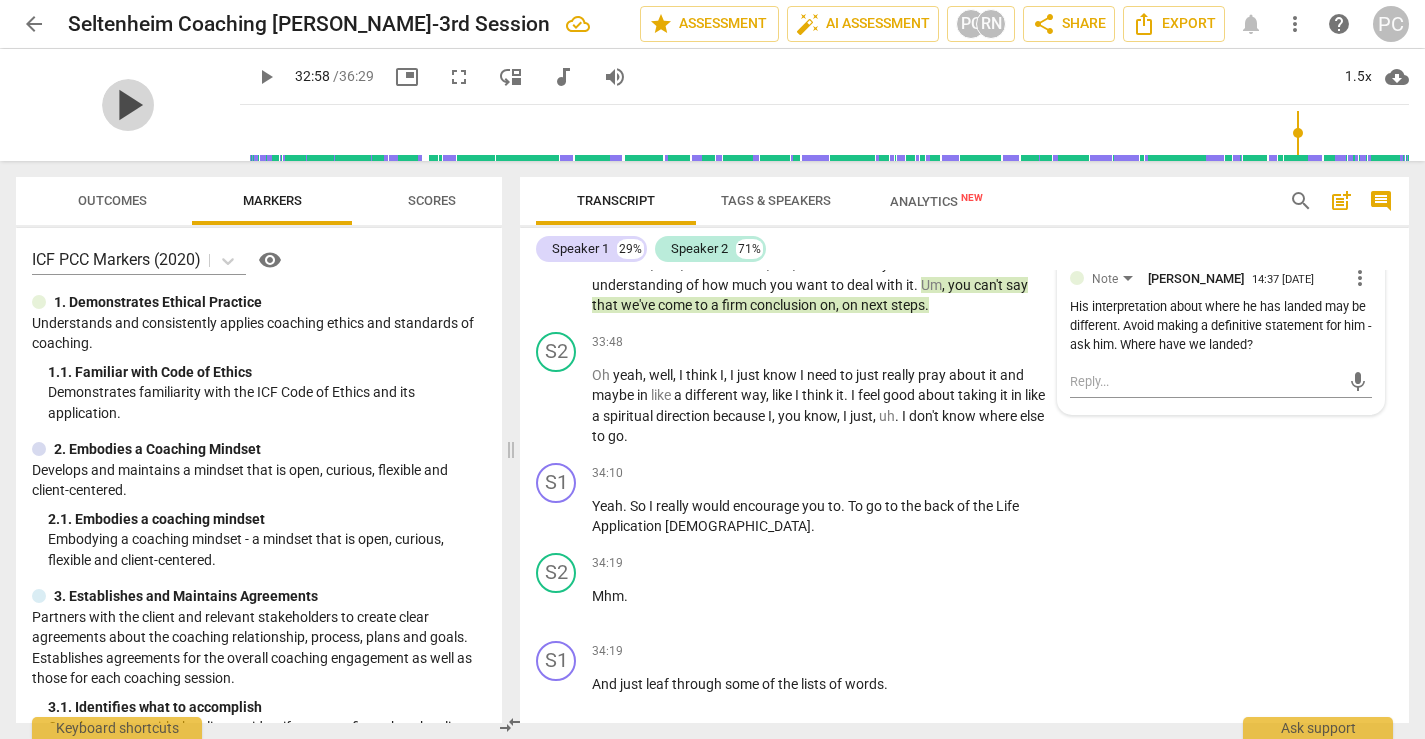 click on "play_arrow" at bounding box center (128, 105) 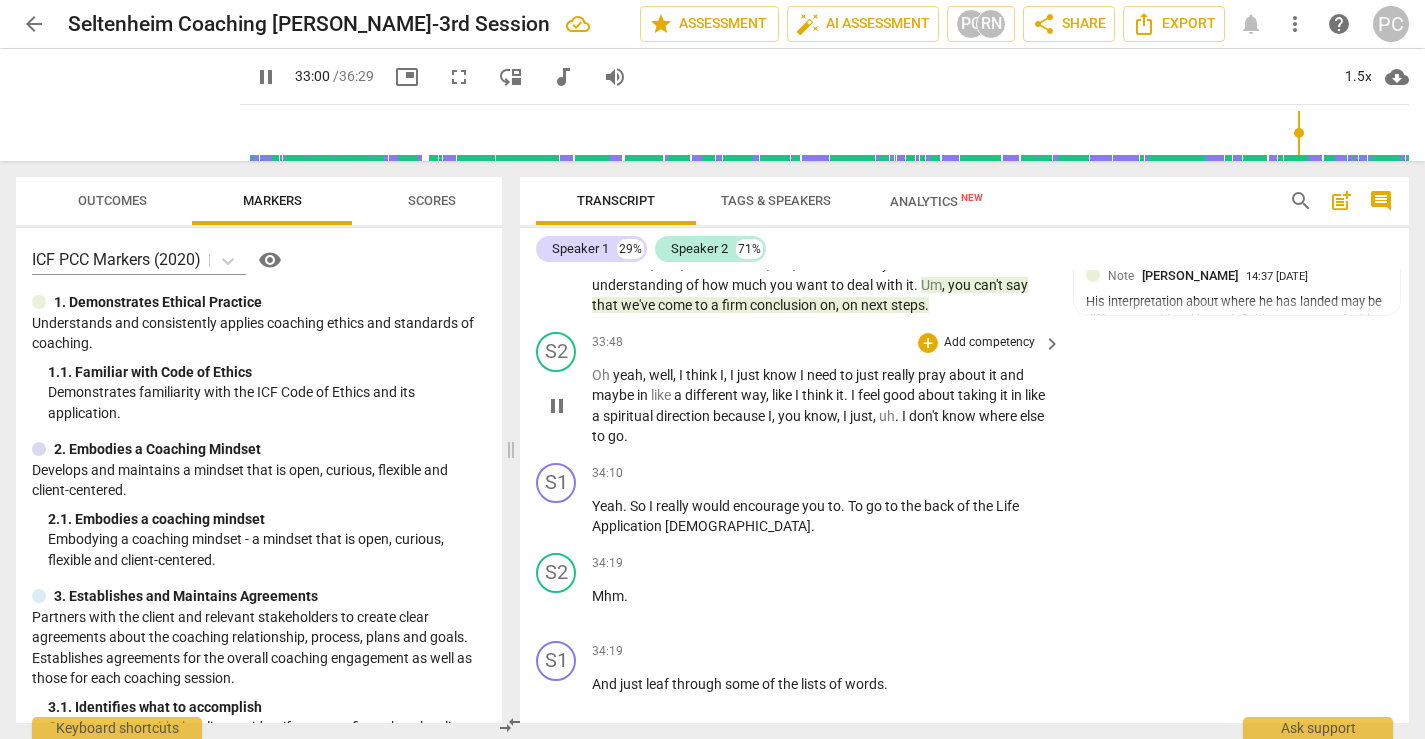 click on "pause" at bounding box center (557, 406) 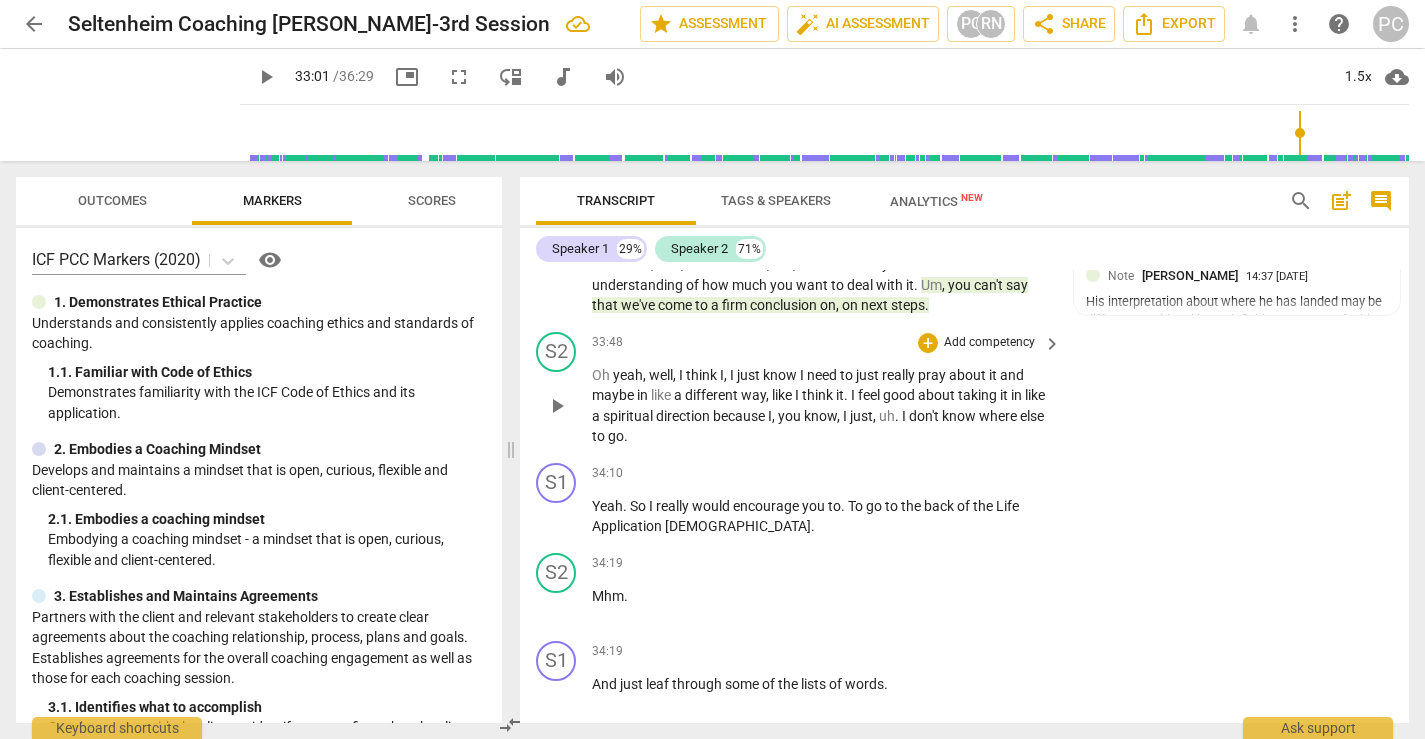 click on "play_arrow" at bounding box center [557, 406] 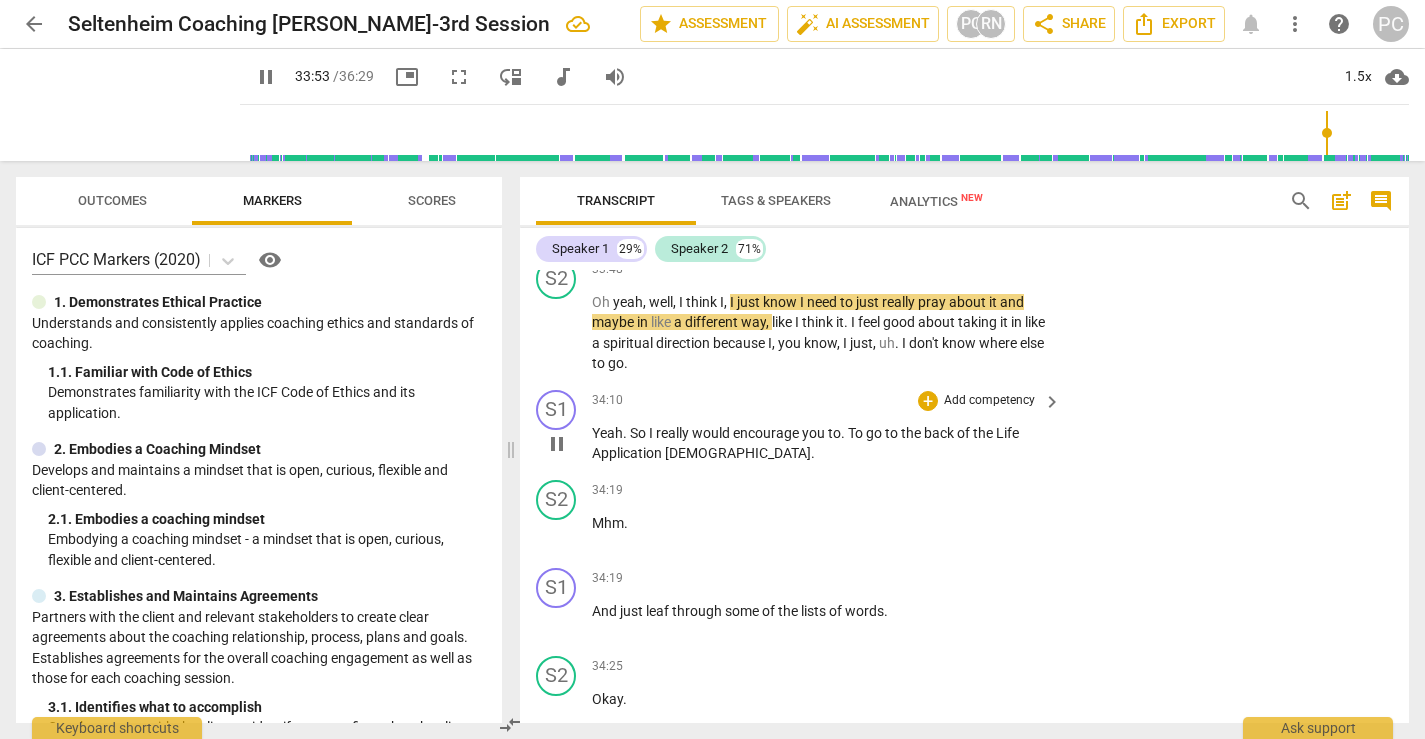 scroll, scrollTop: 12297, scrollLeft: 0, axis: vertical 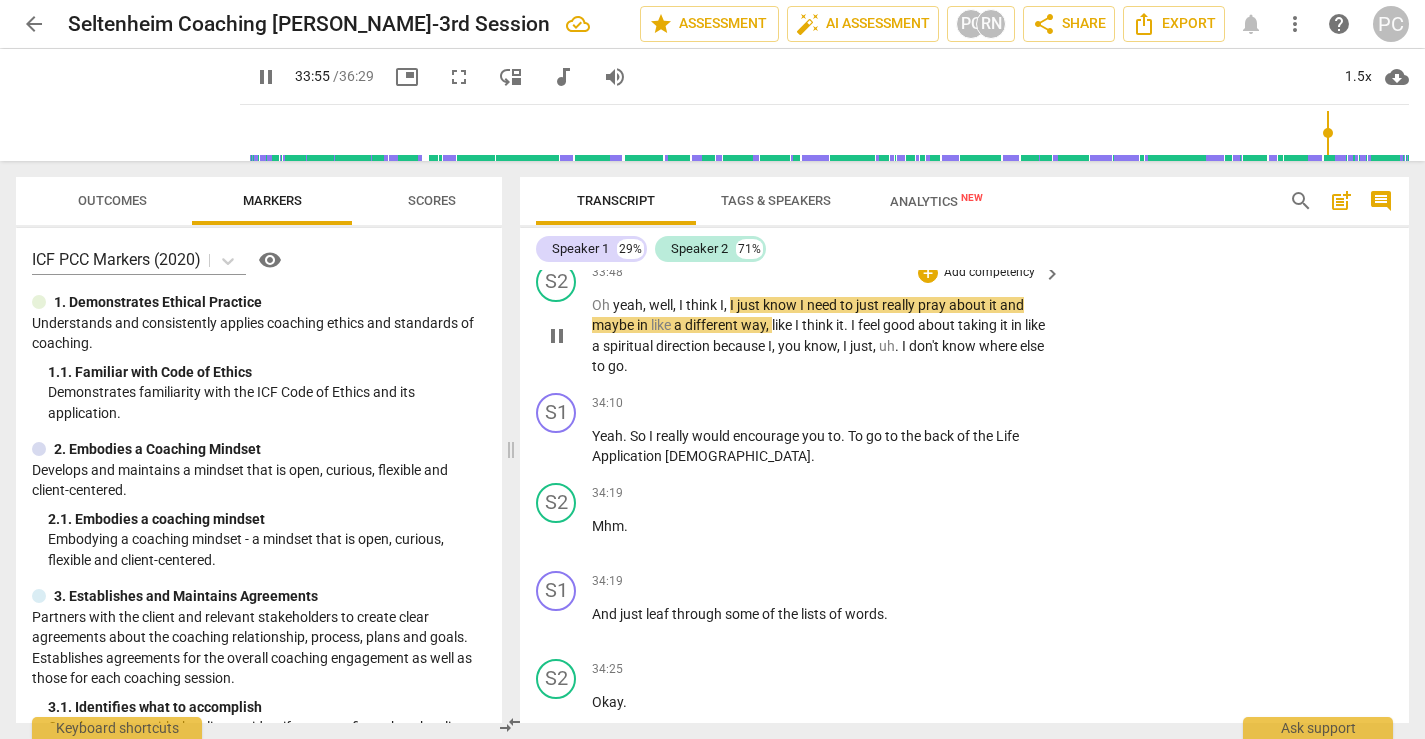 click on "Oh" at bounding box center [602, 305] 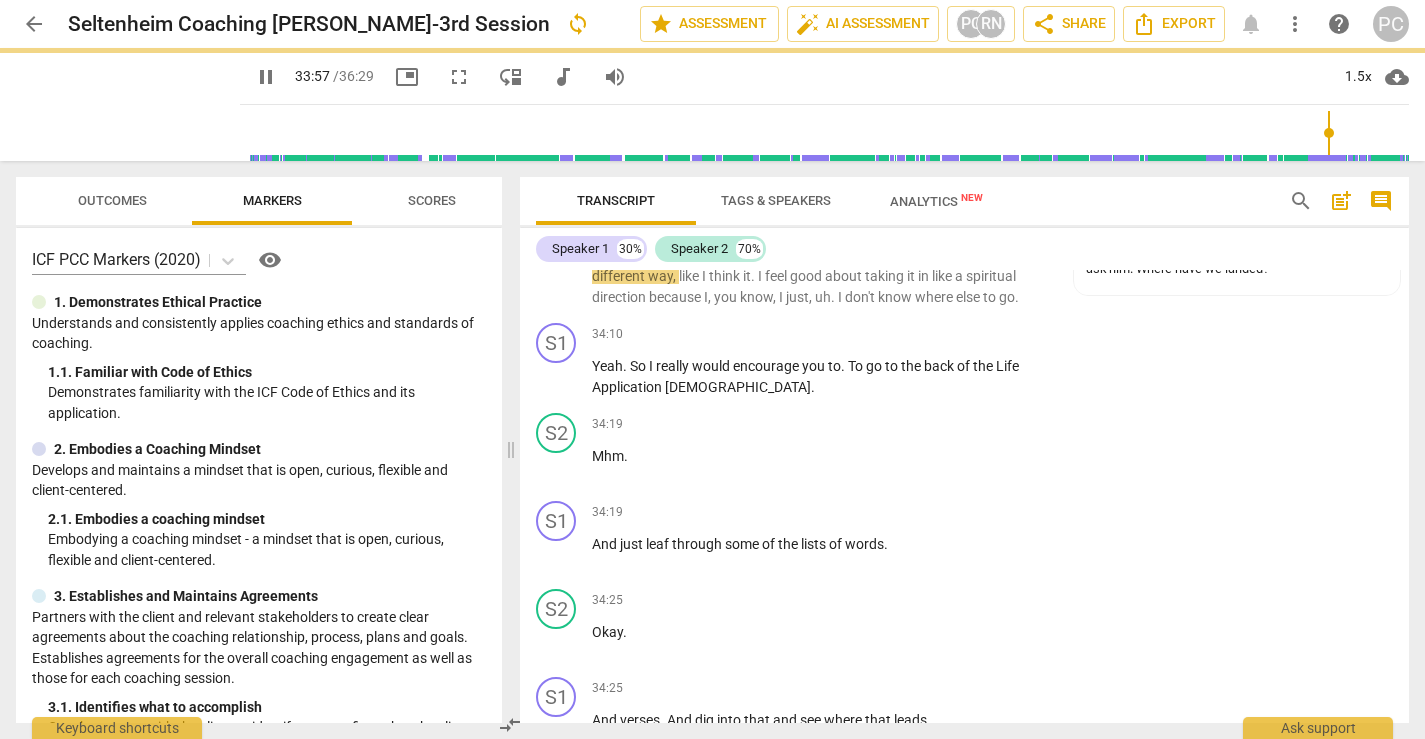 scroll, scrollTop: 12228, scrollLeft: 0, axis: vertical 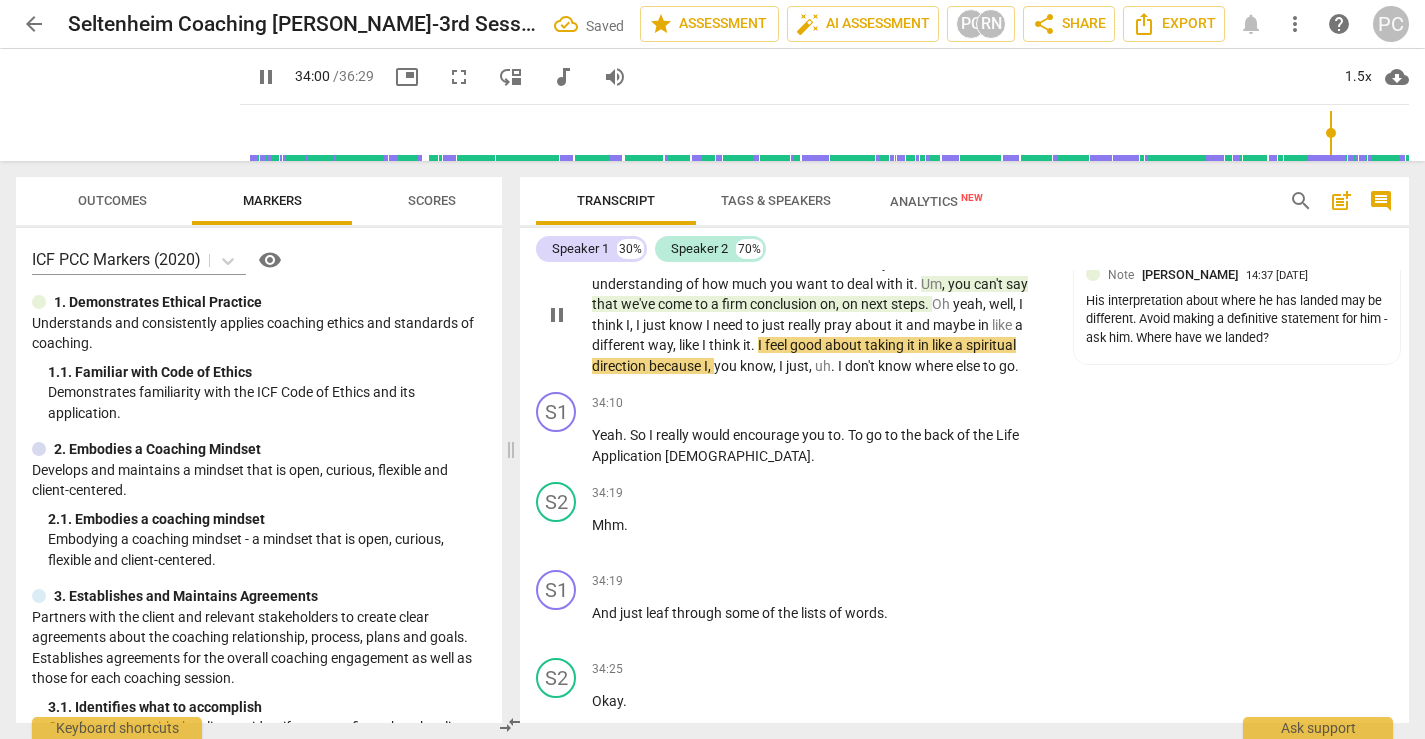 click on "well" at bounding box center [1001, 304] 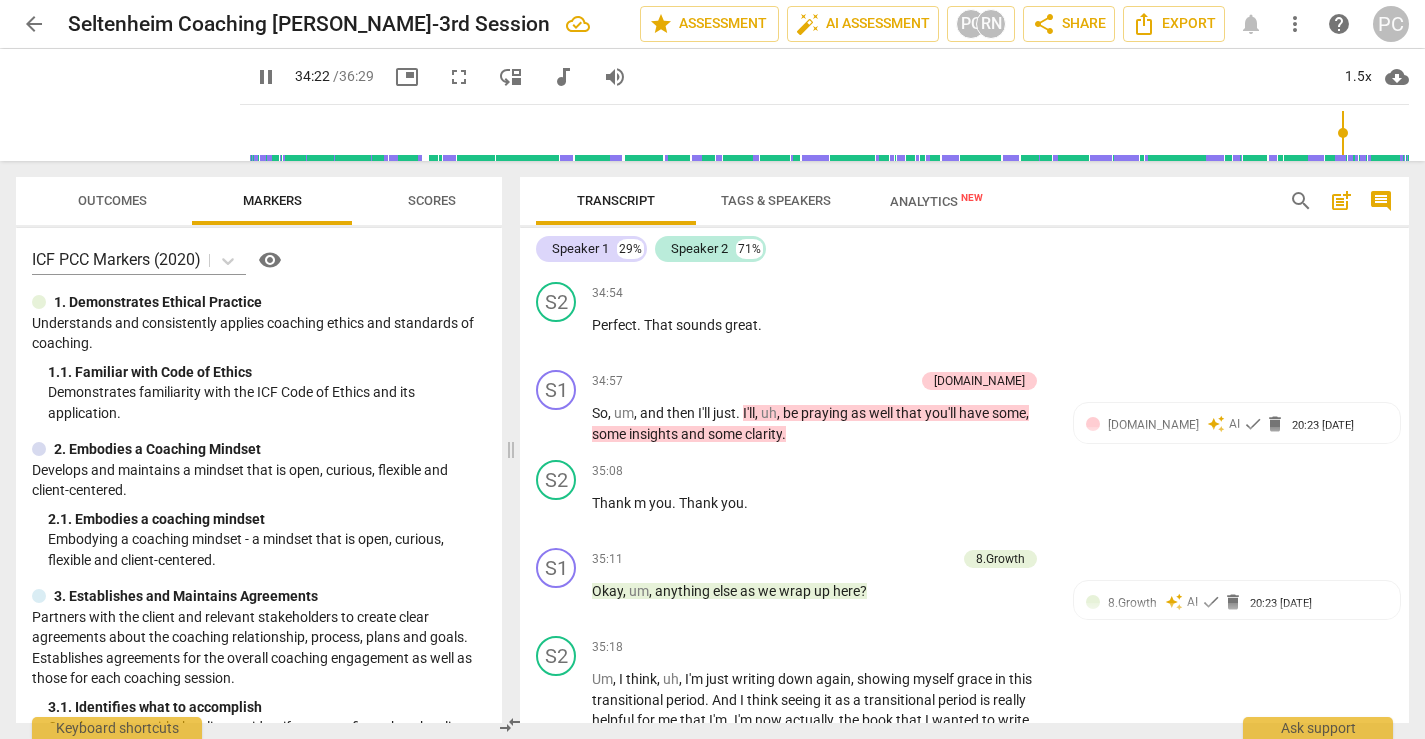 scroll, scrollTop: 13189, scrollLeft: 0, axis: vertical 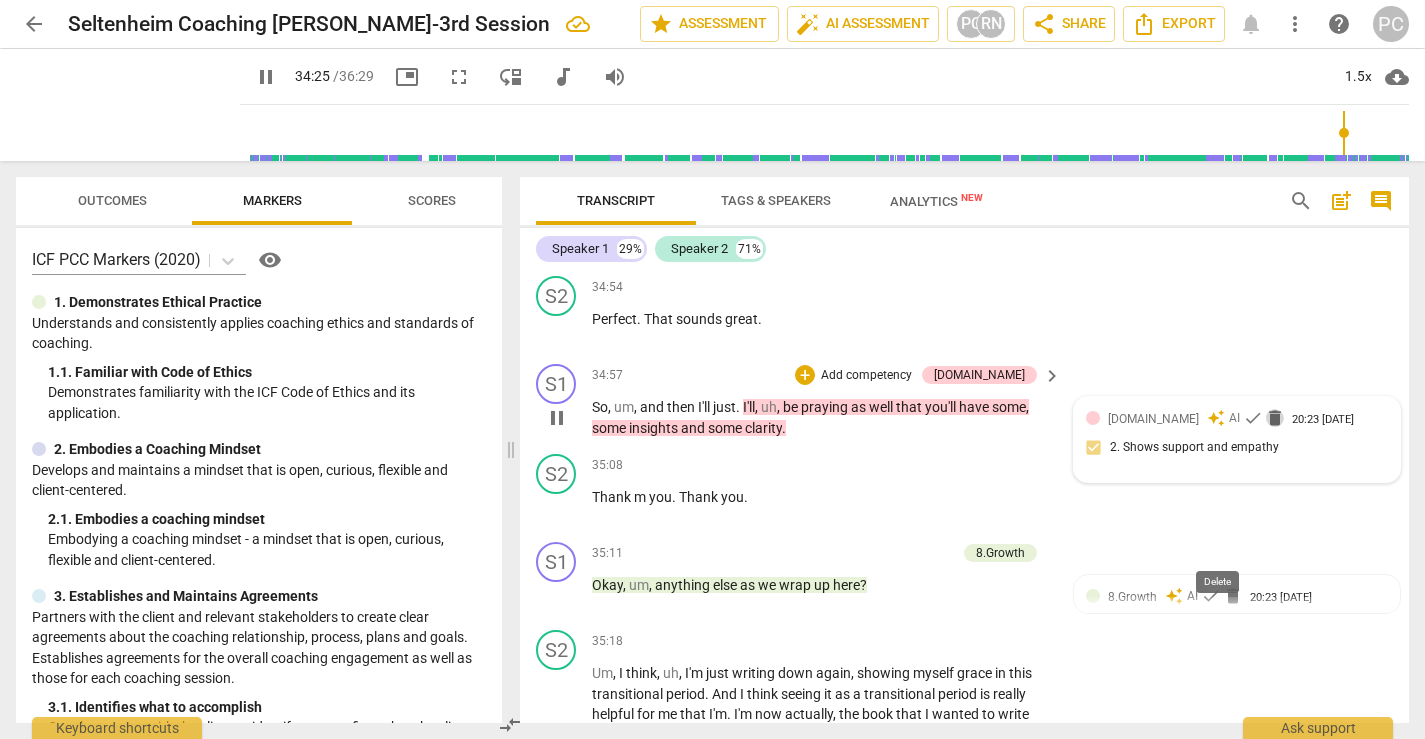 click on "delete" at bounding box center (1275, 418) 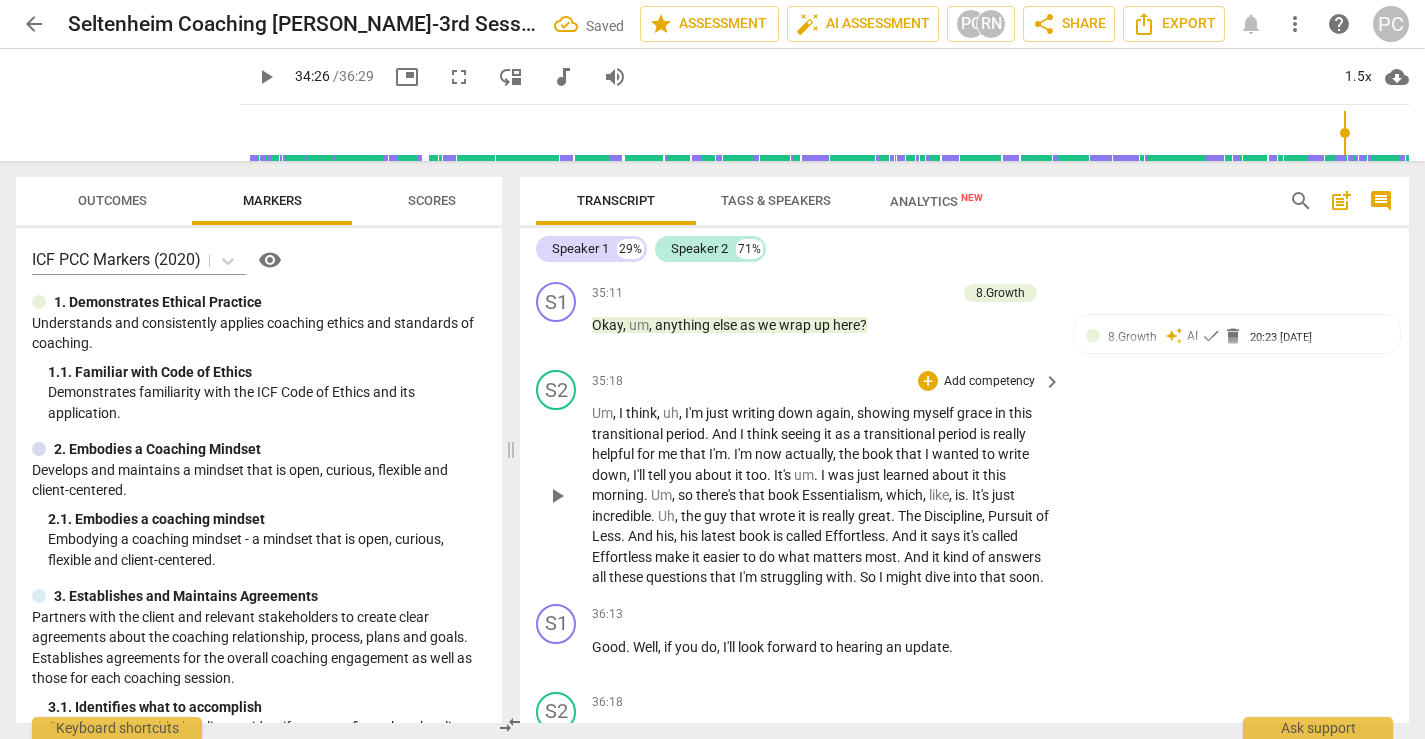 scroll, scrollTop: 13466, scrollLeft: 0, axis: vertical 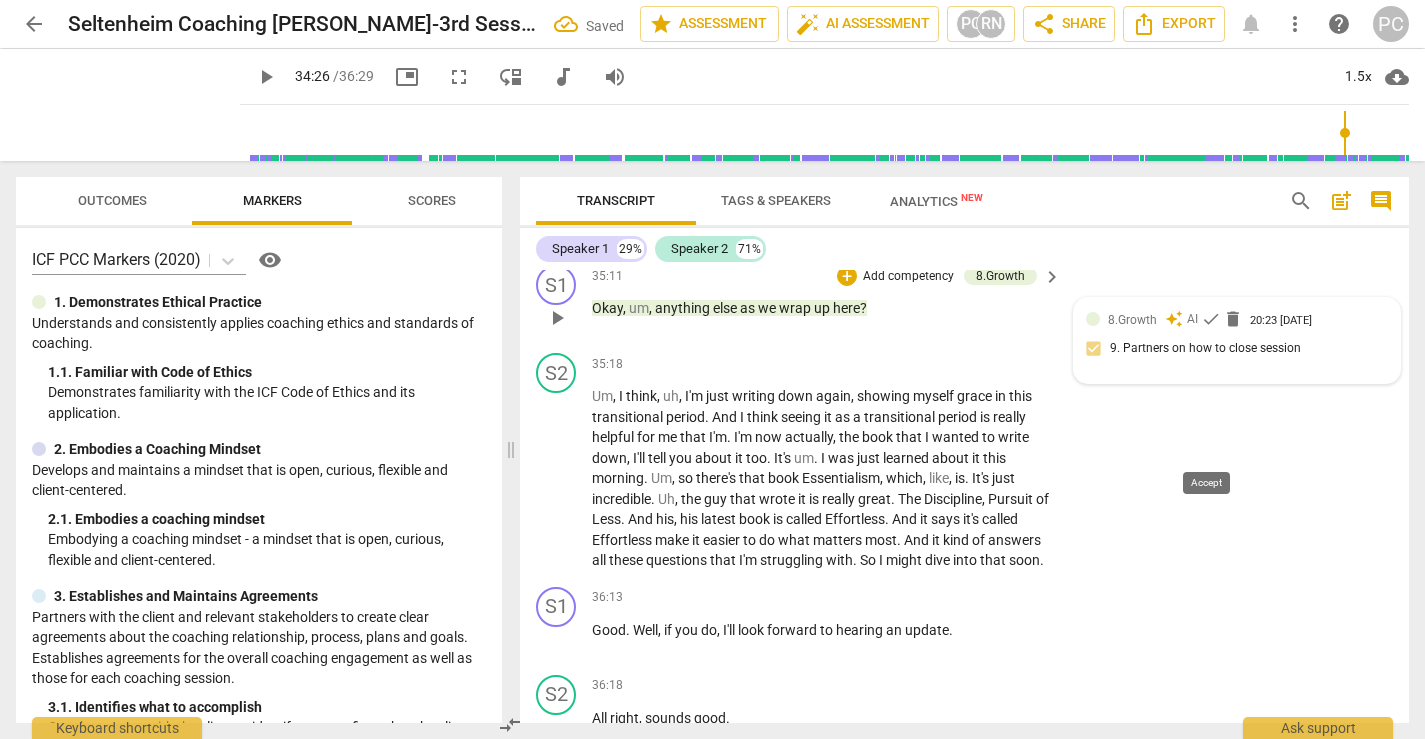 click on "check" at bounding box center (1211, 319) 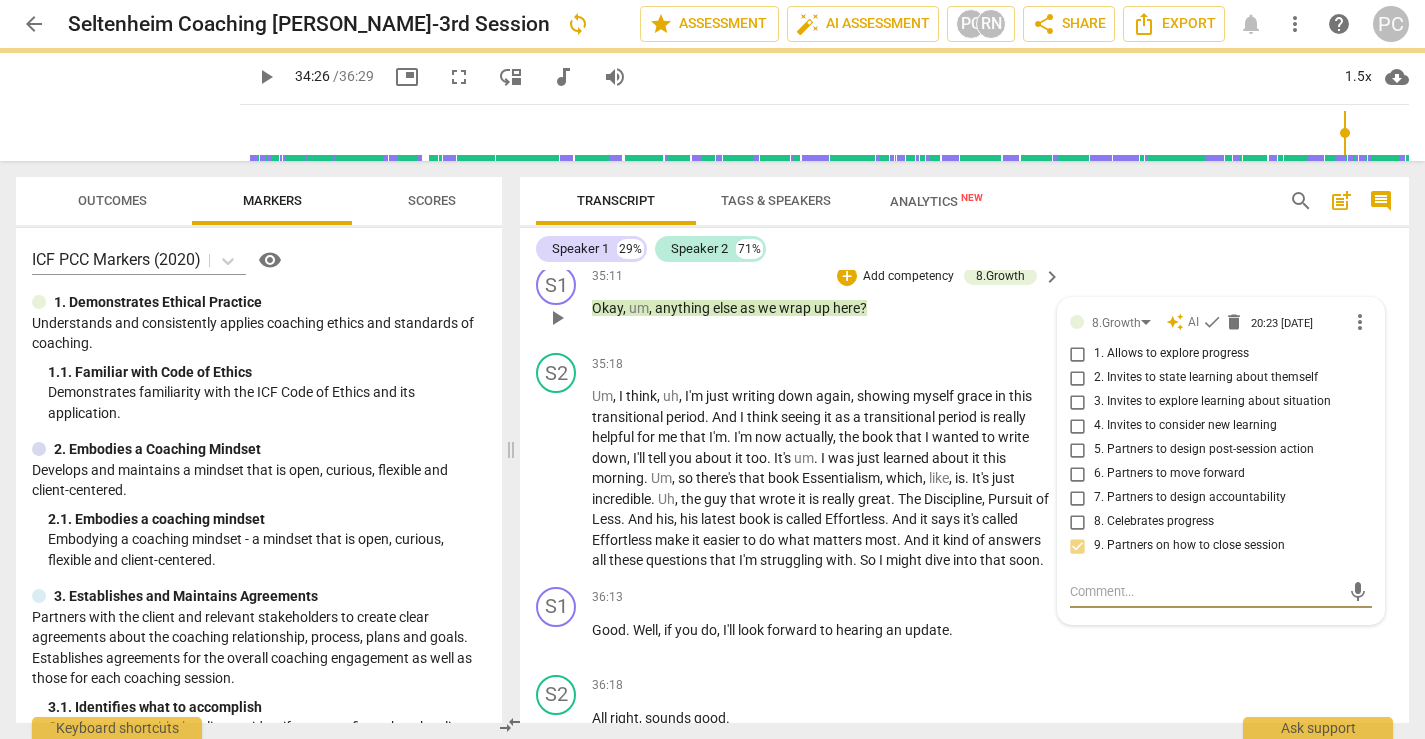 scroll, scrollTop: 13471, scrollLeft: 0, axis: vertical 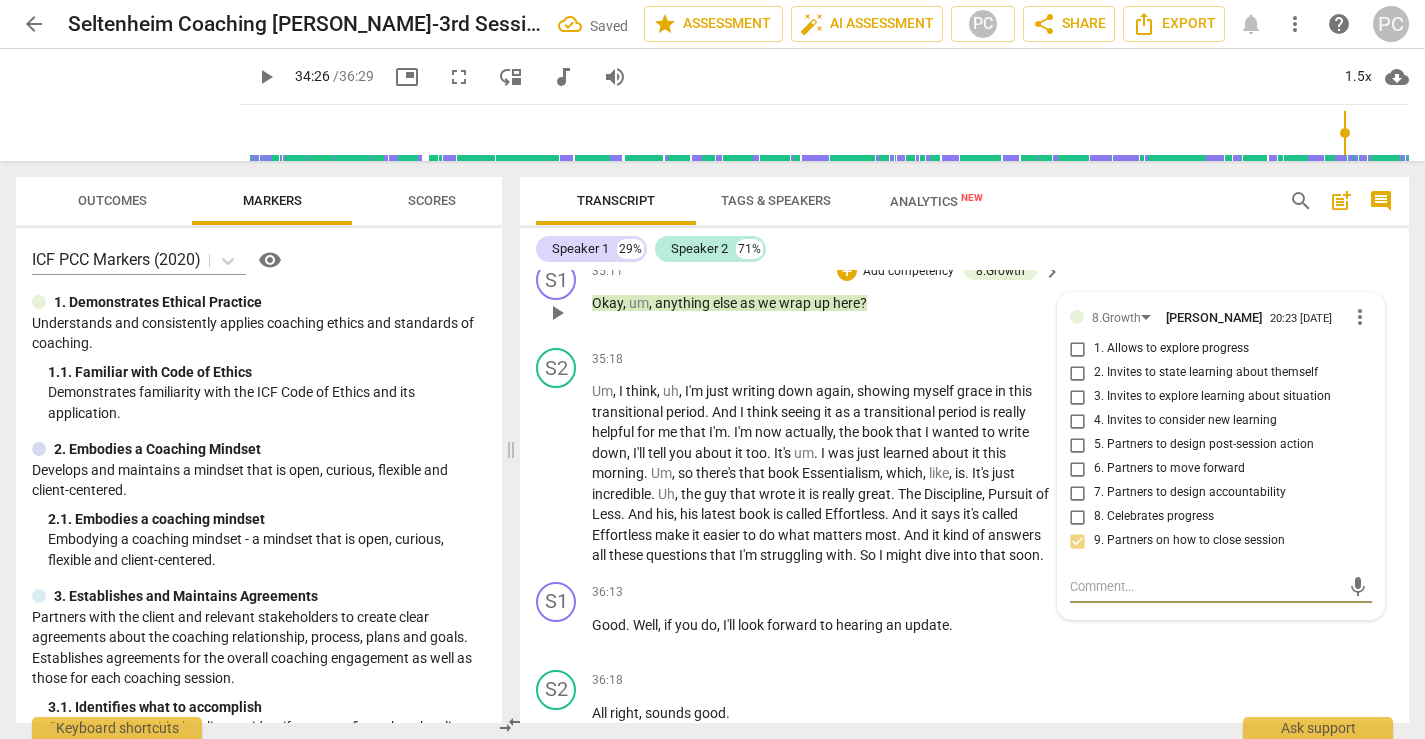 click on "S2 play_arrow pause 35:08 + Add competency keyboard_arrow_right Thank   m   you .   Thank   you ." at bounding box center (964, 208) 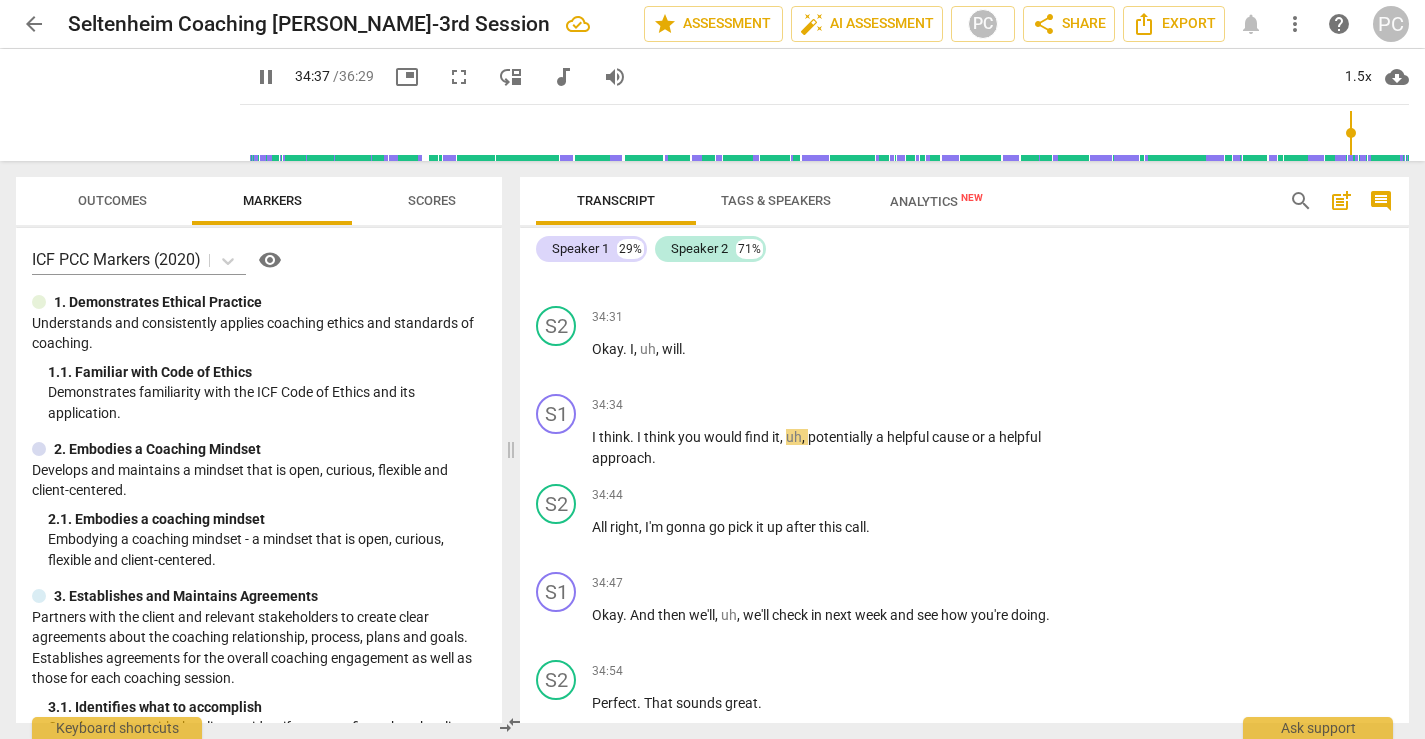 scroll, scrollTop: 12809, scrollLeft: 0, axis: vertical 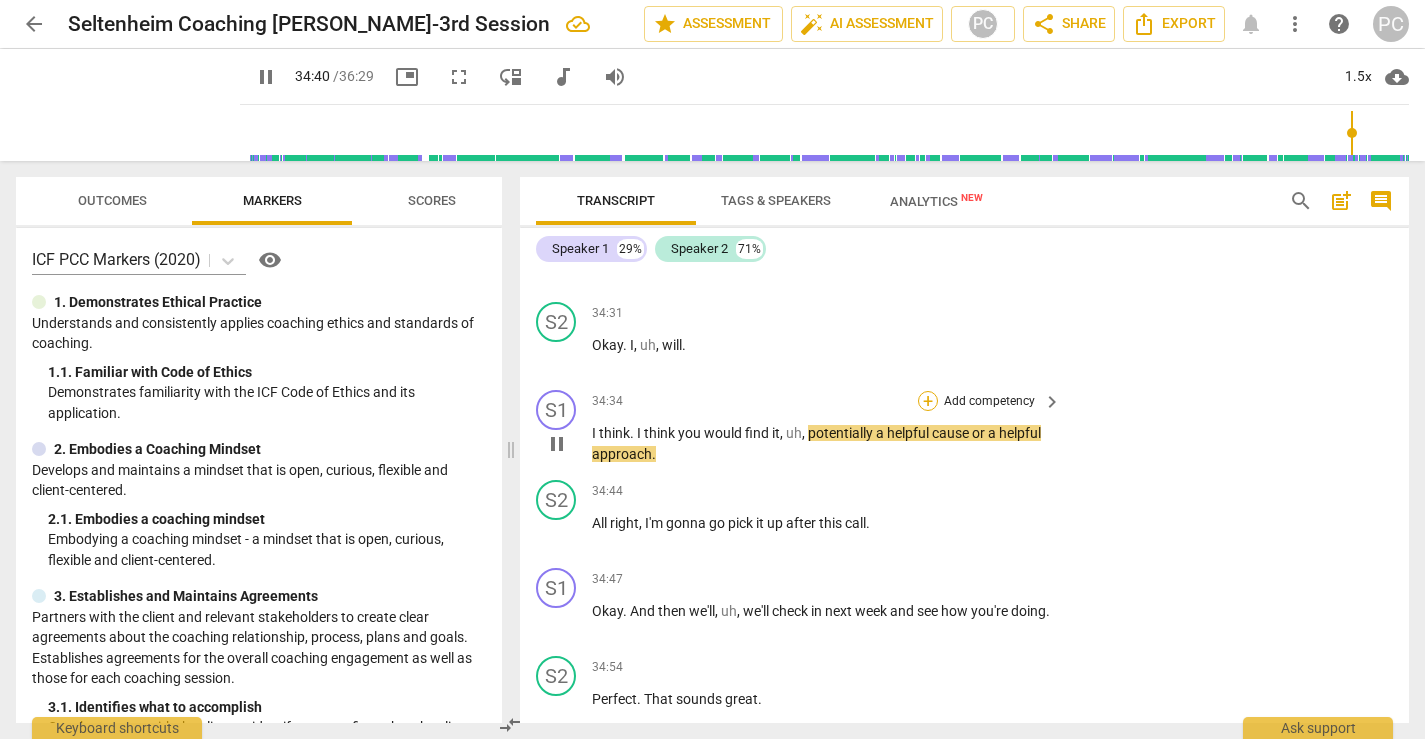 click on "+" at bounding box center (928, 401) 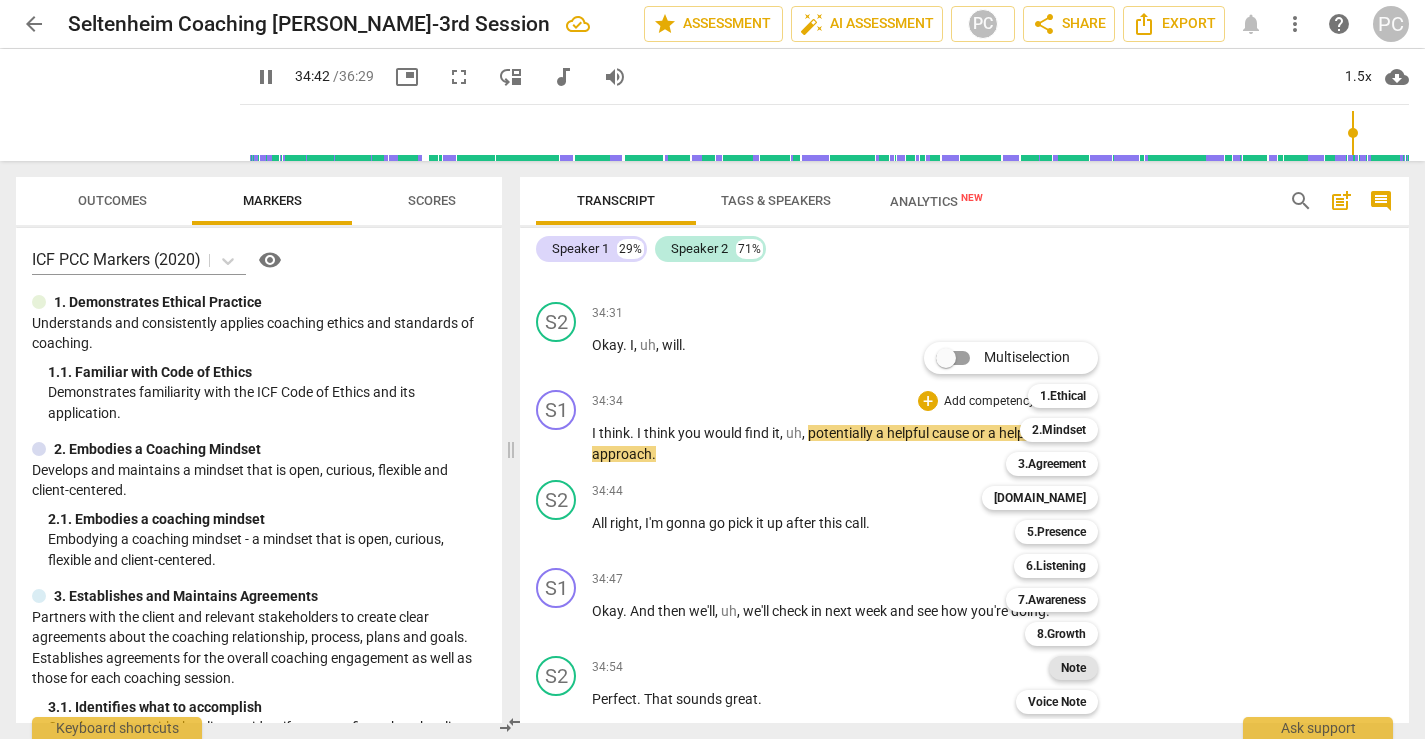 click on "Note" at bounding box center (1073, 668) 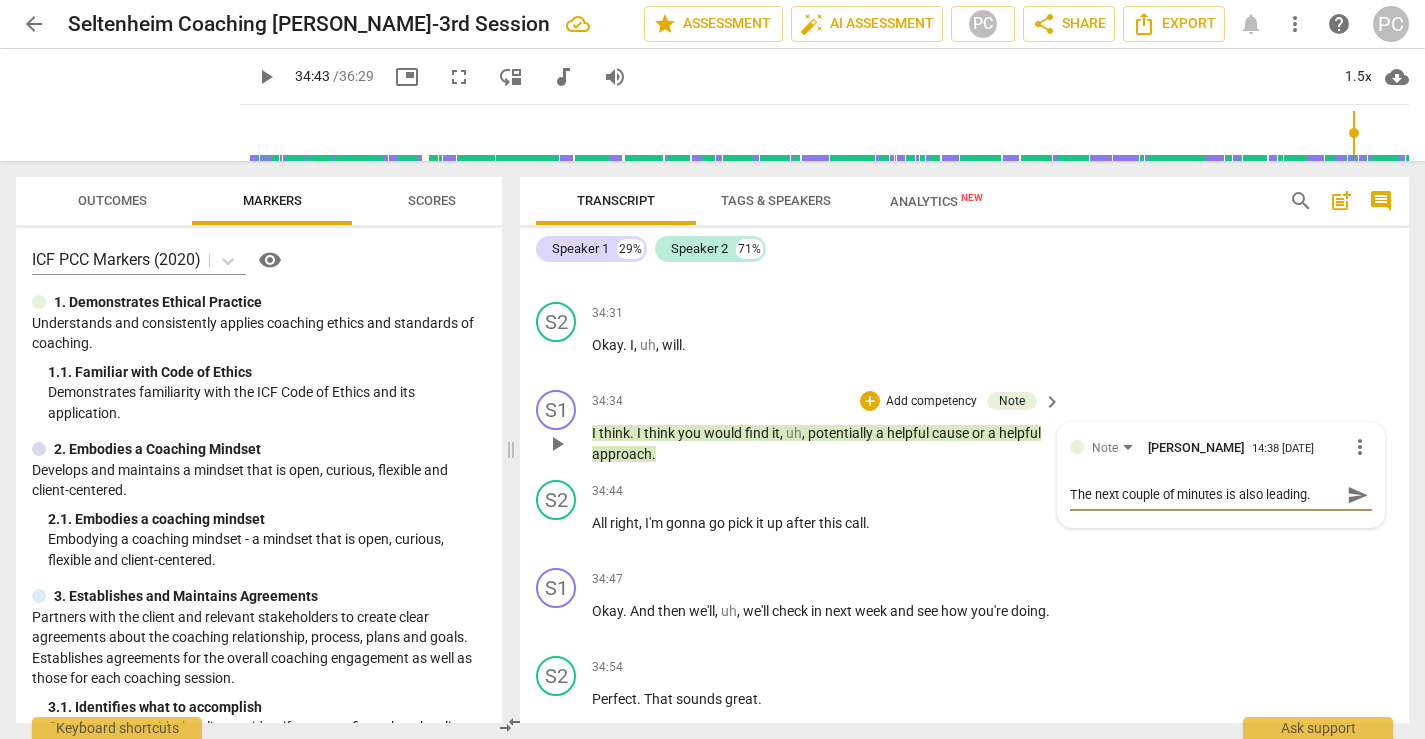 click on "send" at bounding box center [1358, 495] 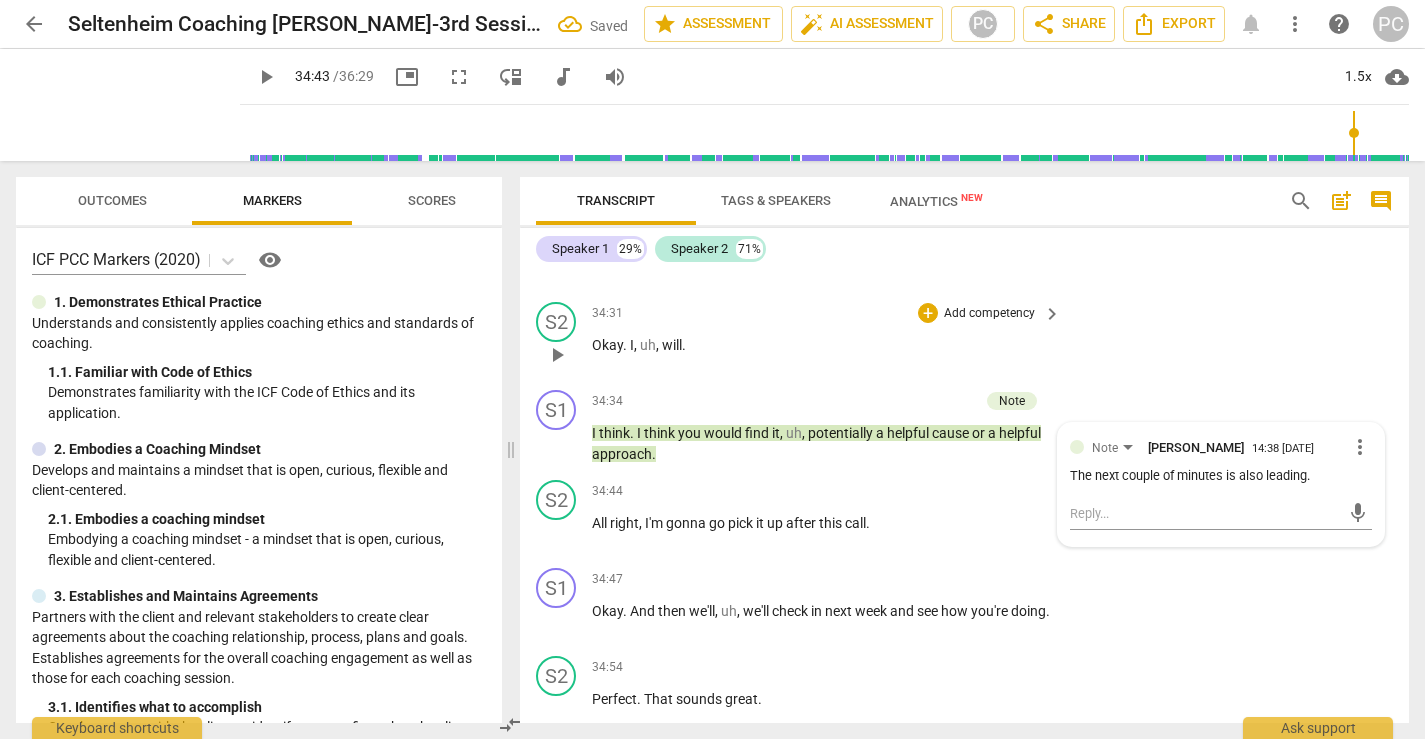 click on "S2 play_arrow pause 34:31 + Add competency keyboard_arrow_right Okay .   I ,   uh ,   will ." at bounding box center [964, 338] 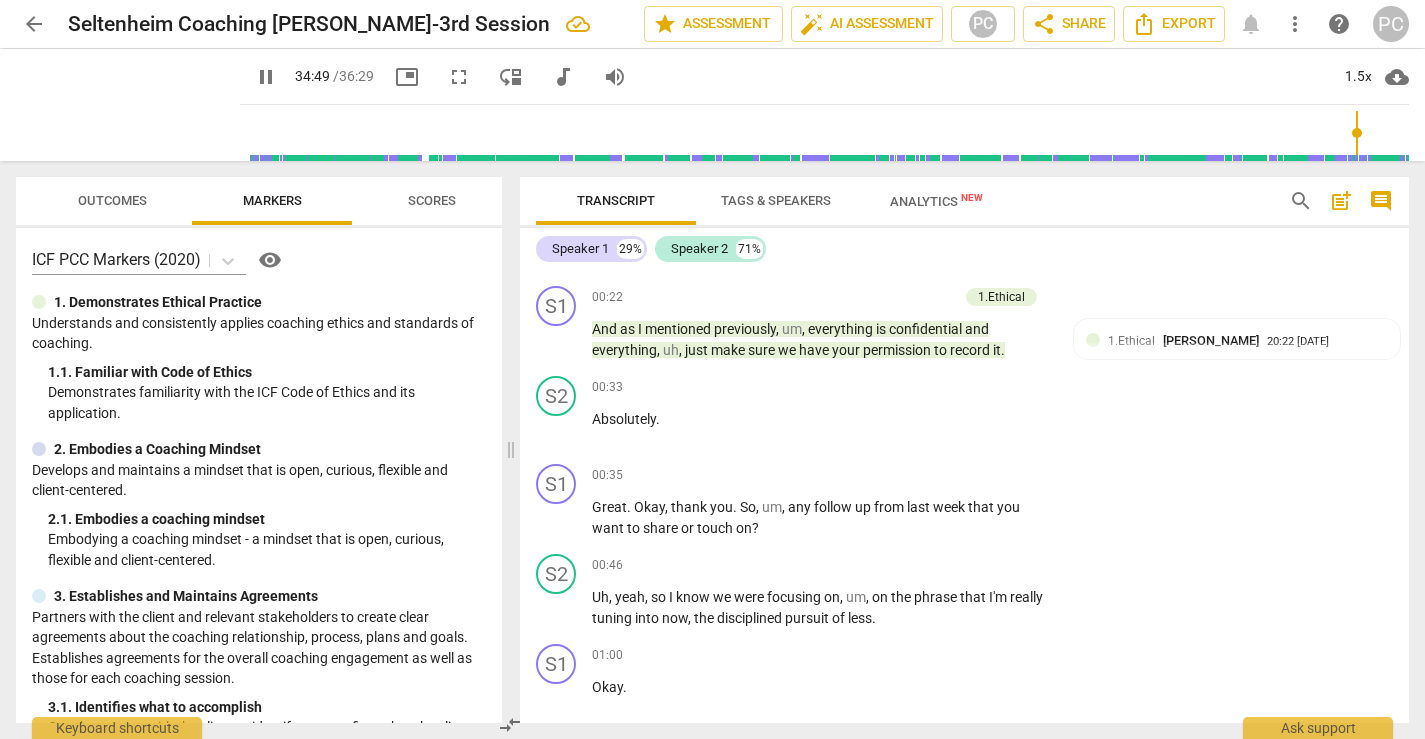scroll, scrollTop: 0, scrollLeft: 0, axis: both 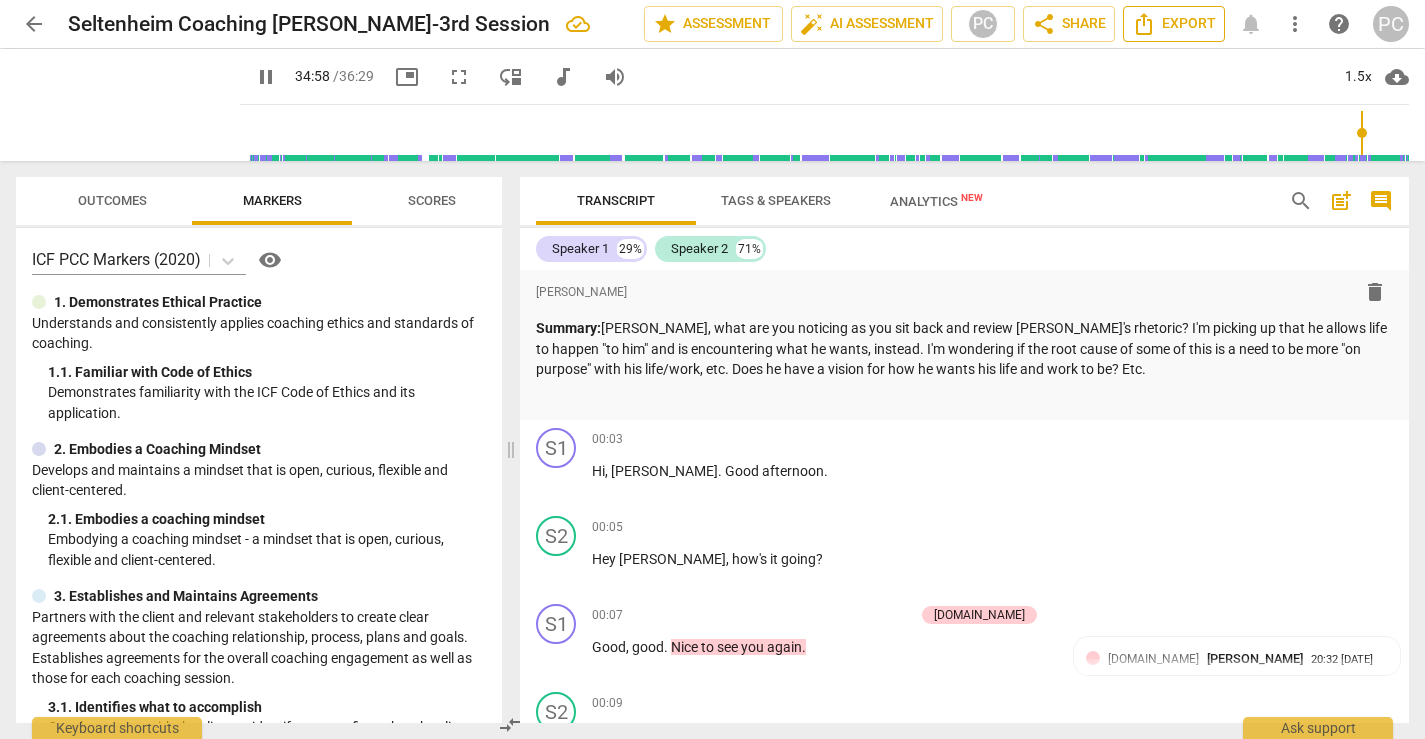 click on "Export" at bounding box center (1174, 24) 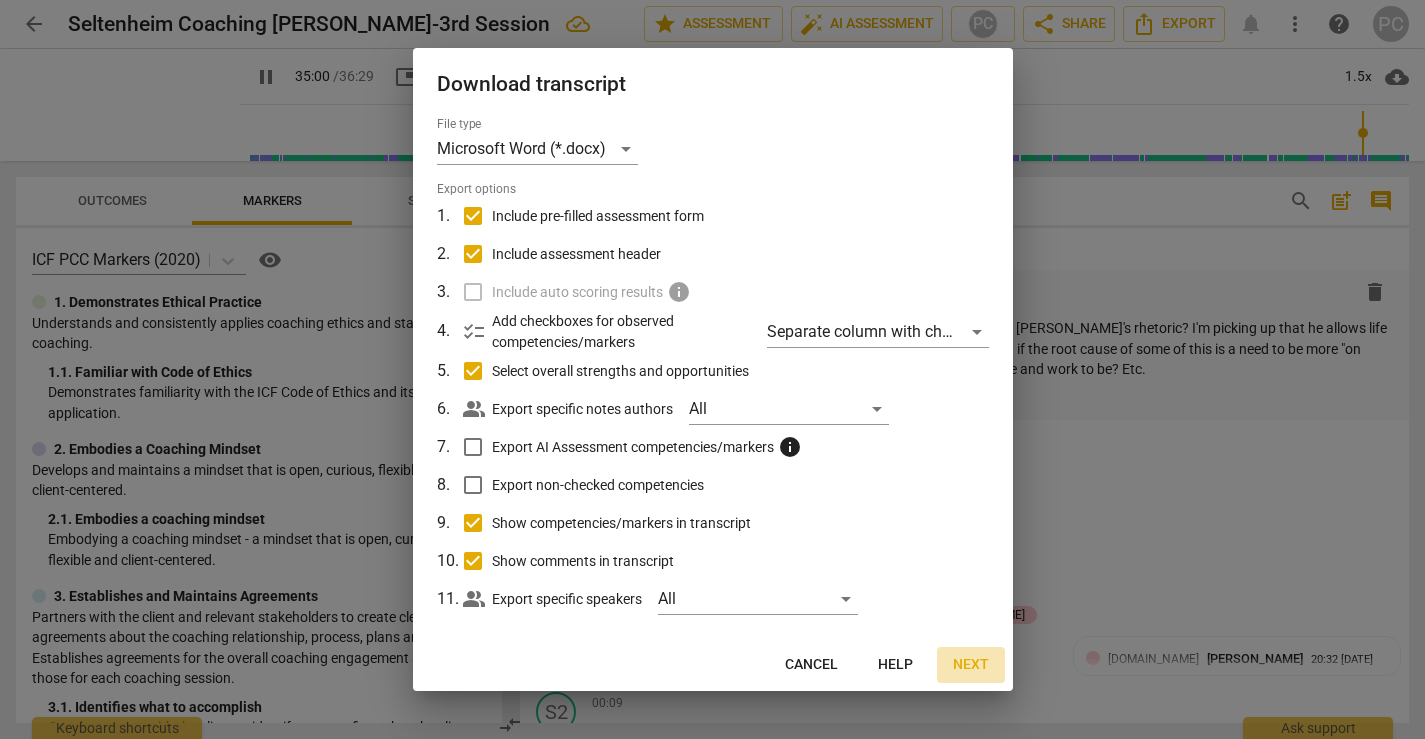 click on "Next" at bounding box center (971, 665) 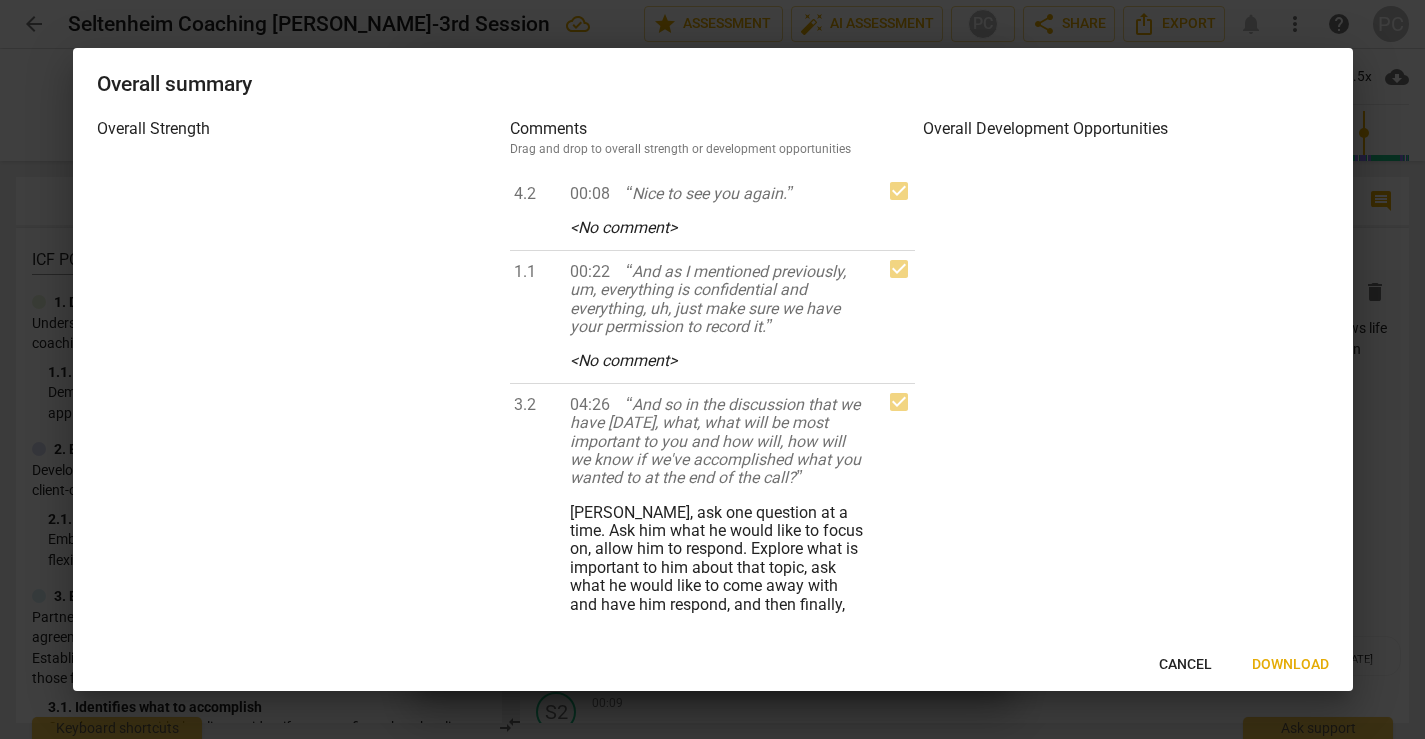 click on "Download" at bounding box center [1290, 665] 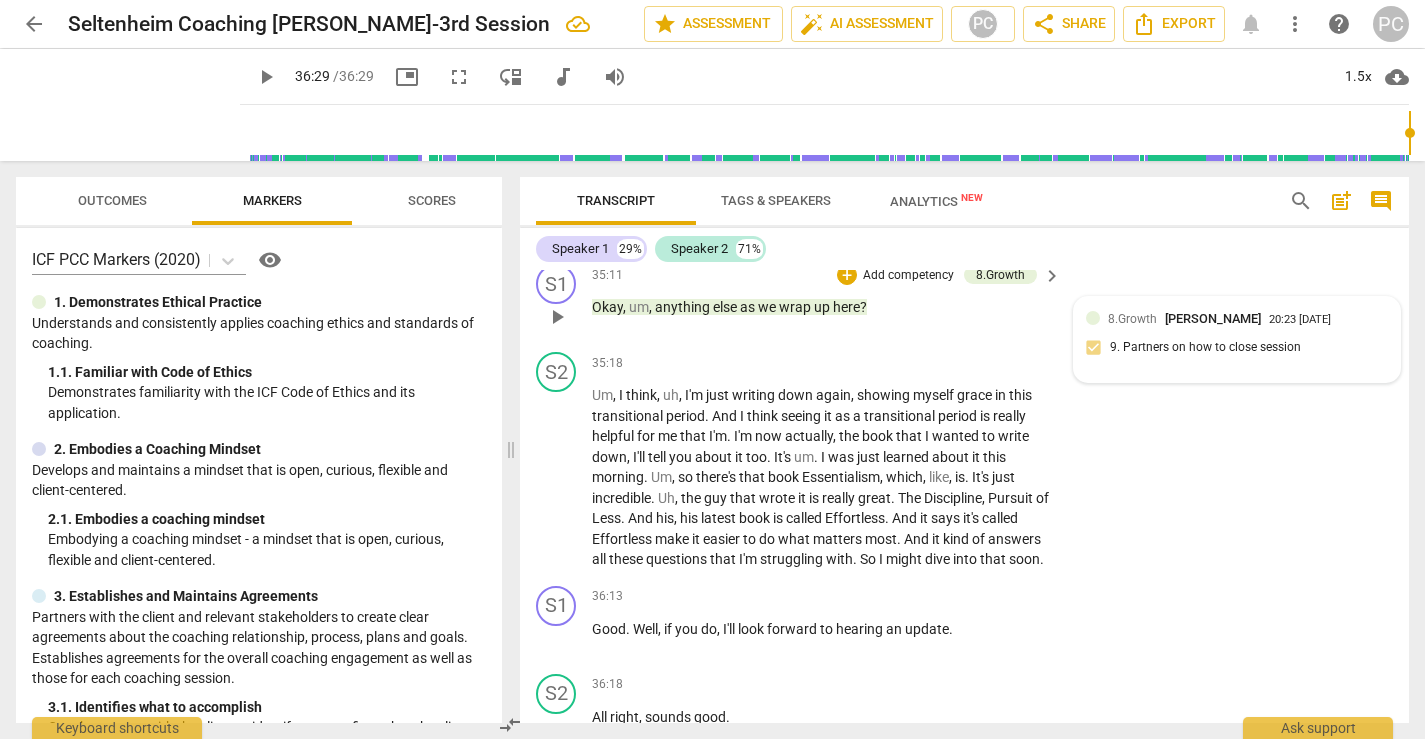scroll, scrollTop: 13946, scrollLeft: 0, axis: vertical 